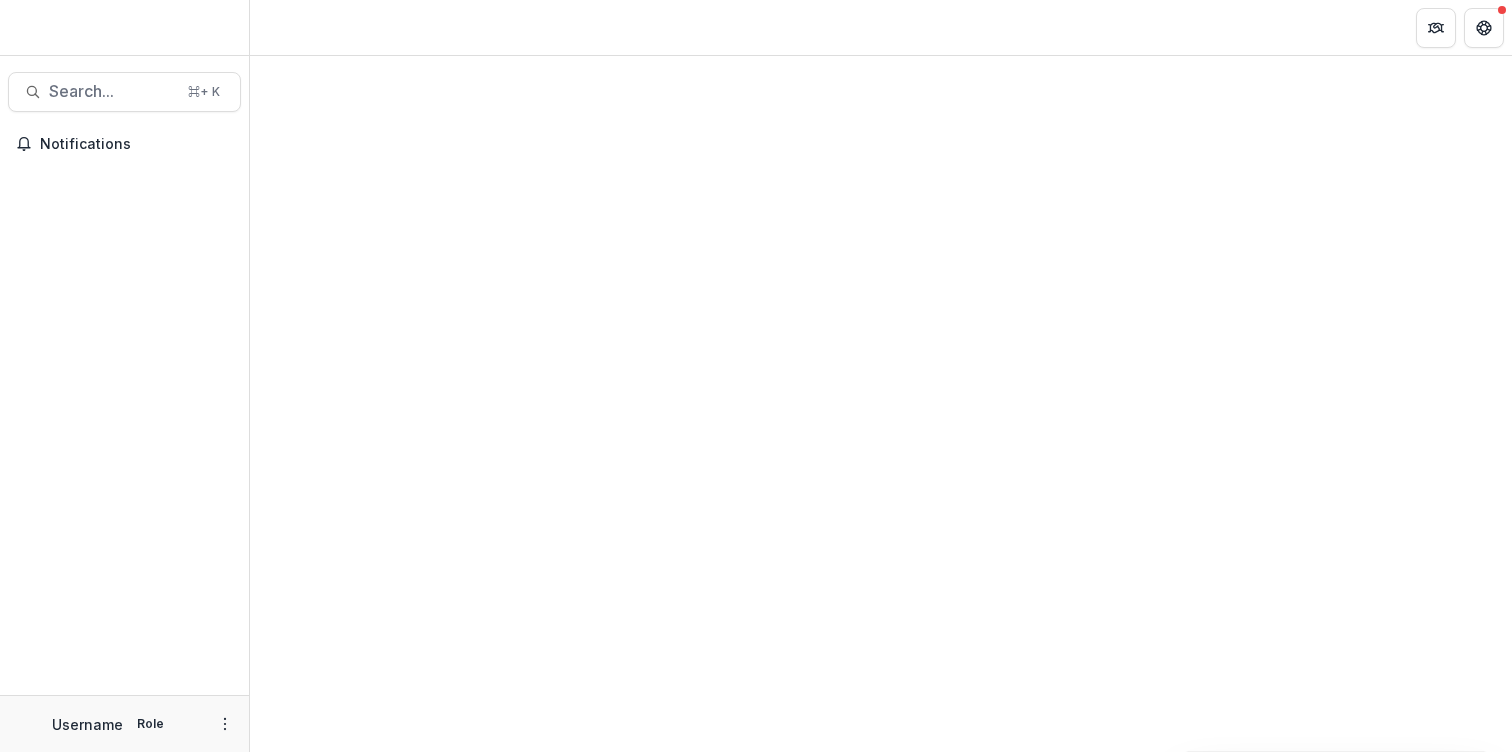 scroll, scrollTop: 0, scrollLeft: 0, axis: both 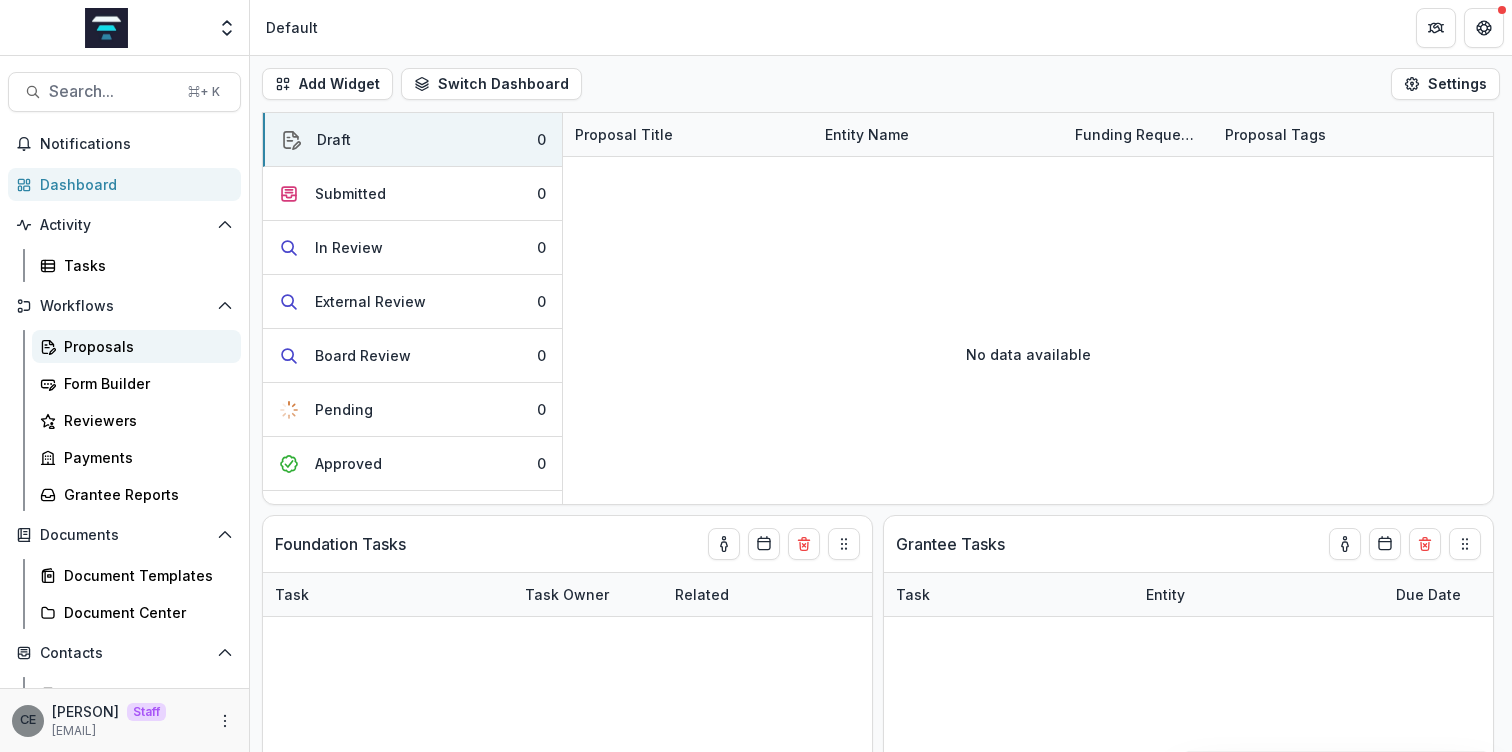 click on "Proposals" at bounding box center [144, 346] 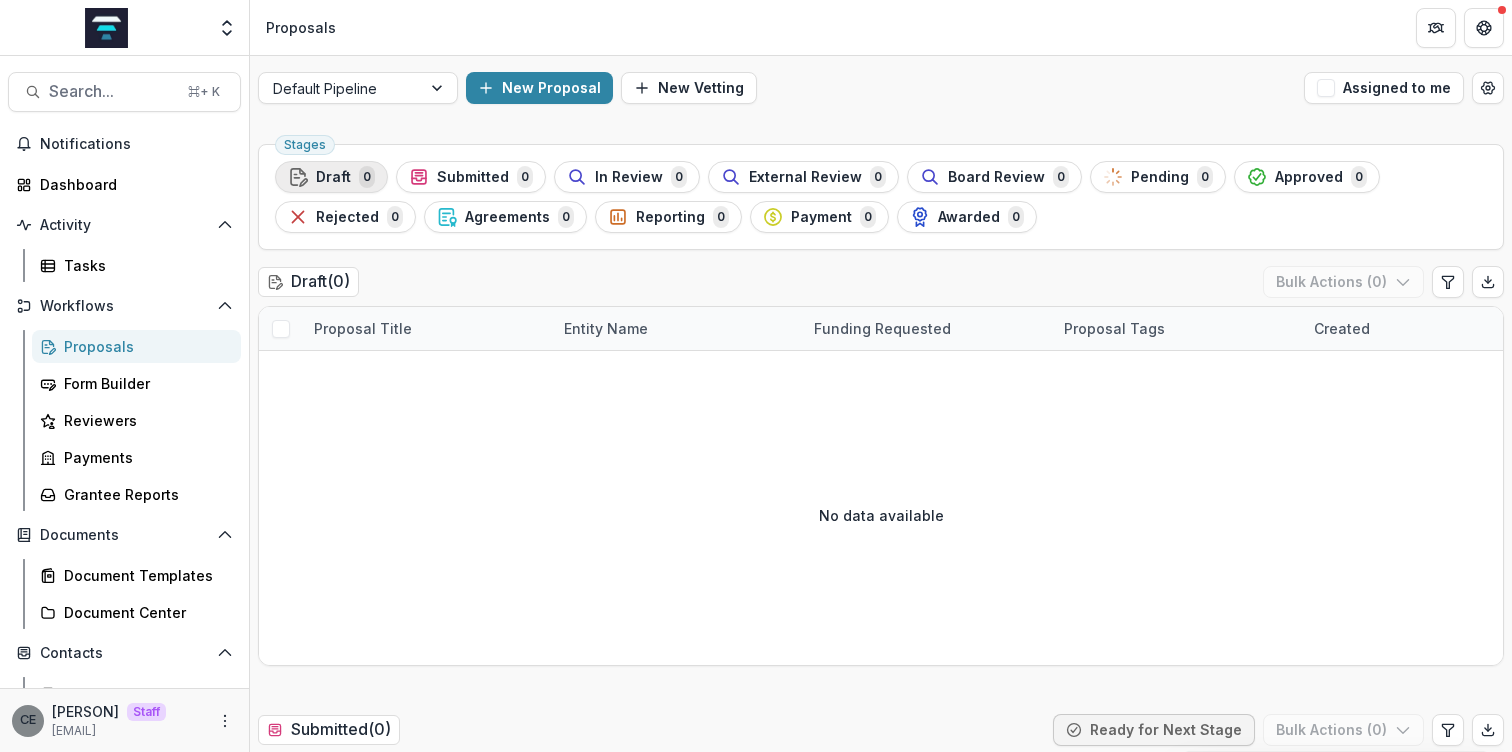 click on "Draft" at bounding box center [333, 177] 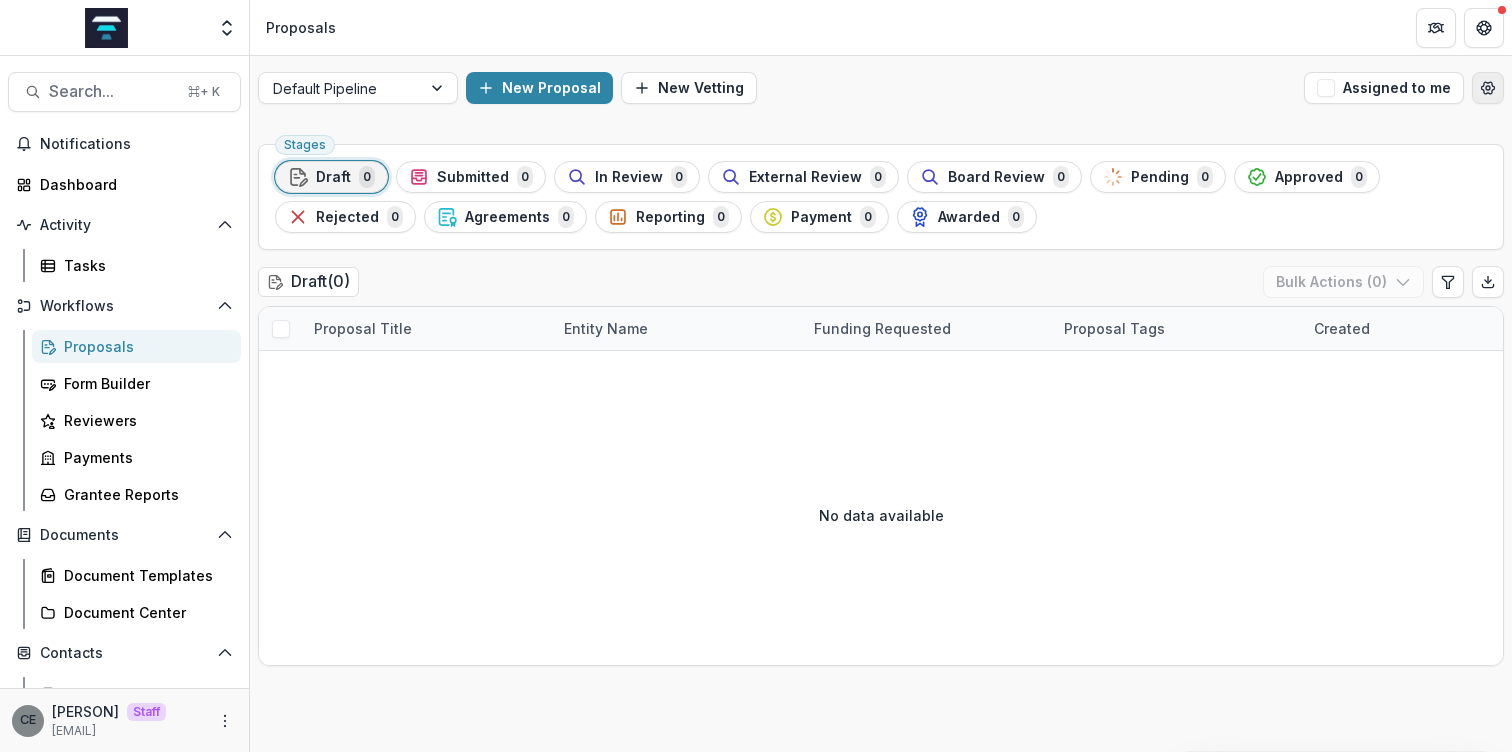 click 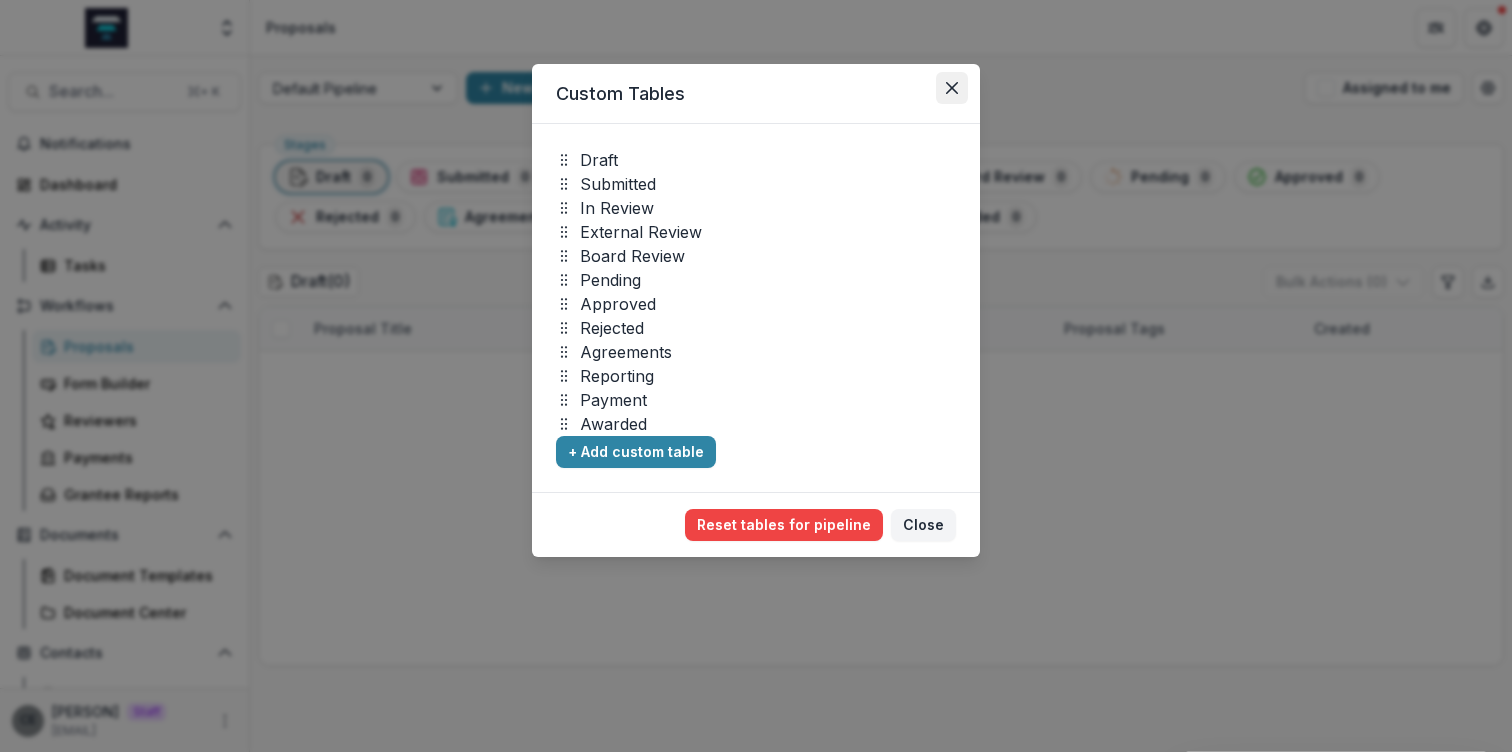 click 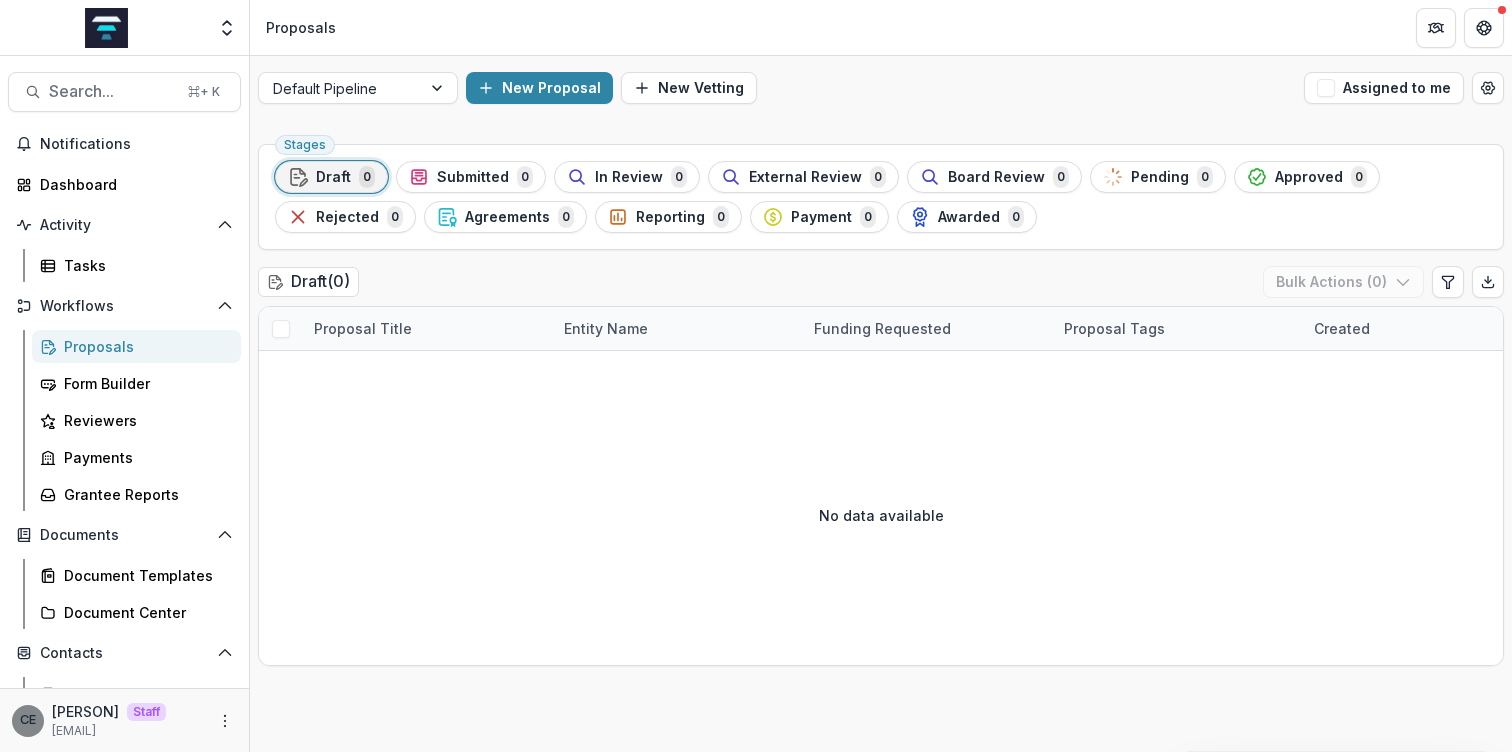 click on "Draft" at bounding box center (333, 177) 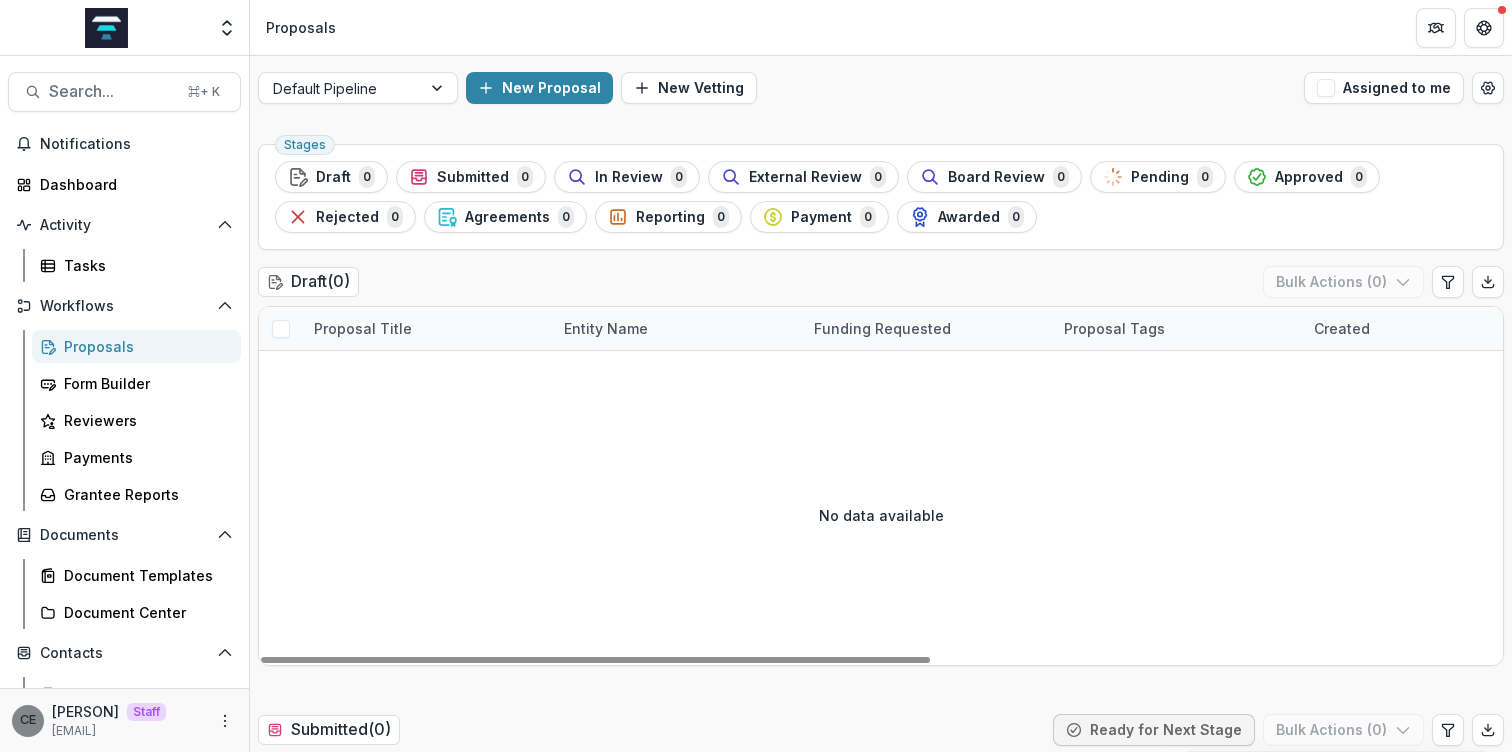 click at bounding box center (281, 329) 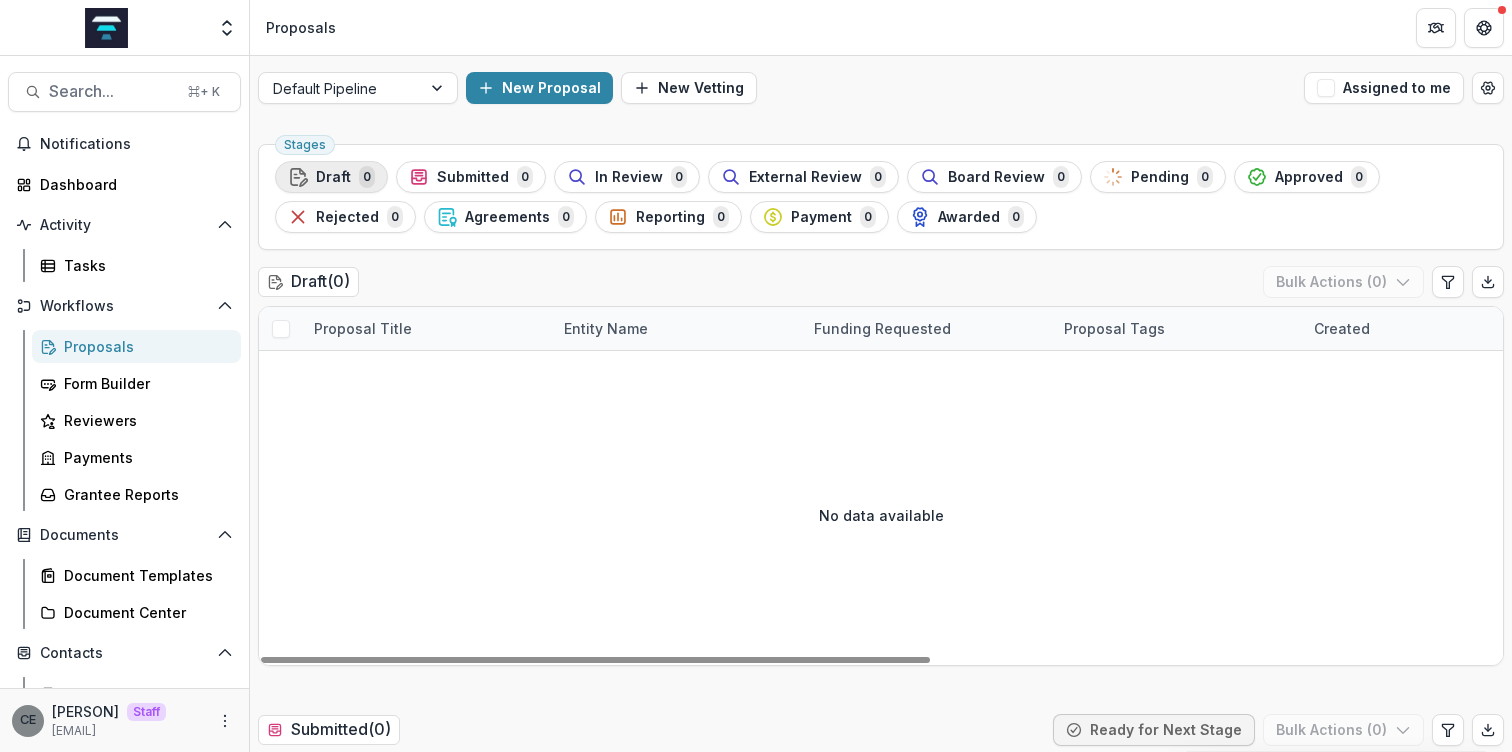 click on "Draft 0" at bounding box center (331, 177) 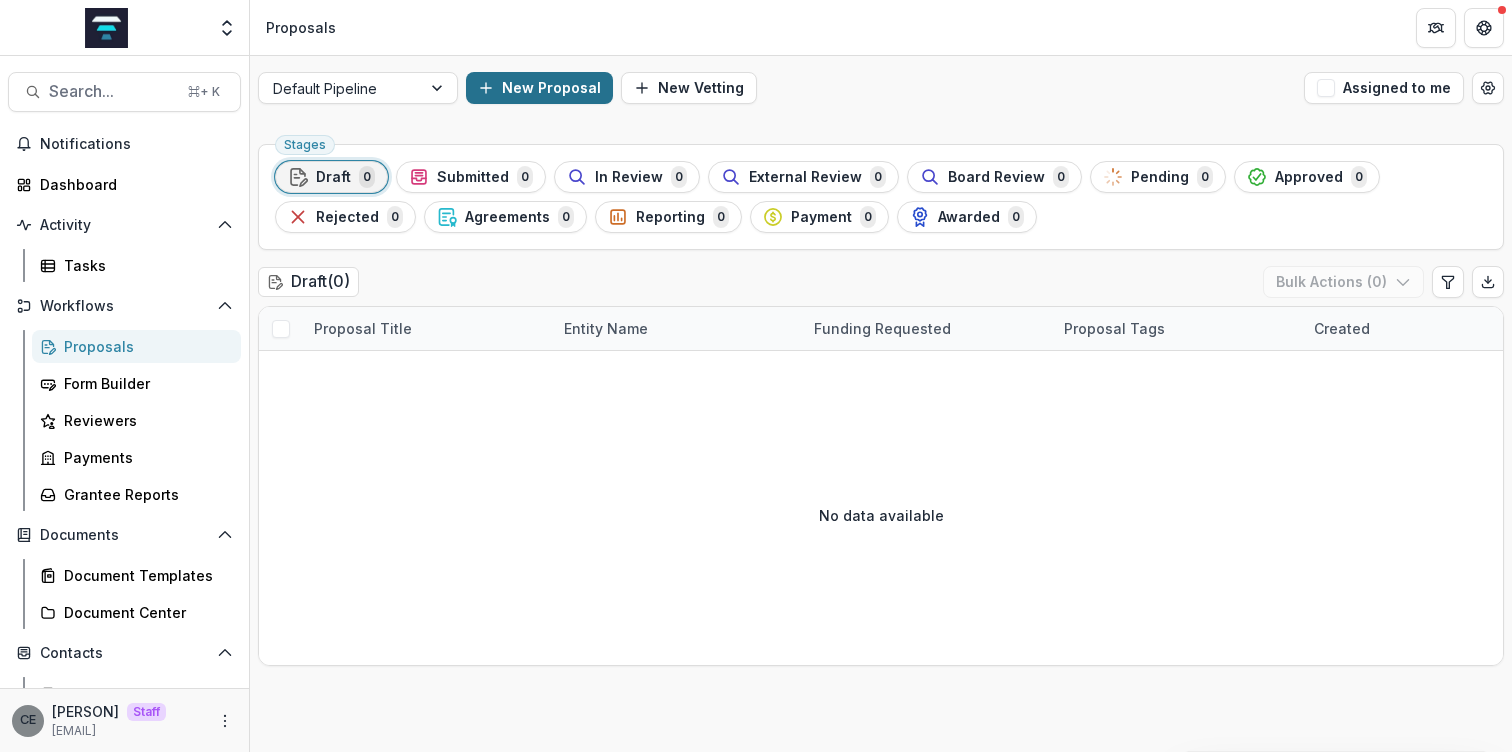 click on "New Proposal" at bounding box center (539, 88) 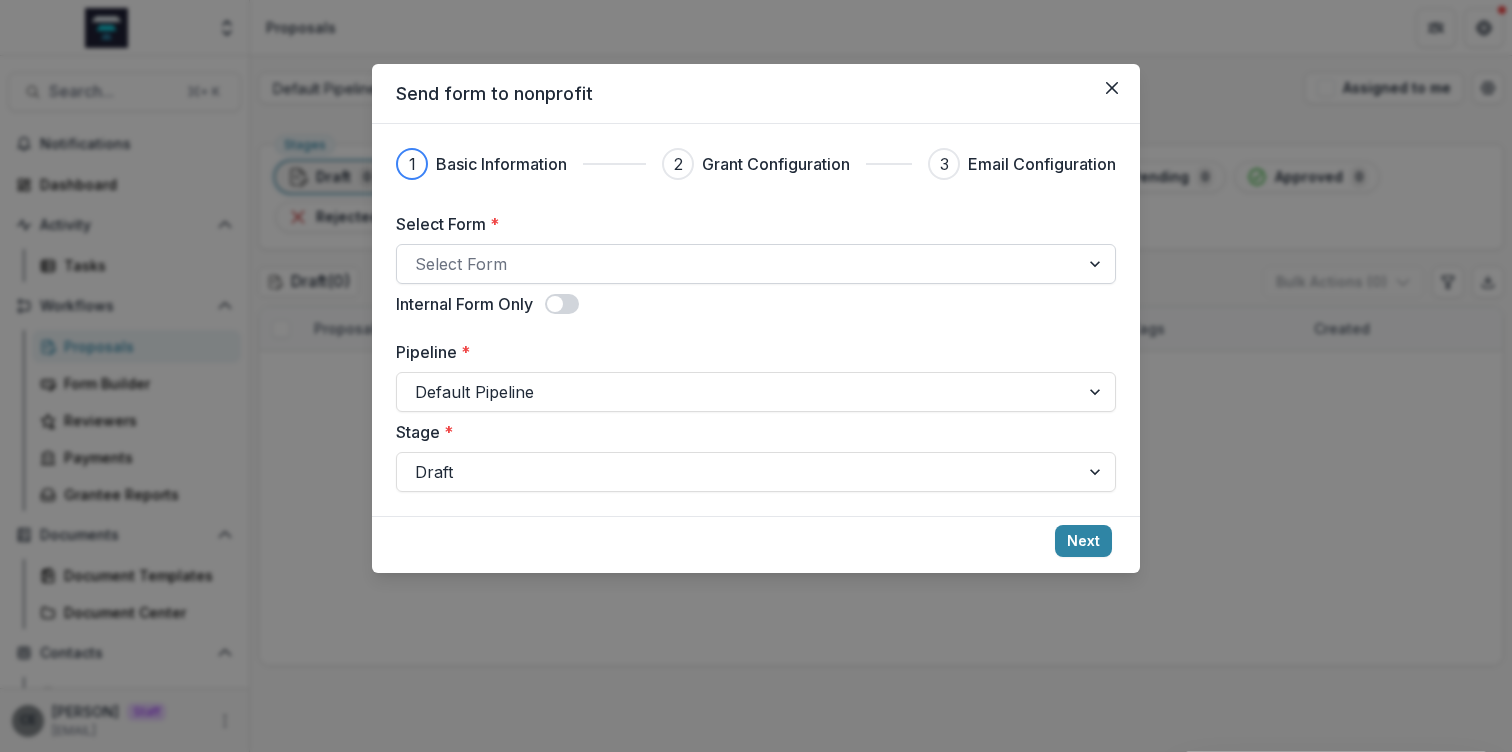 click at bounding box center (738, 264) 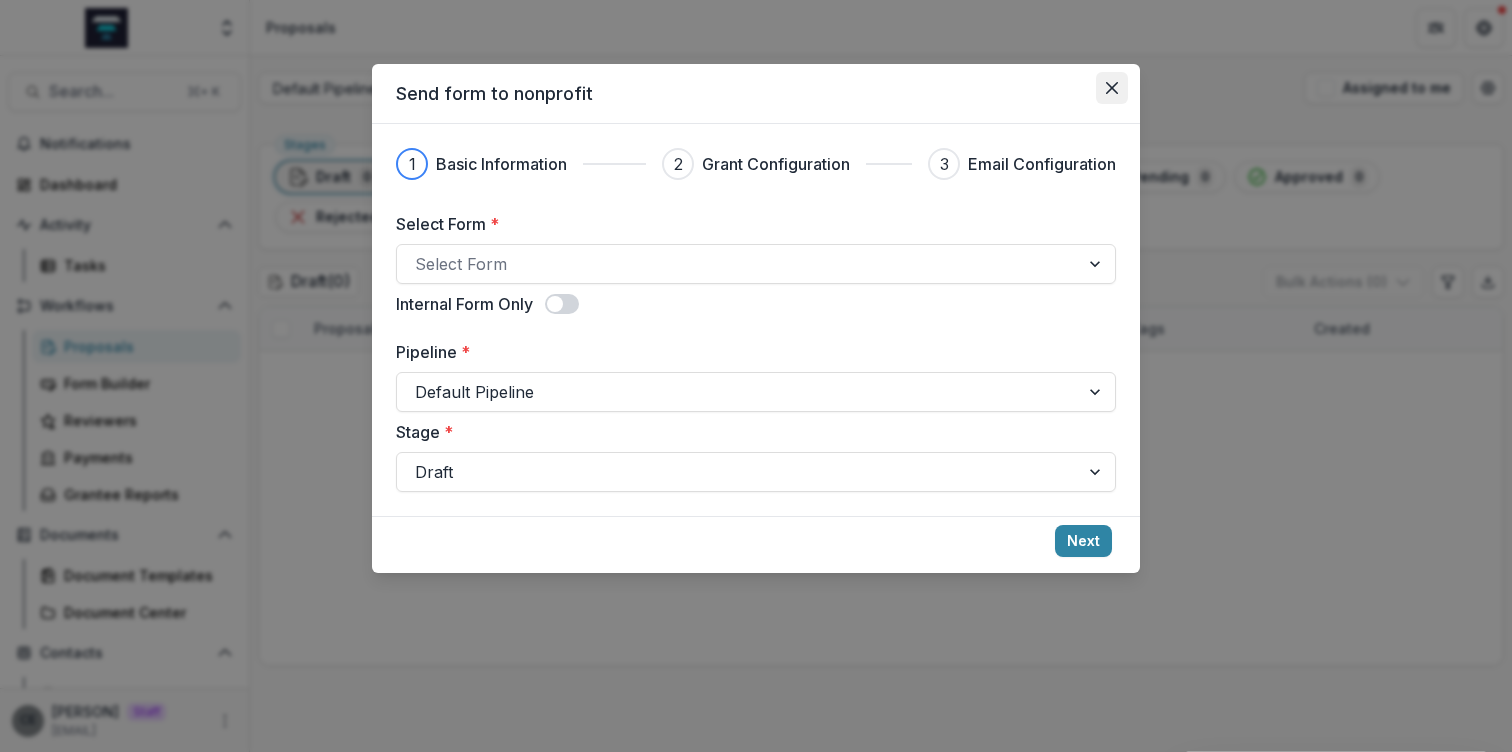 click 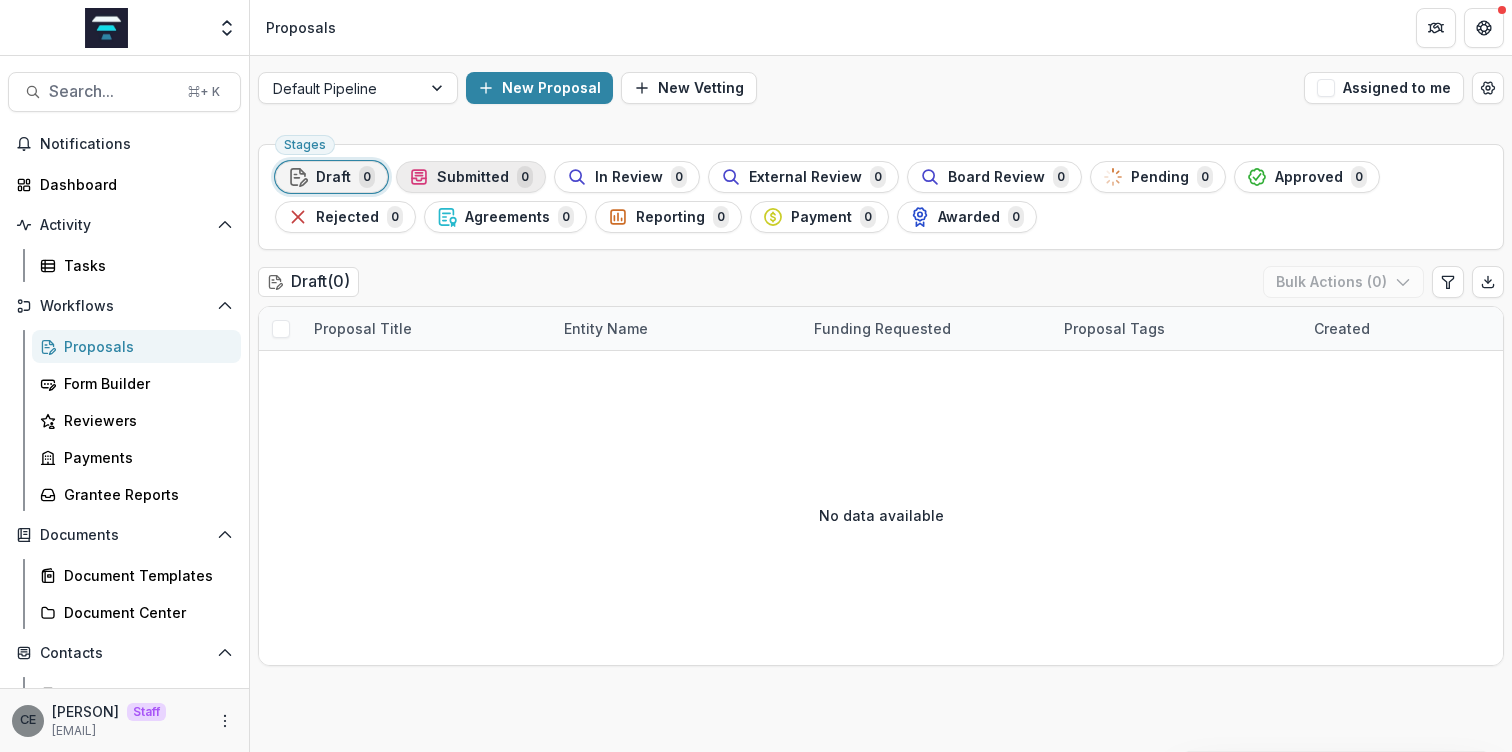 click on "Submitted" at bounding box center (473, 177) 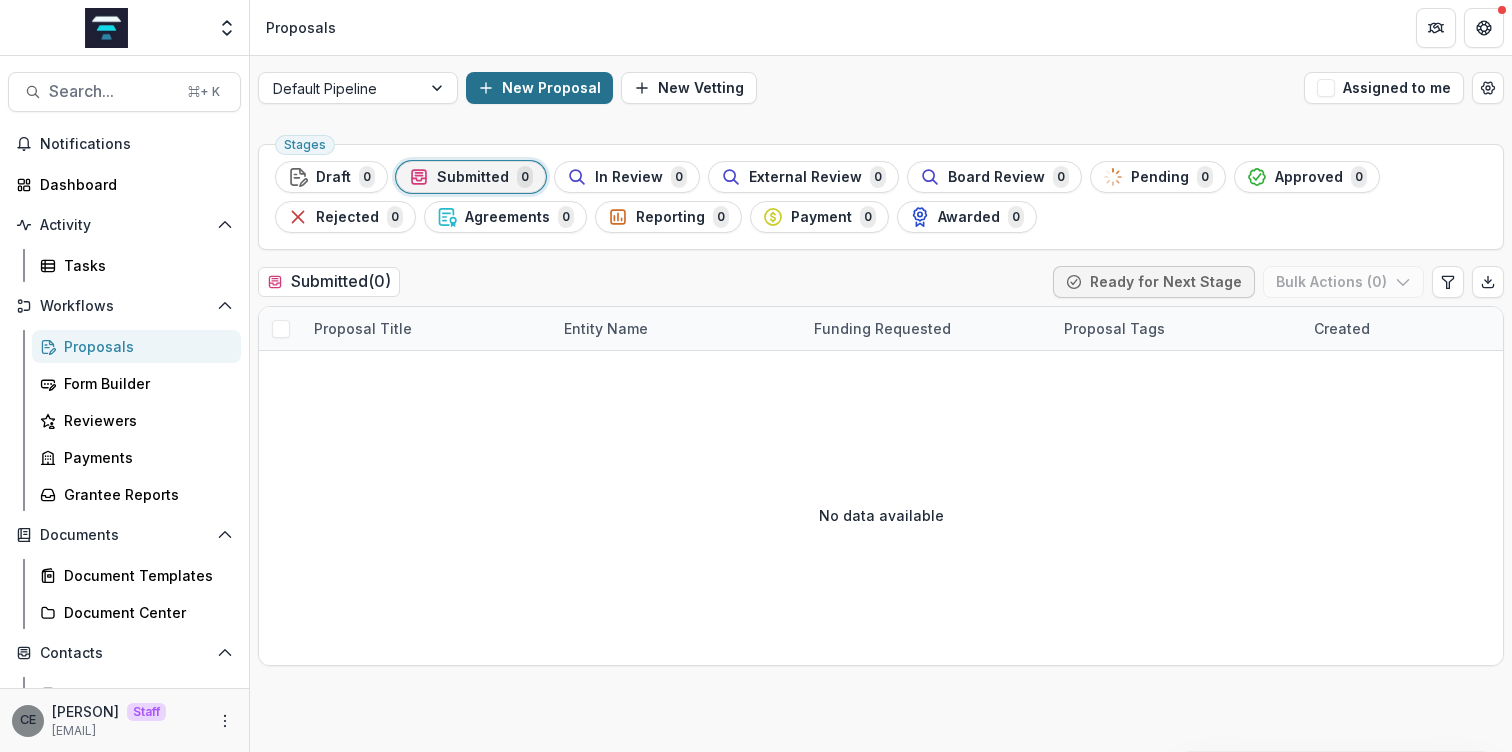 click on "New Proposal" at bounding box center (539, 88) 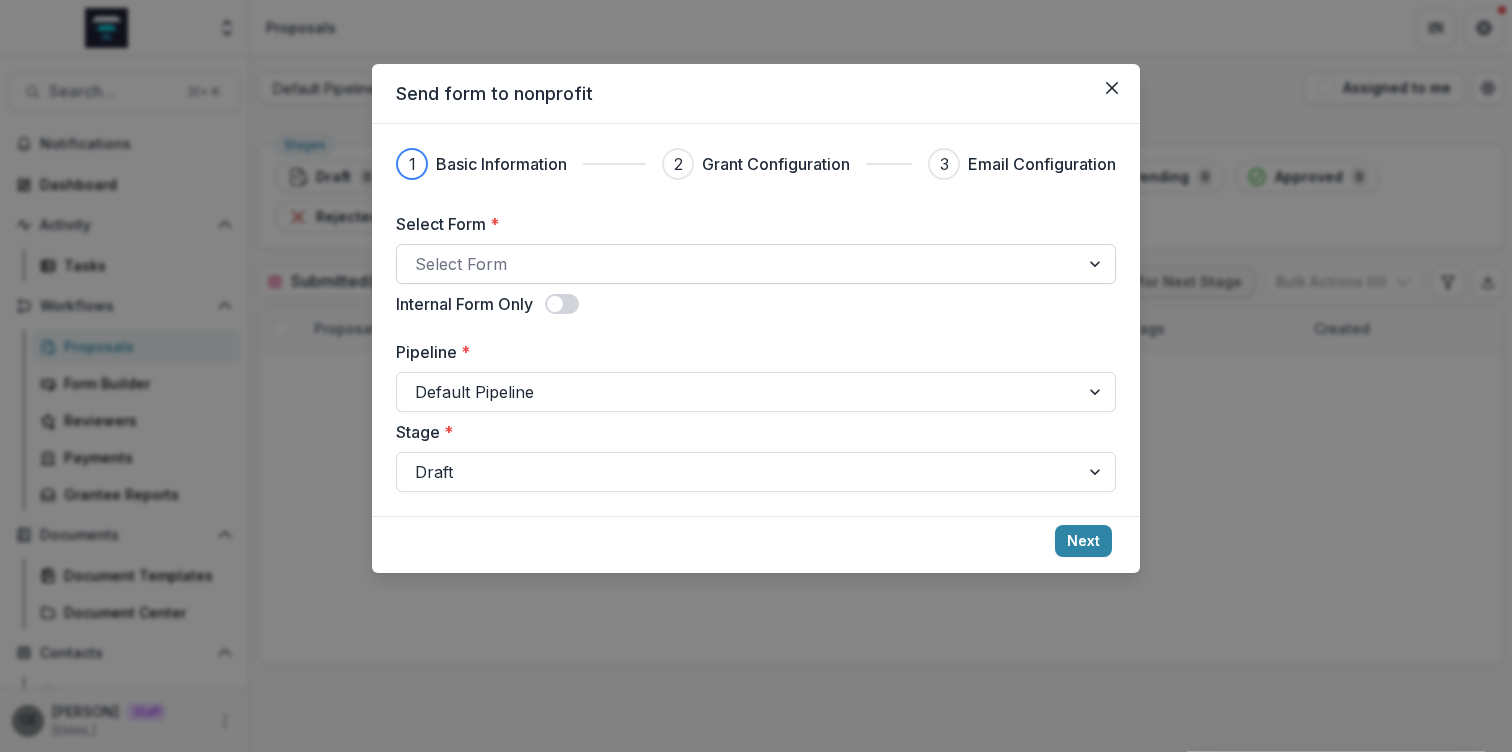 click at bounding box center (738, 264) 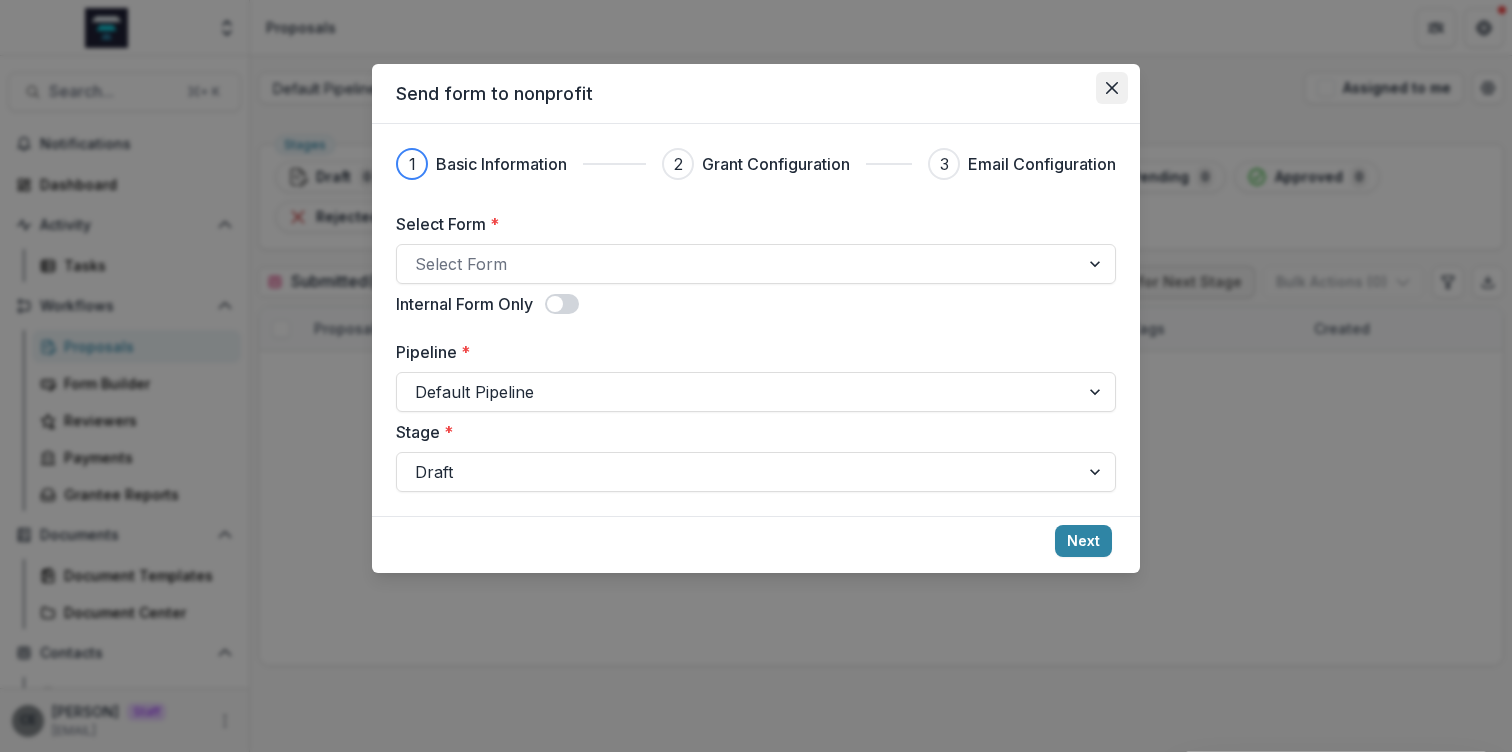 click 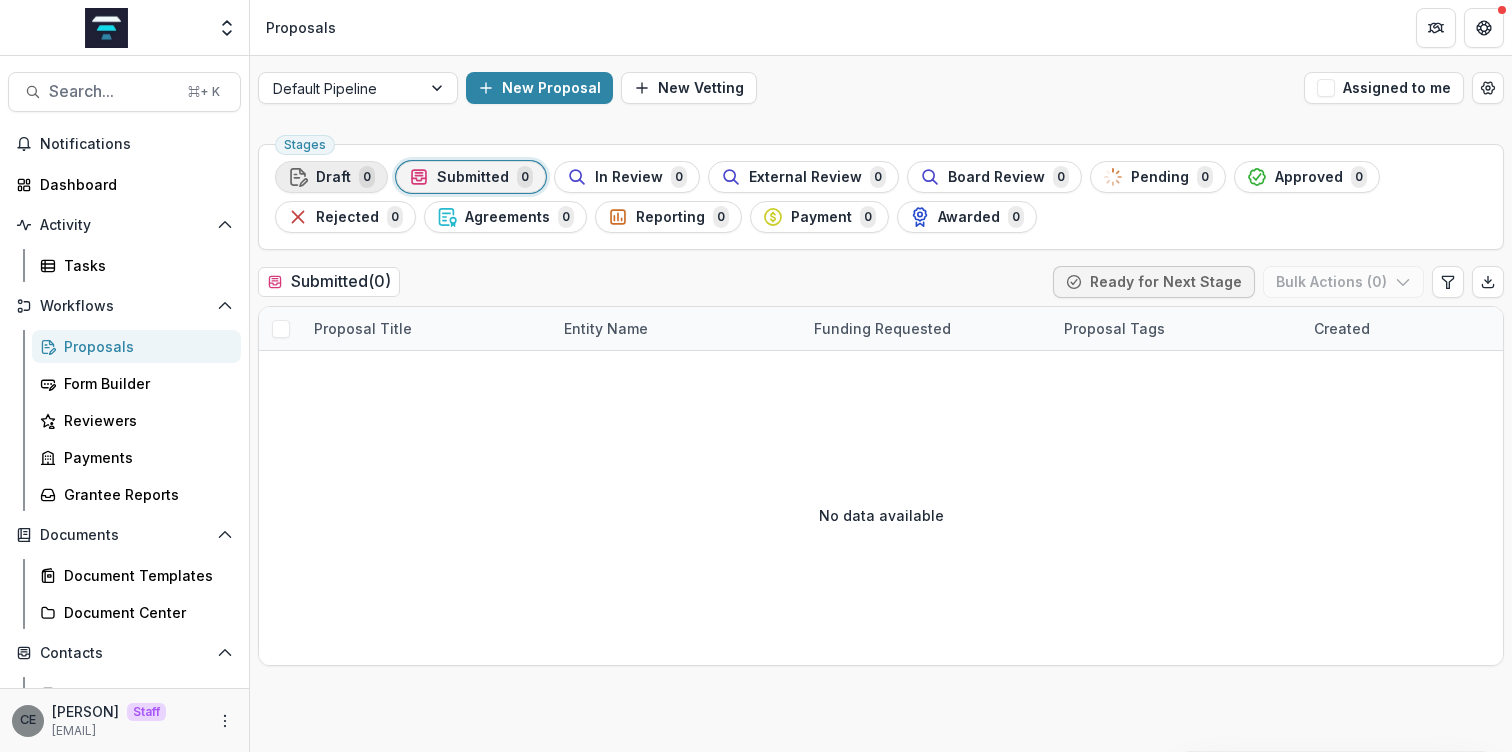 click on "Draft 0" at bounding box center (331, 177) 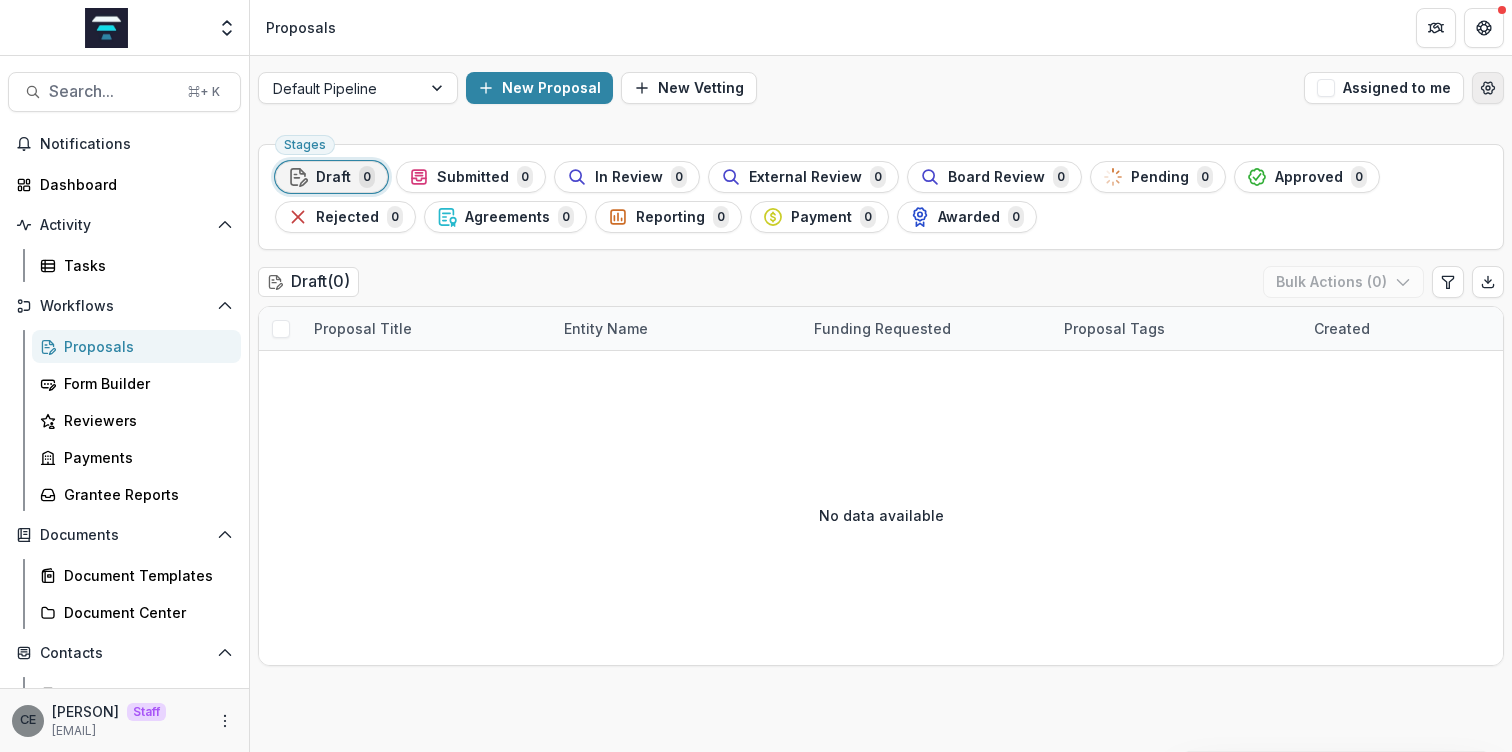 click 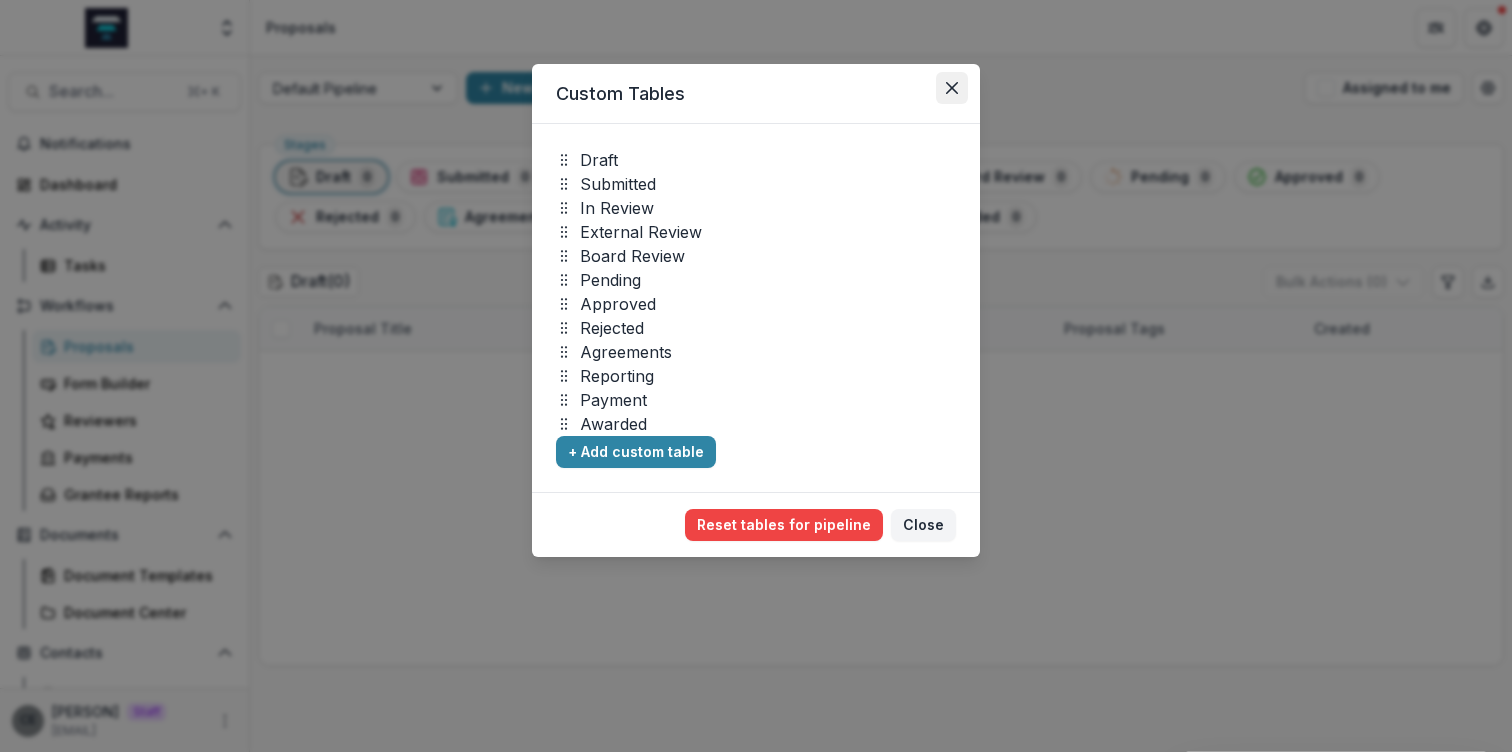 click 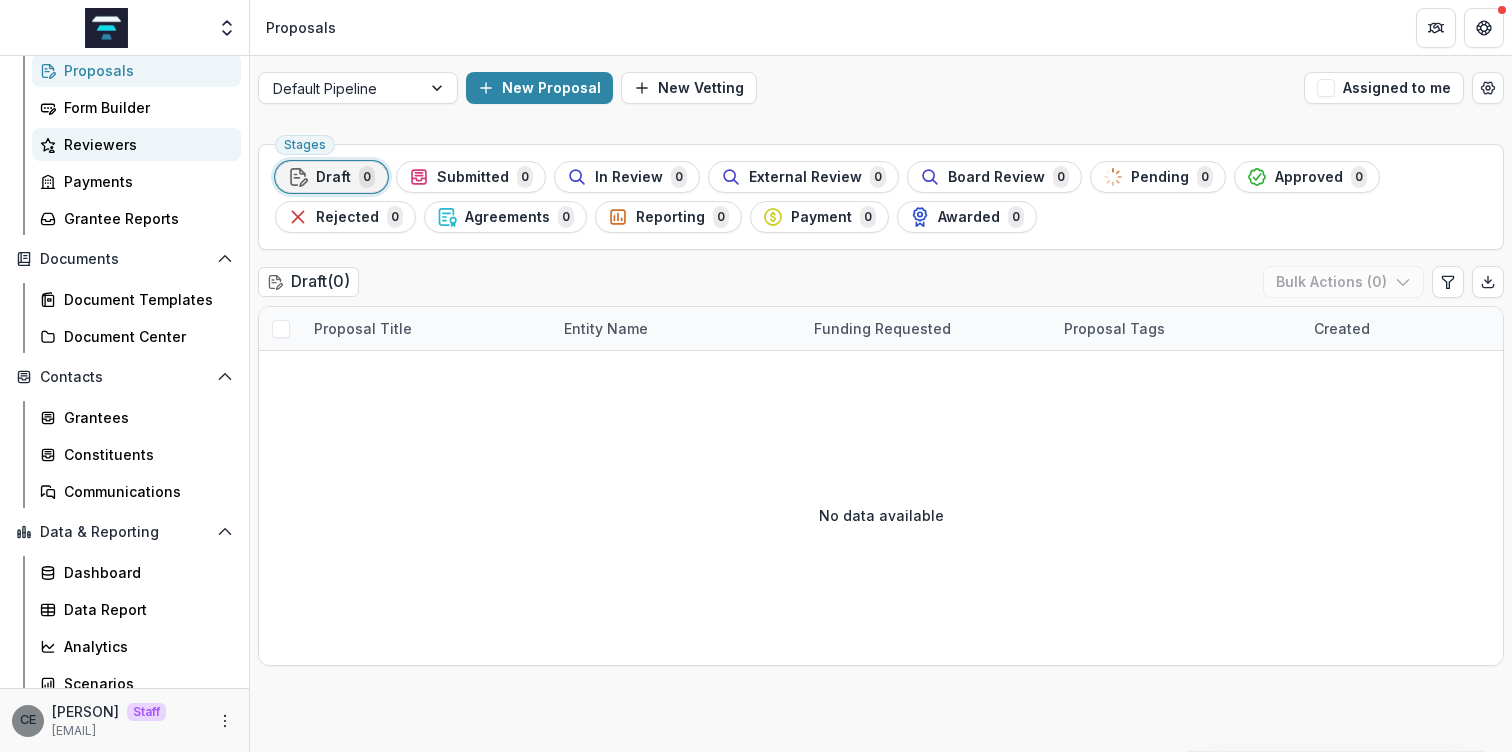 scroll, scrollTop: 288, scrollLeft: 0, axis: vertical 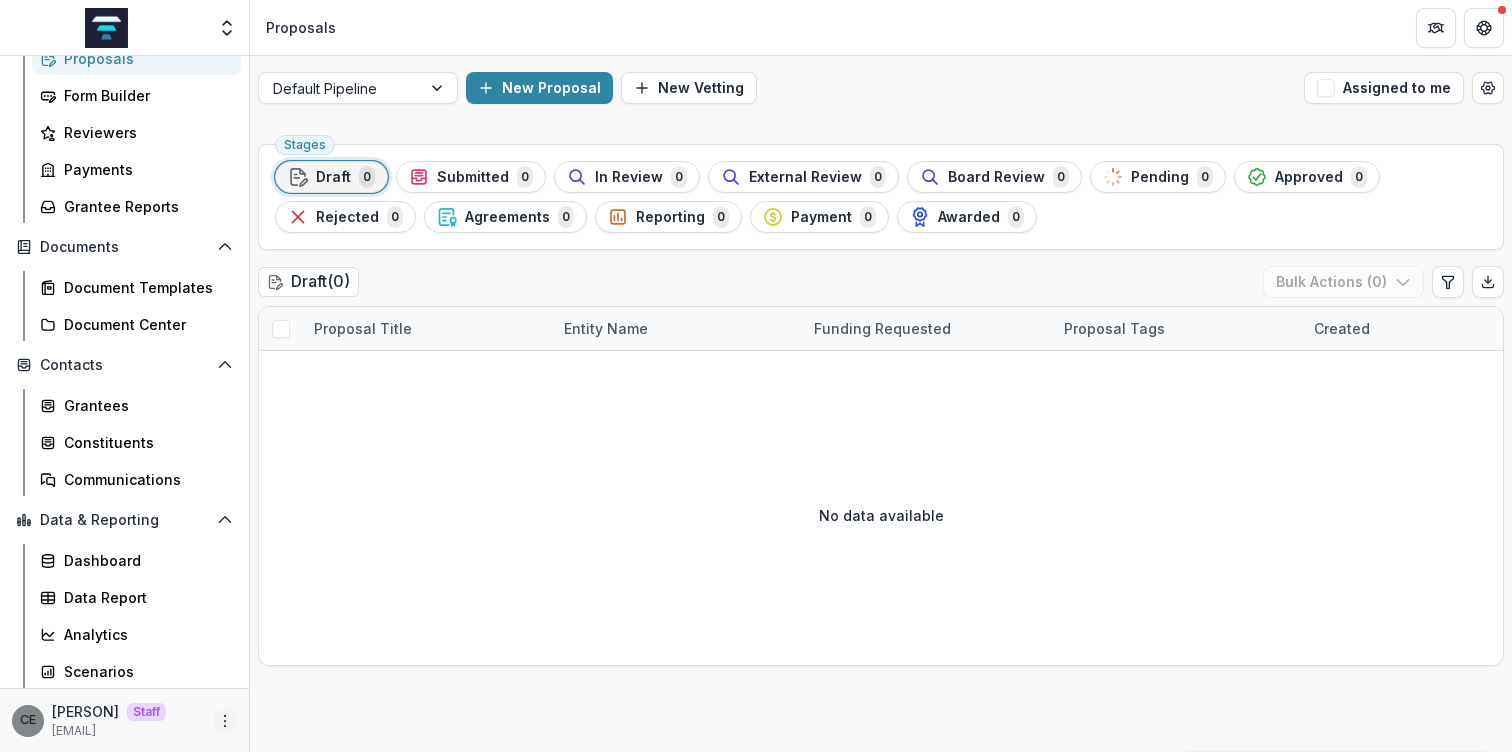 click 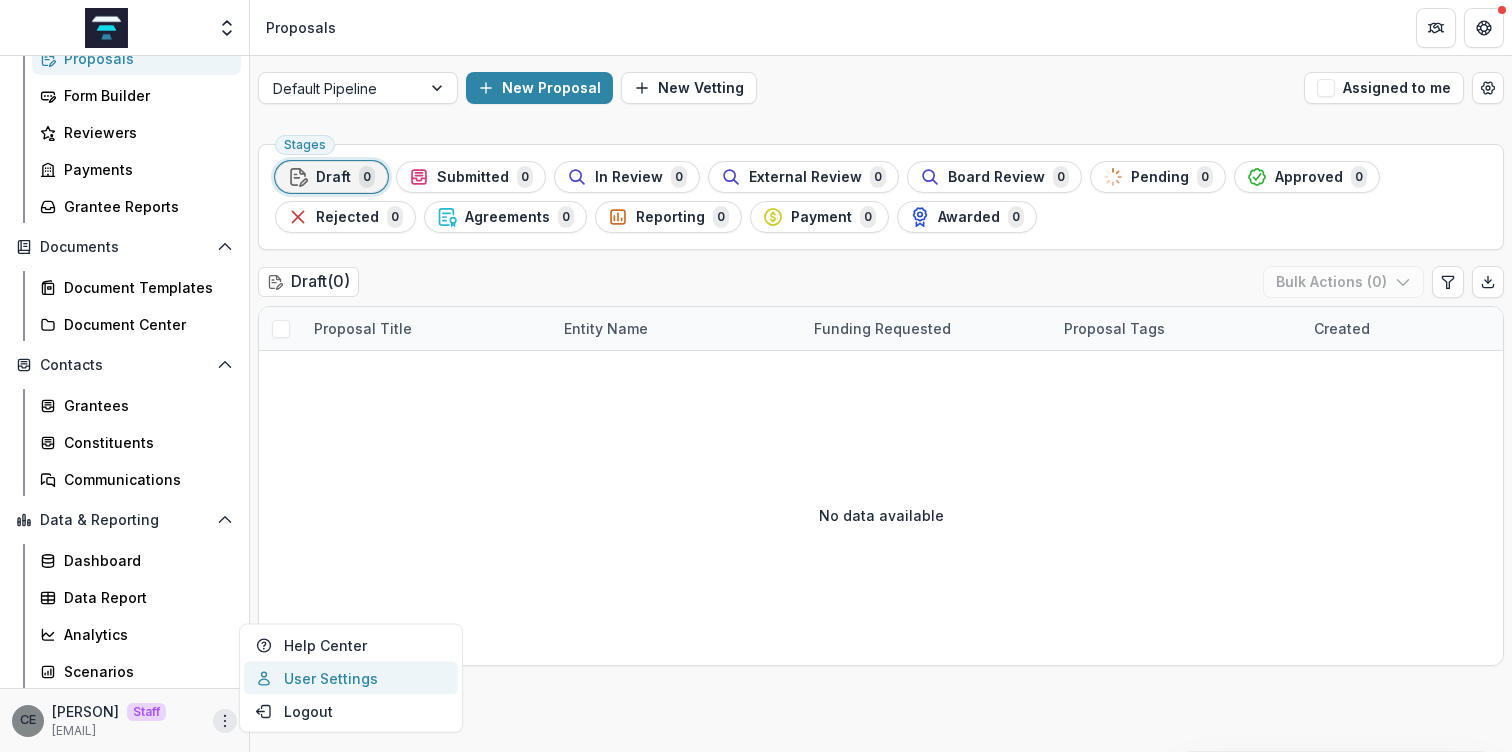 click on "User Settings" at bounding box center (351, 678) 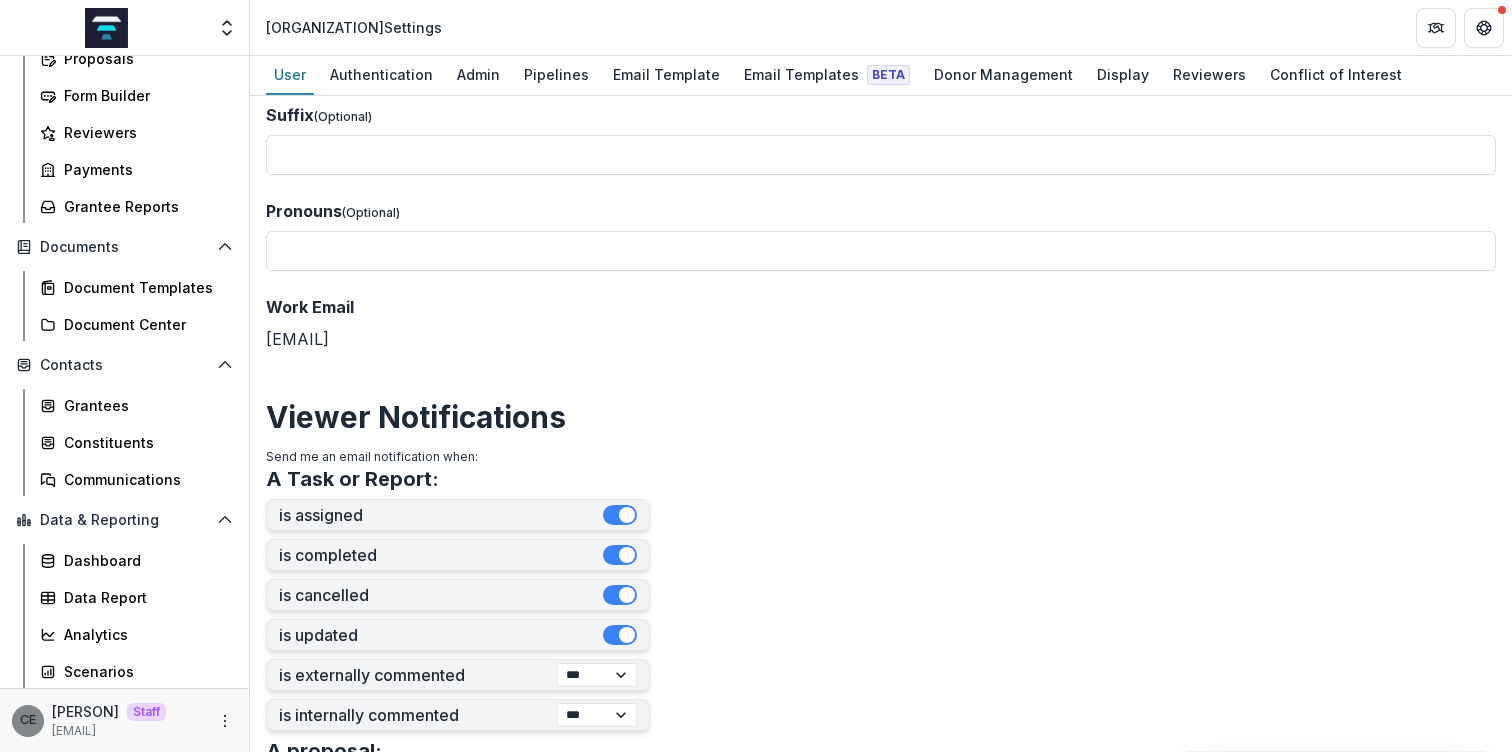 scroll, scrollTop: 144, scrollLeft: 0, axis: vertical 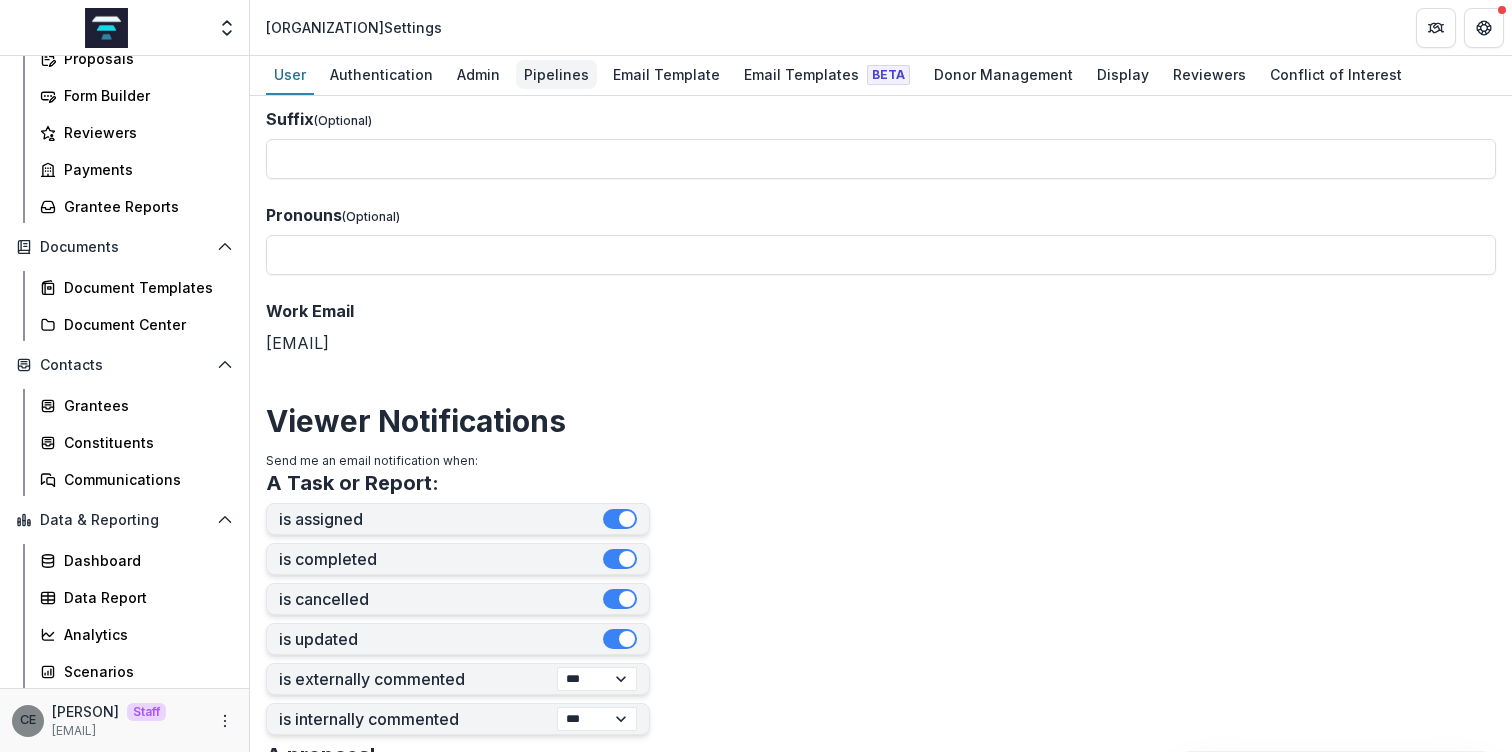 click on "Pipelines" at bounding box center [556, 74] 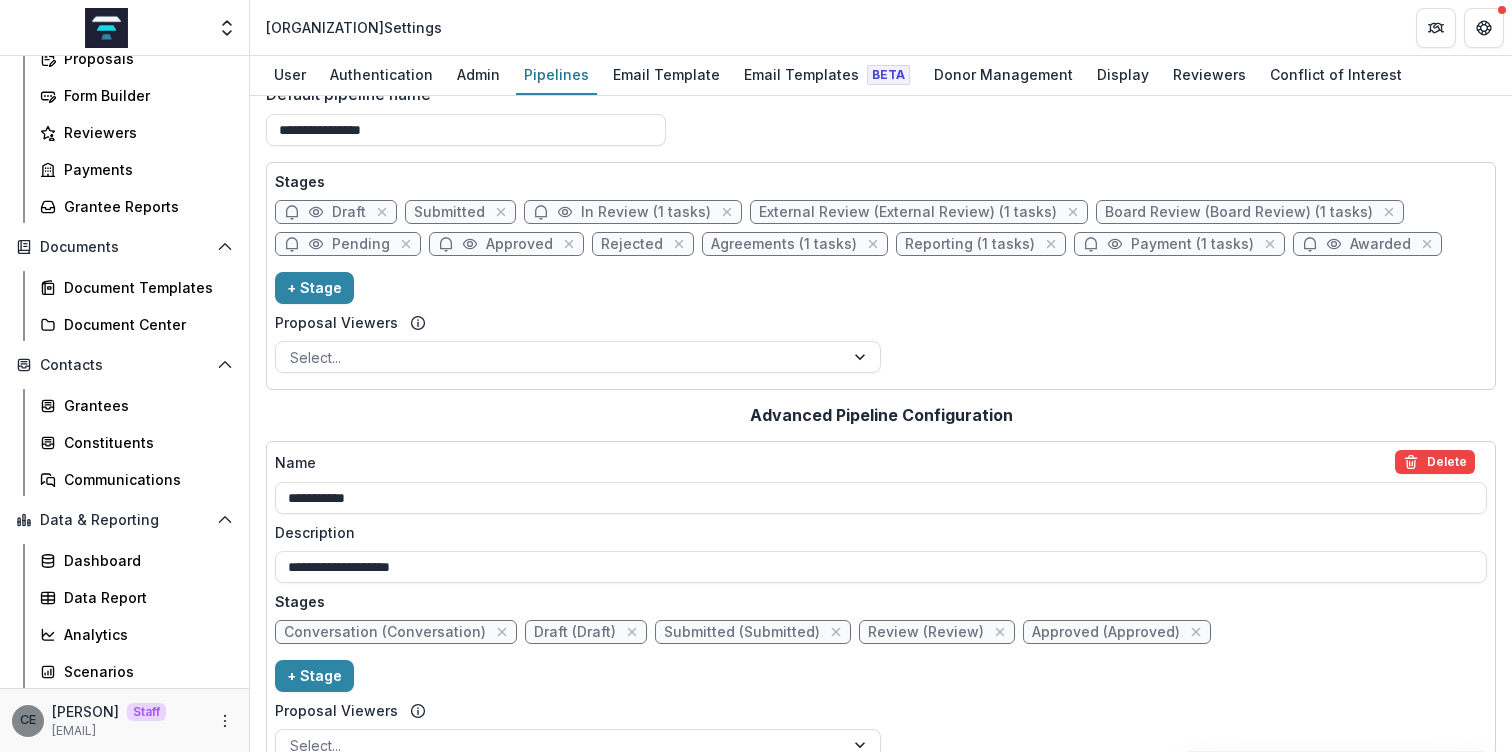 scroll, scrollTop: 0, scrollLeft: 0, axis: both 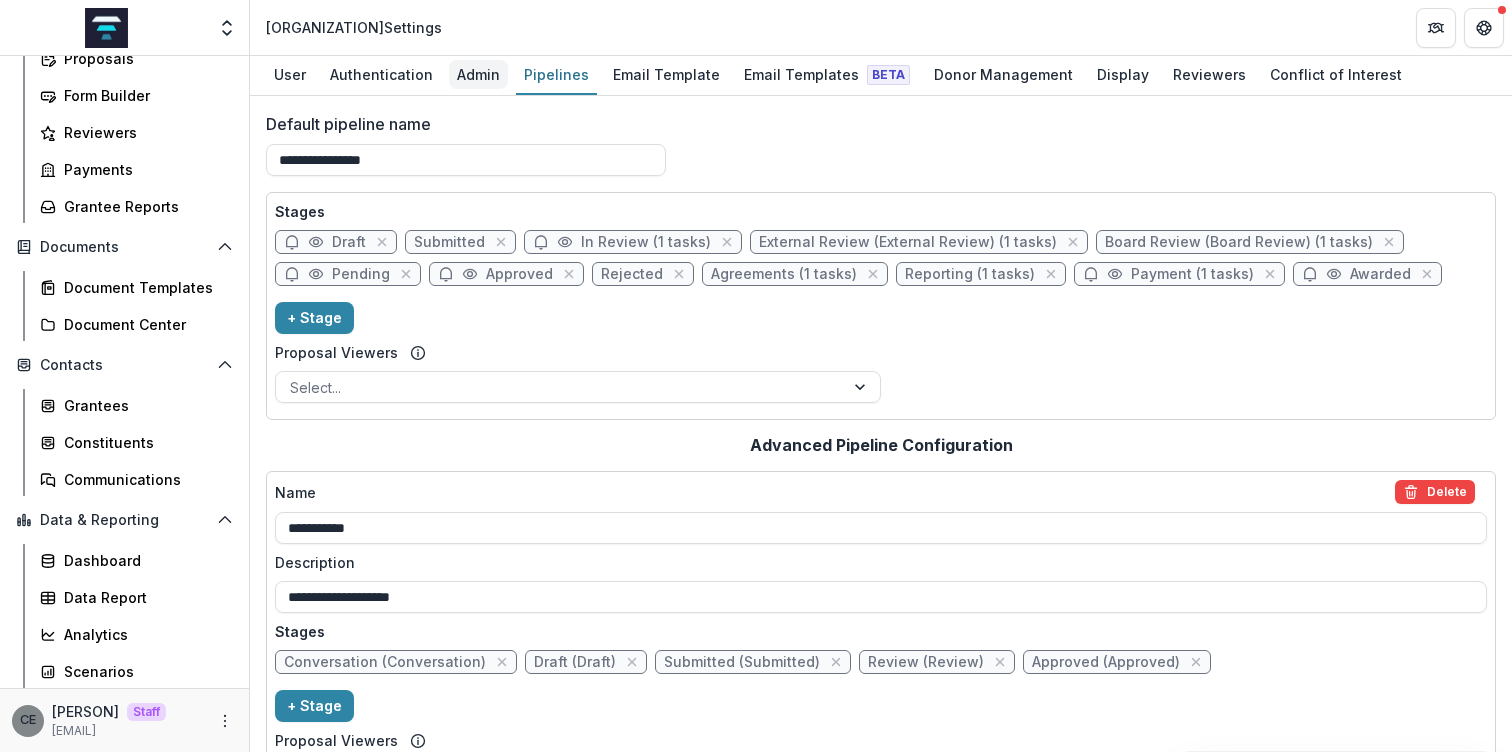 click on "Admin" at bounding box center [478, 74] 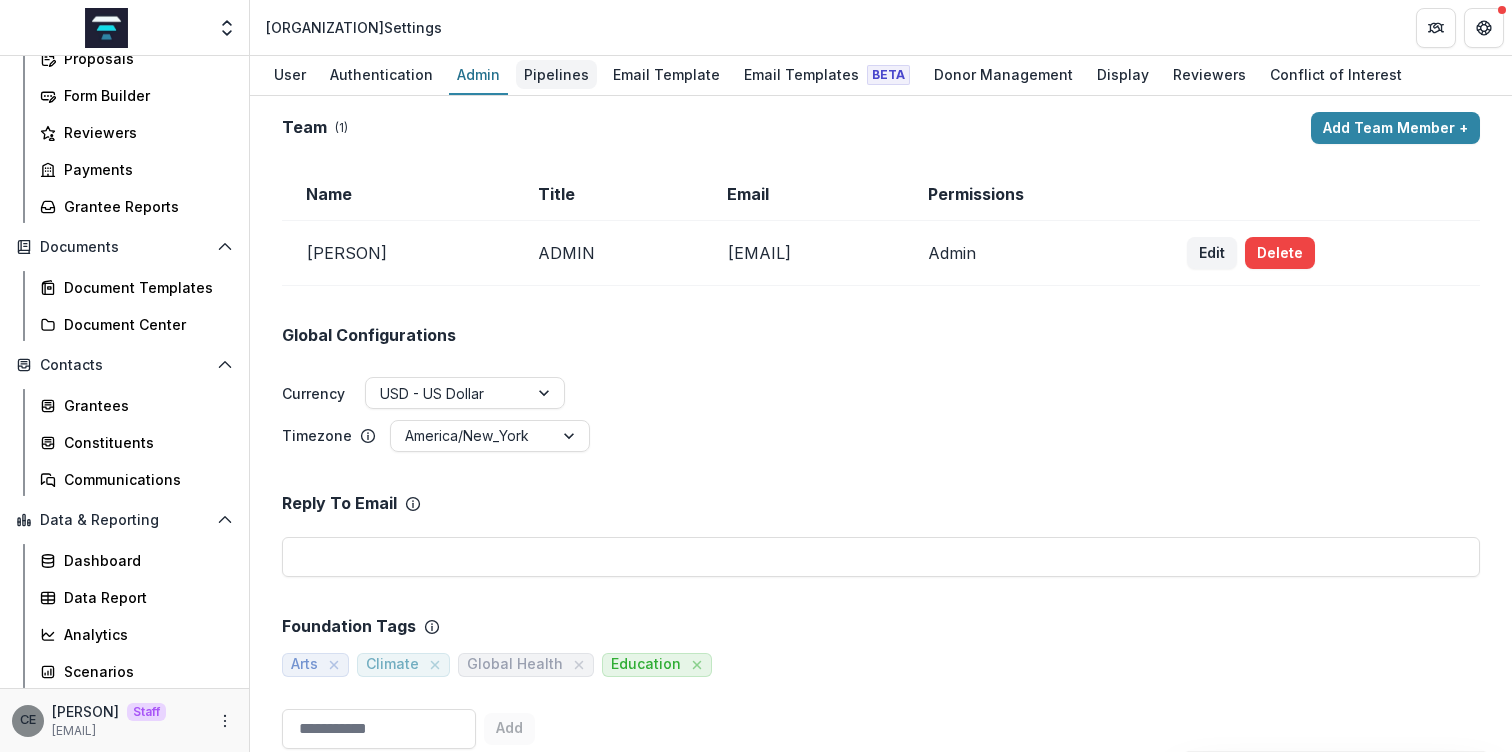 click on "Pipelines" at bounding box center (556, 74) 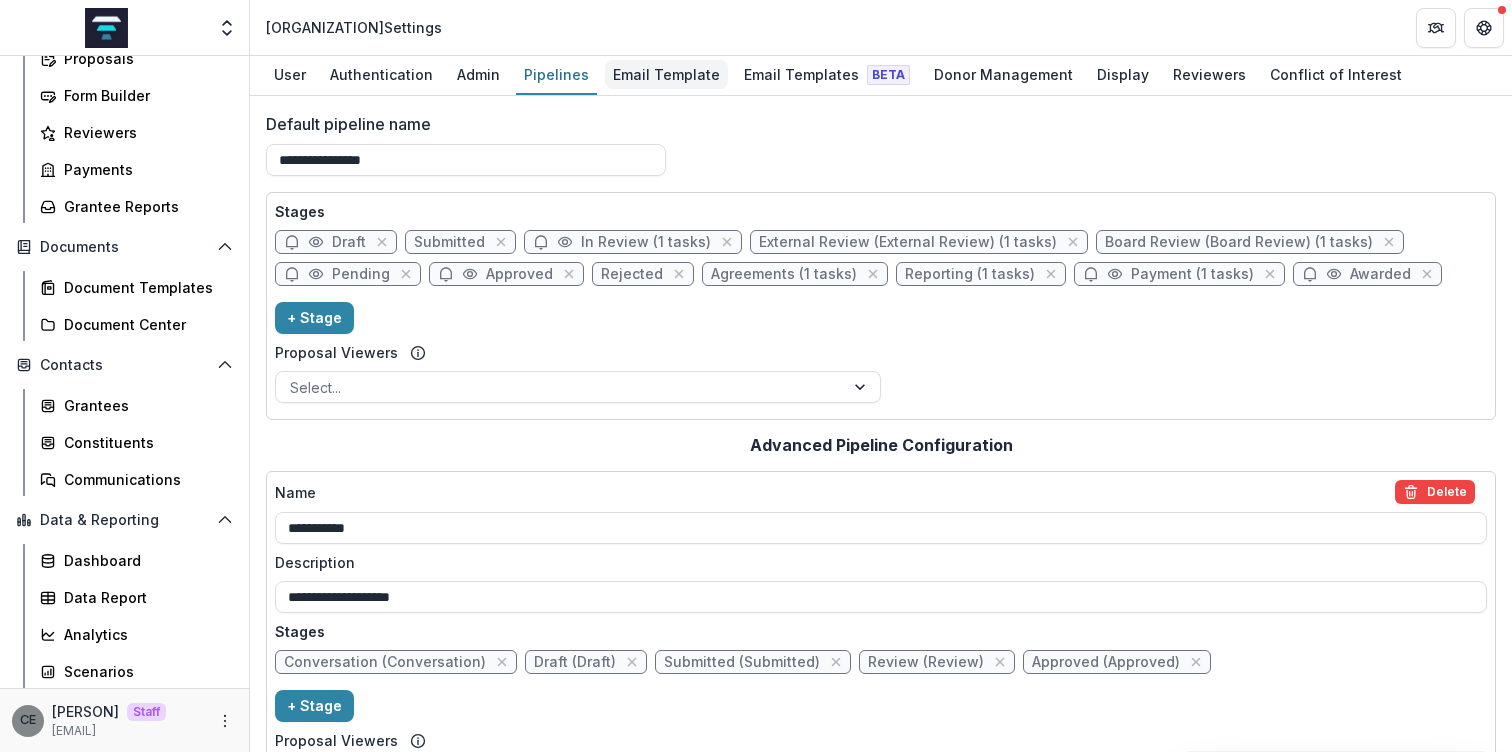 click on "Email Template" at bounding box center (666, 74) 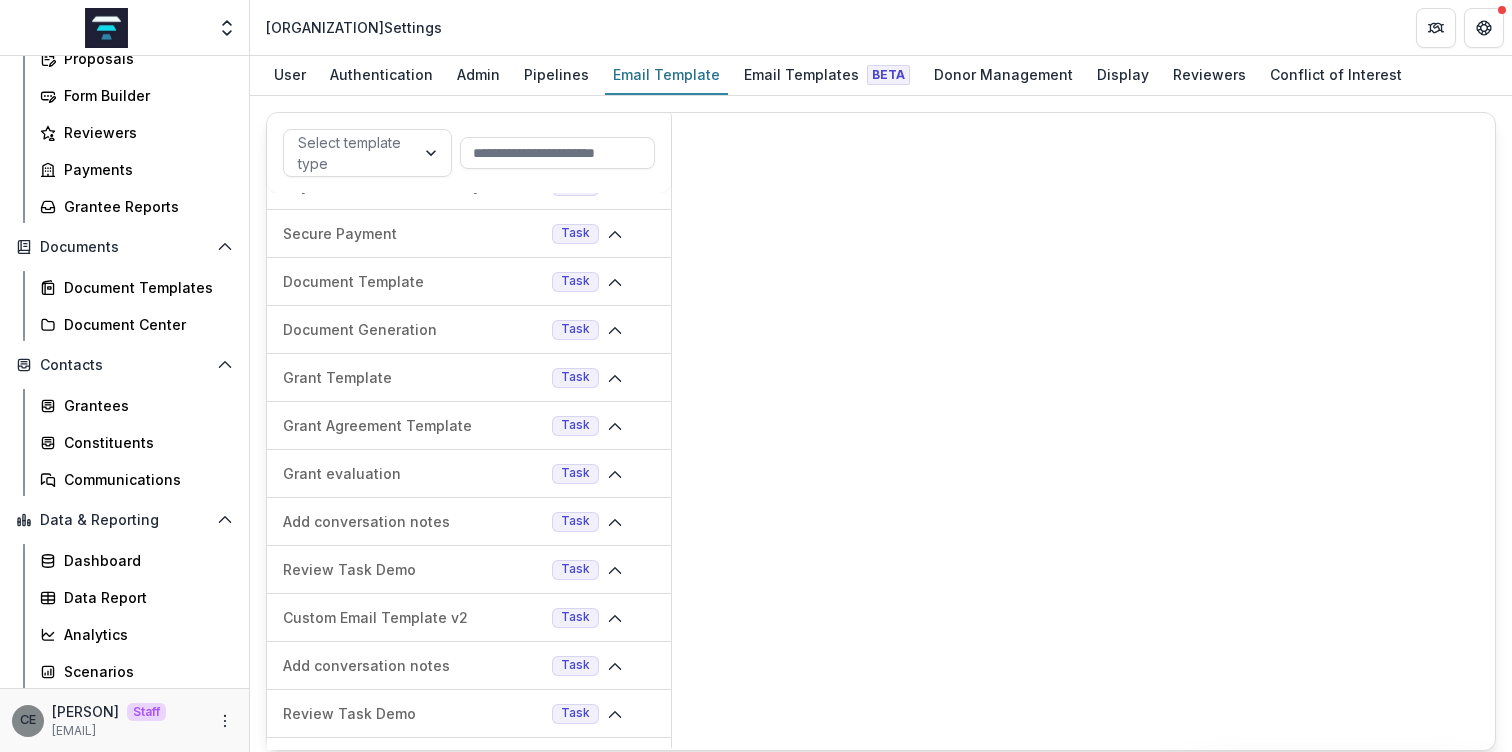 scroll, scrollTop: 1027, scrollLeft: 0, axis: vertical 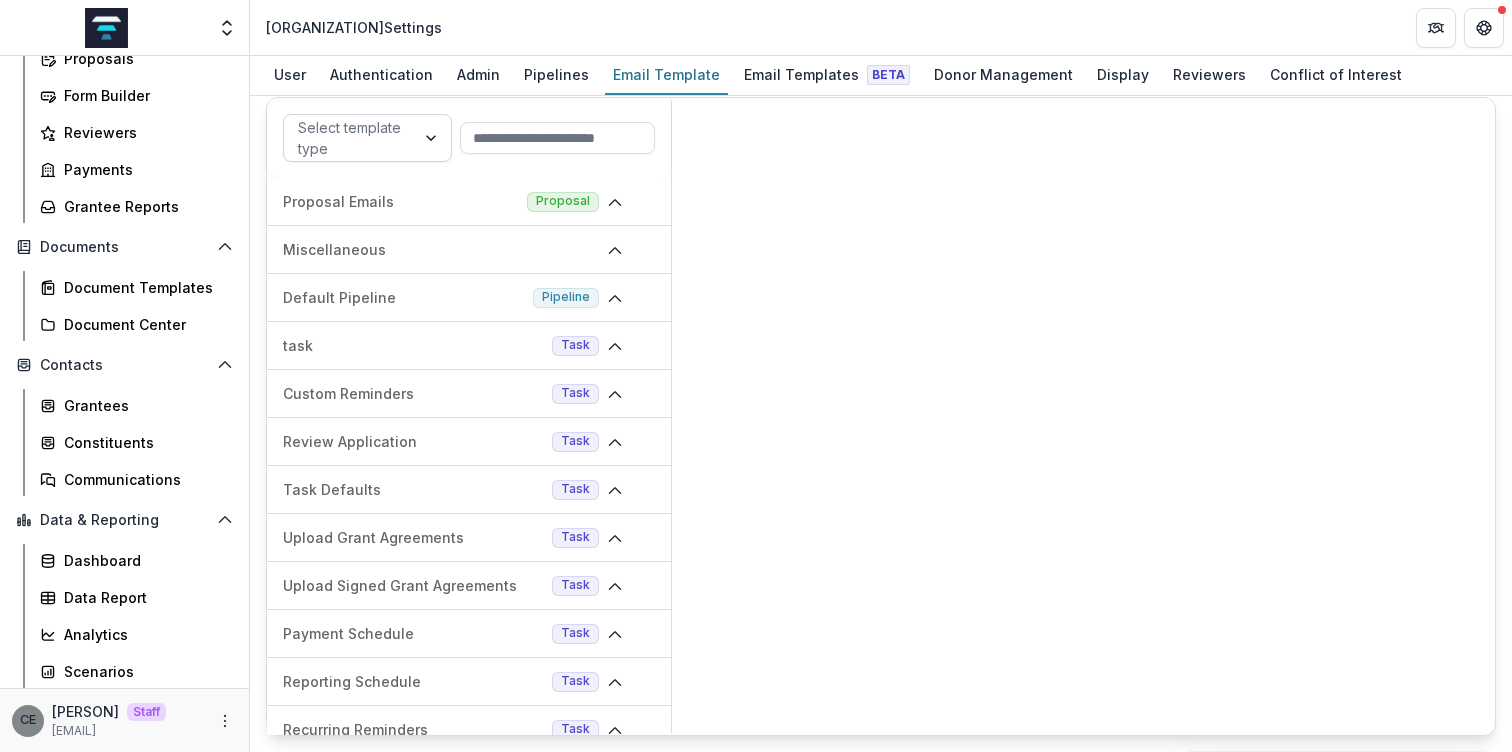 click at bounding box center [433, 138] 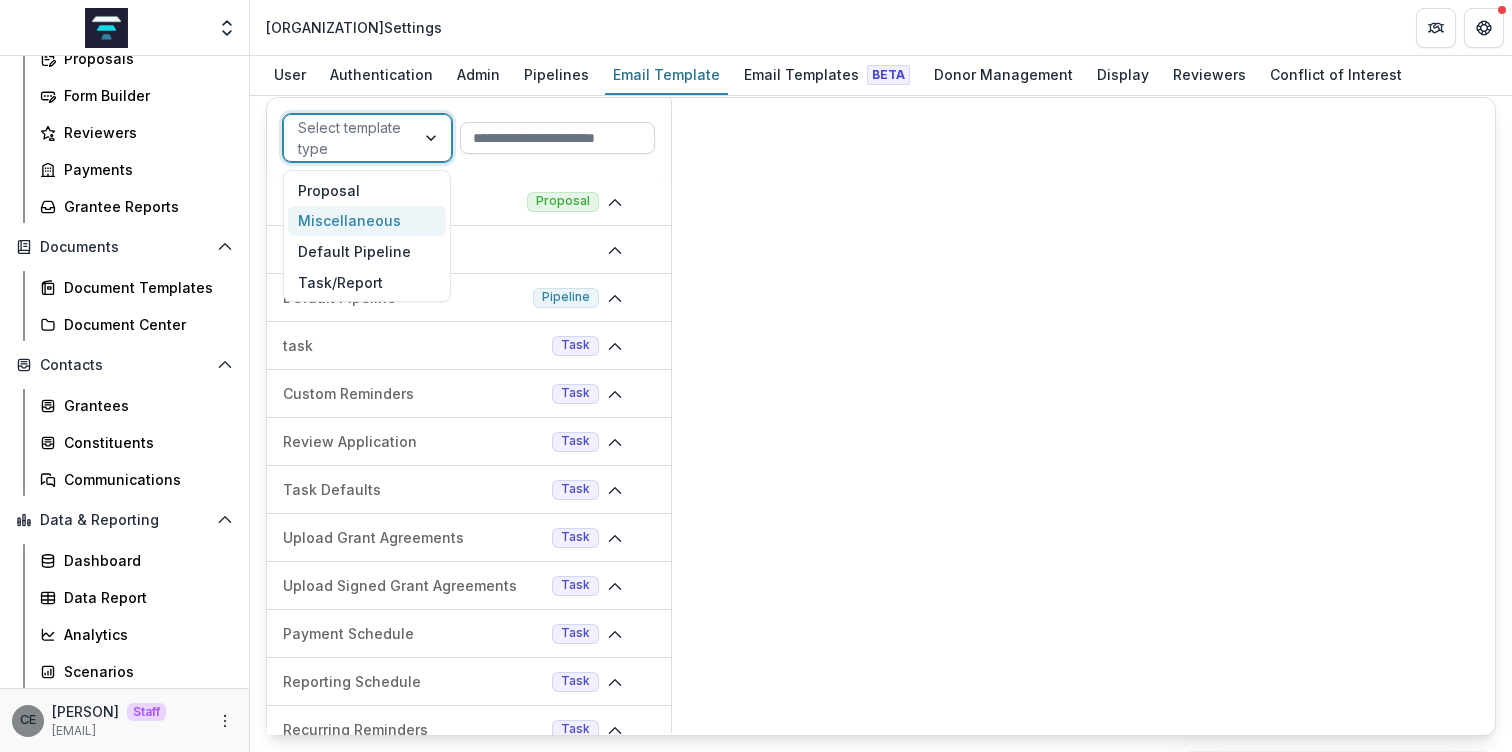 click at bounding box center [557, 138] 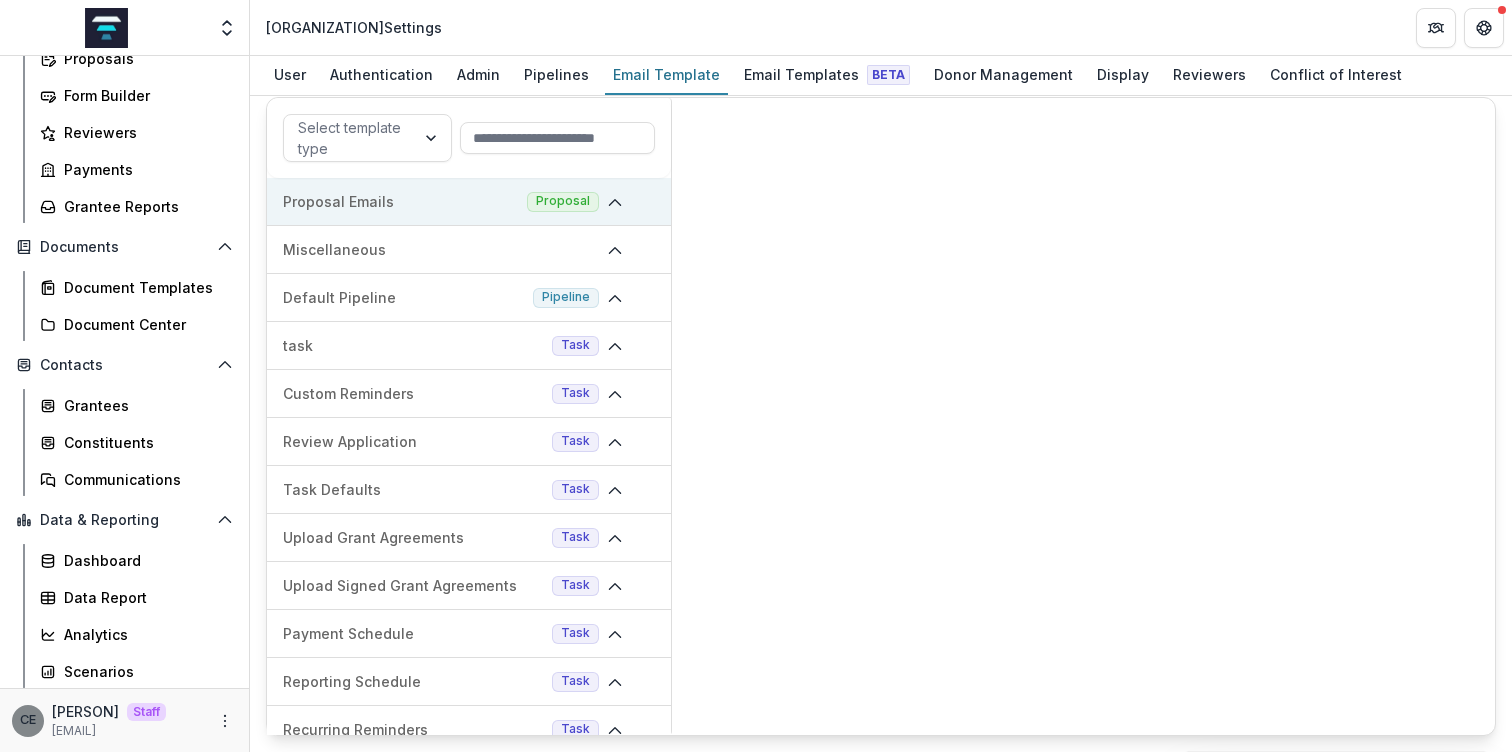 click 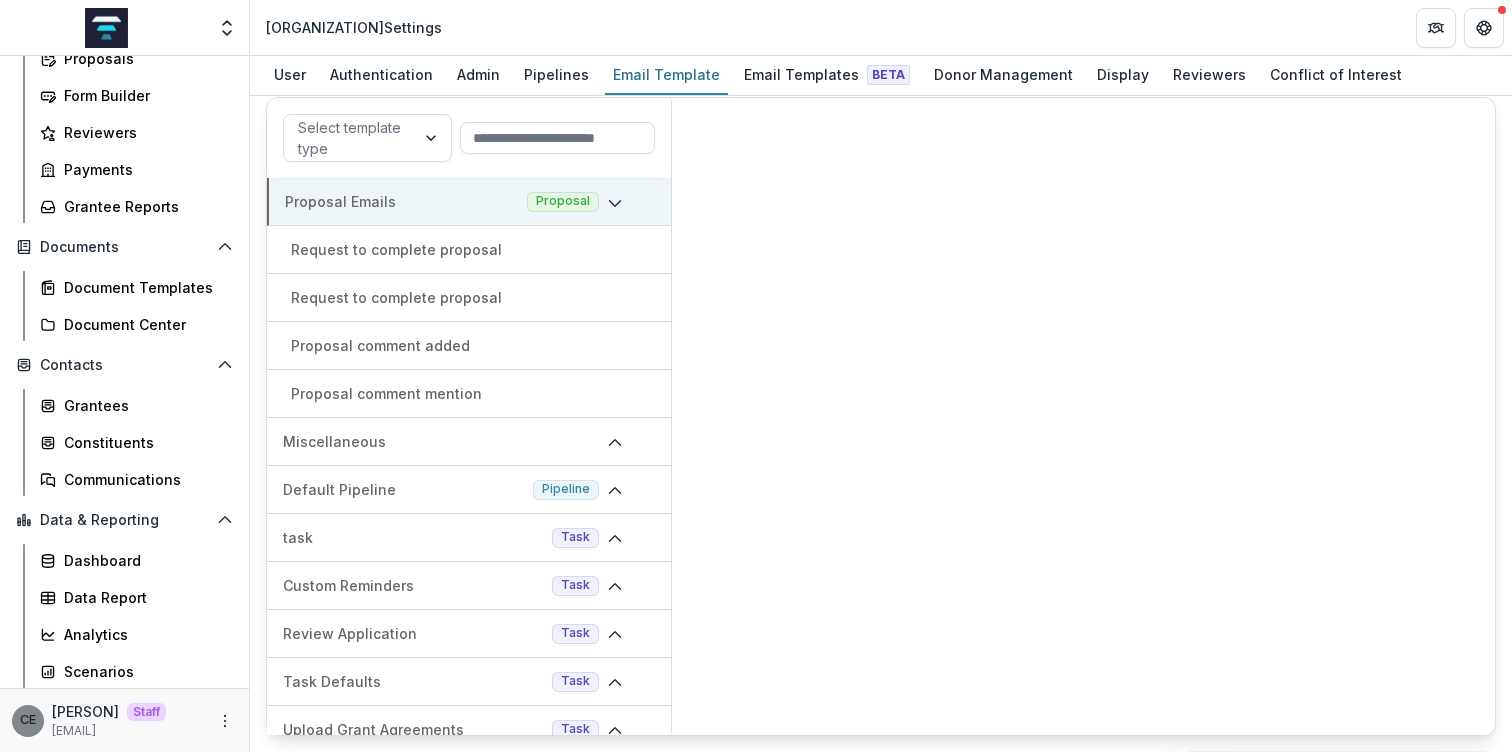 click 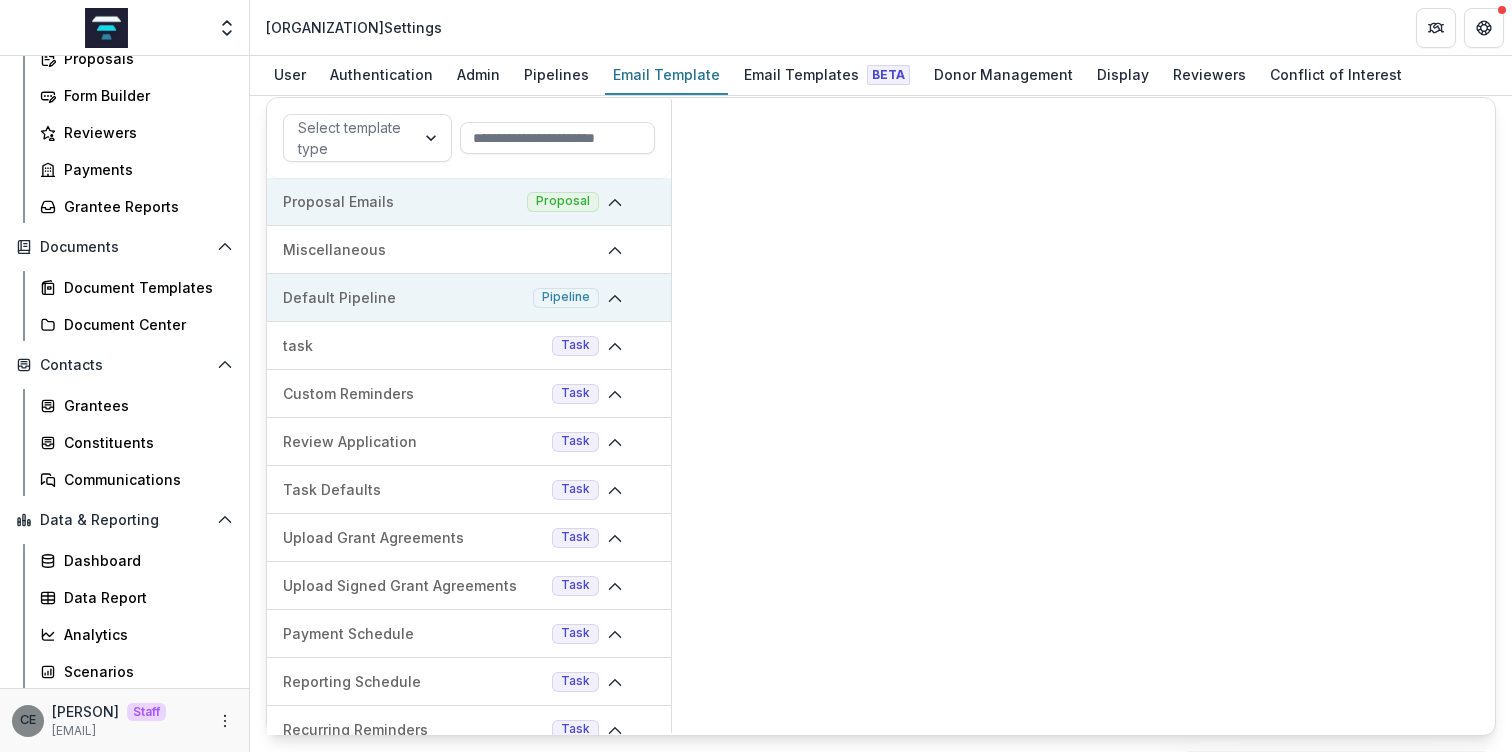 click 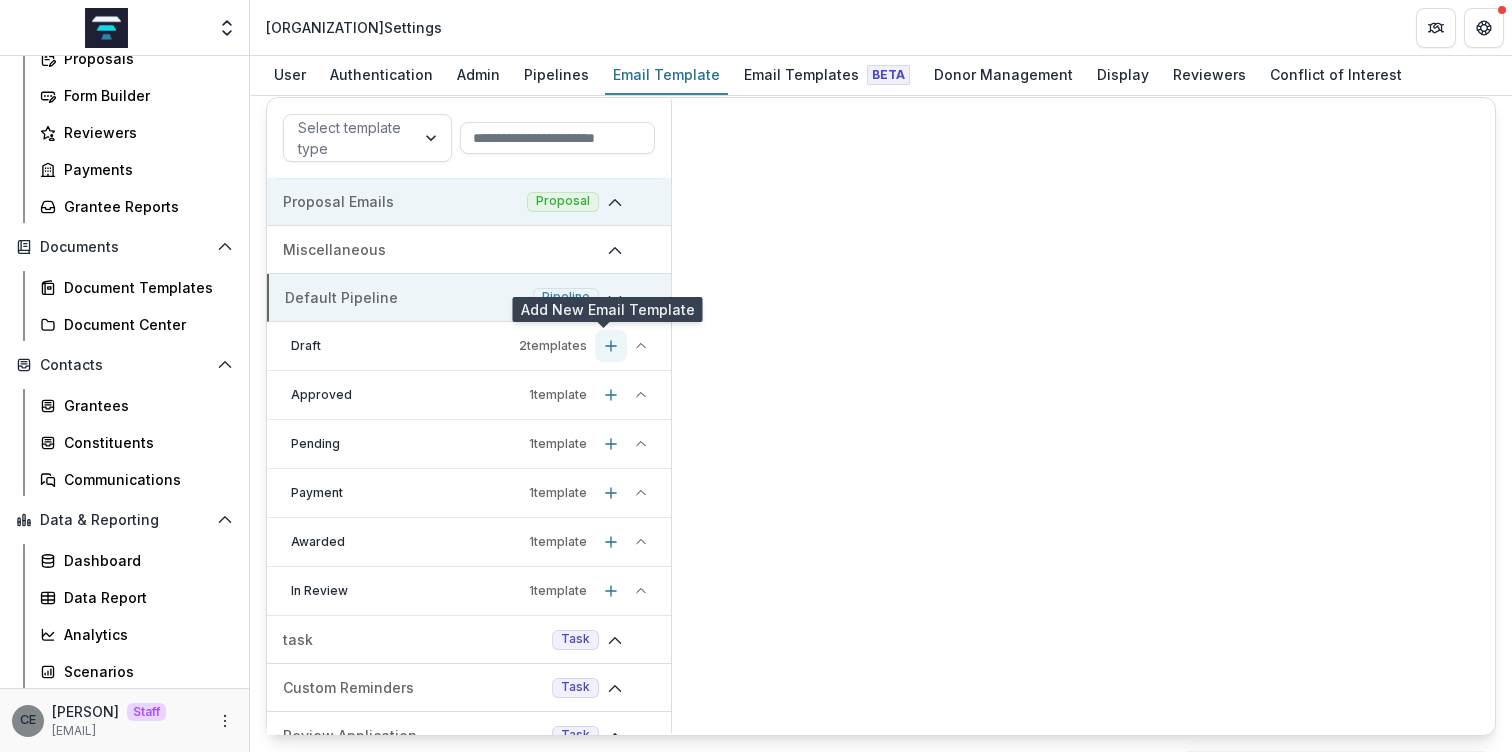 click 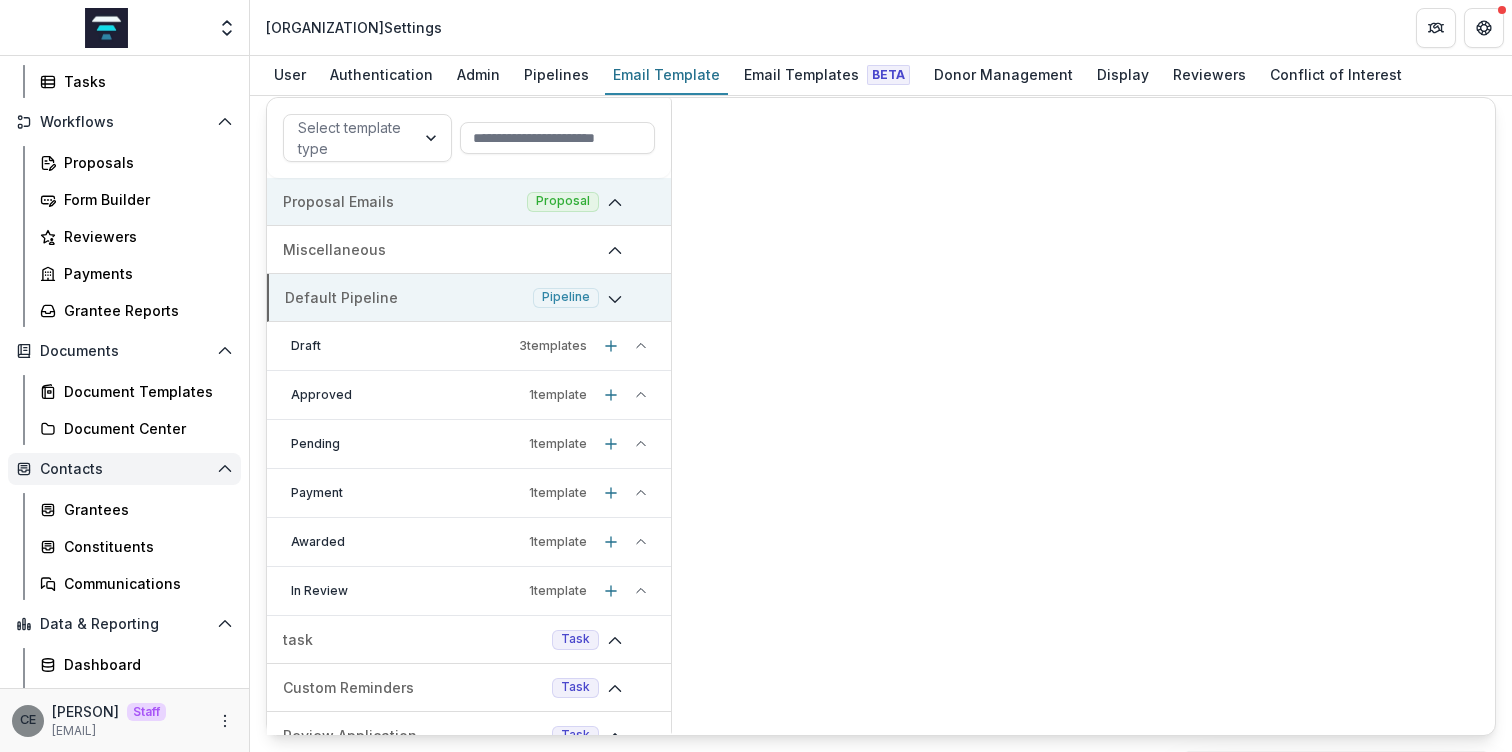 scroll, scrollTop: 0, scrollLeft: 0, axis: both 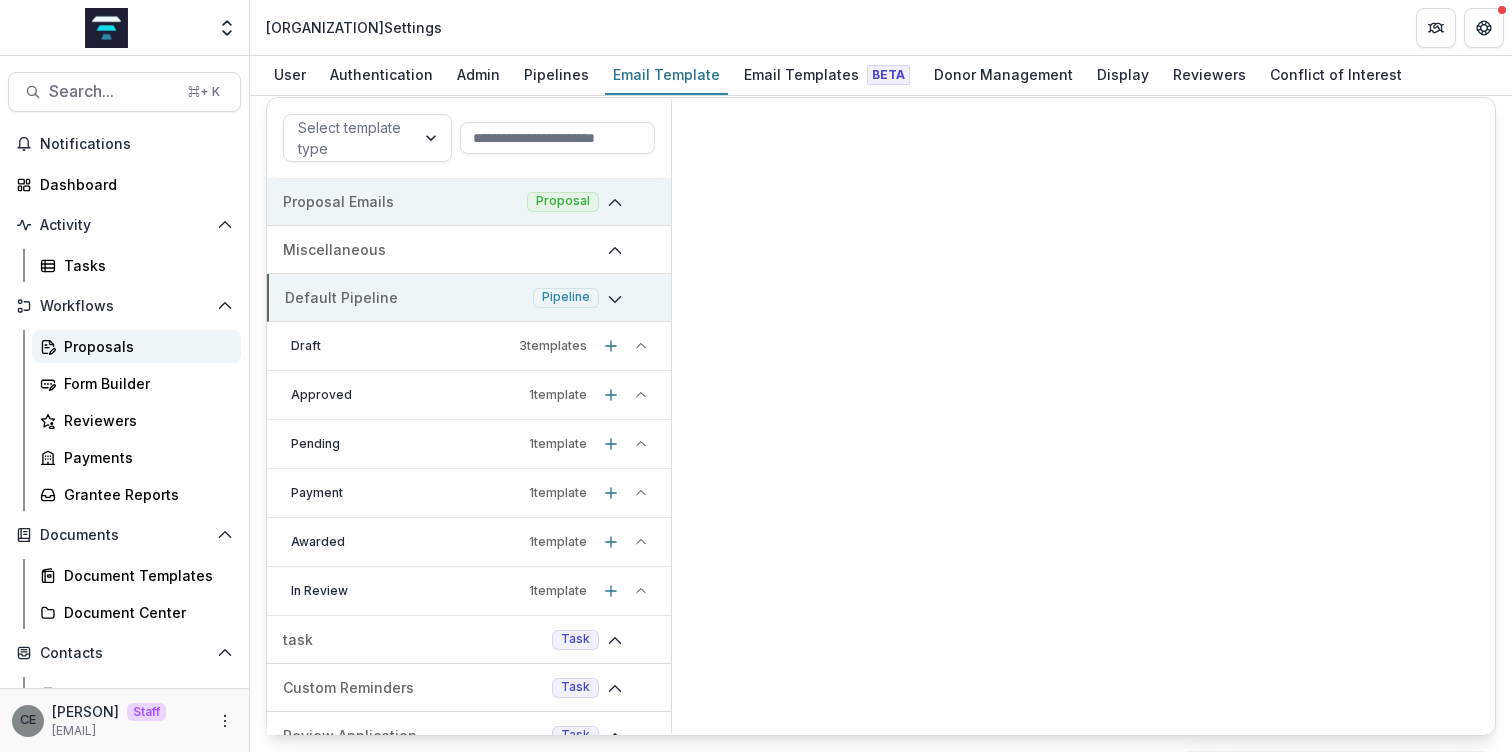 click on "Proposals" at bounding box center [144, 346] 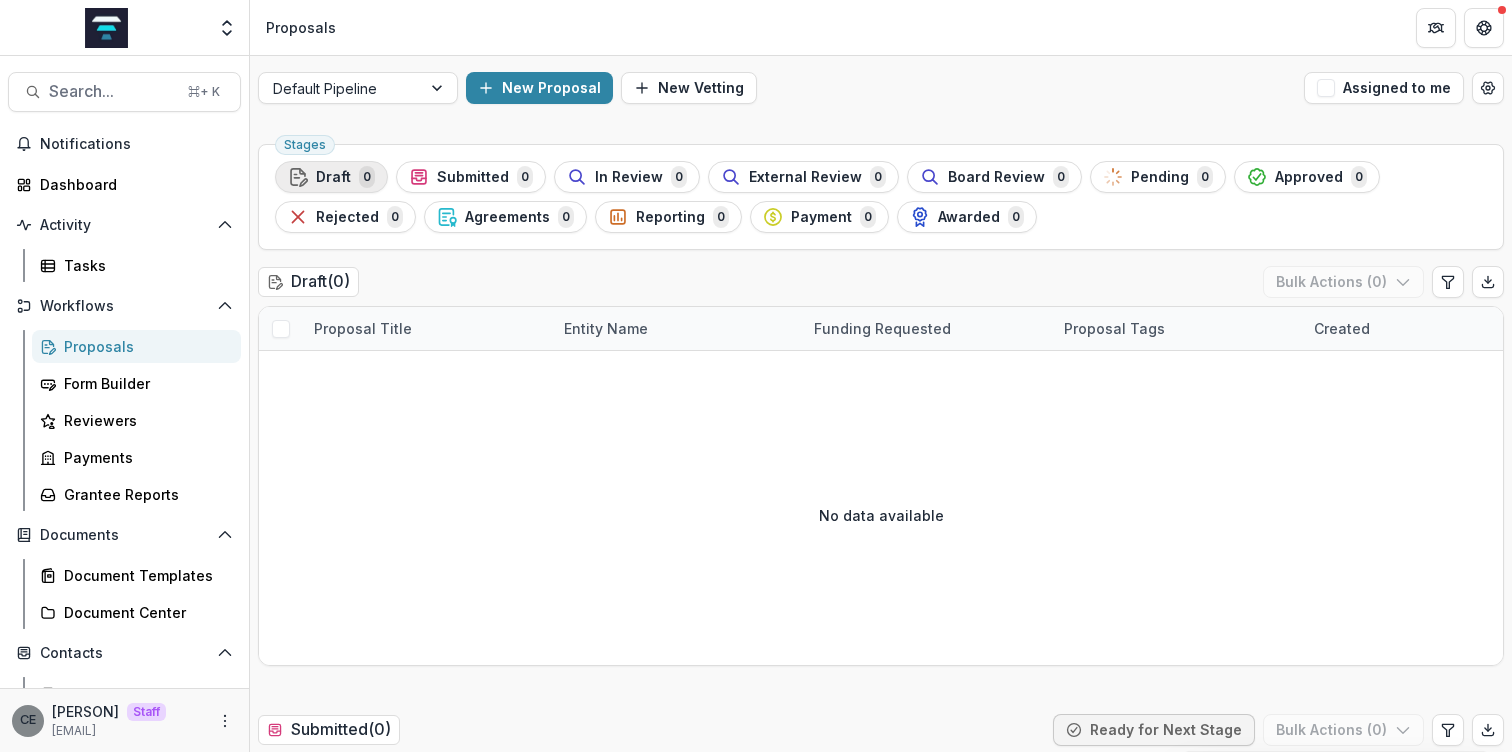 click on "Draft" at bounding box center [333, 177] 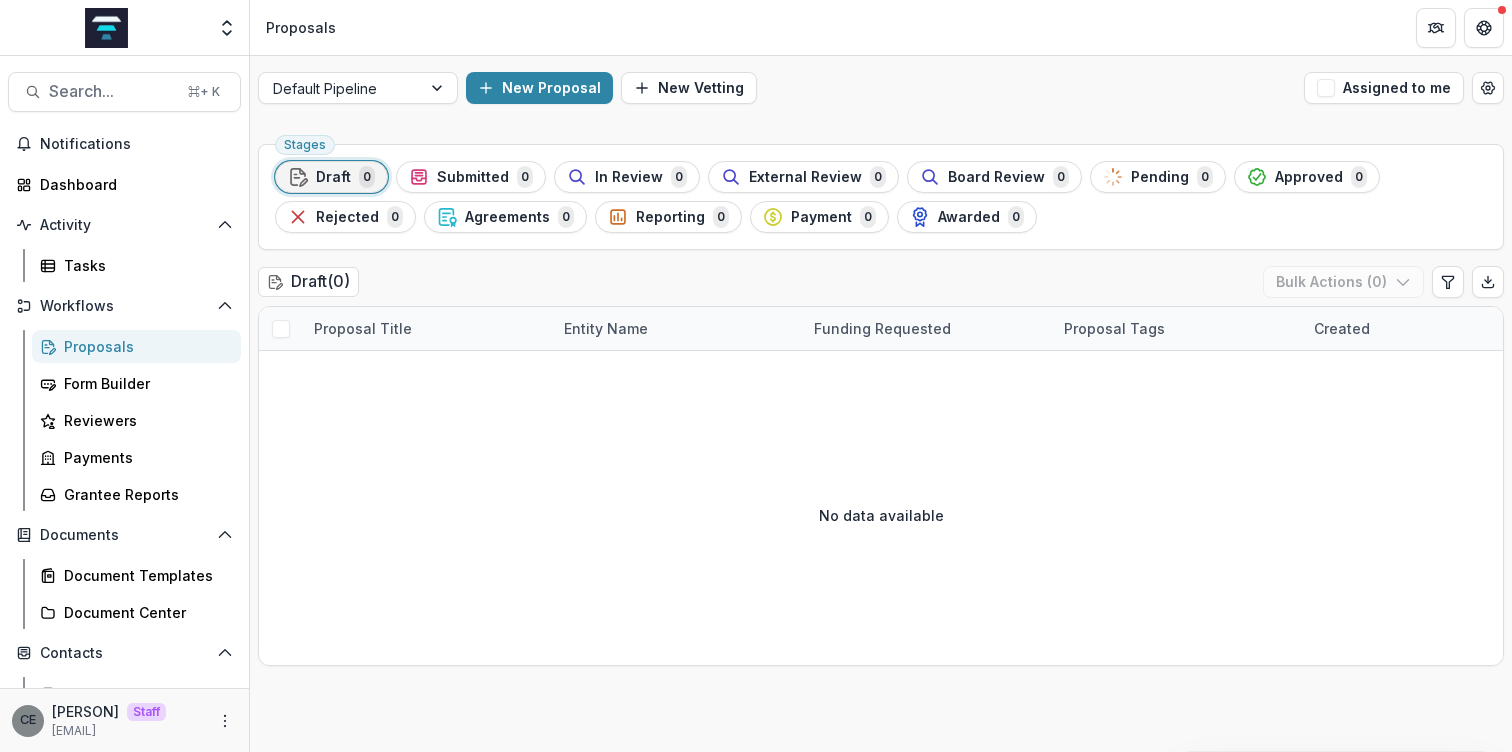 scroll, scrollTop: 39, scrollLeft: 0, axis: vertical 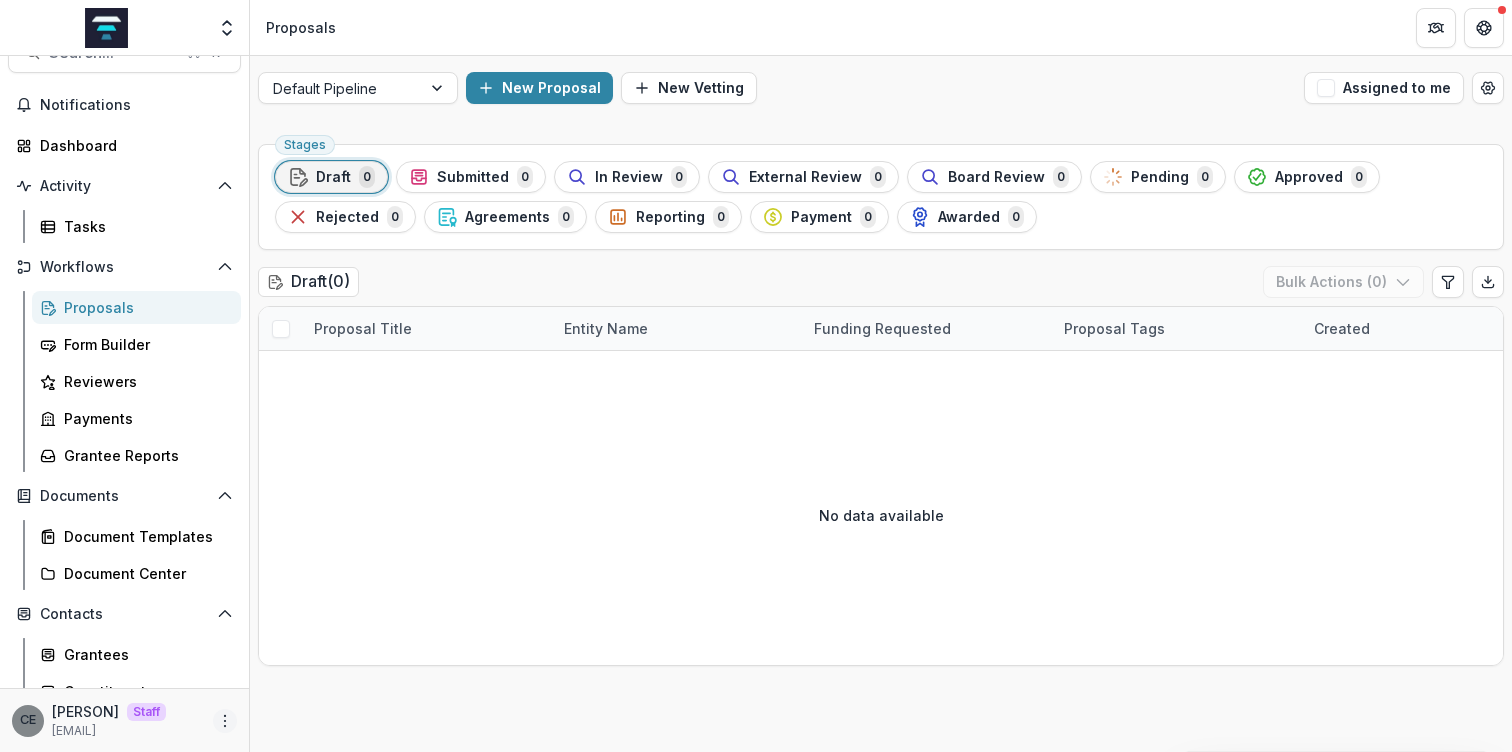 click at bounding box center (225, 721) 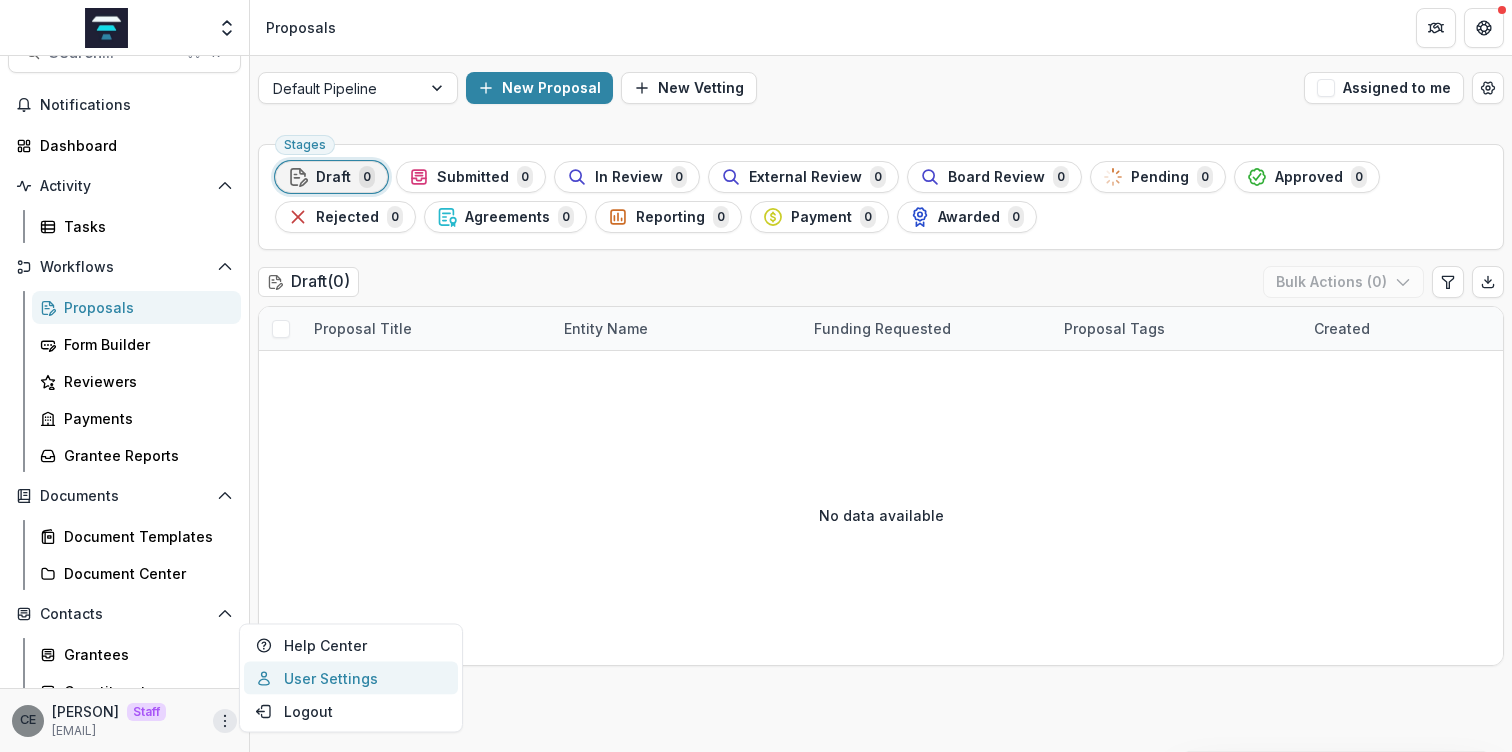 click on "User Settings" at bounding box center [351, 678] 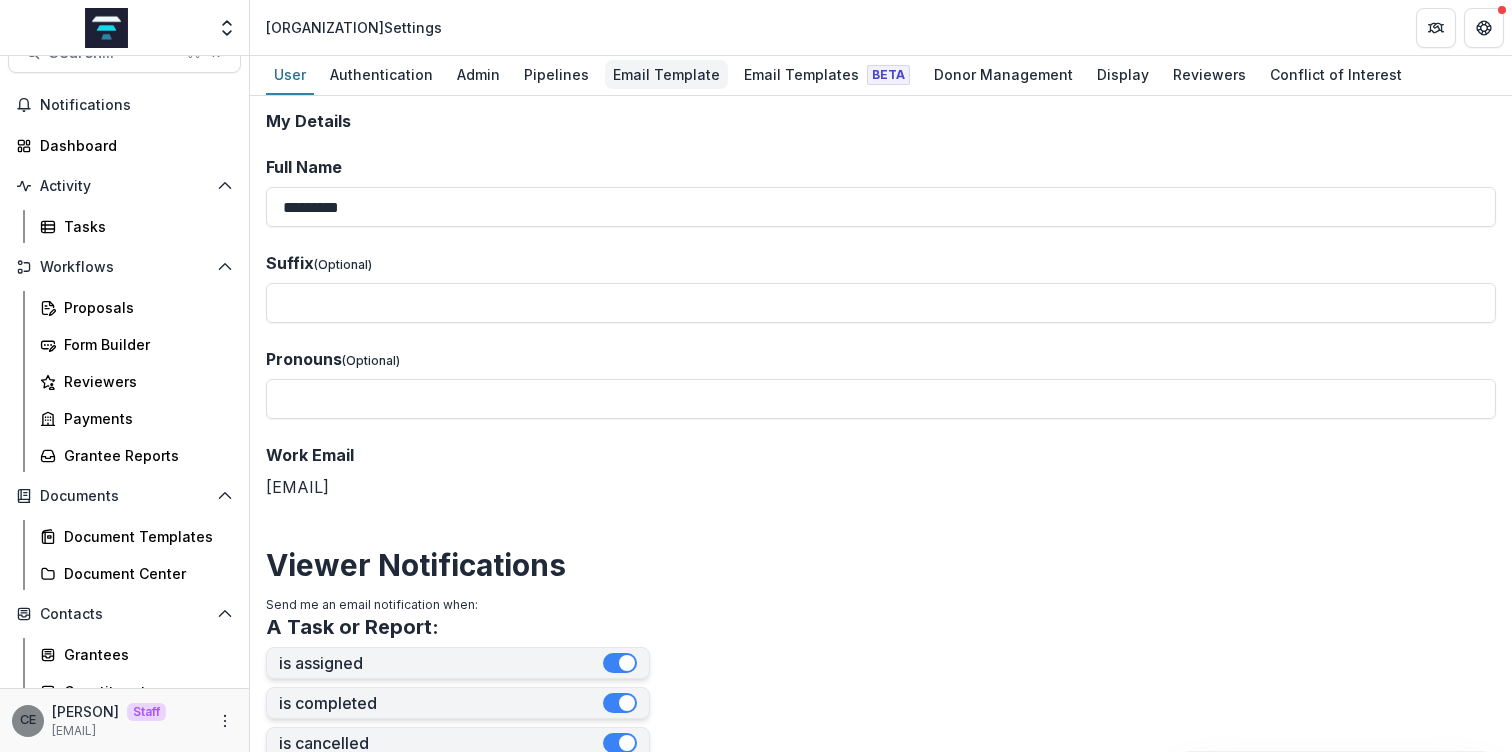 click on "Email Template" at bounding box center (666, 74) 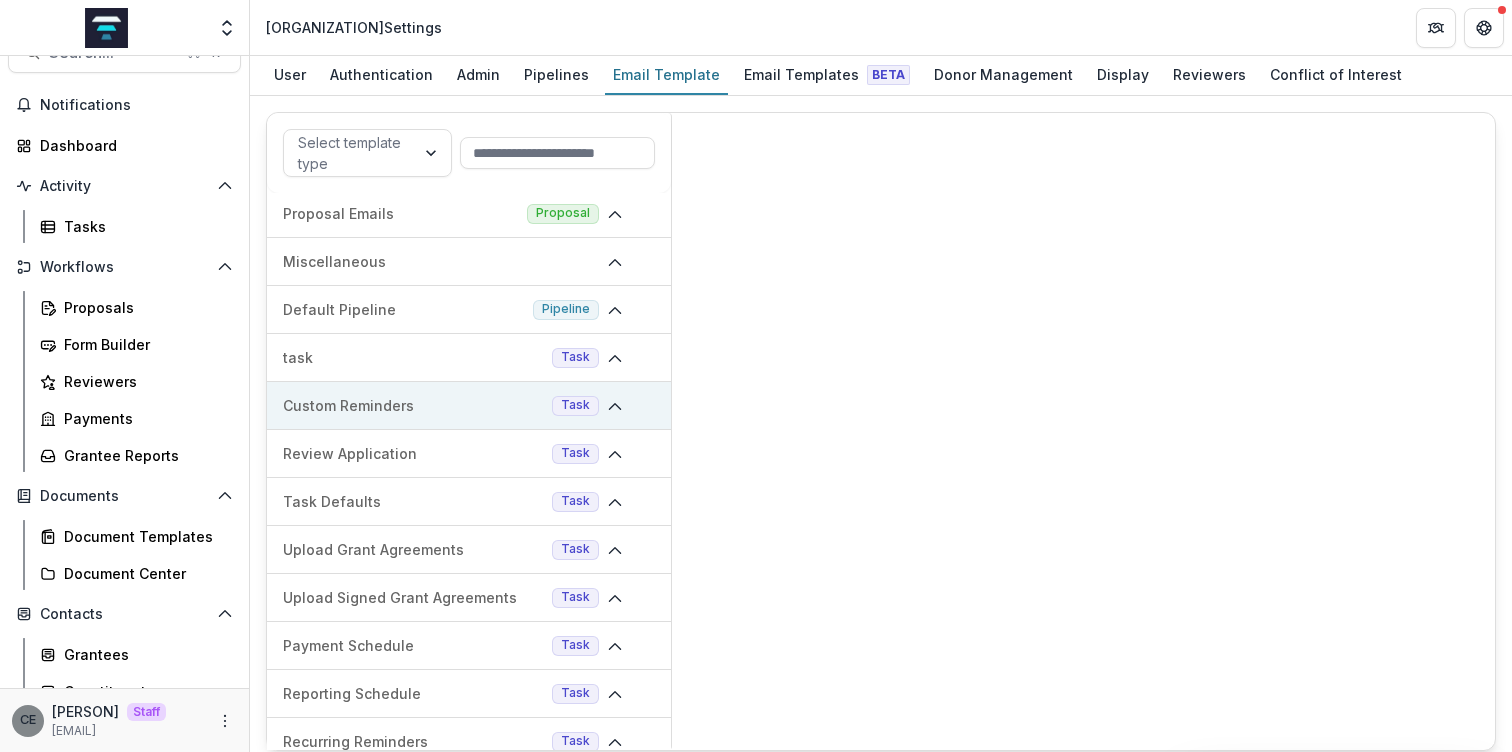scroll, scrollTop: 0, scrollLeft: 0, axis: both 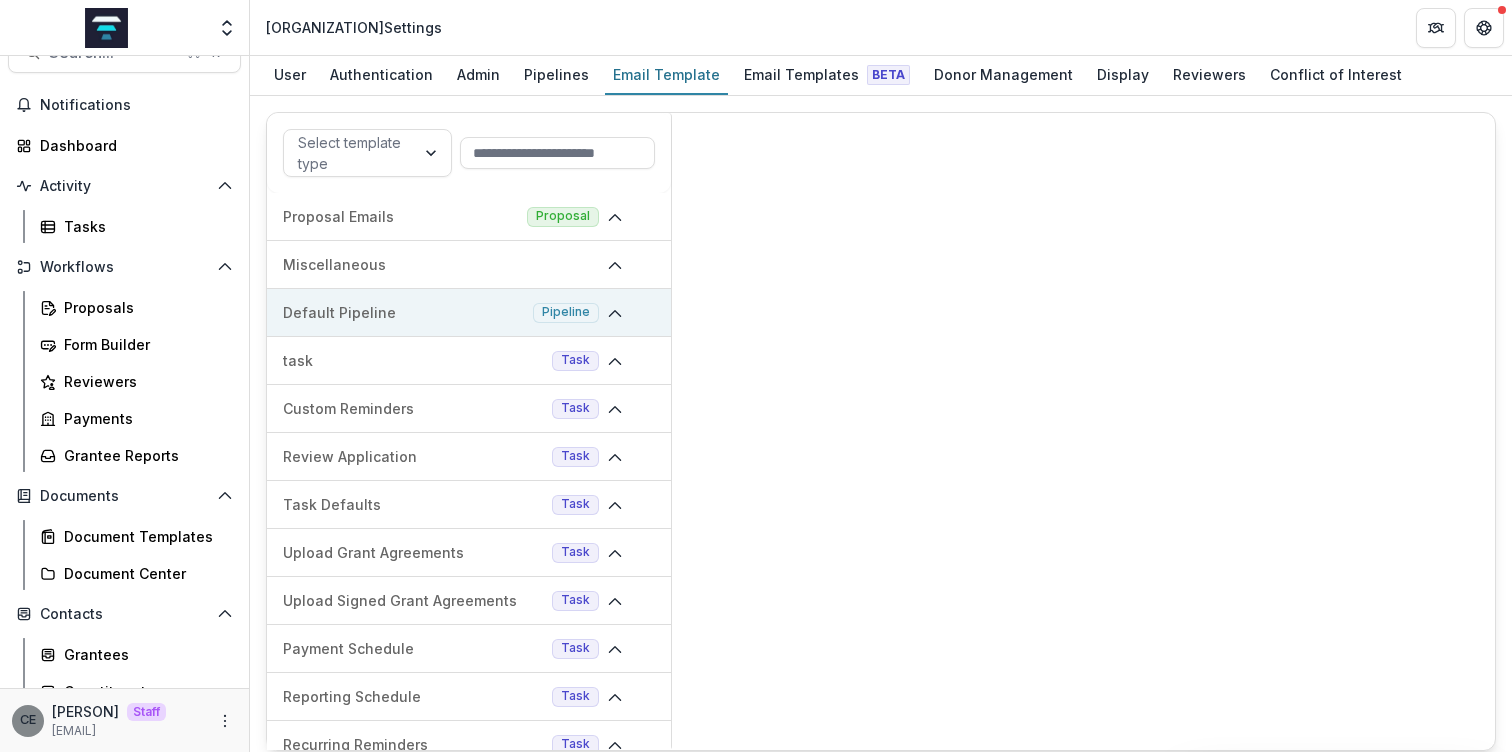 click 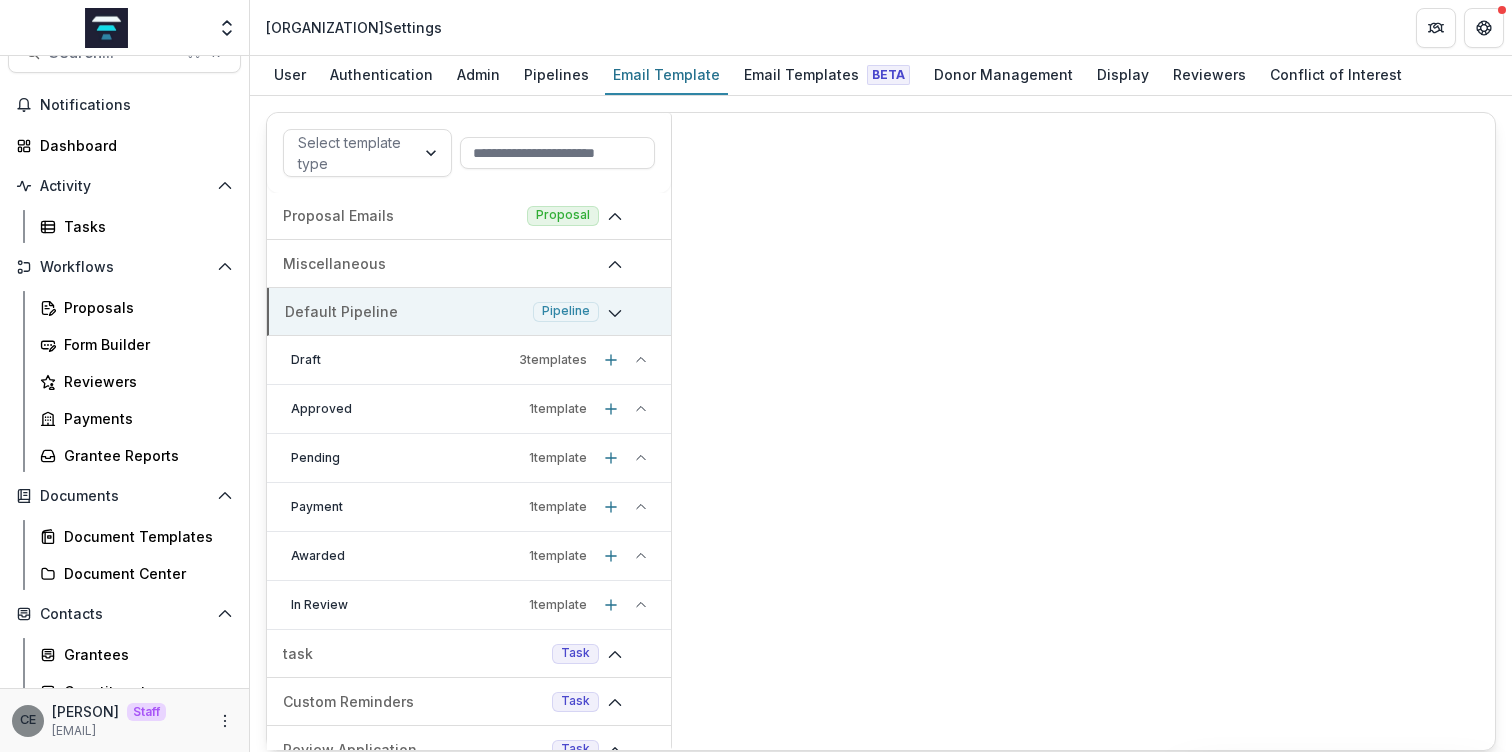 scroll, scrollTop: 0, scrollLeft: 0, axis: both 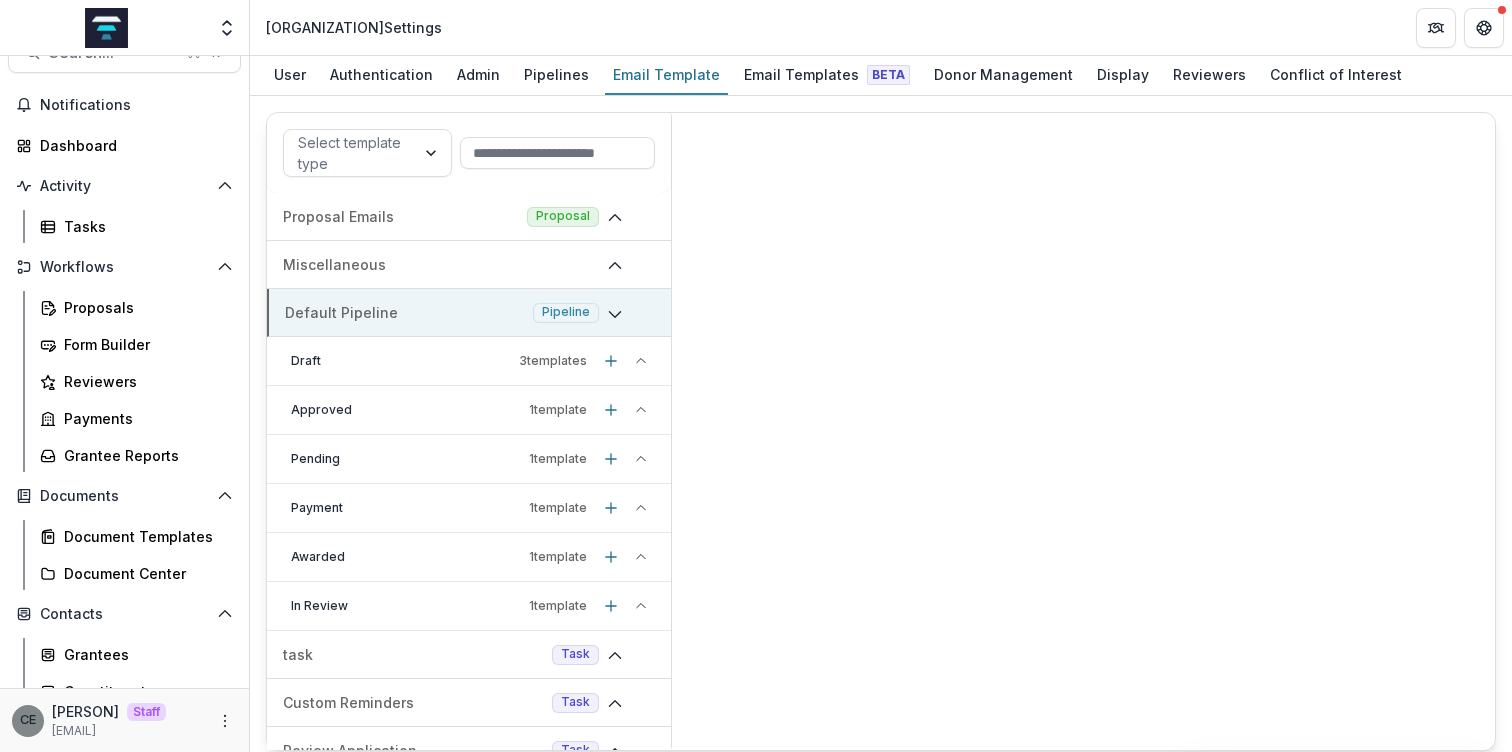 click on "Draft" at bounding box center (401, 361) 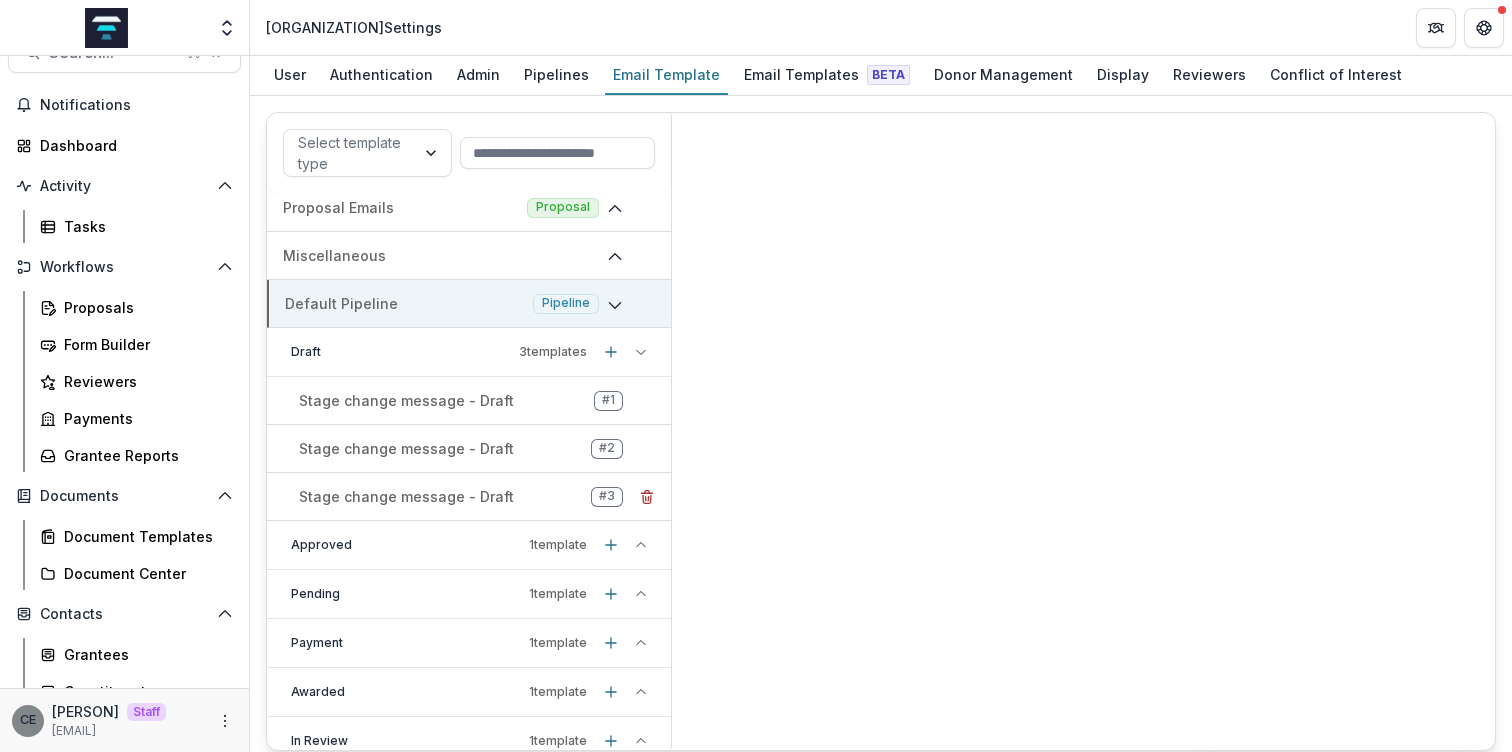 click on "Stage change message - Draft" at bounding box center (406, 496) 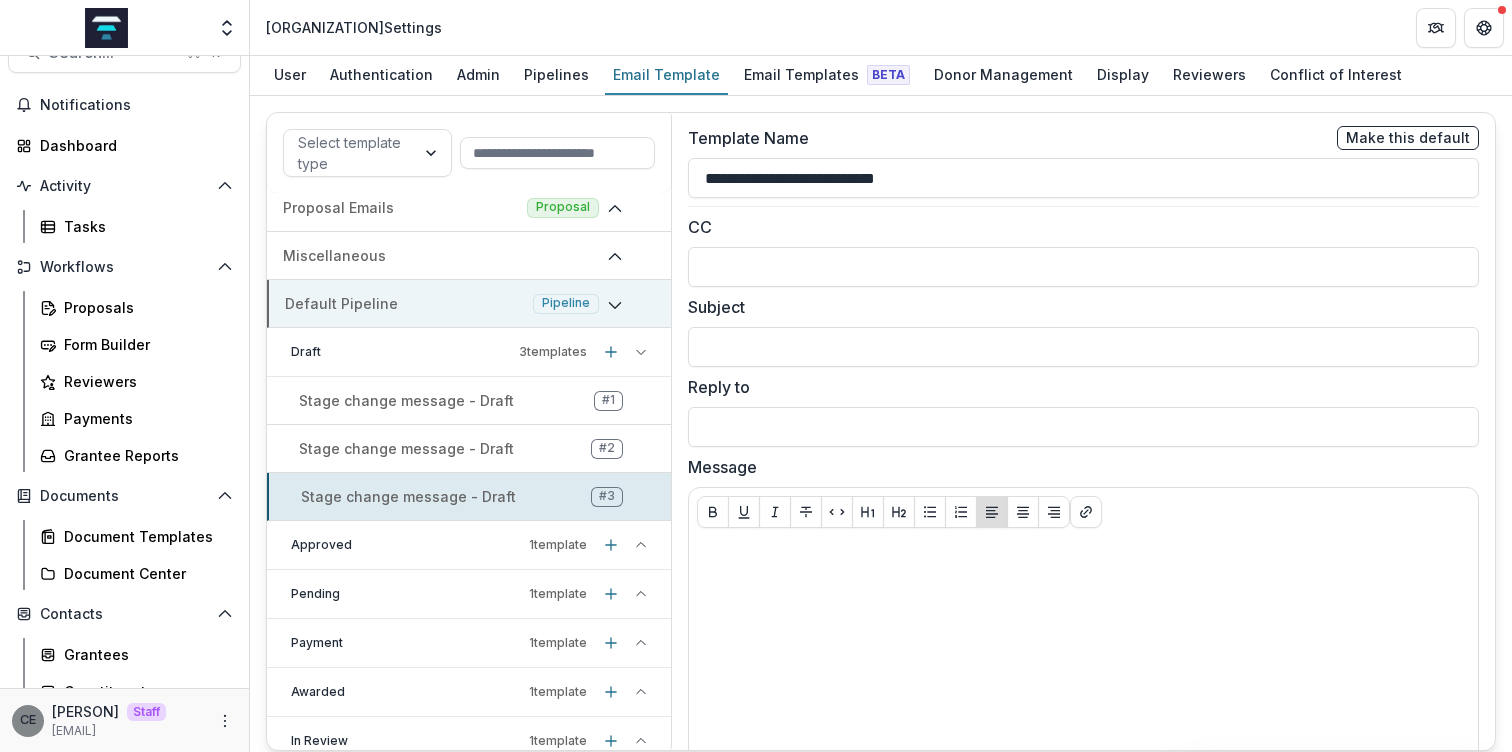 scroll, scrollTop: 0, scrollLeft: 0, axis: both 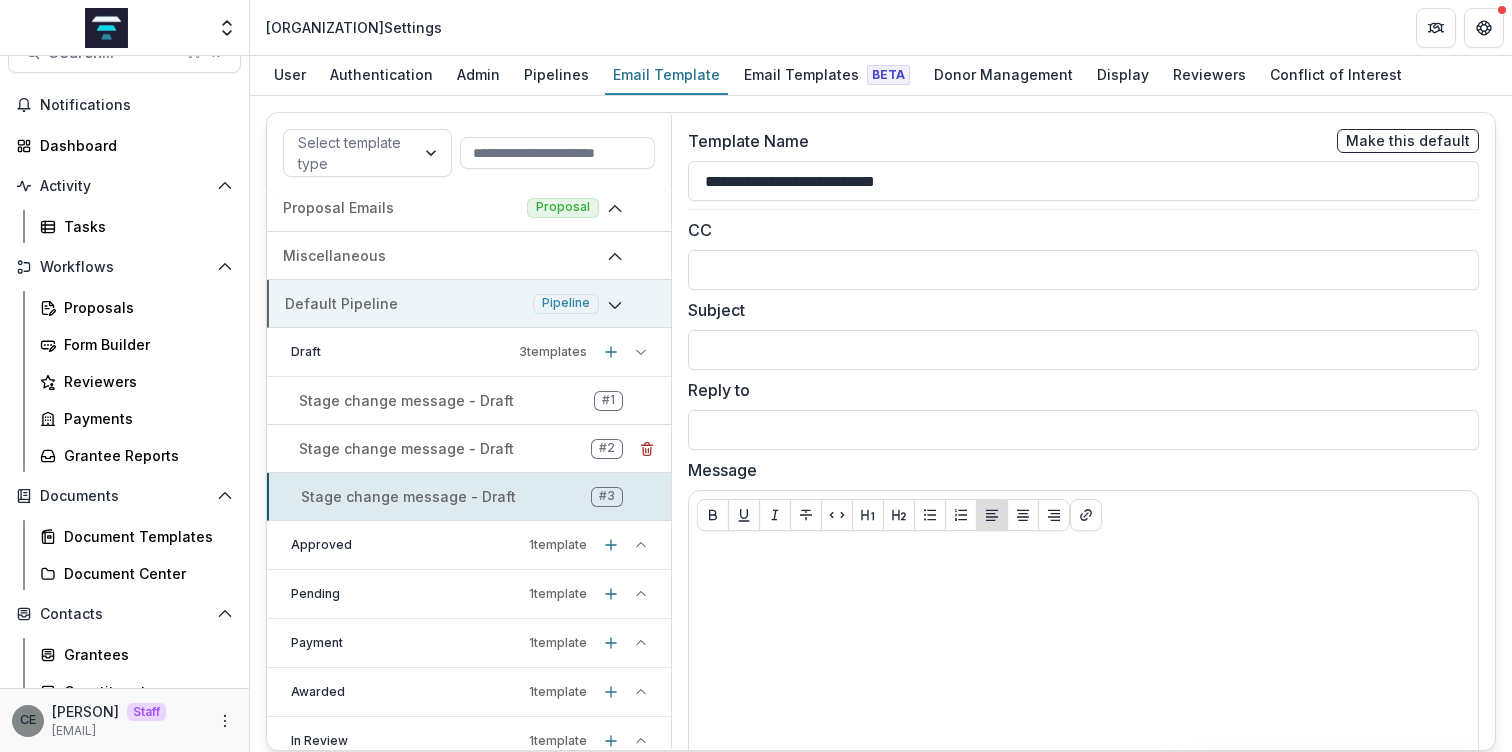 click on "Stage change message - Draft" at bounding box center (406, 448) 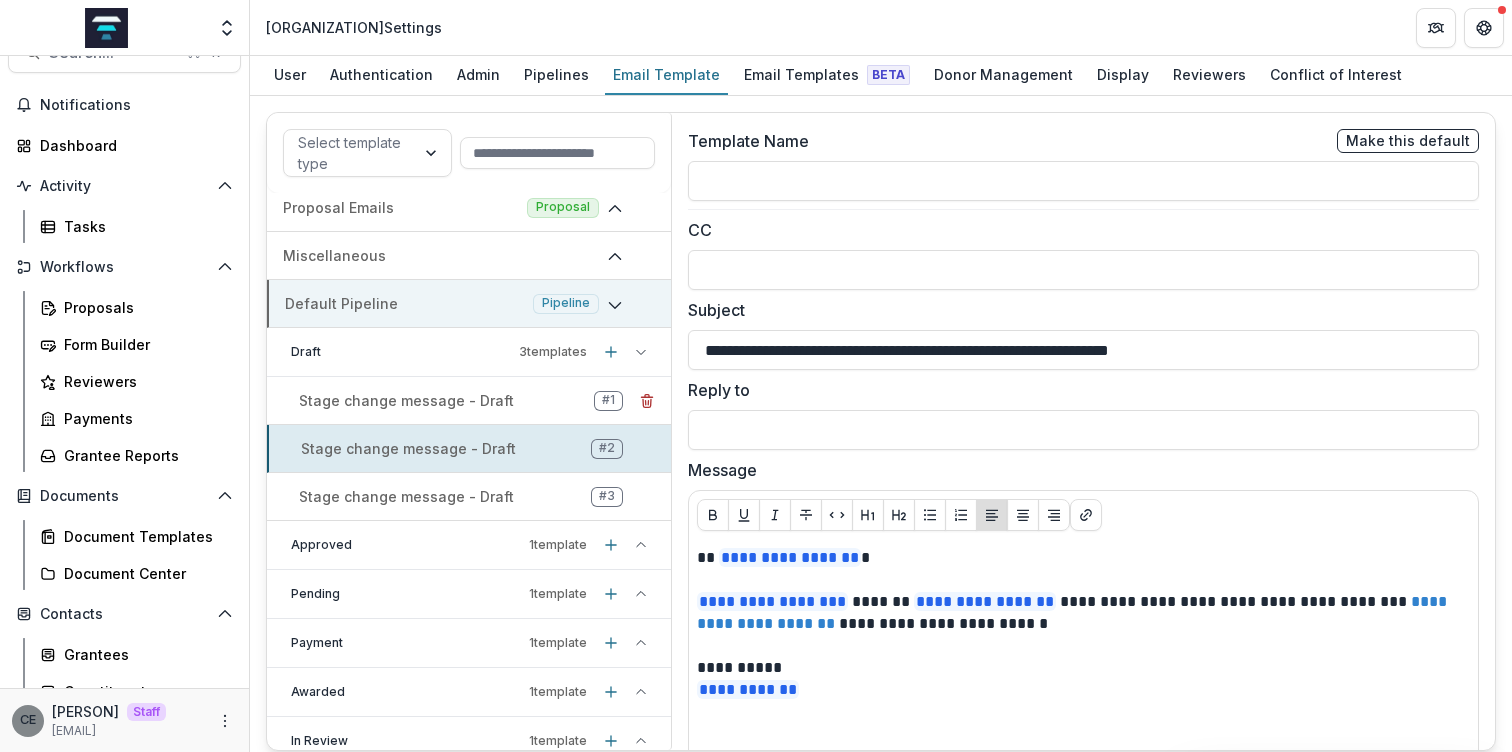 click on "Stage change message - Draft # 1" at bounding box center [469, 401] 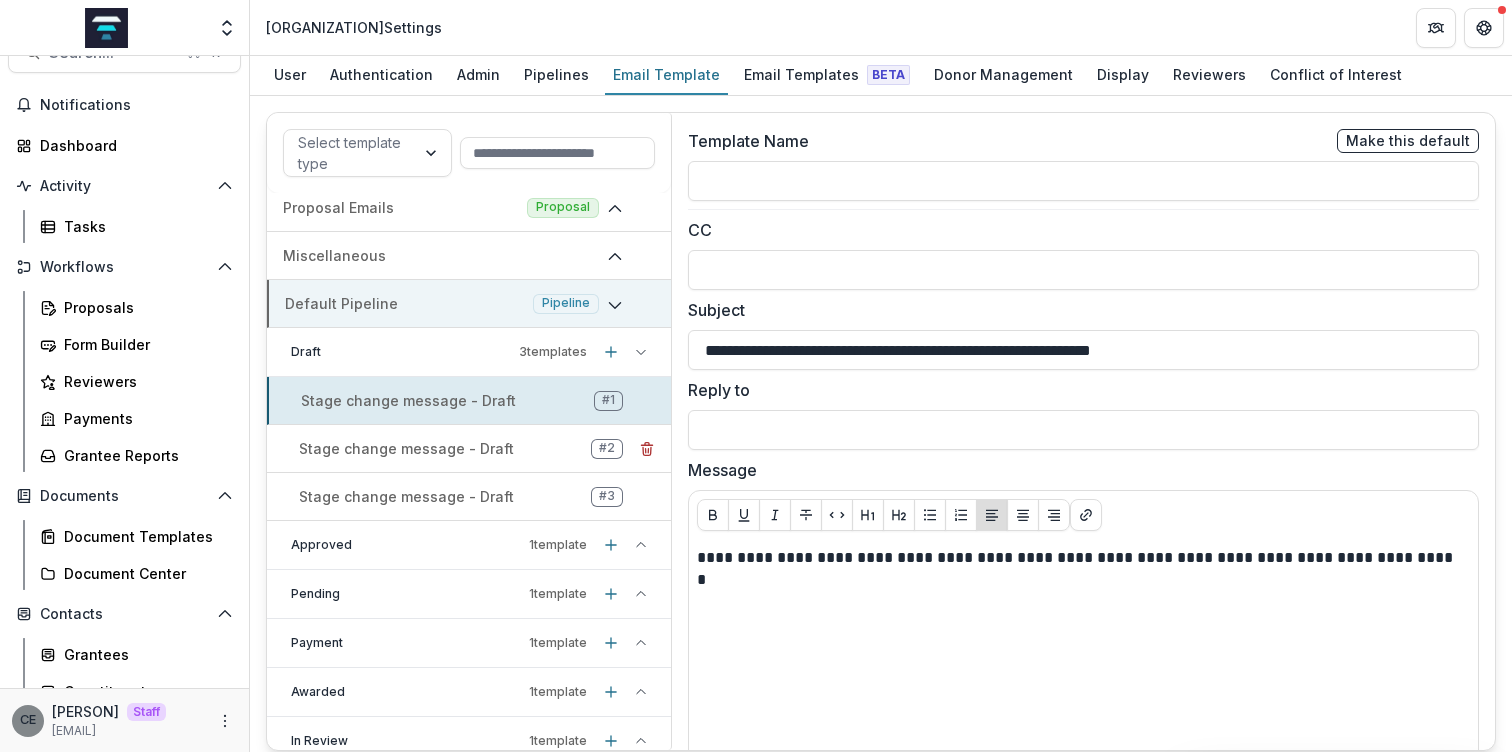 click on "Stage change message - Draft" at bounding box center [406, 448] 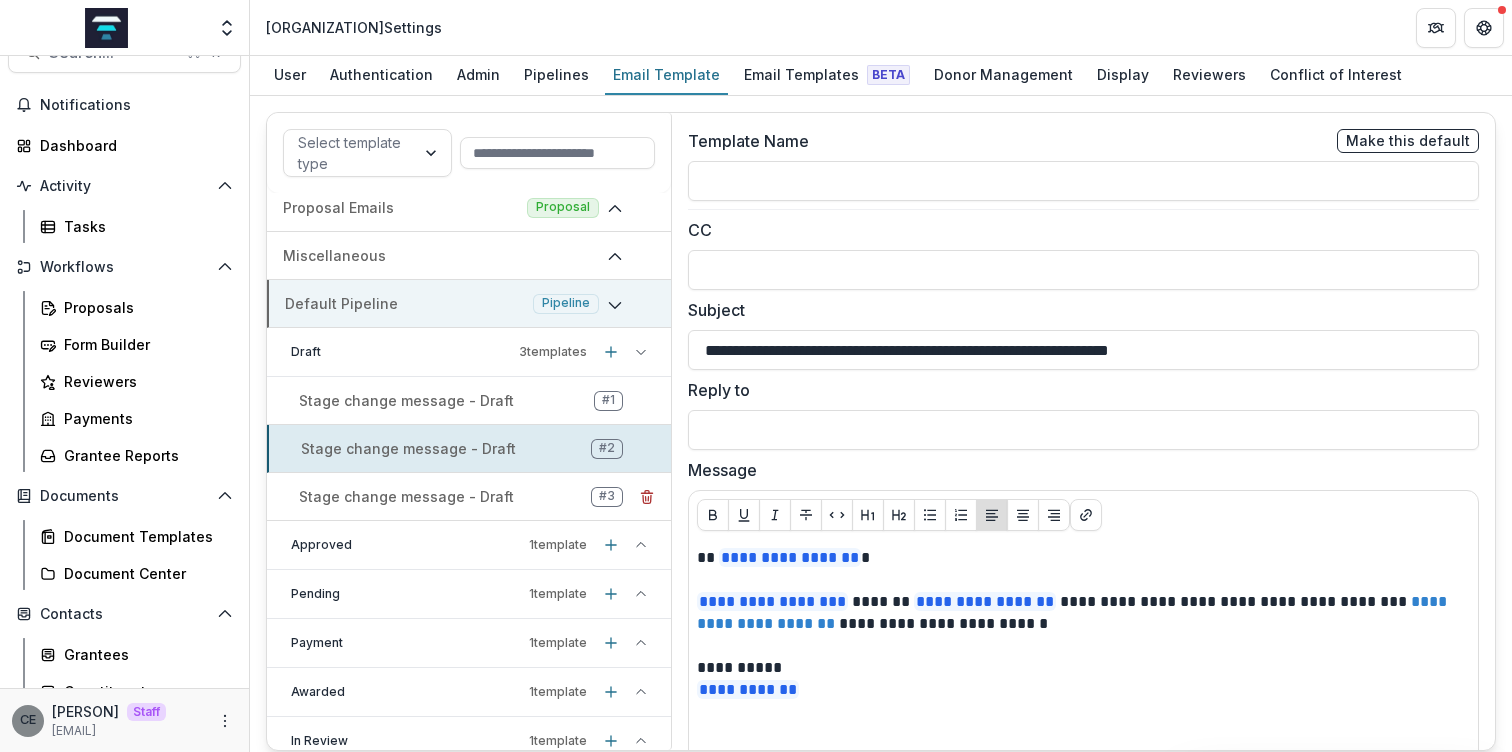 click on "Stage change message - Draft" at bounding box center [406, 496] 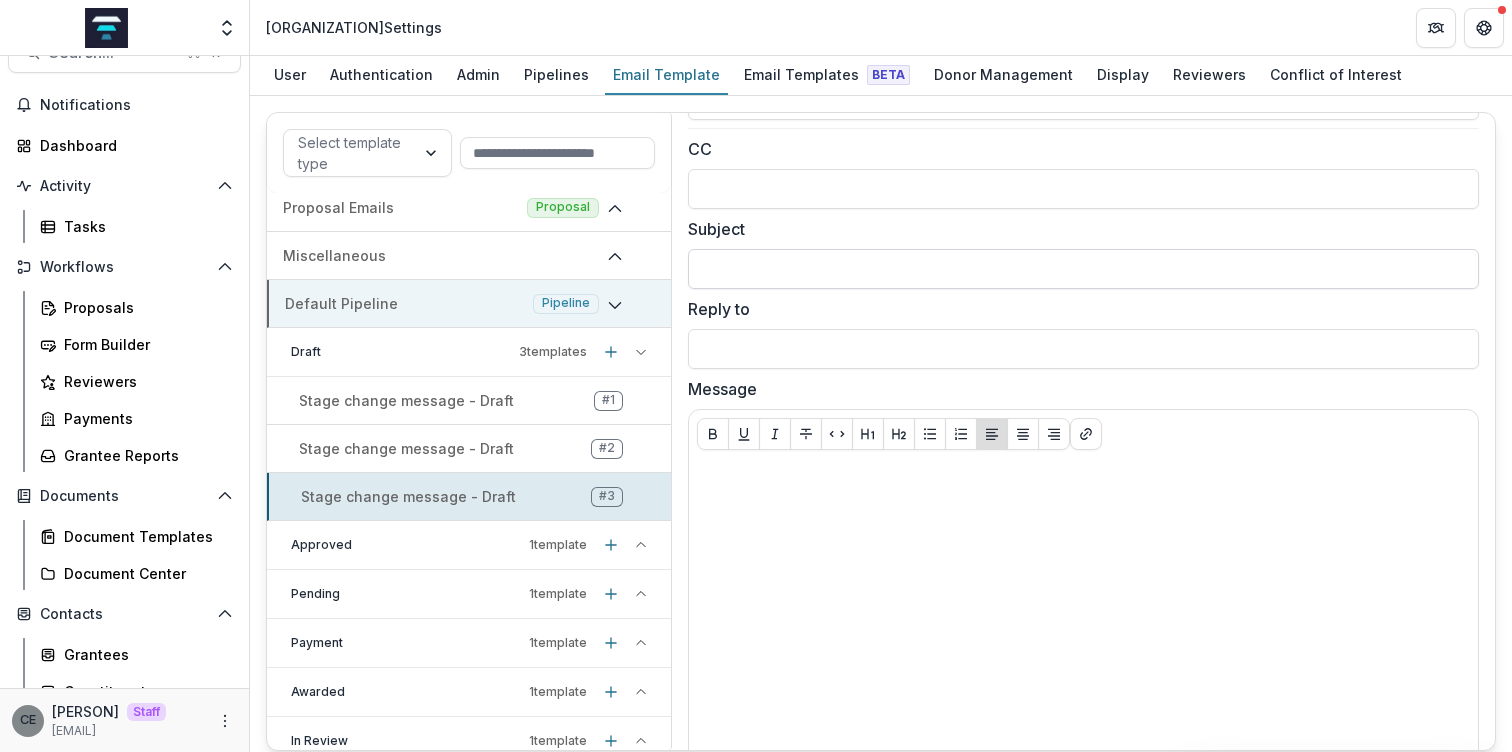 scroll, scrollTop: 122, scrollLeft: 0, axis: vertical 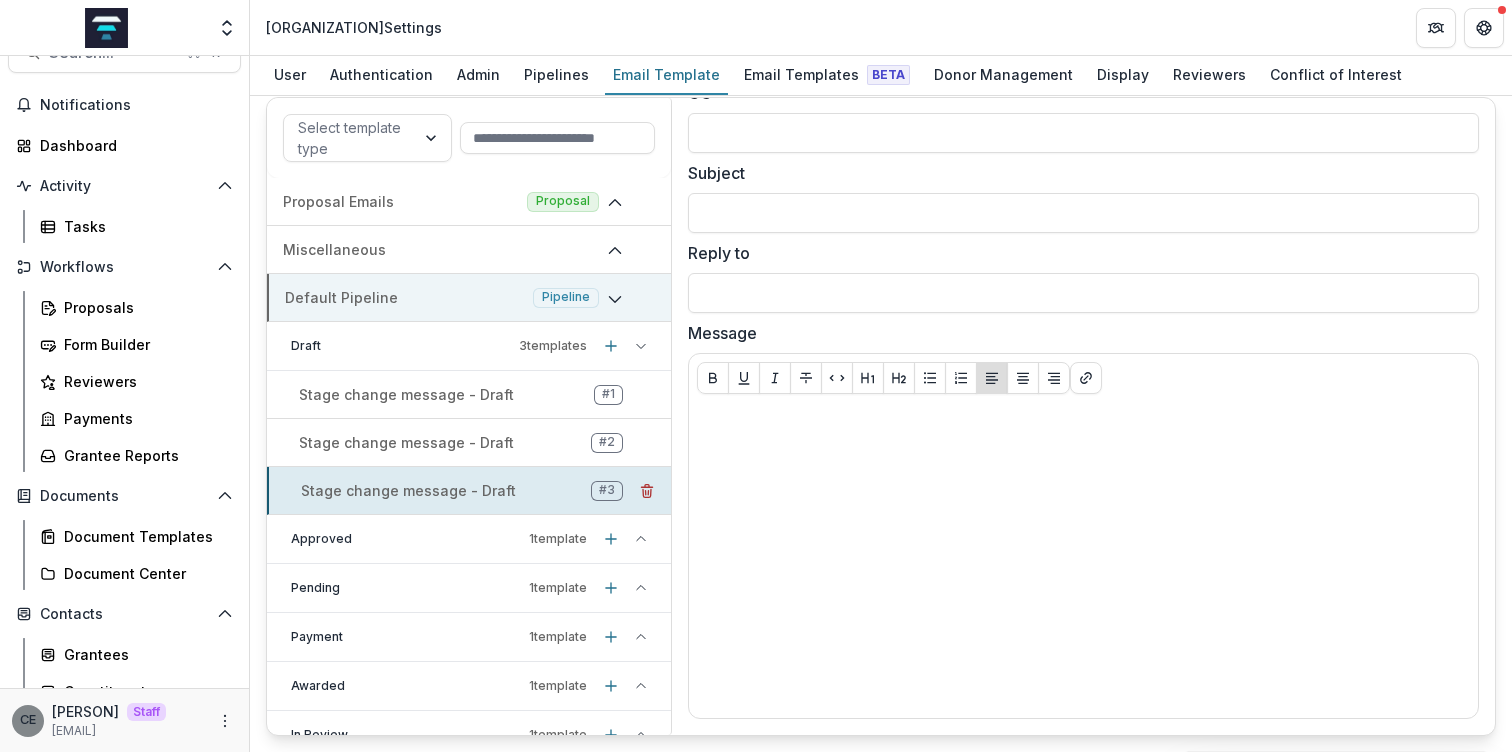 click on "Stage change message - Draft" at bounding box center (408, 490) 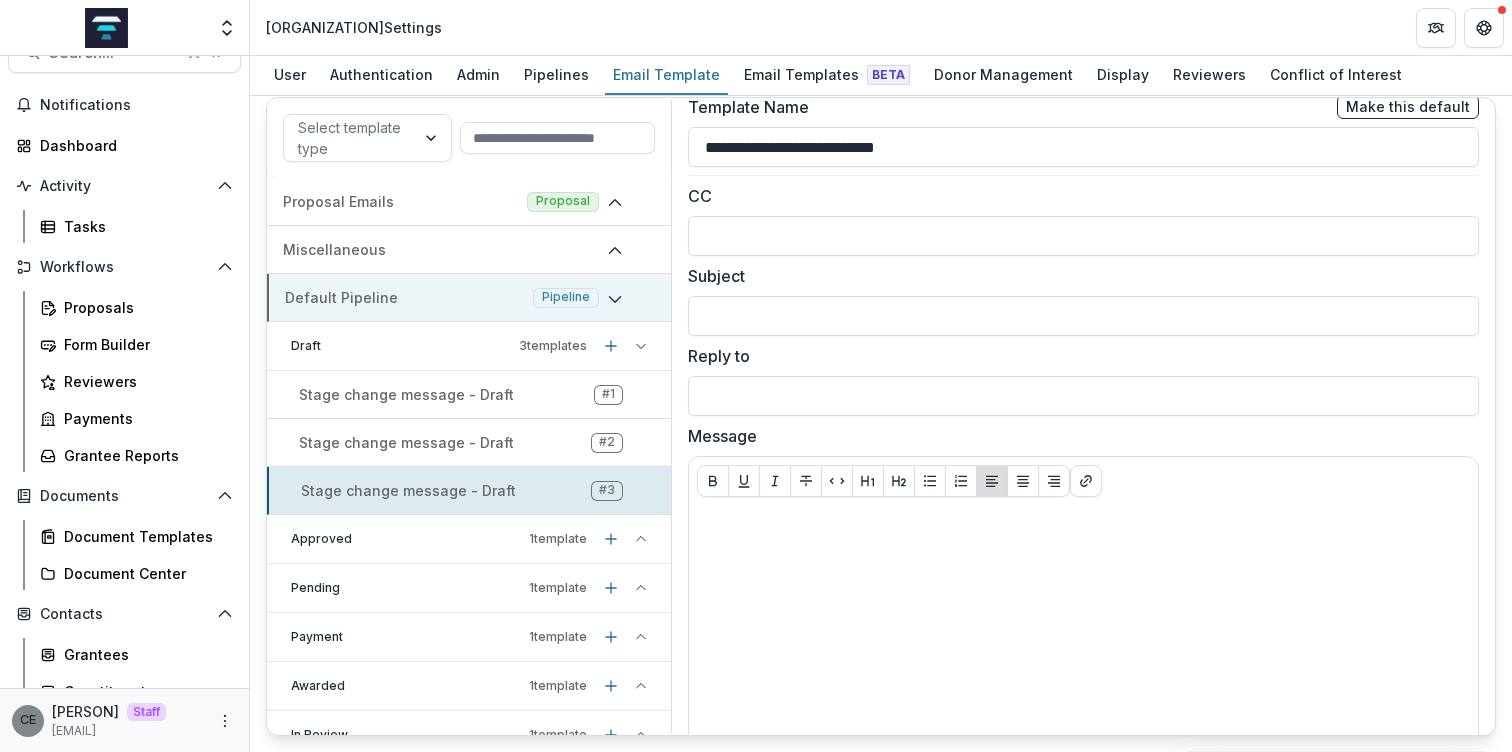 scroll, scrollTop: 0, scrollLeft: 0, axis: both 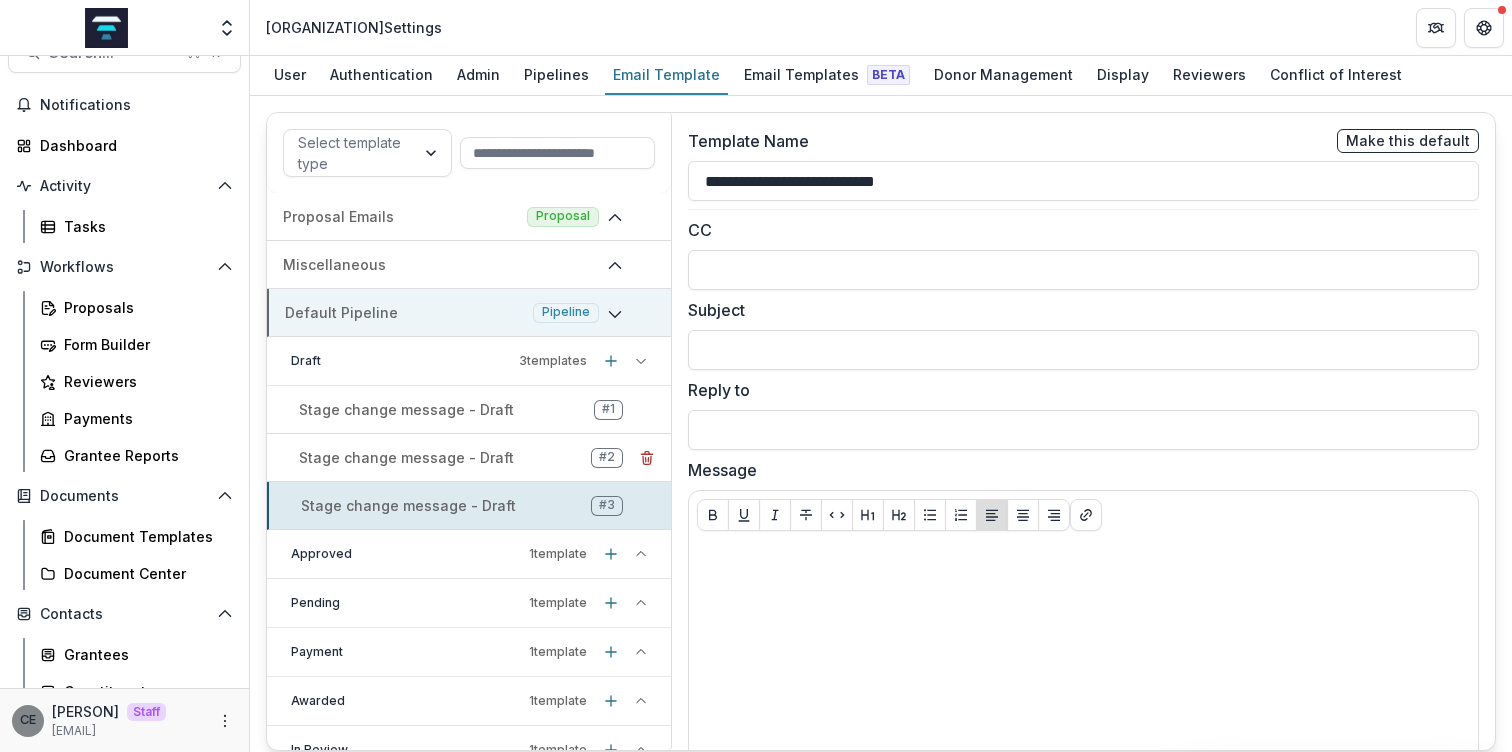 click on "Stage change message - Draft" at bounding box center (406, 457) 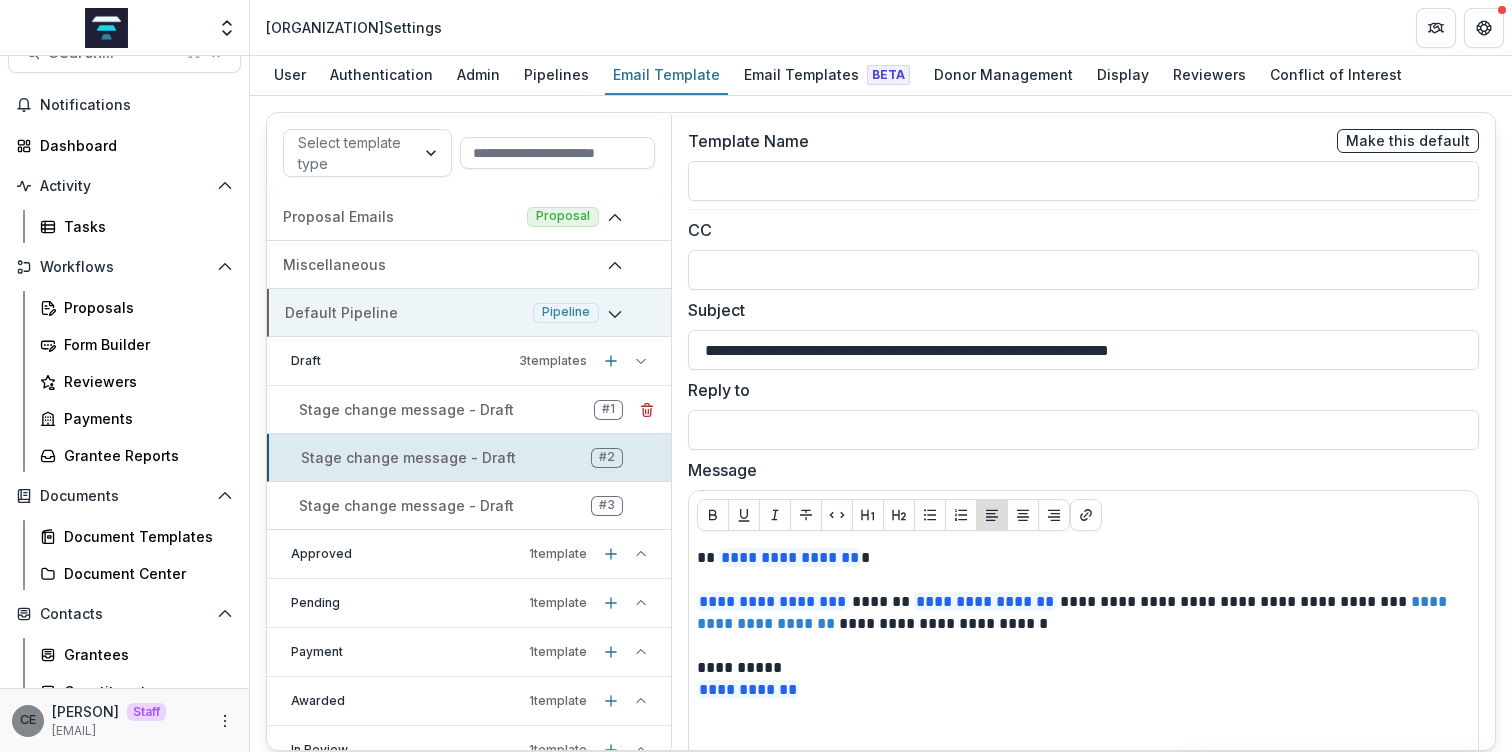 click on "Stage change message - Draft" at bounding box center [406, 409] 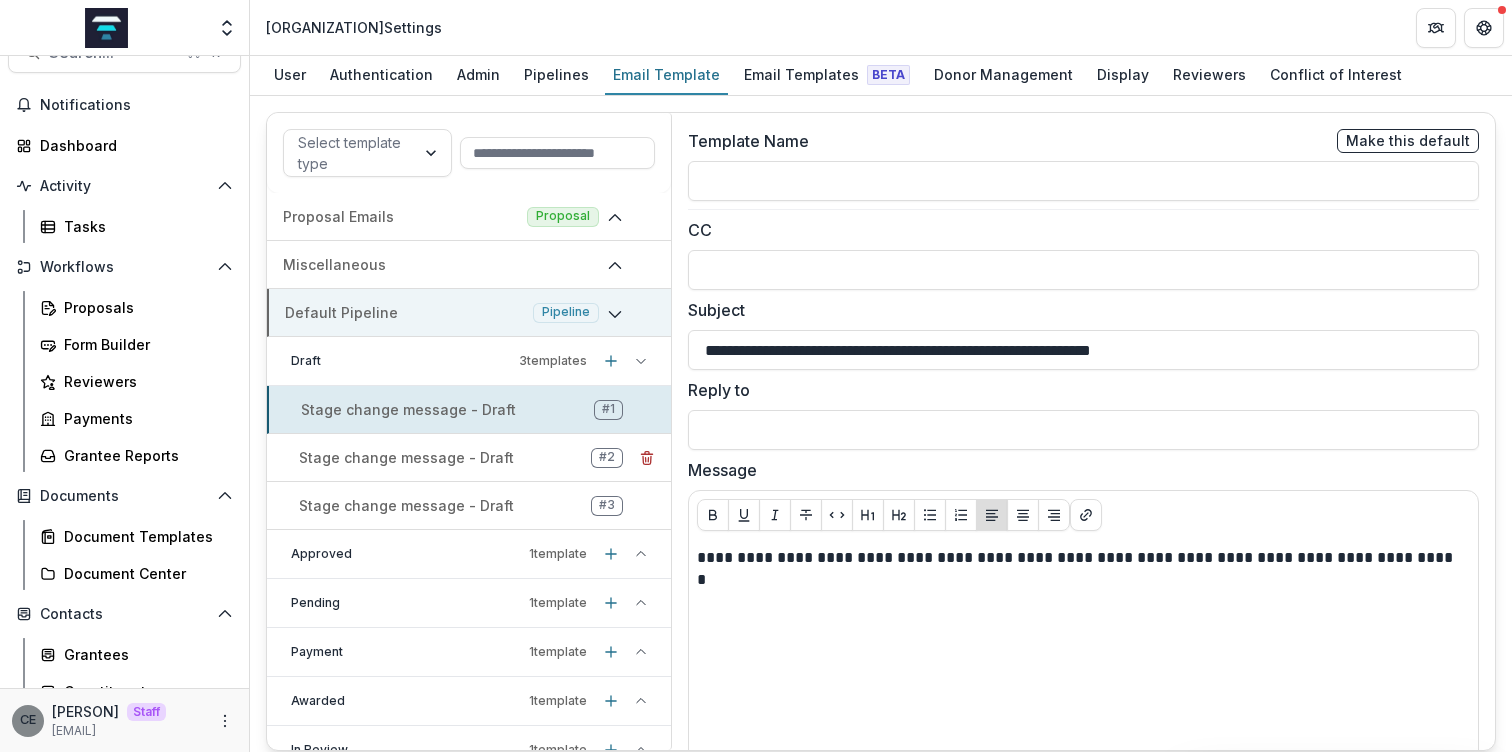click on "Stage change message - Draft" at bounding box center [406, 457] 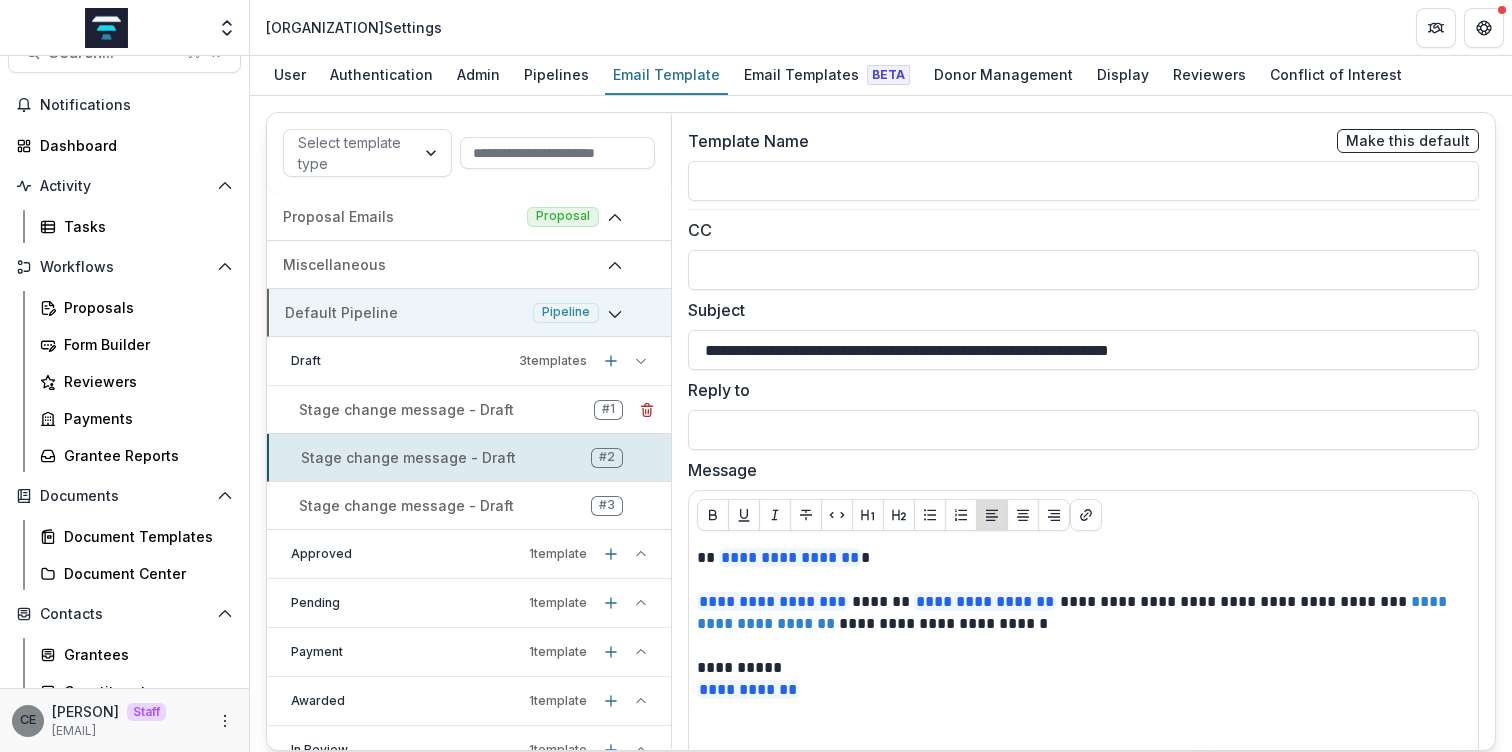 click on "Stage change message - Draft" at bounding box center (406, 409) 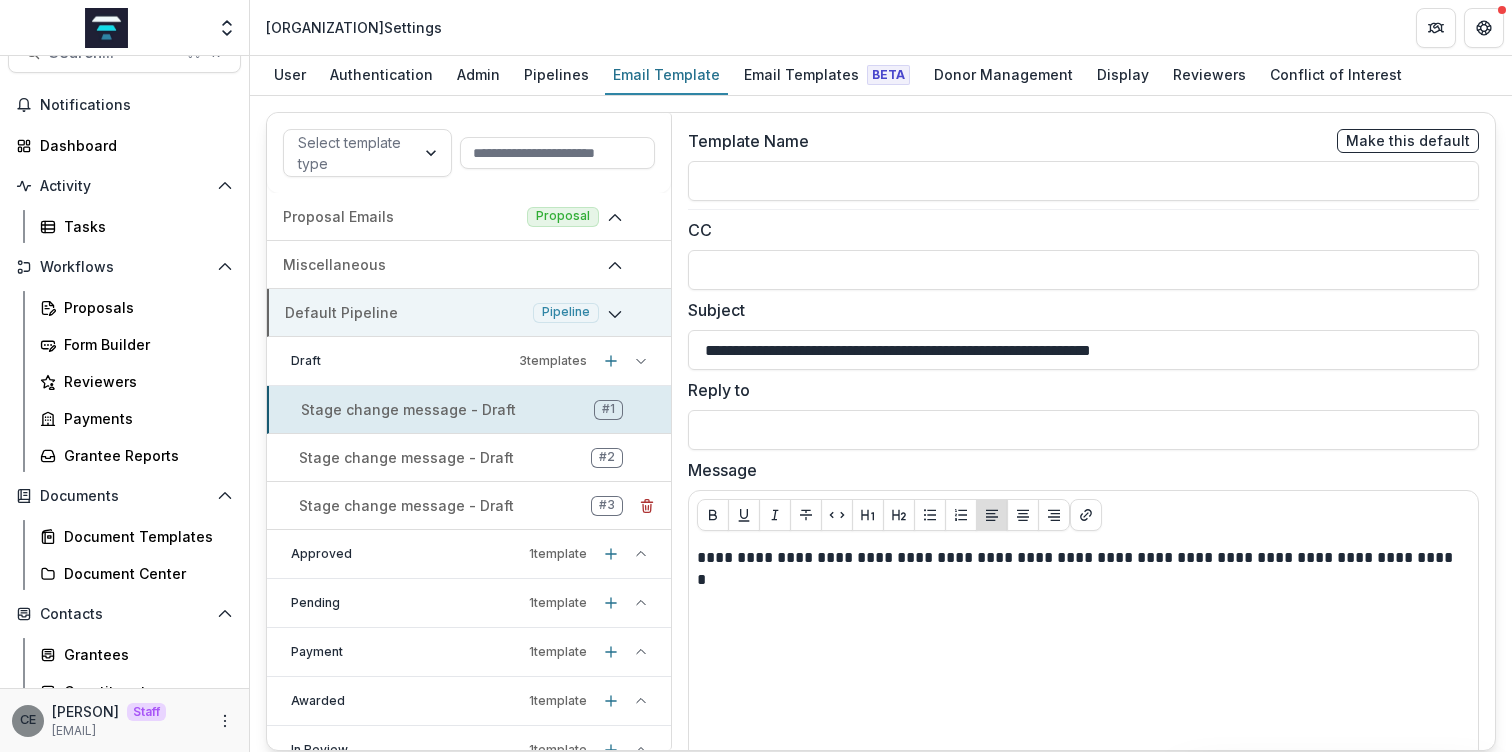click on "Stage change message - Draft" at bounding box center [406, 505] 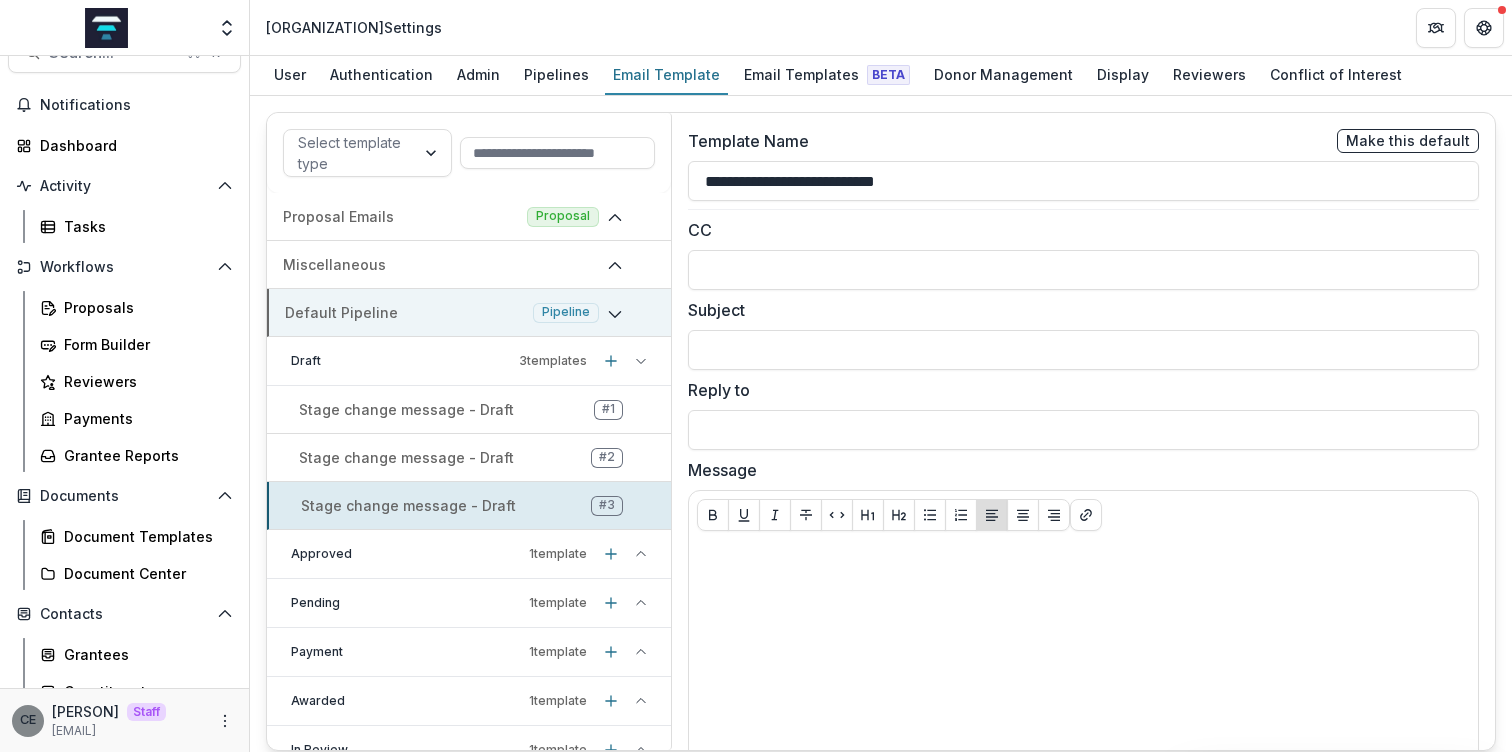 click on "Approved" at bounding box center [406, 554] 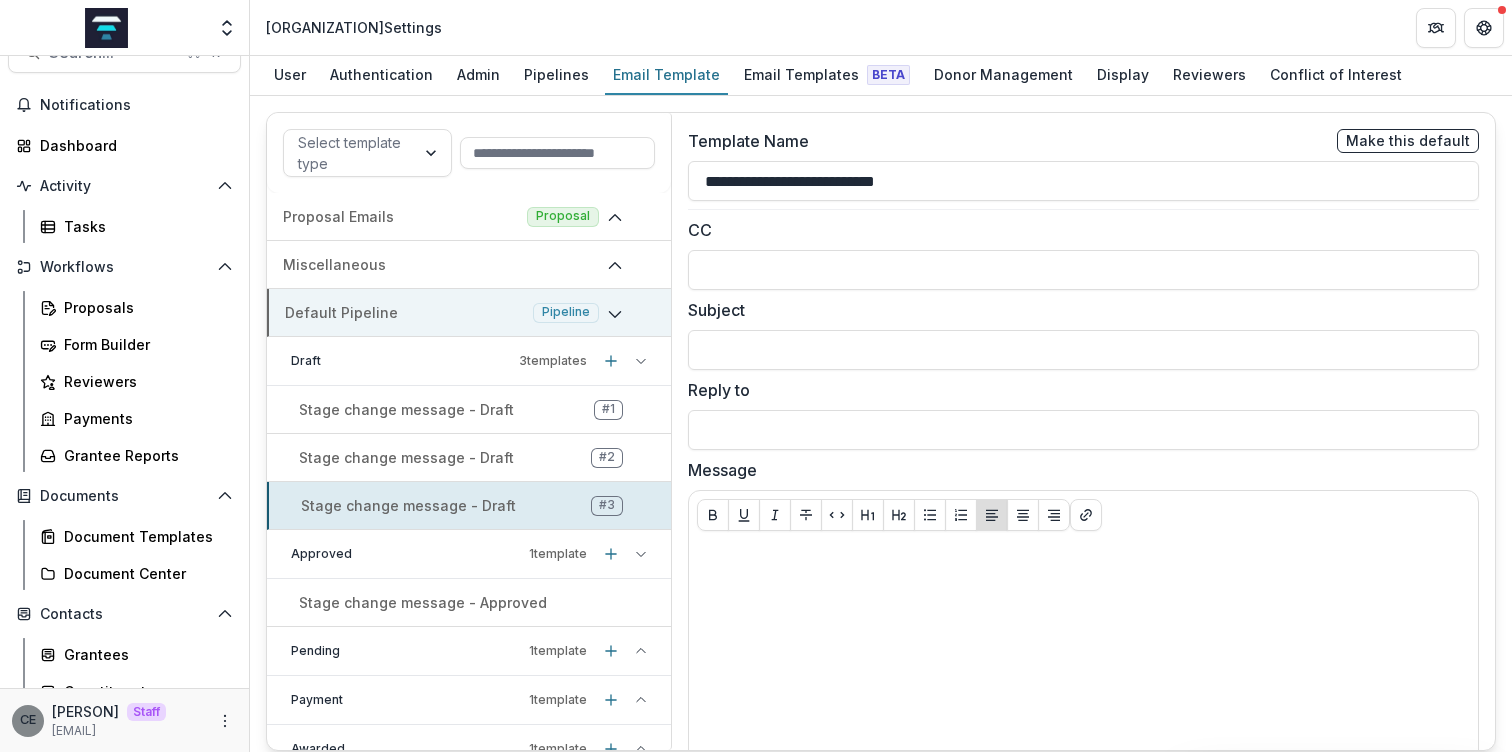 click on "Stage change message - Approved" at bounding box center [423, 602] 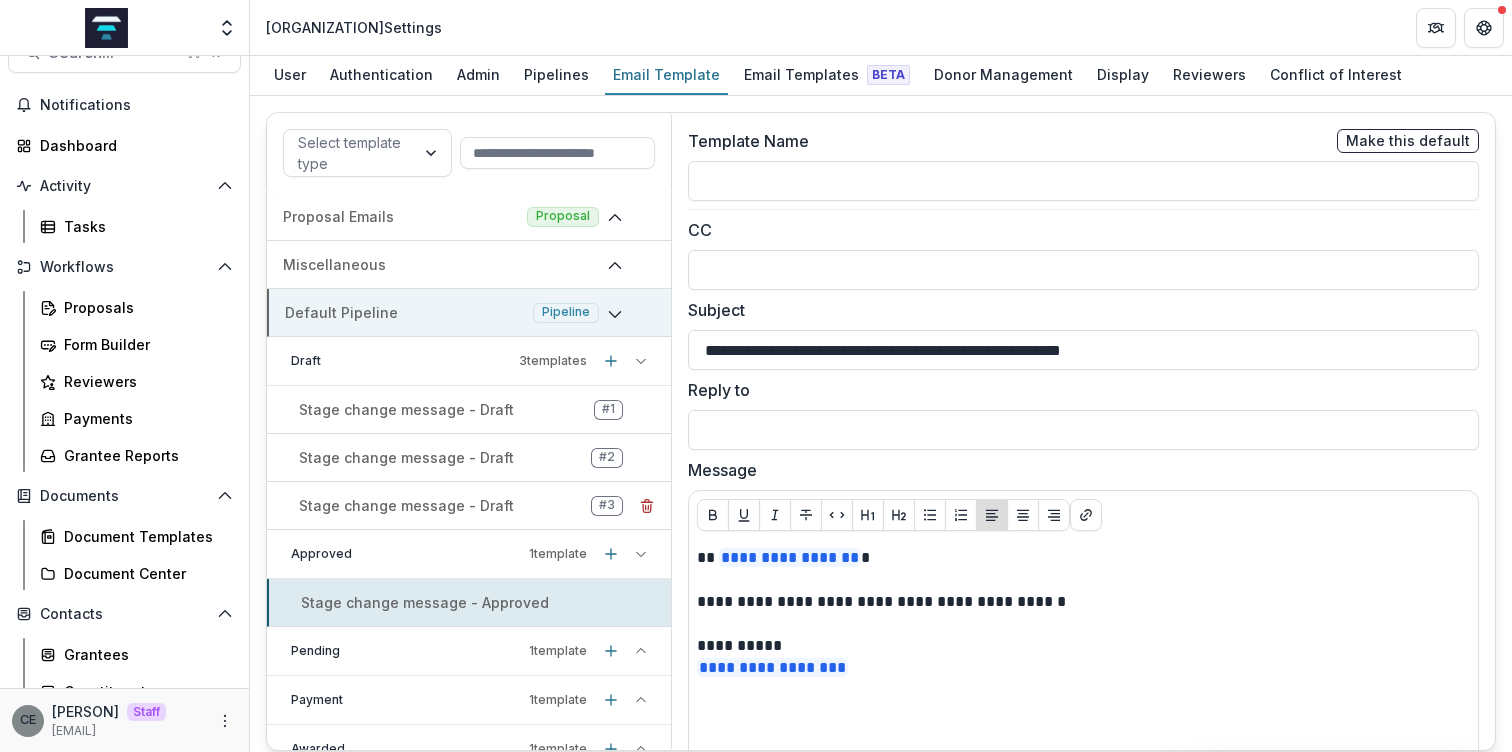 click on "Stage change message - Draft" at bounding box center [406, 505] 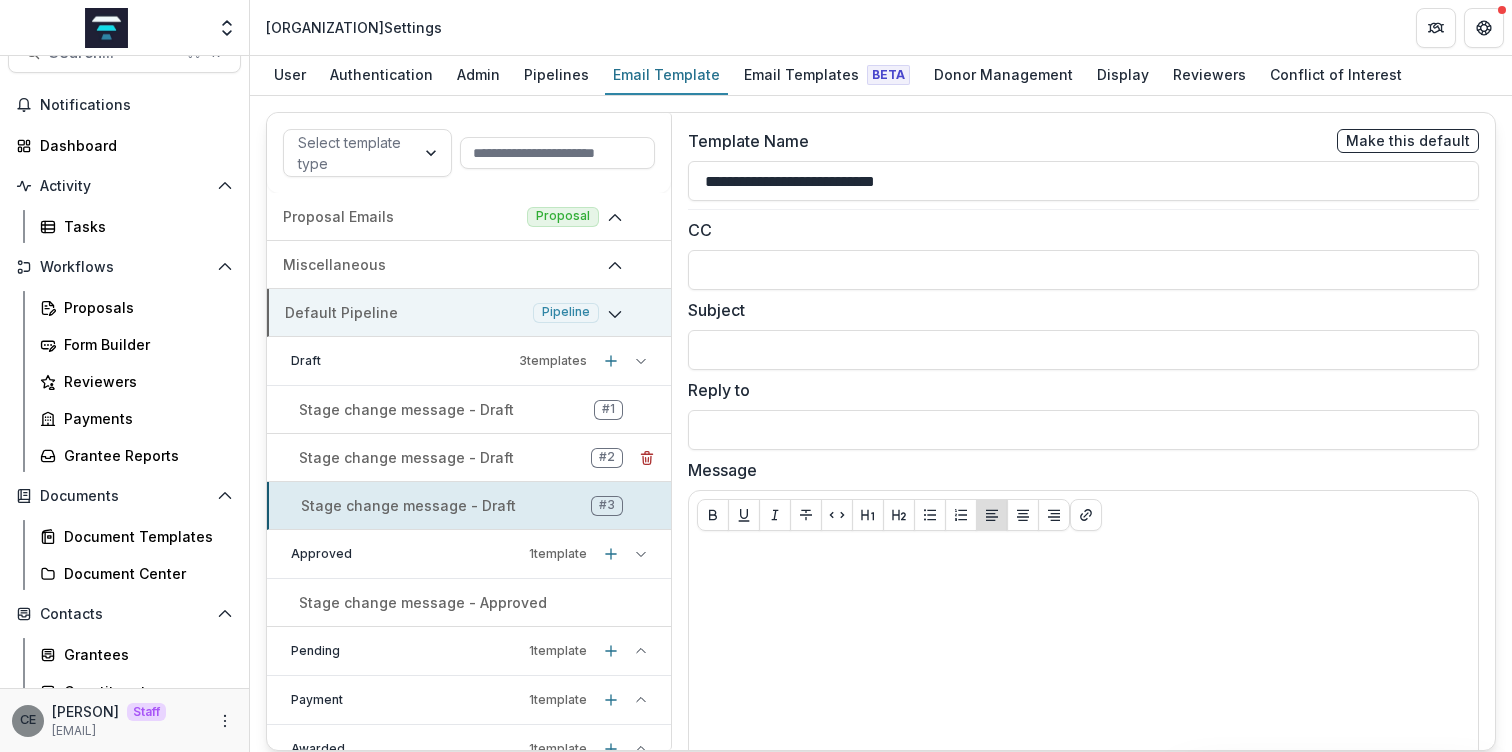 click on "Stage change message - Draft # 2" at bounding box center (469, 458) 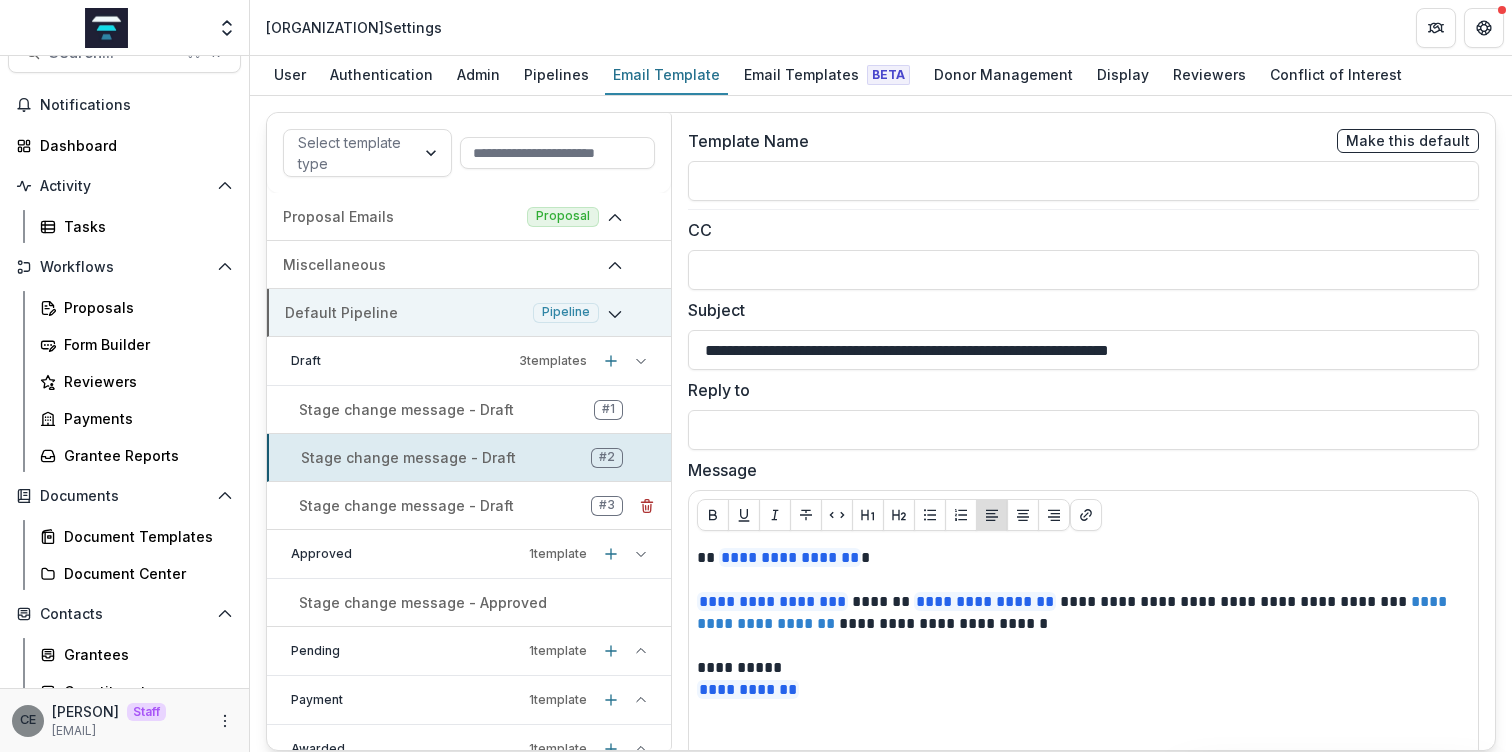 click on "Stage change message - Draft" at bounding box center (406, 505) 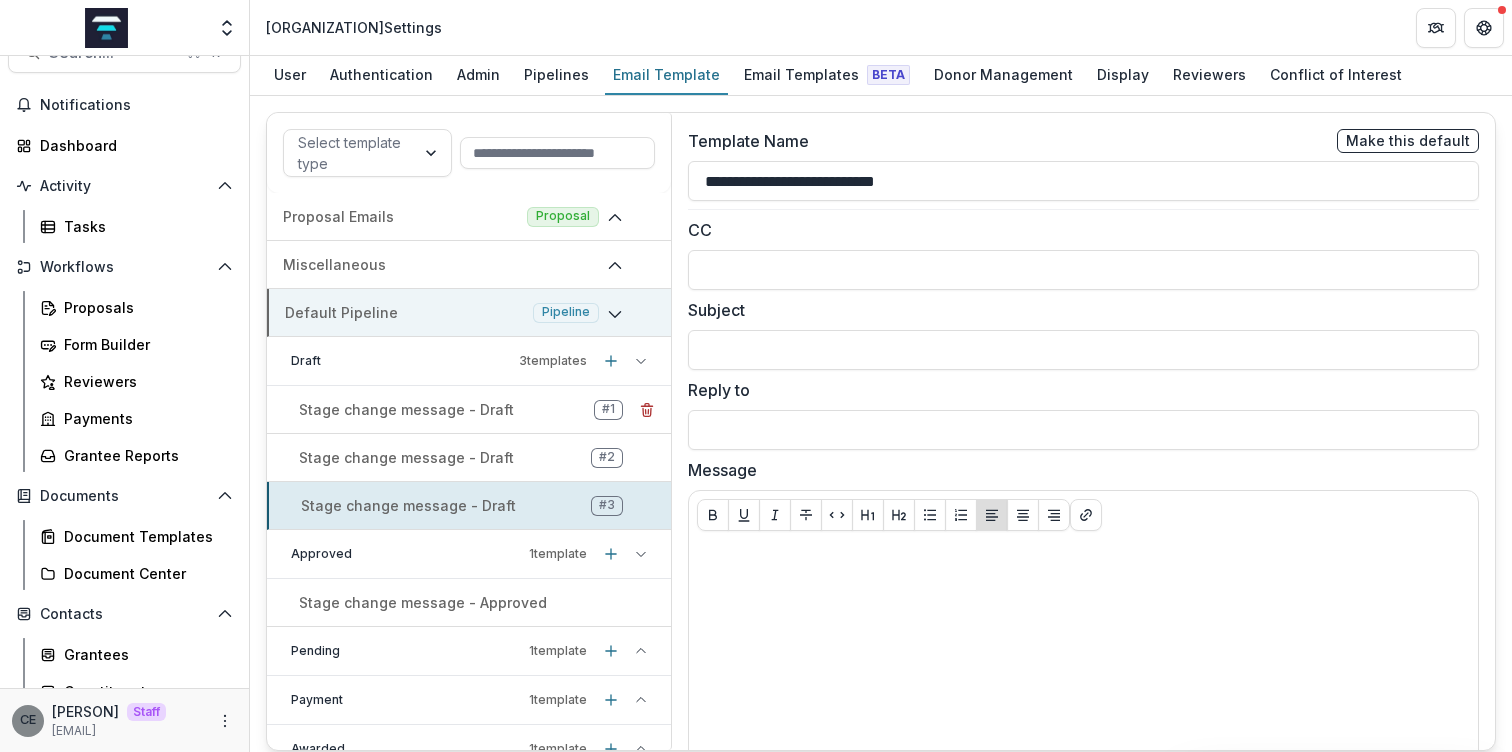 click on "Stage change message - Draft # 1" at bounding box center [469, 410] 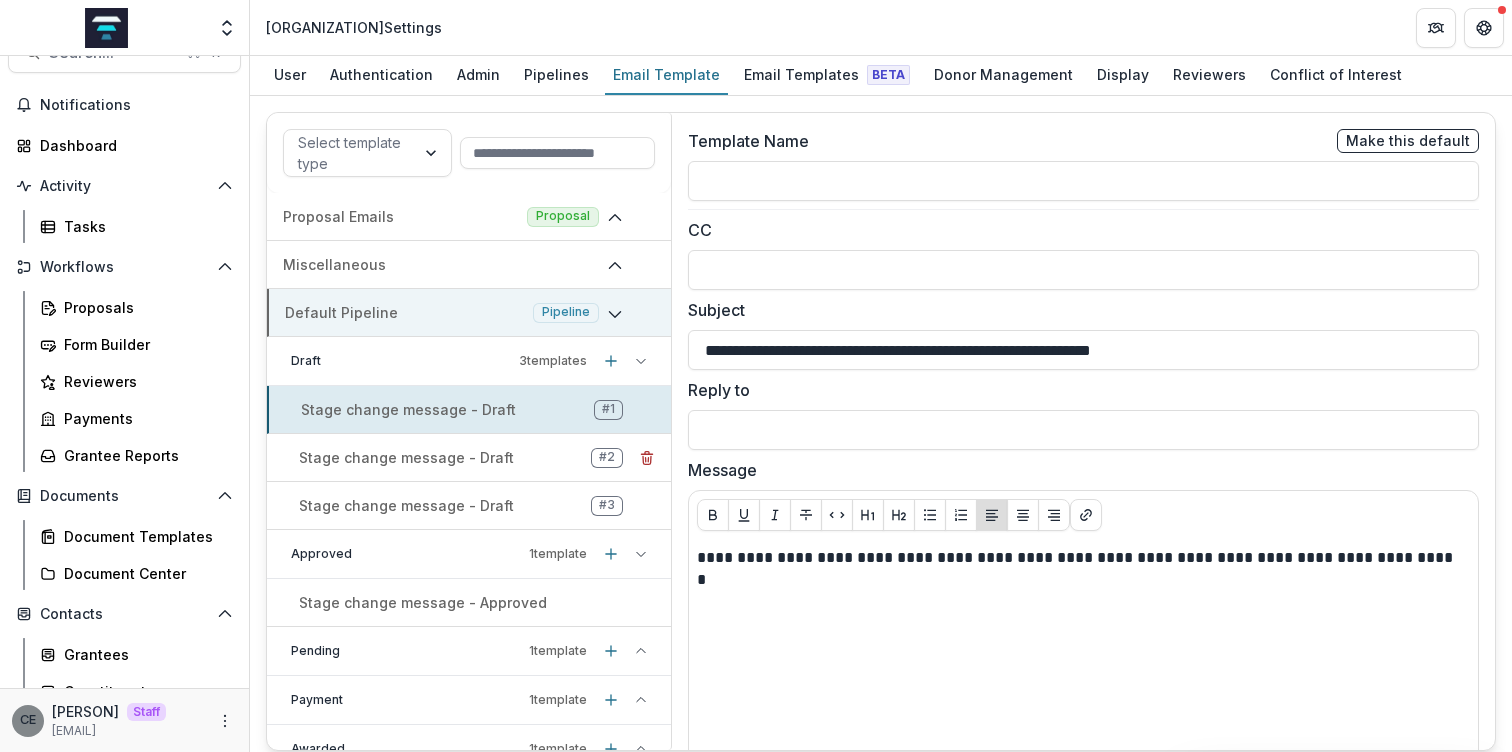 click on "Stage change message - Draft" at bounding box center [406, 457] 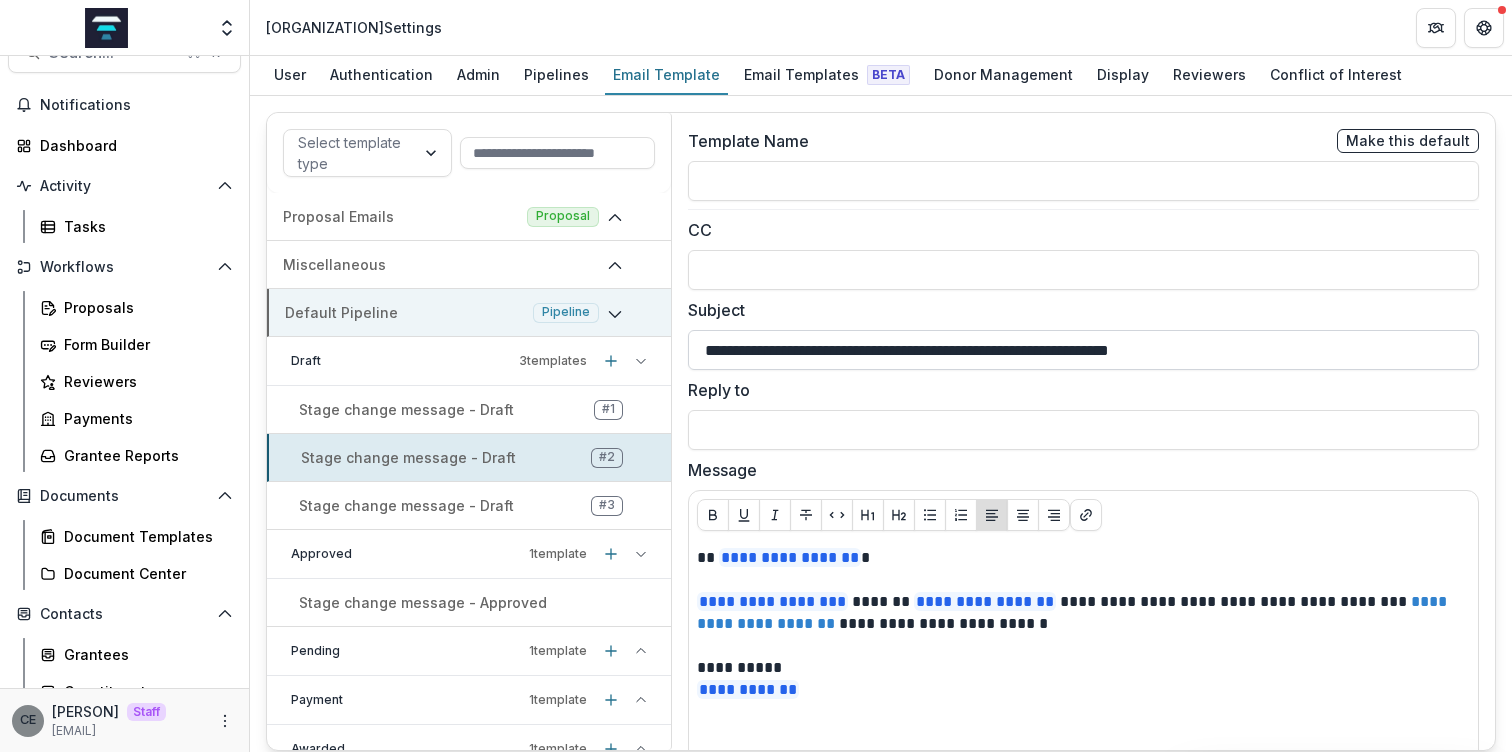 drag, startPoint x: 699, startPoint y: 350, endPoint x: 1251, endPoint y: 351, distance: 552.0009 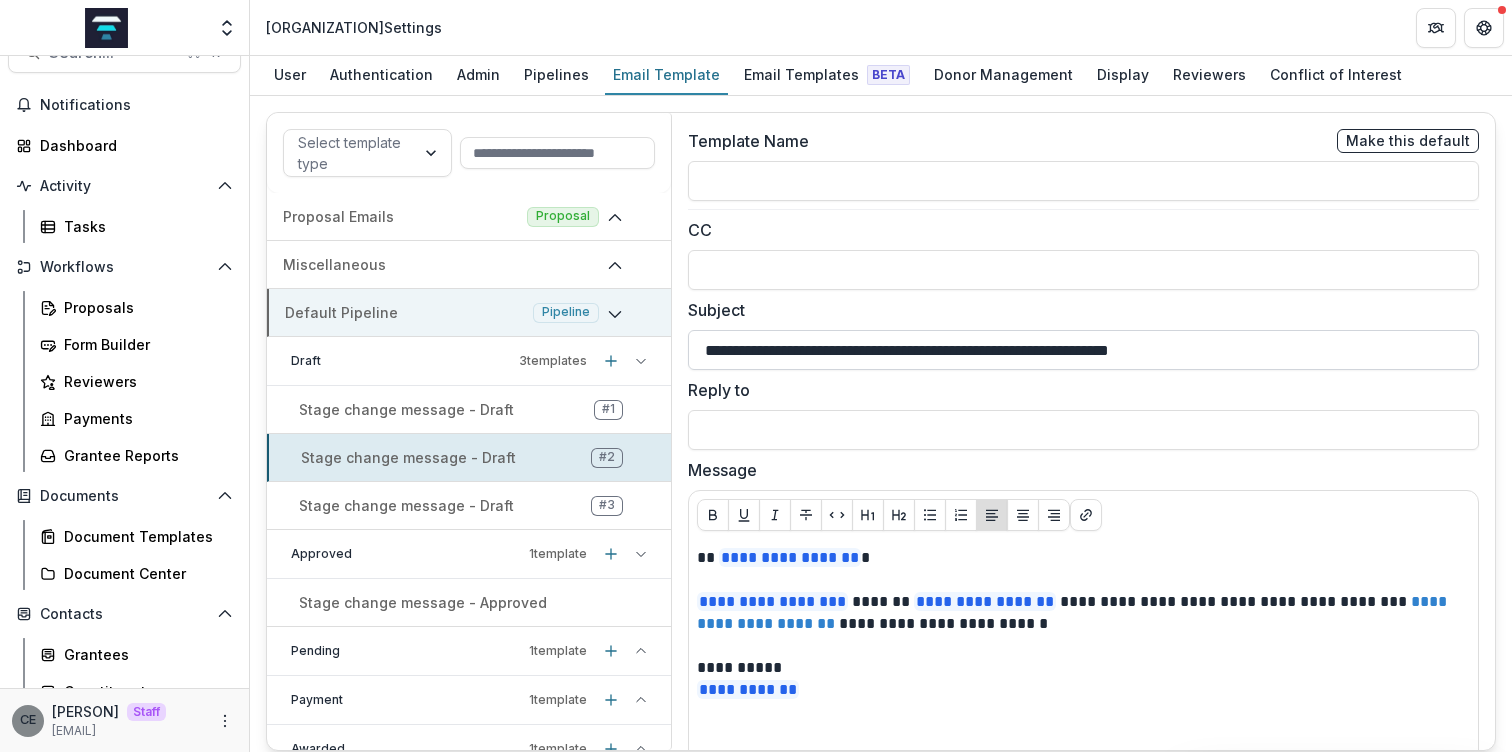 click on "**********" at bounding box center [1083, 350] 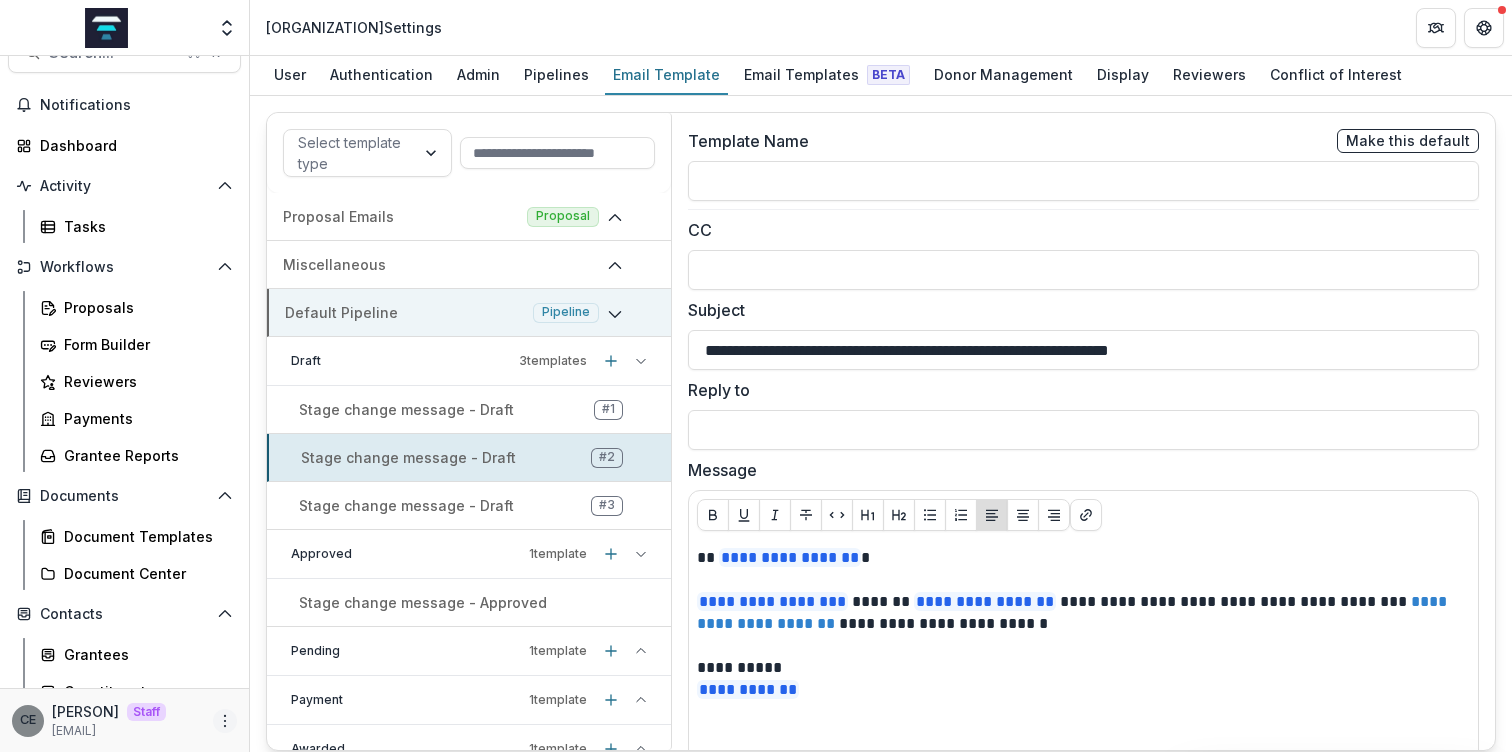 click 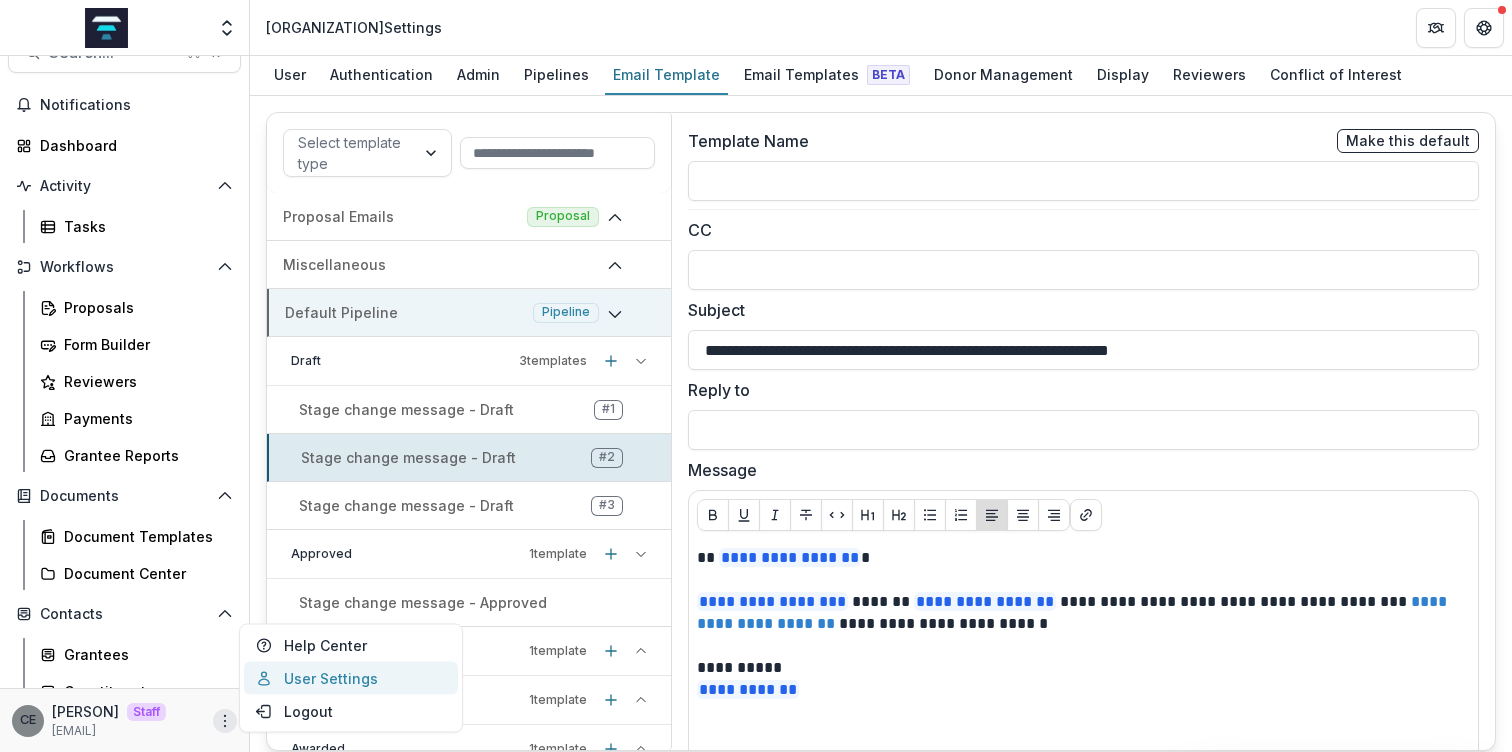 click on "User Settings" at bounding box center [351, 678] 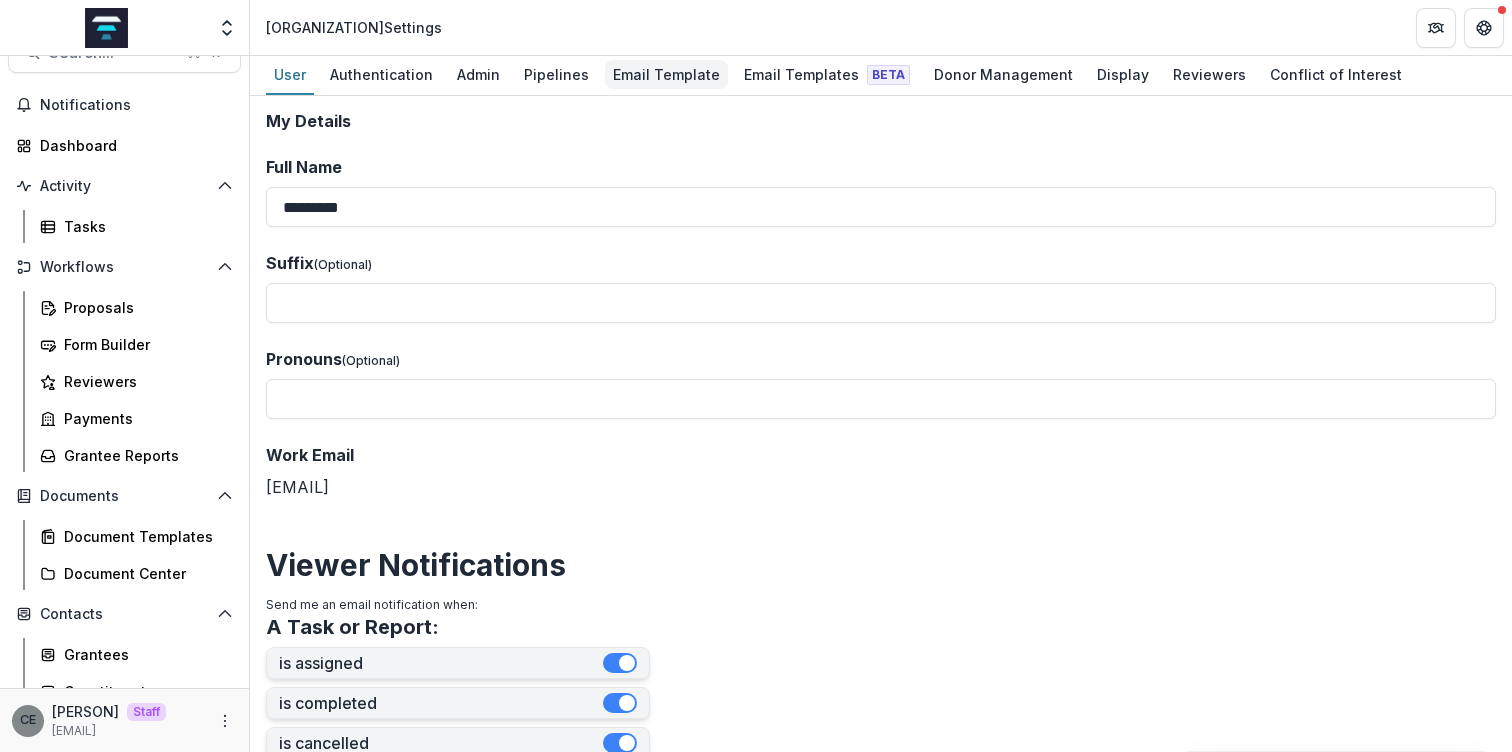 click on "Email Template" at bounding box center (666, 74) 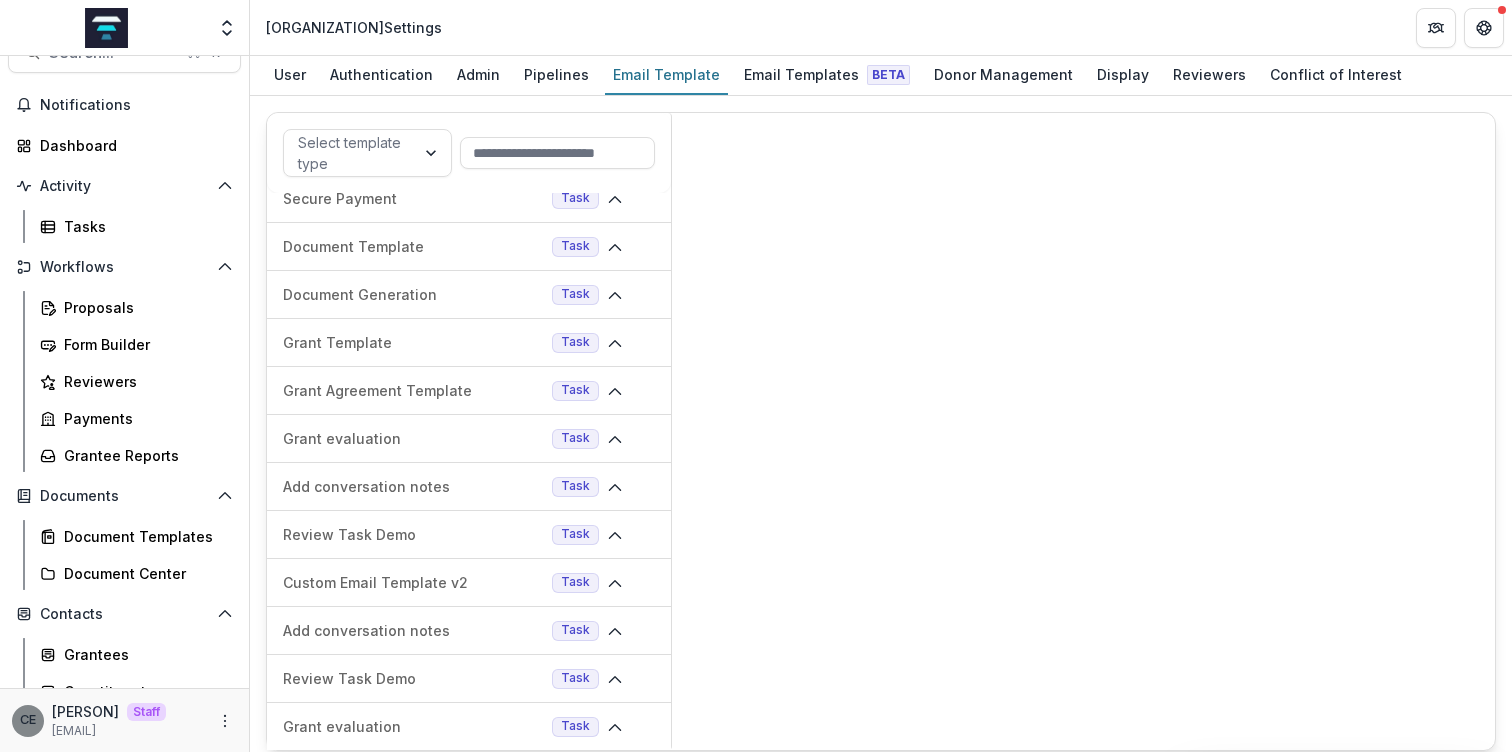 scroll, scrollTop: 1027, scrollLeft: 0, axis: vertical 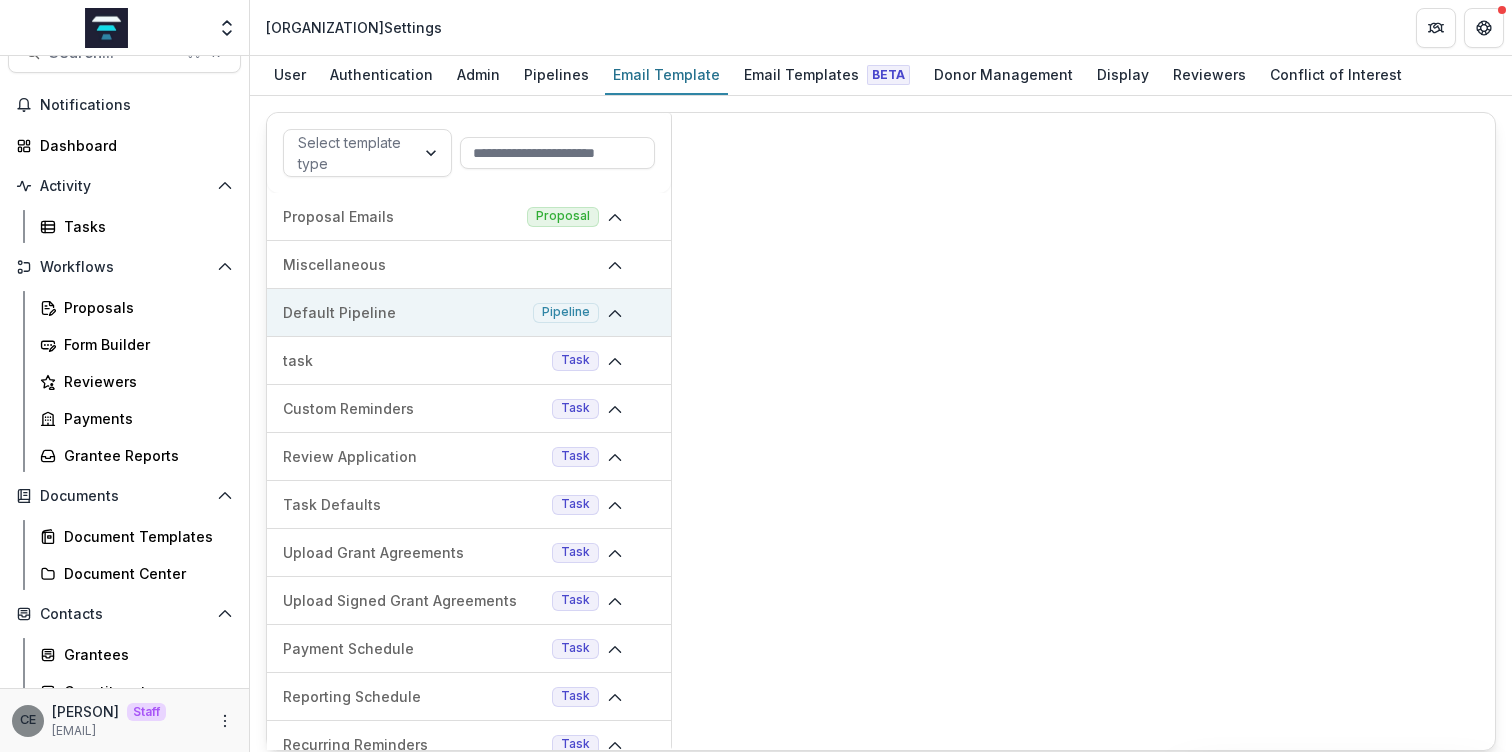click on "Default Pipeline" at bounding box center [404, 312] 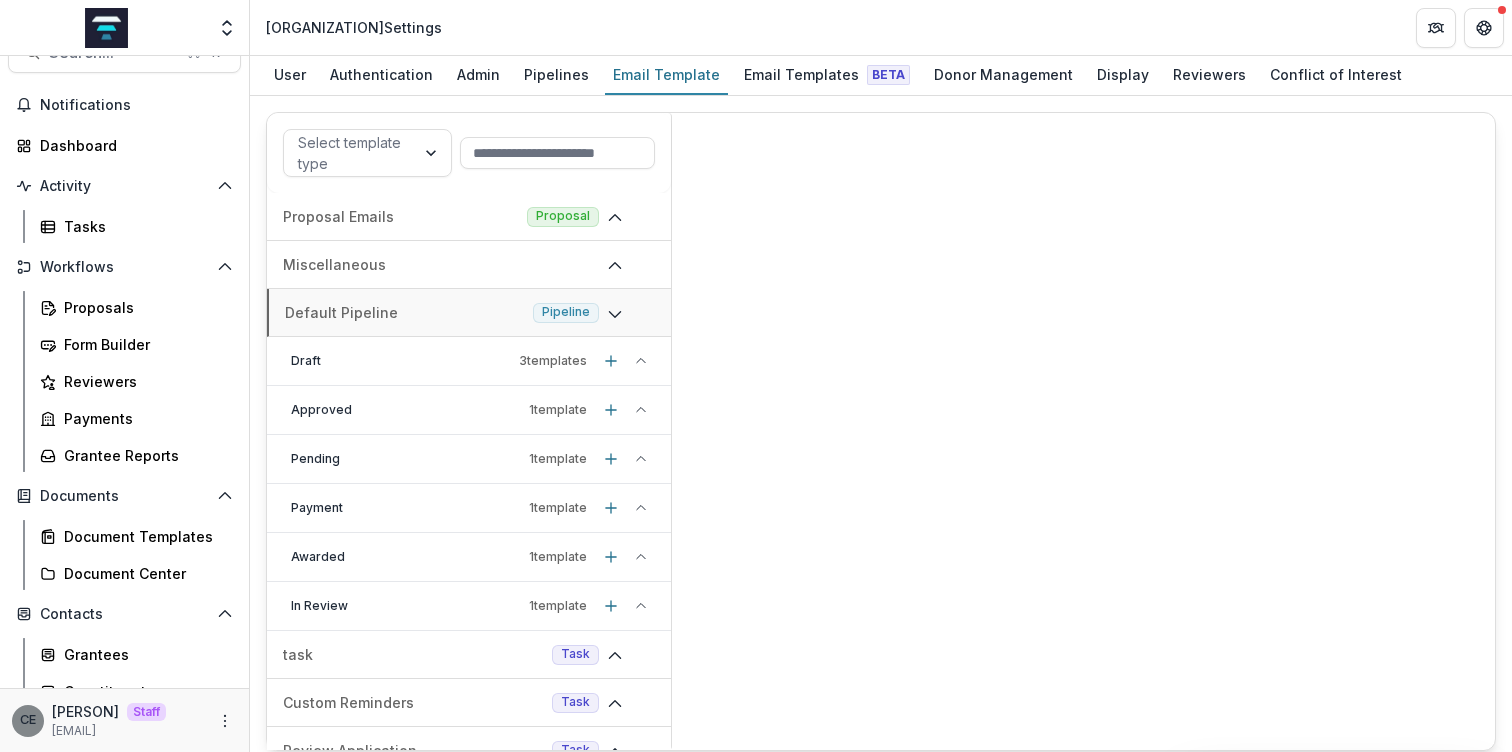 click on "Draft" at bounding box center [401, 361] 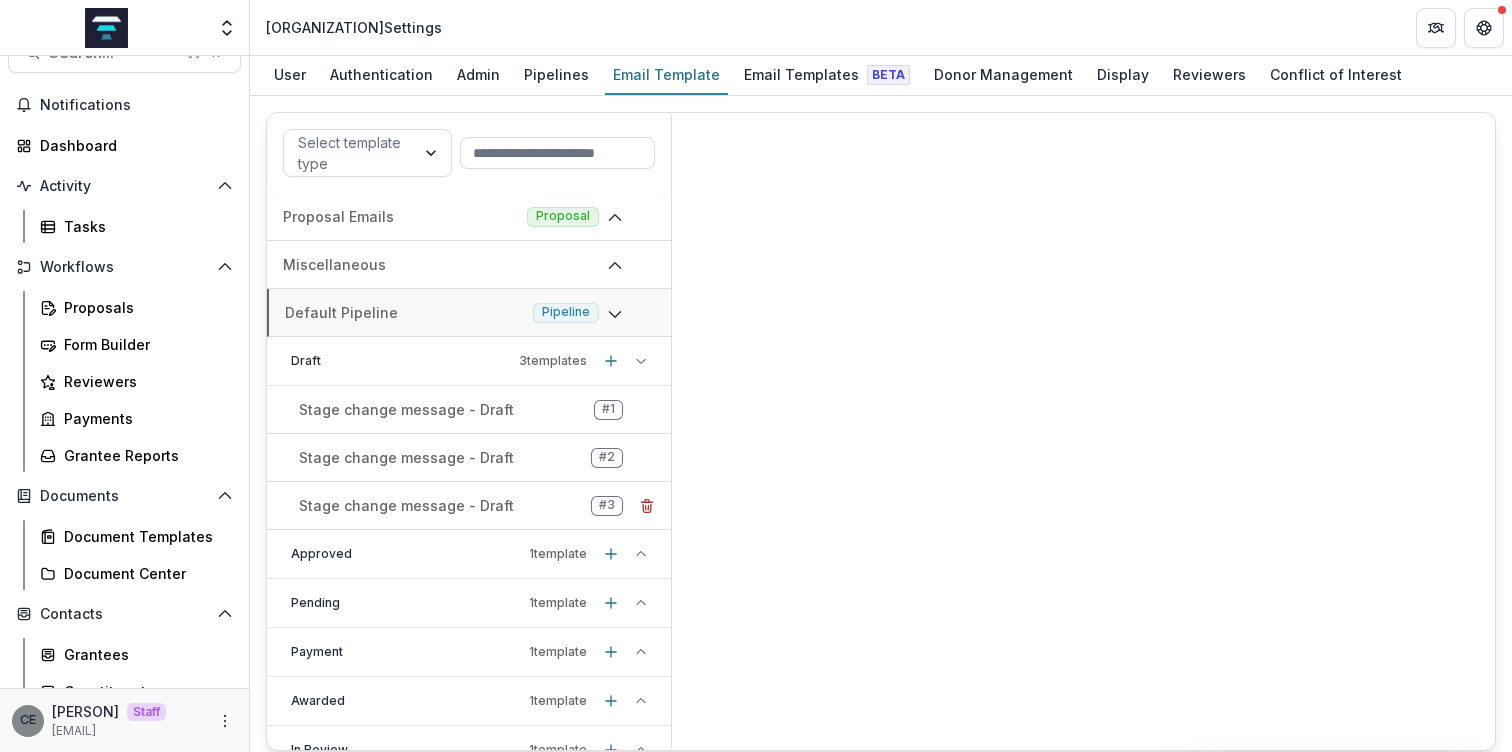 click on "Stage change message - Draft" at bounding box center [406, 505] 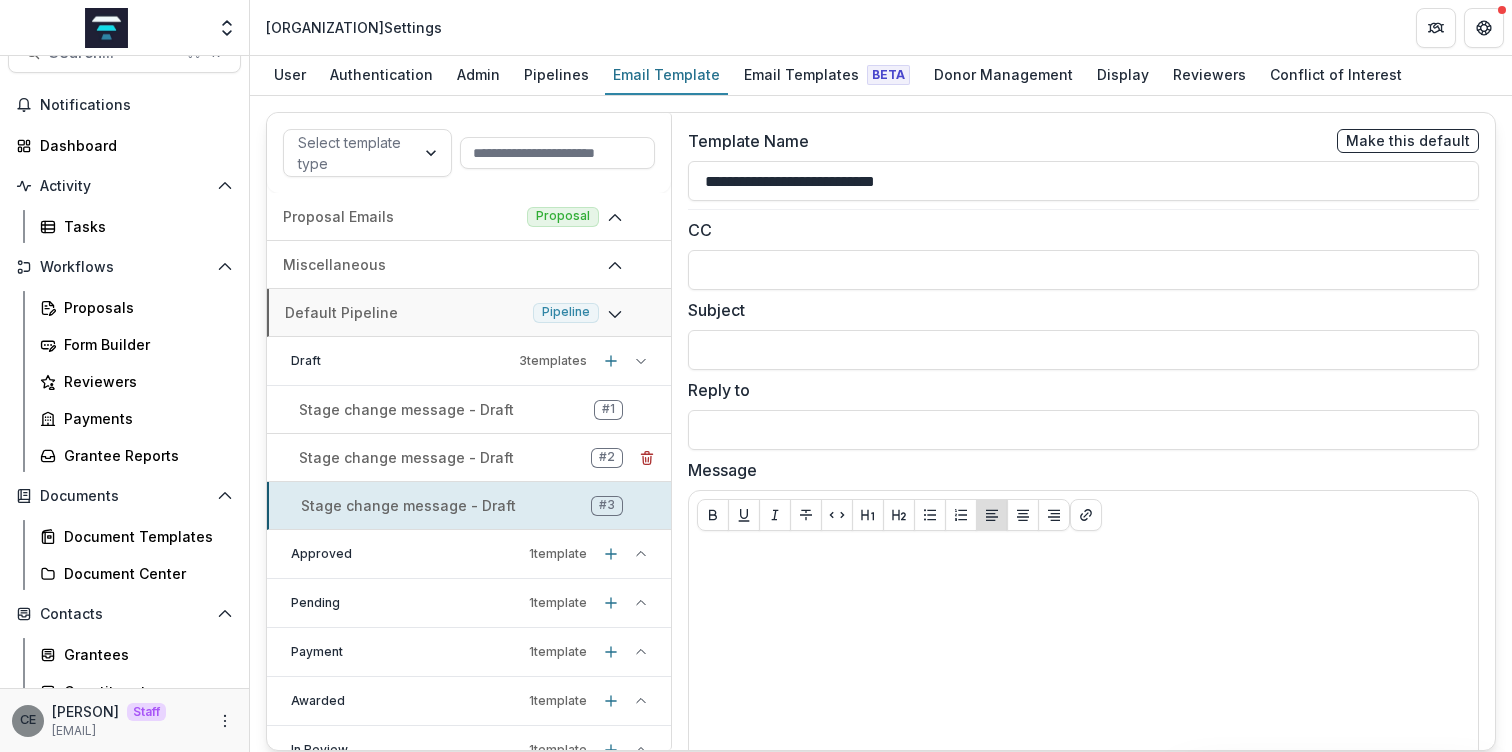 click on "Stage change message - Draft" at bounding box center [406, 457] 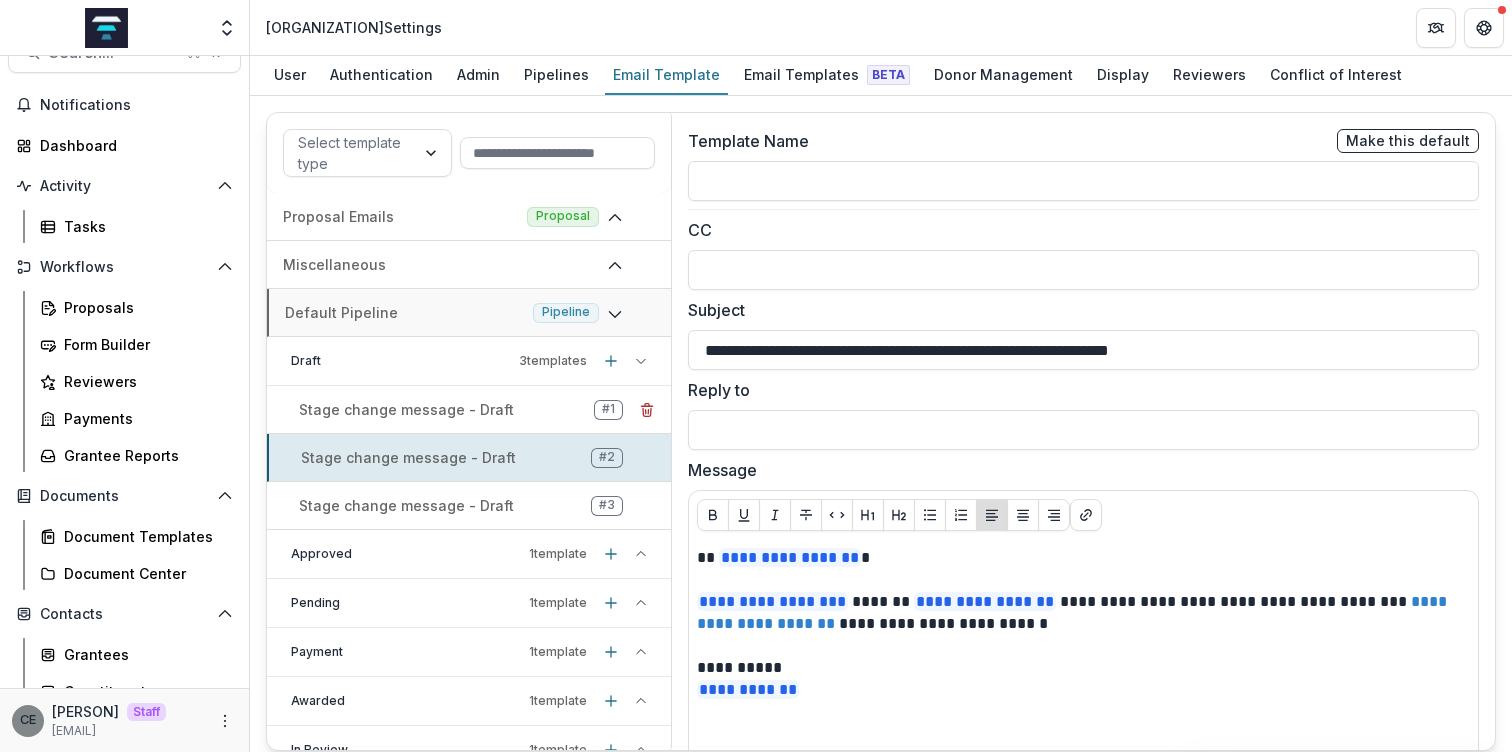 click on "Stage change message - Draft" at bounding box center [406, 409] 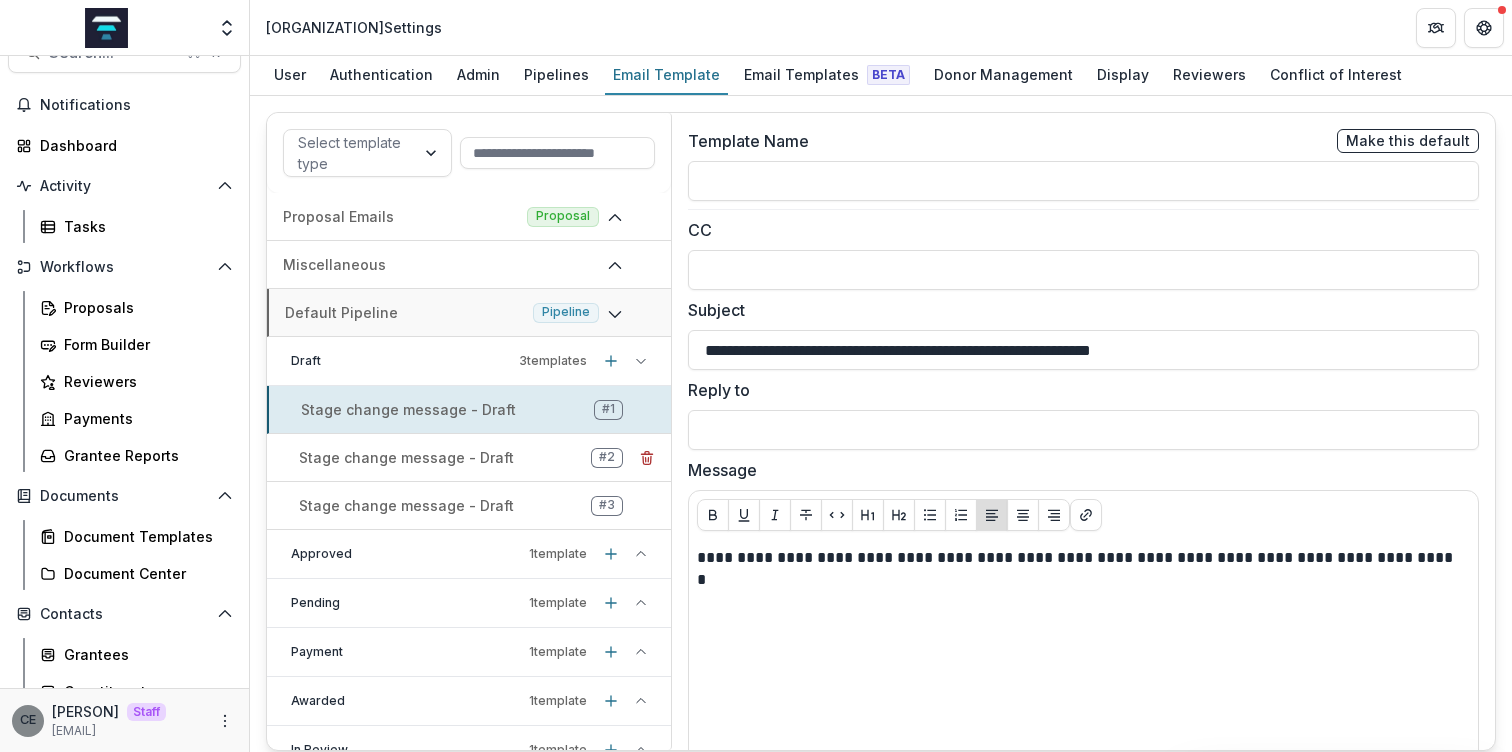 click on "Stage change message - Draft" at bounding box center [406, 457] 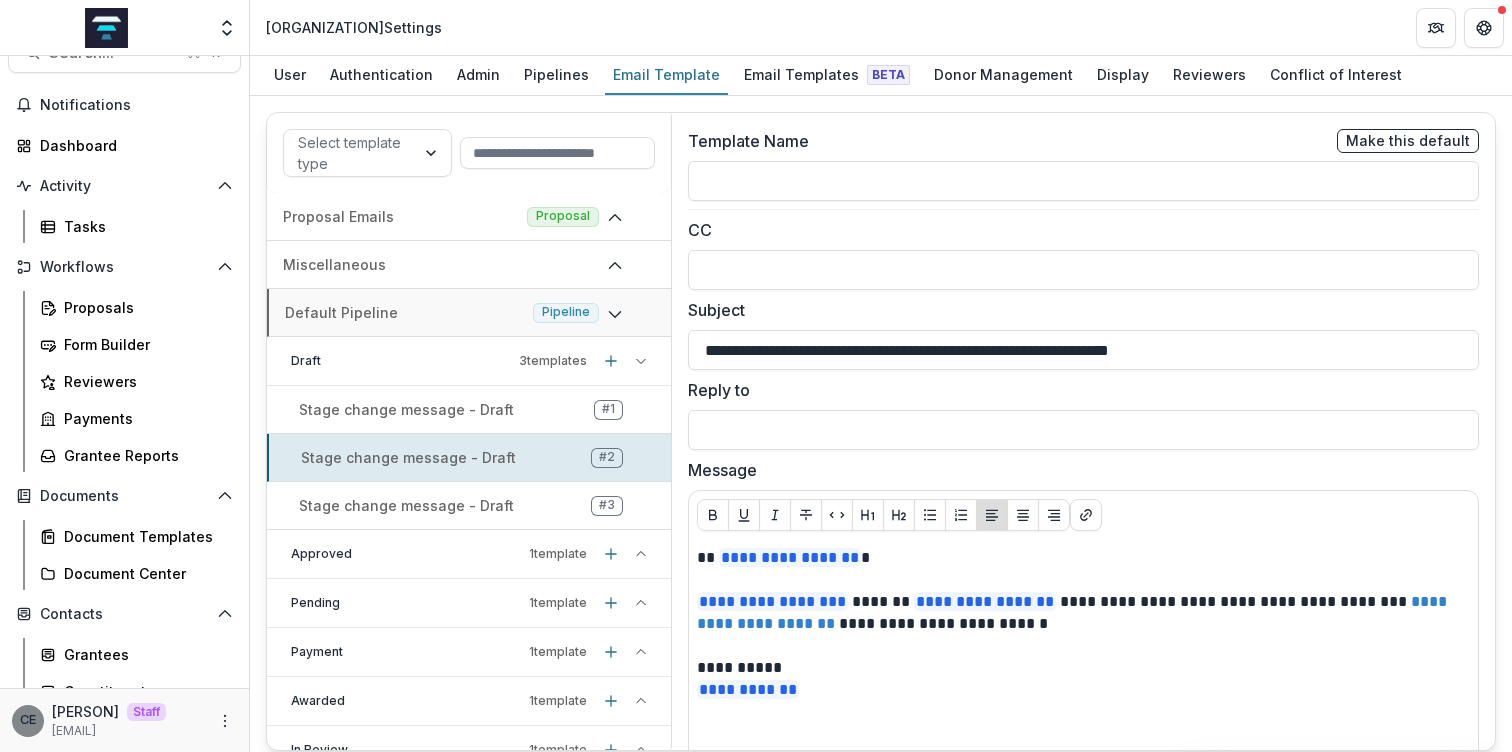 click on "Approved" at bounding box center (406, 554) 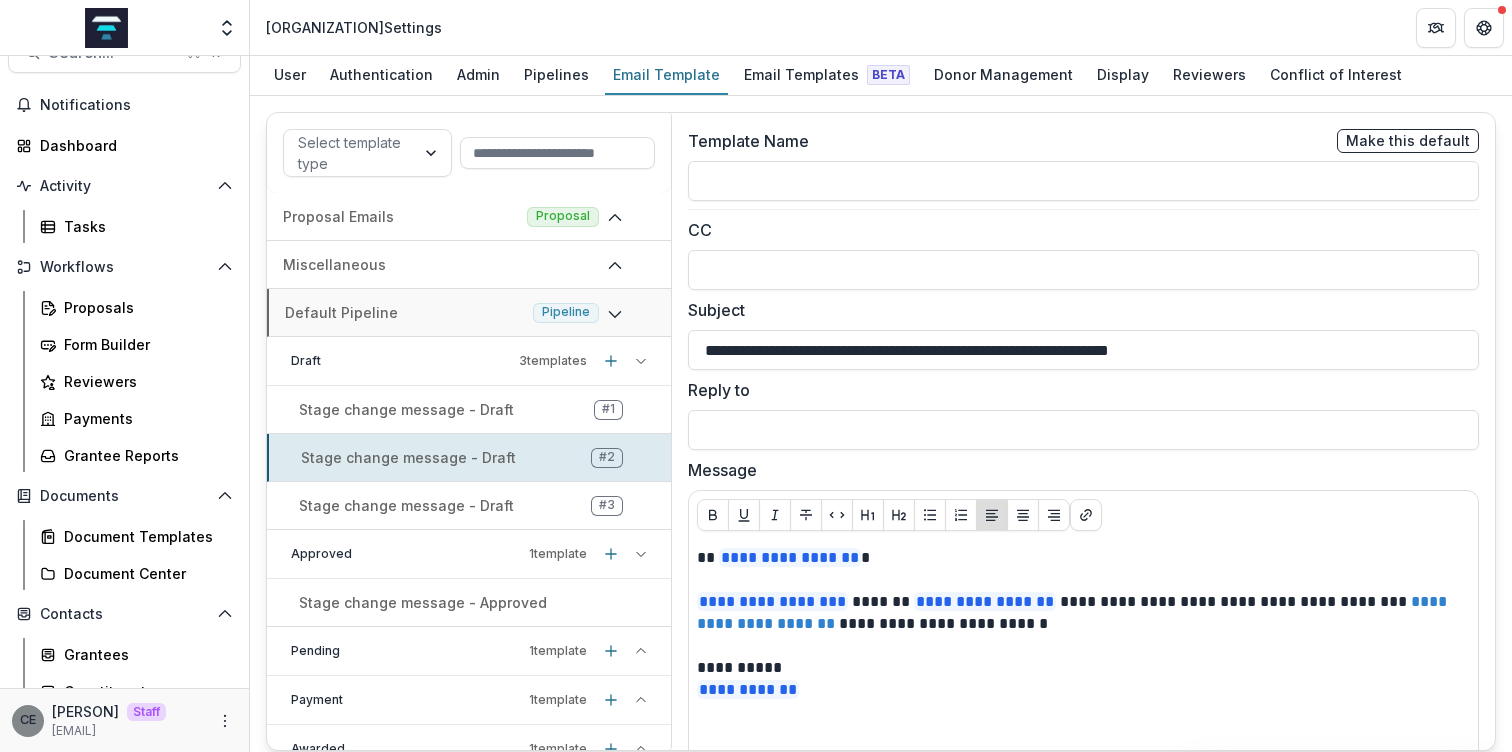 click on "Stage change message - Approved" at bounding box center (423, 602) 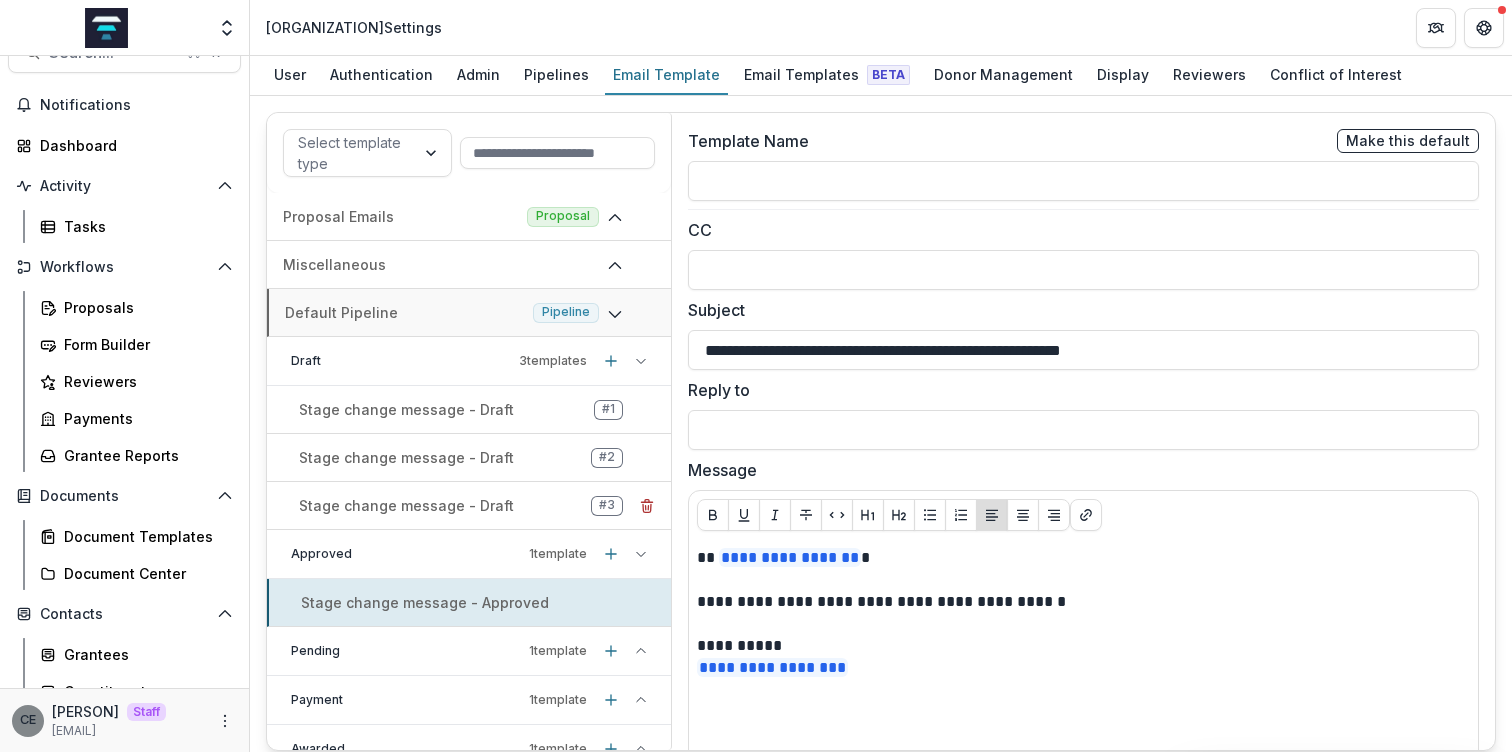 click on "Stage change message - Draft # 3" at bounding box center (469, 506) 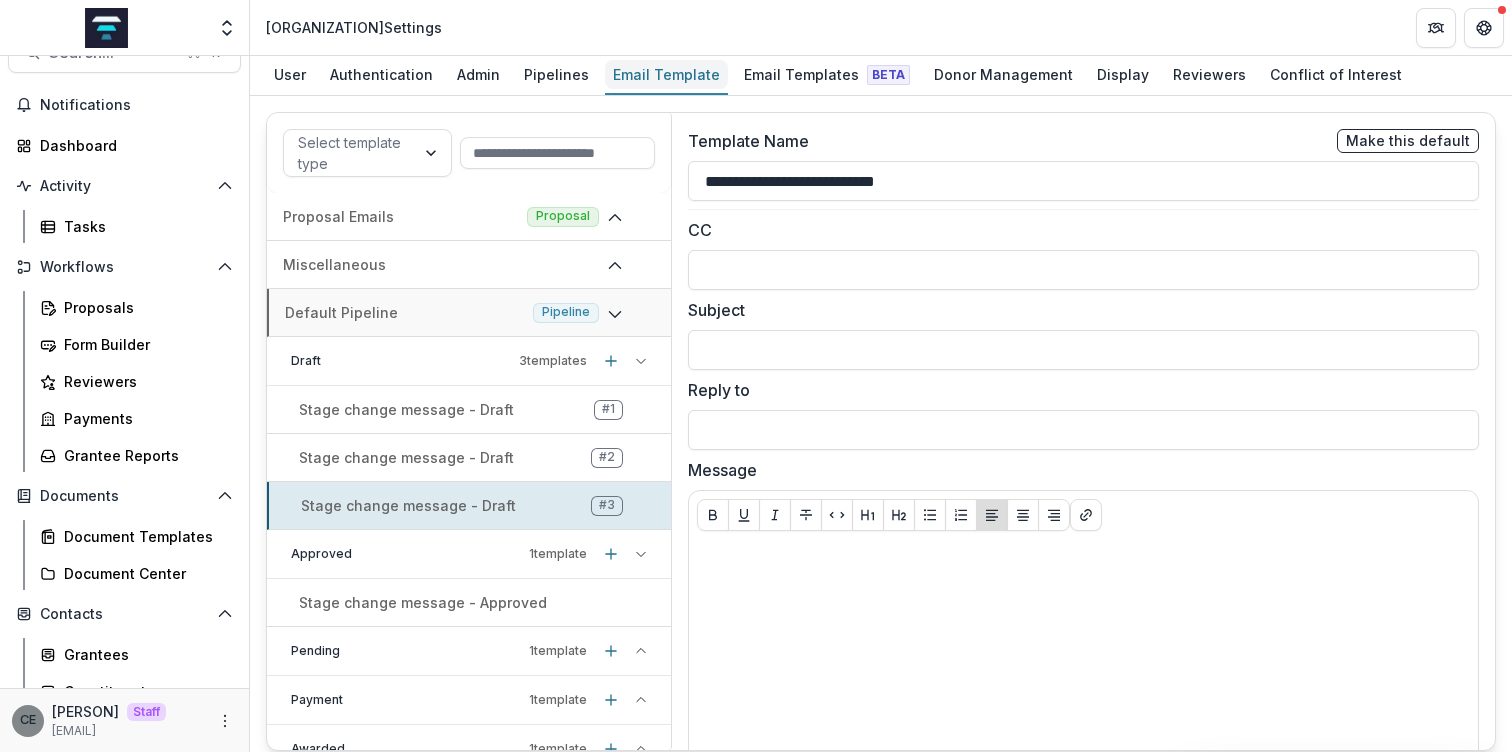 click on "Email Template" at bounding box center (666, 75) 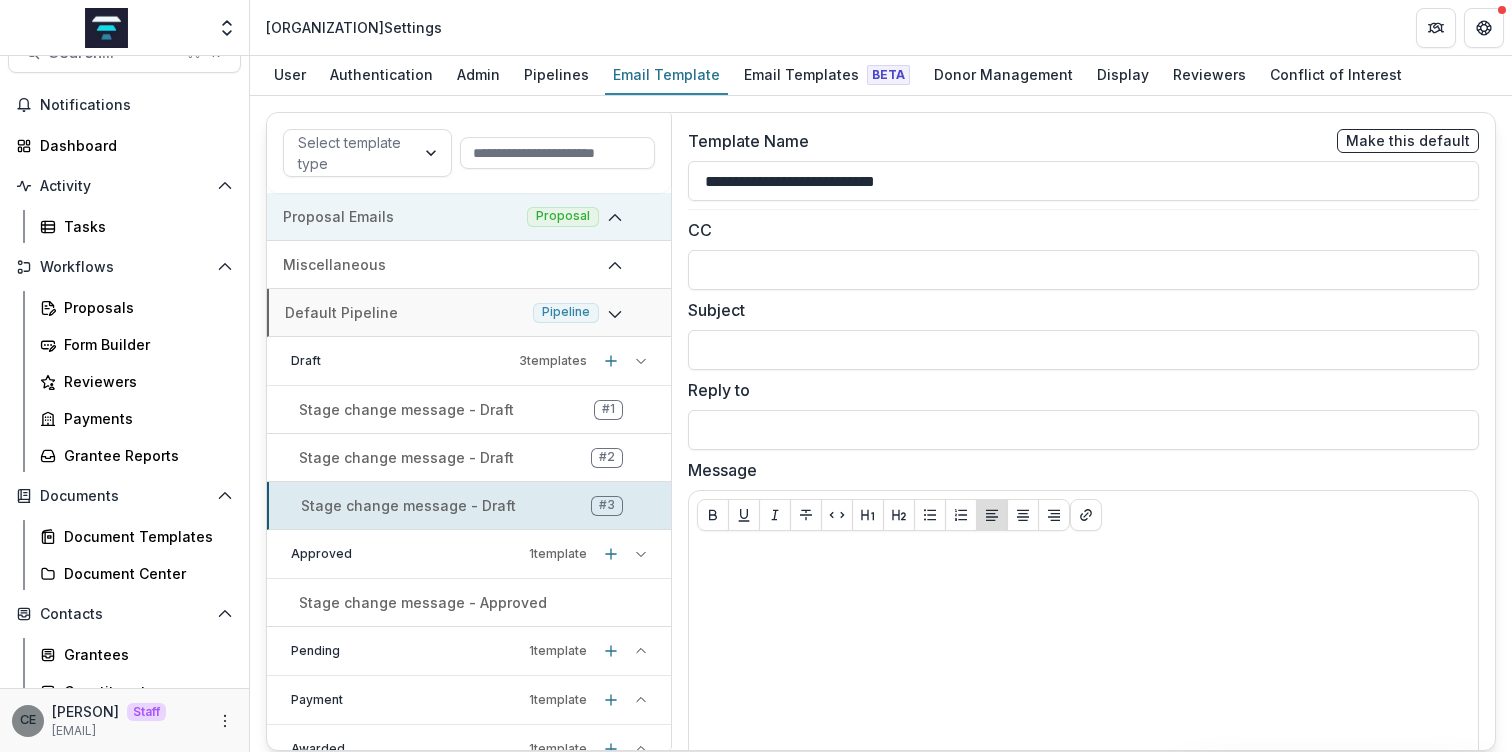 click on "Proposal Emails" at bounding box center [401, 216] 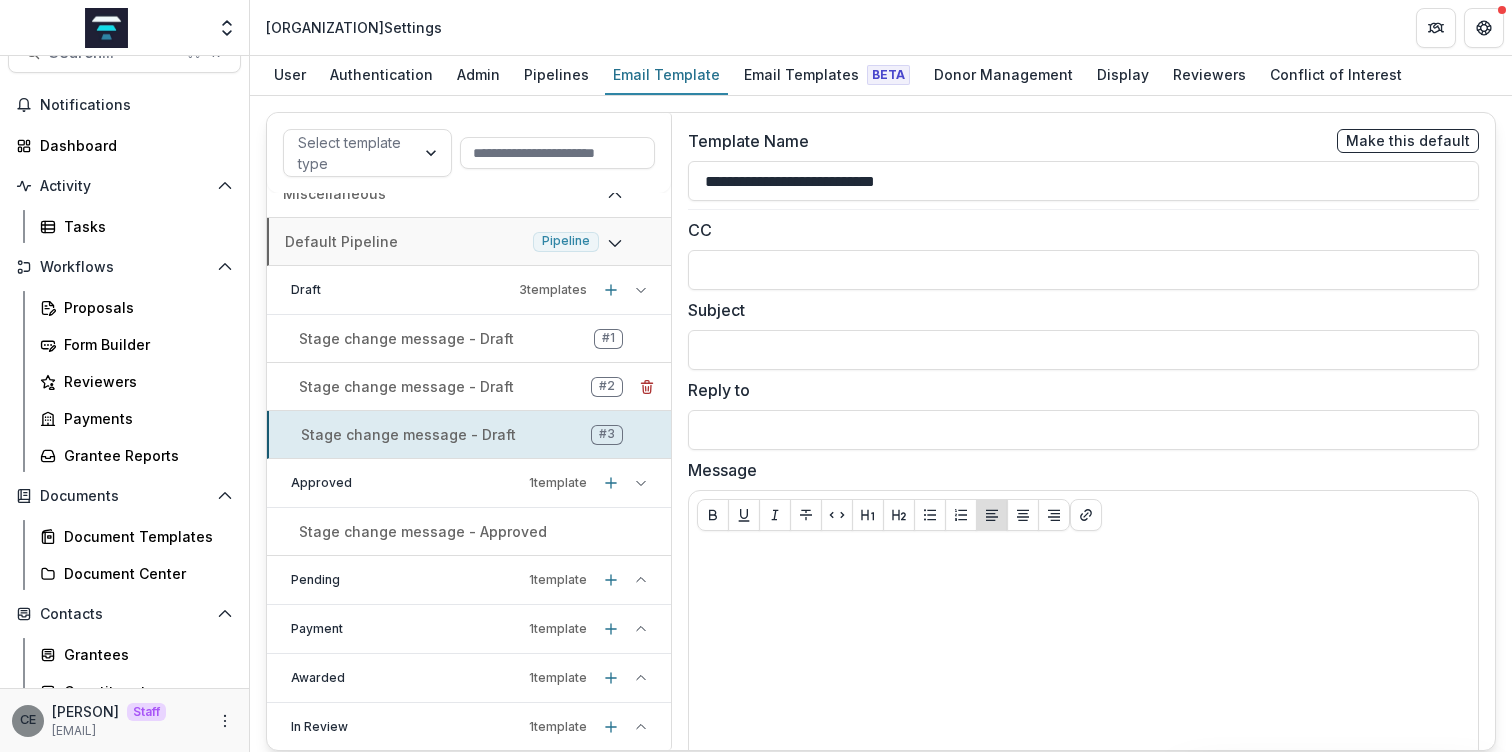 scroll, scrollTop: 311, scrollLeft: 0, axis: vertical 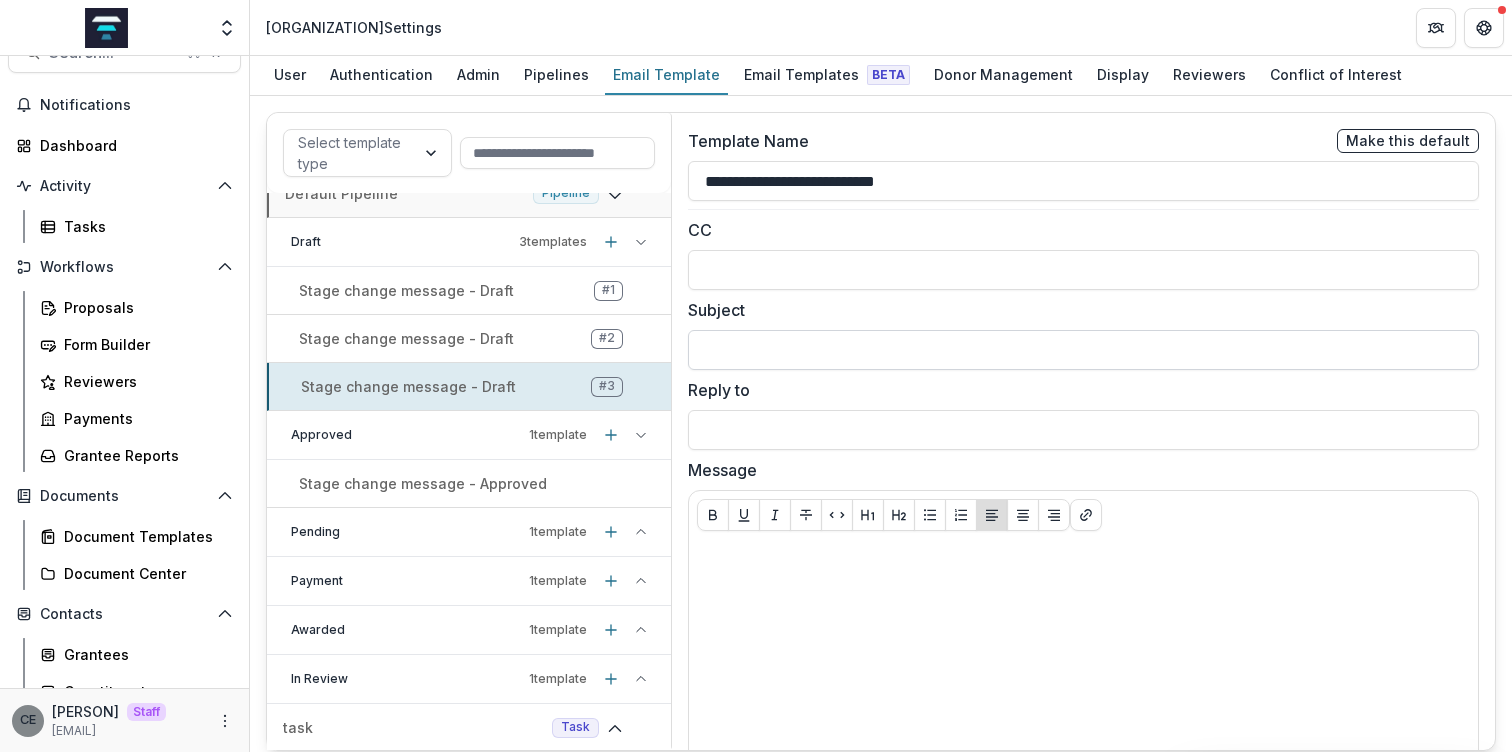 click on "Subject" at bounding box center [1083, 350] 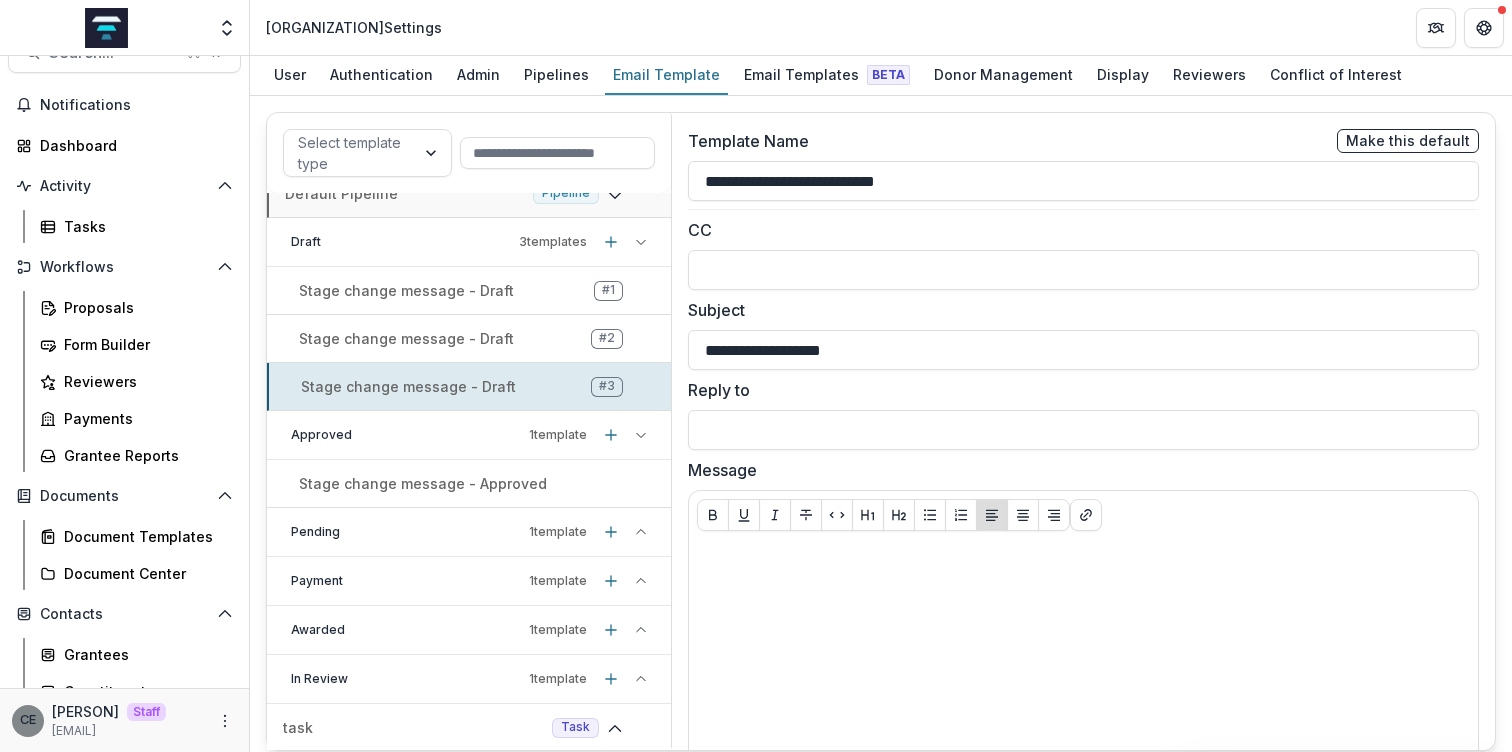 type on "**********" 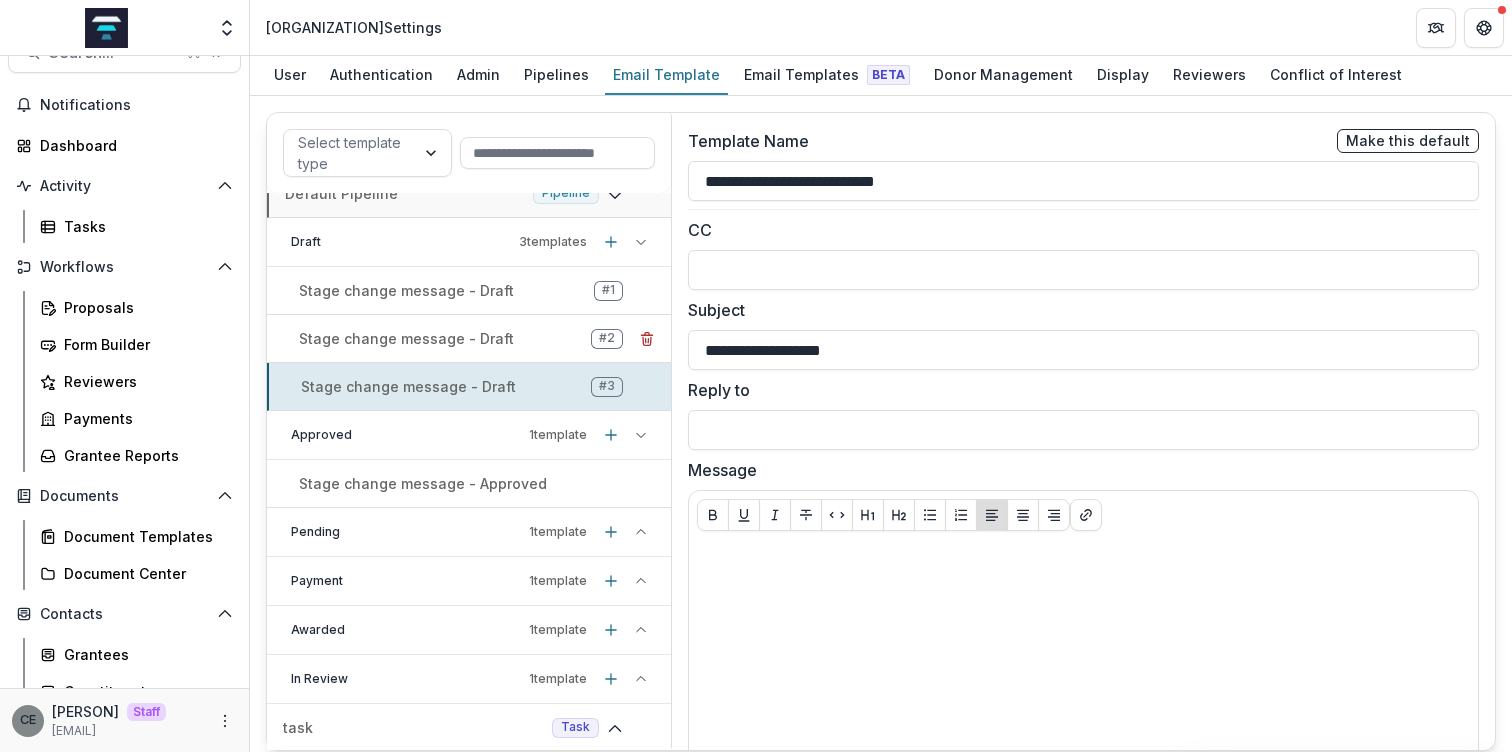 click on "Stage change message - Draft" at bounding box center (406, 338) 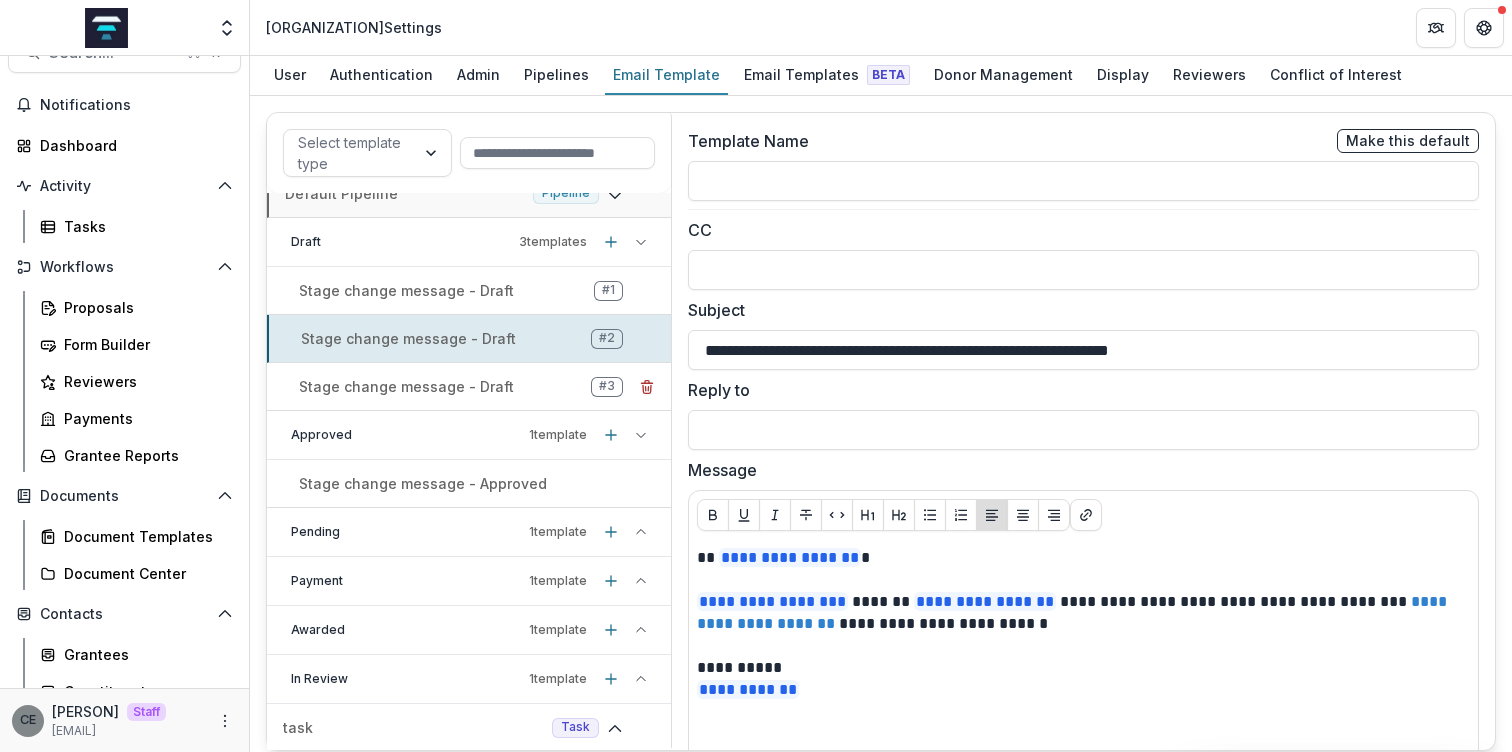 click on "Stage change message - Draft" at bounding box center (406, 386) 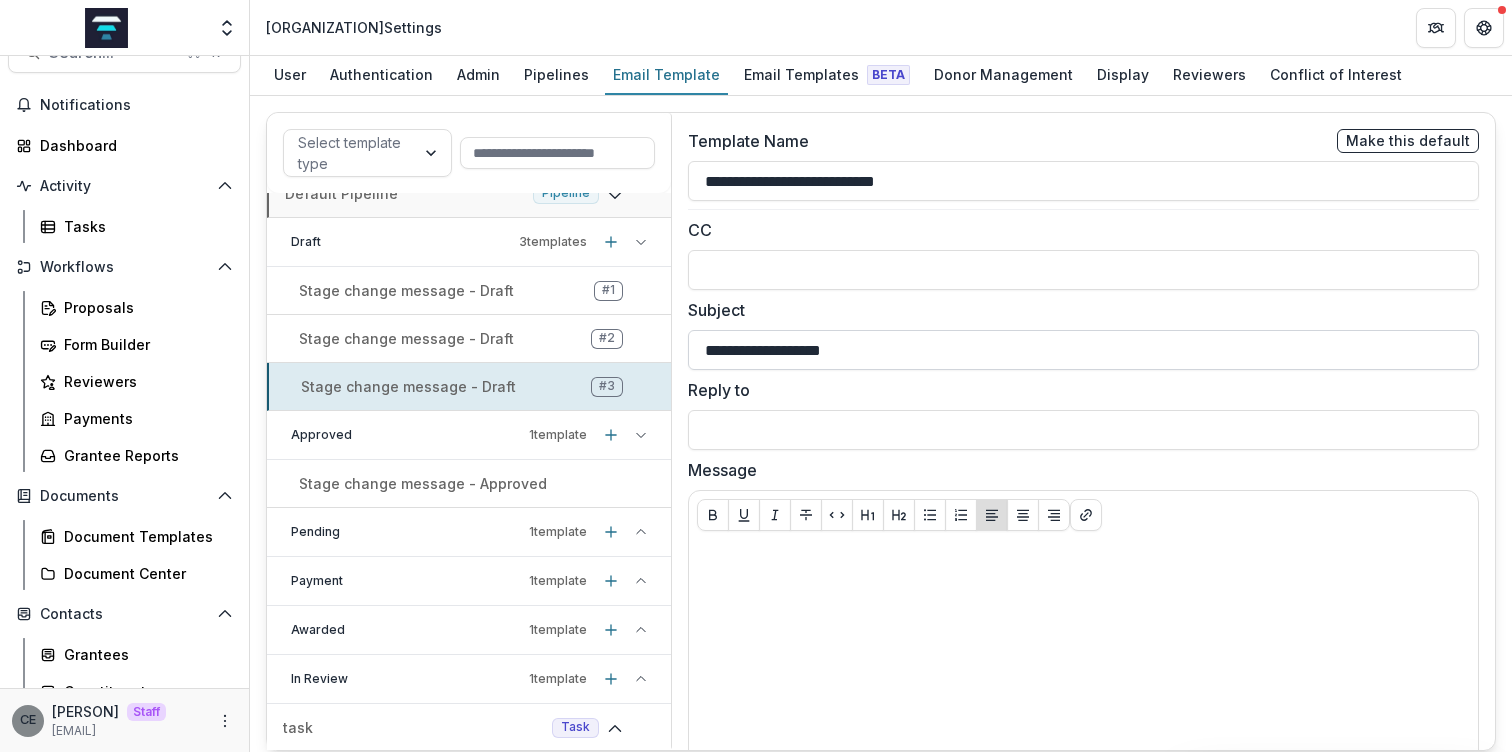 click on "**********" at bounding box center [1083, 350] 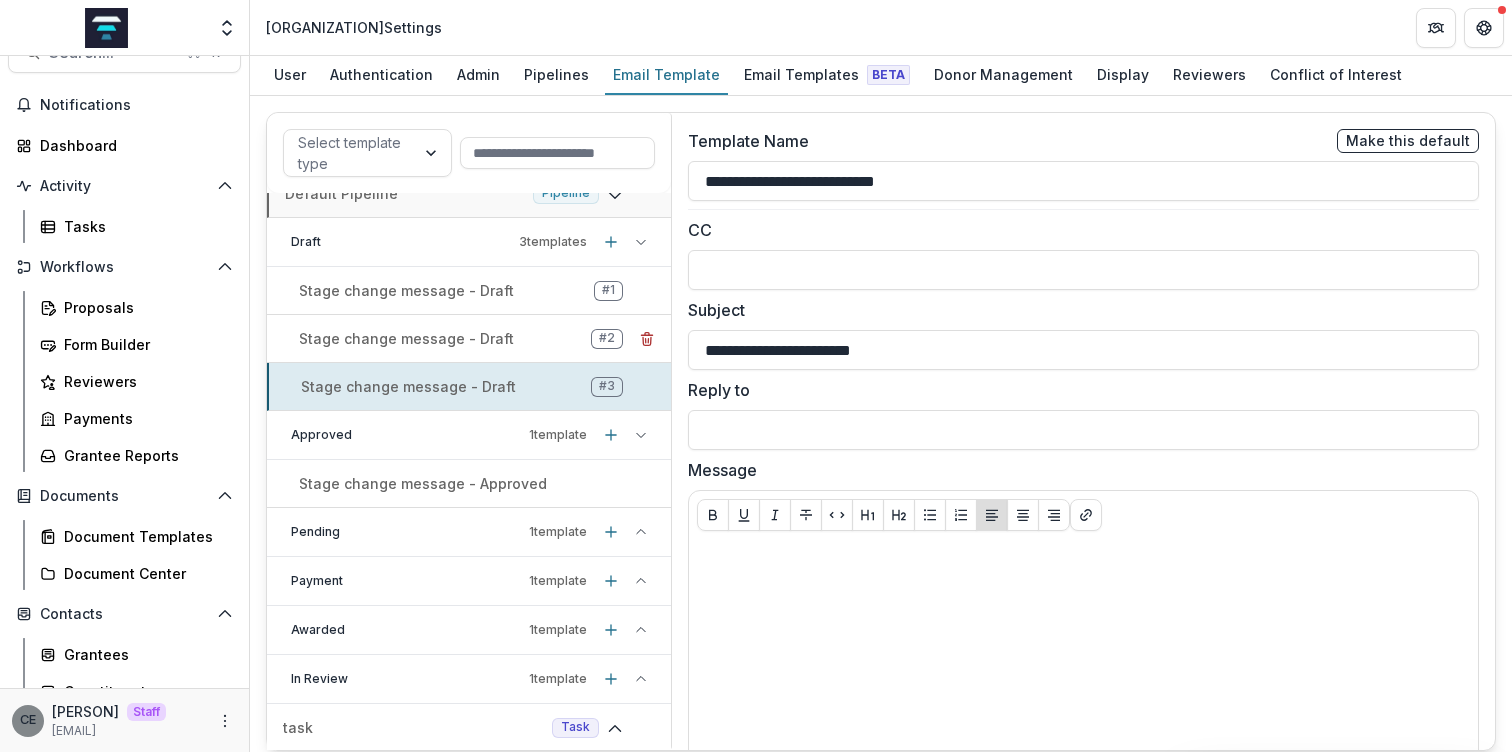 type on "**********" 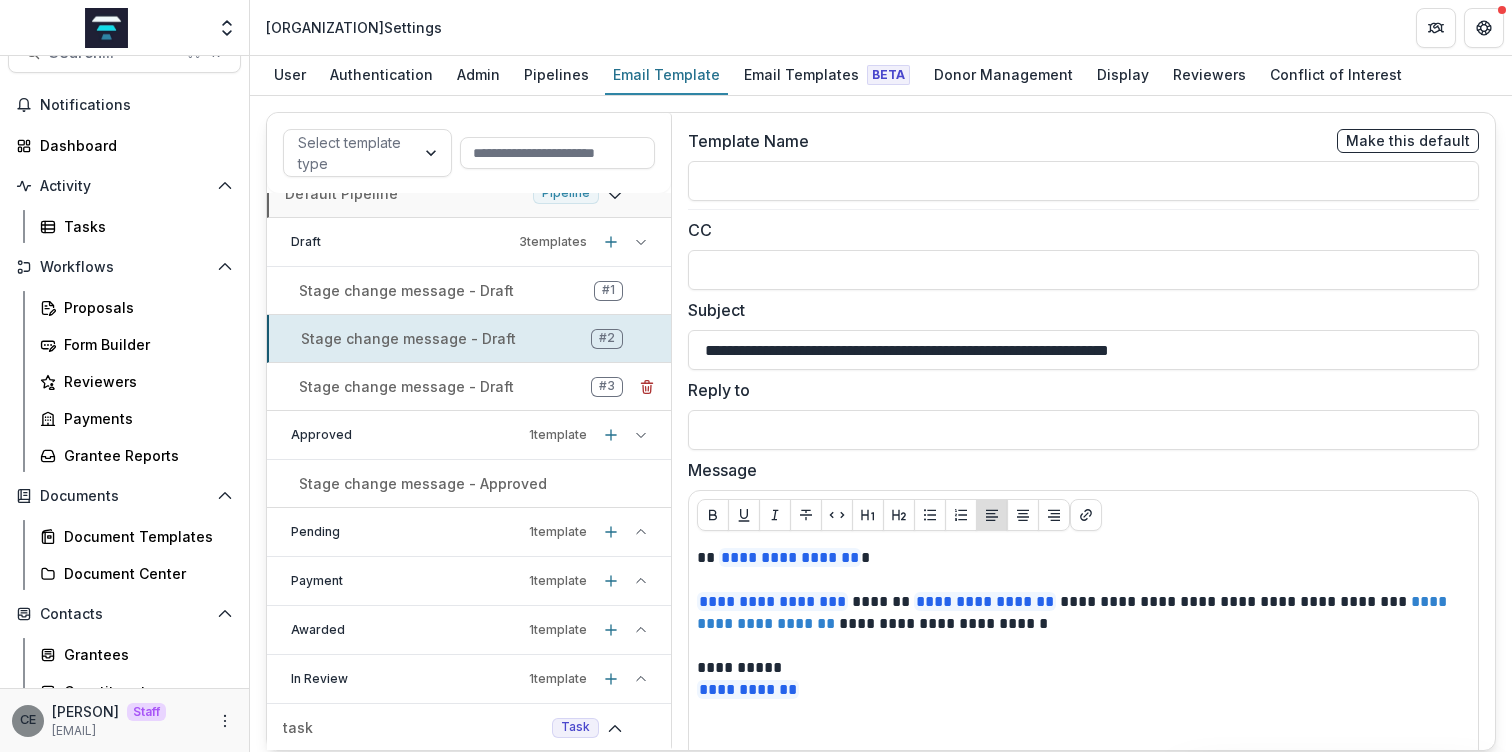 click on "Stage change message - Draft" at bounding box center [406, 386] 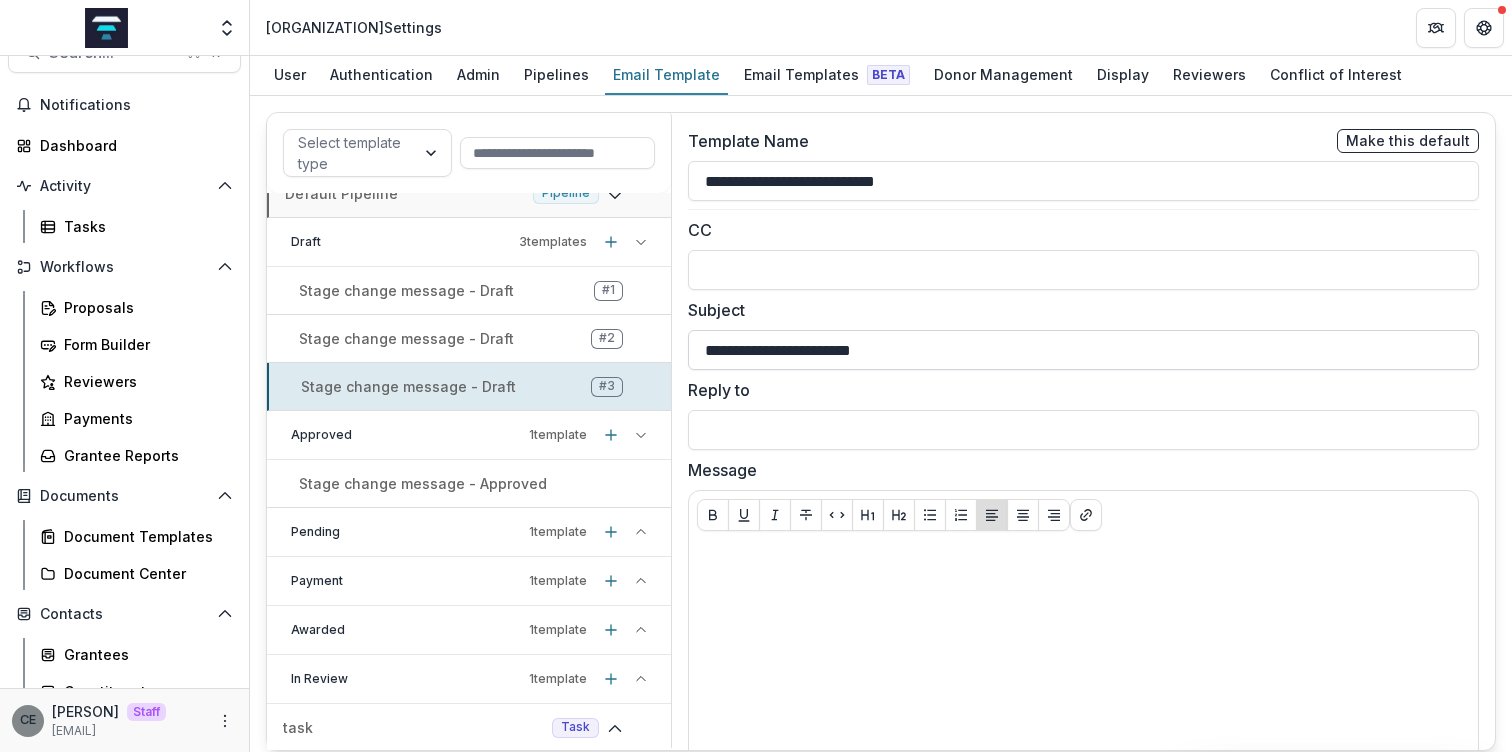 click on "**********" at bounding box center (1083, 350) 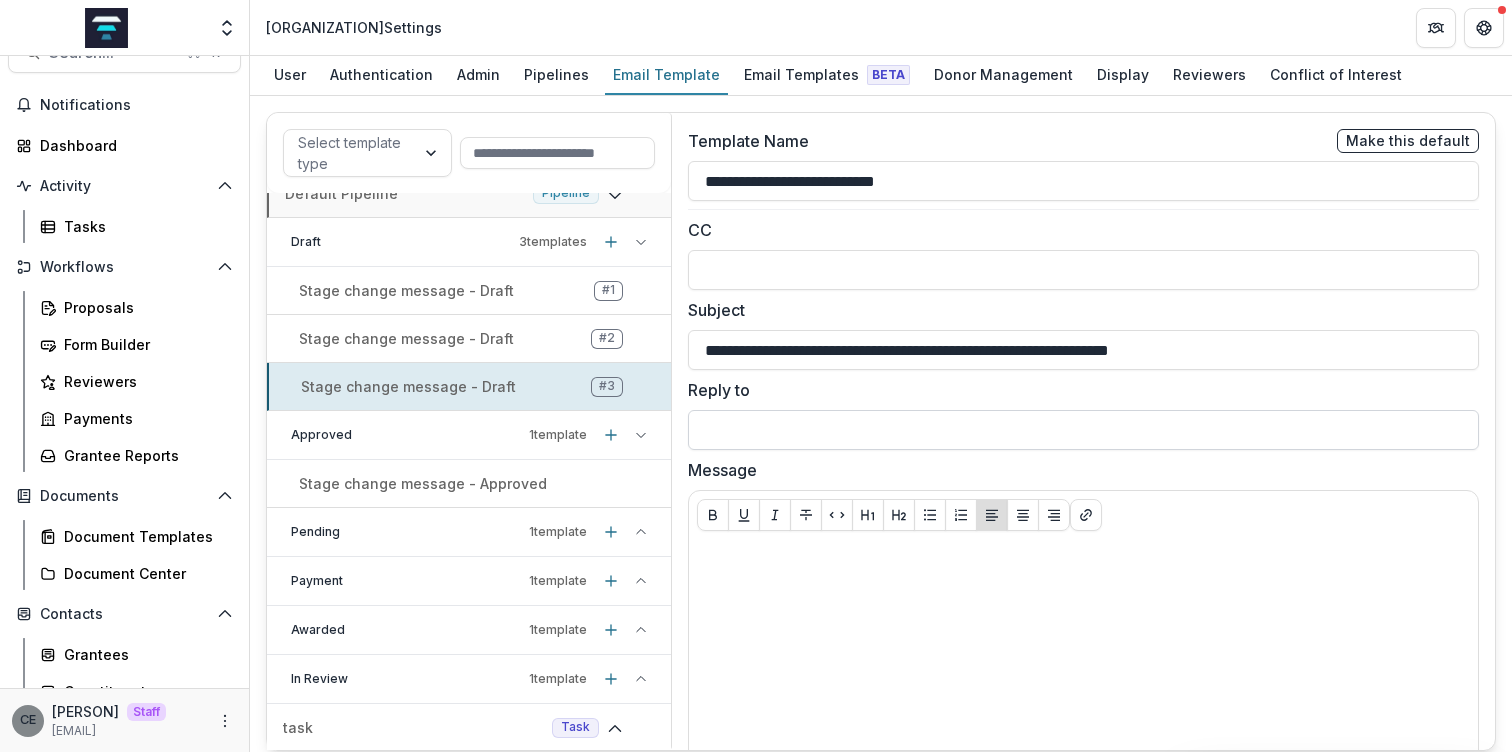 type on "**********" 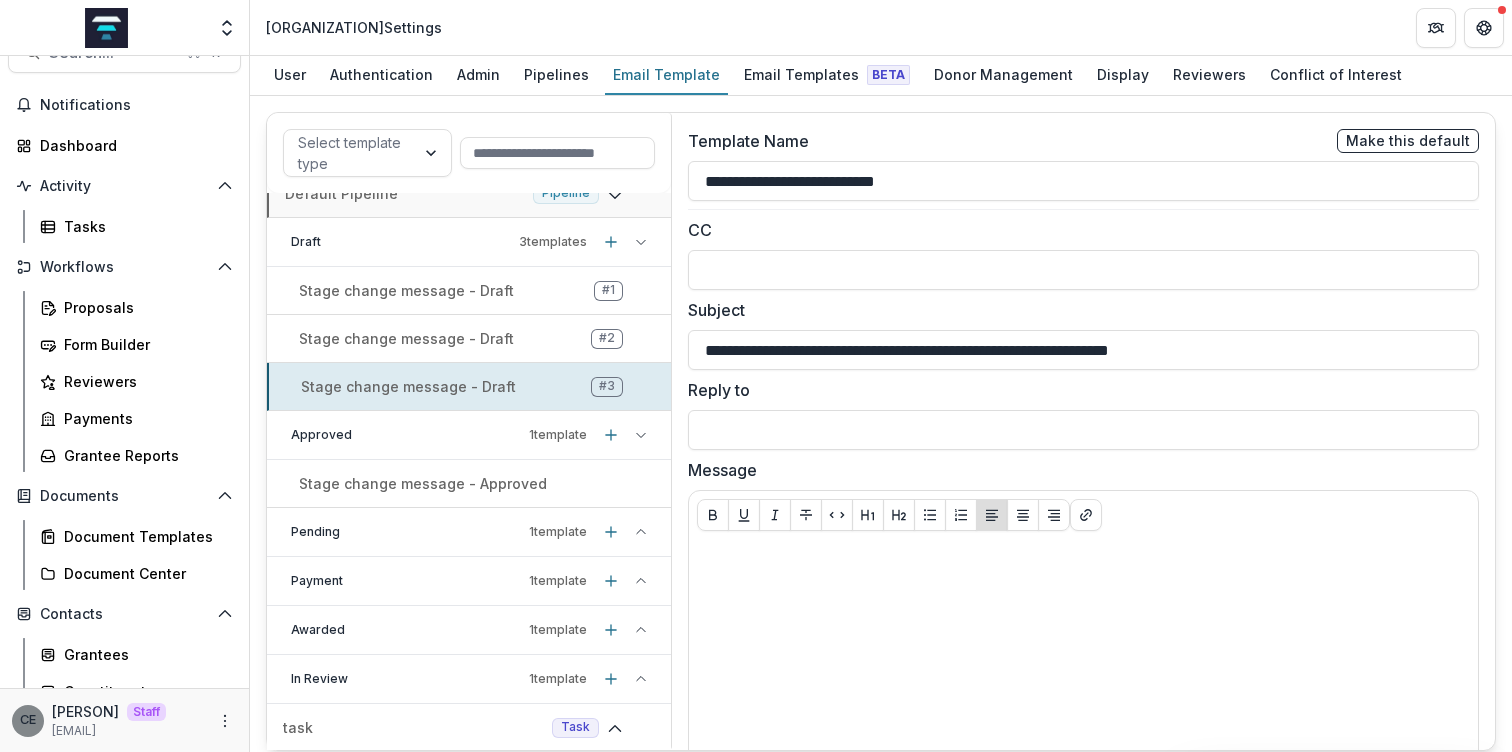 scroll, scrollTop: 122, scrollLeft: 0, axis: vertical 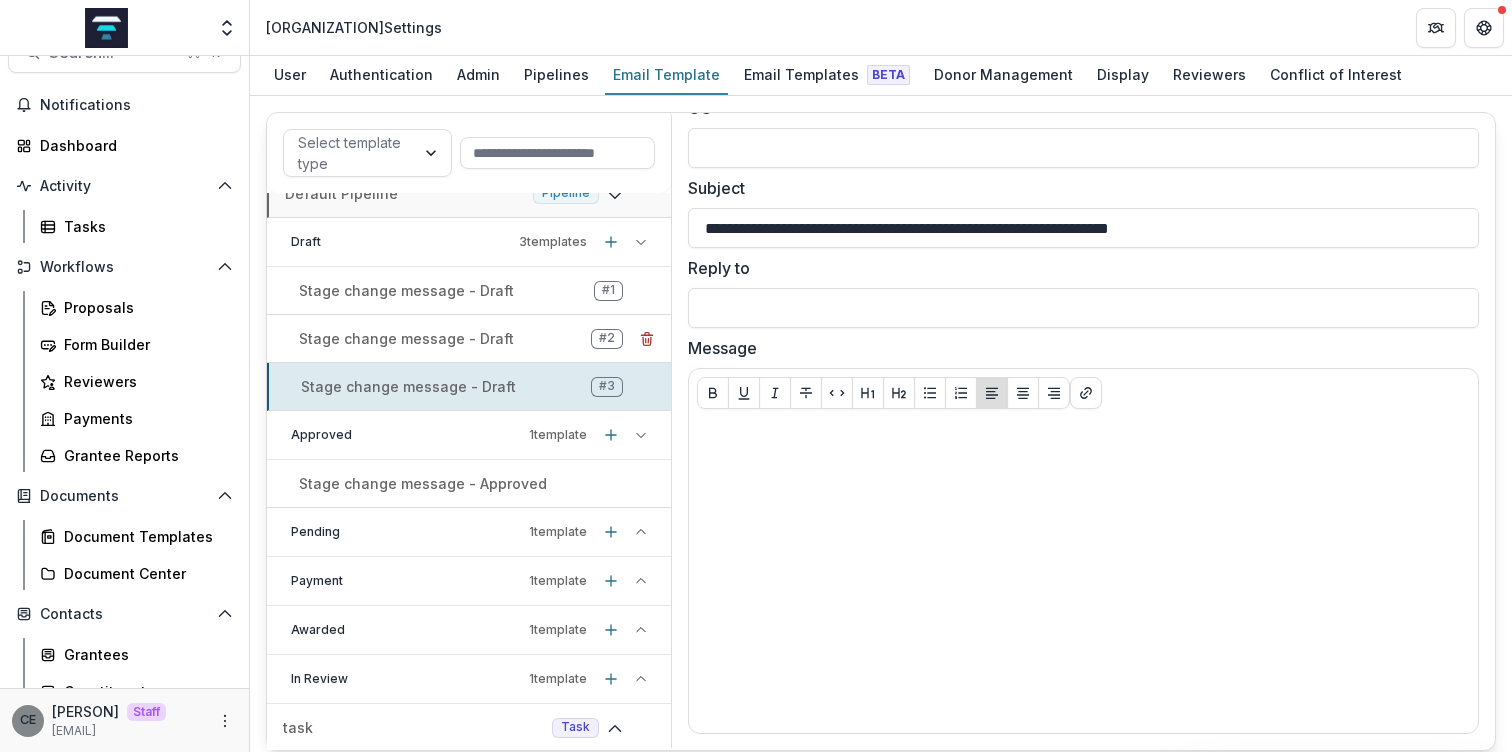 click on "Stage change message - Draft" at bounding box center (406, 338) 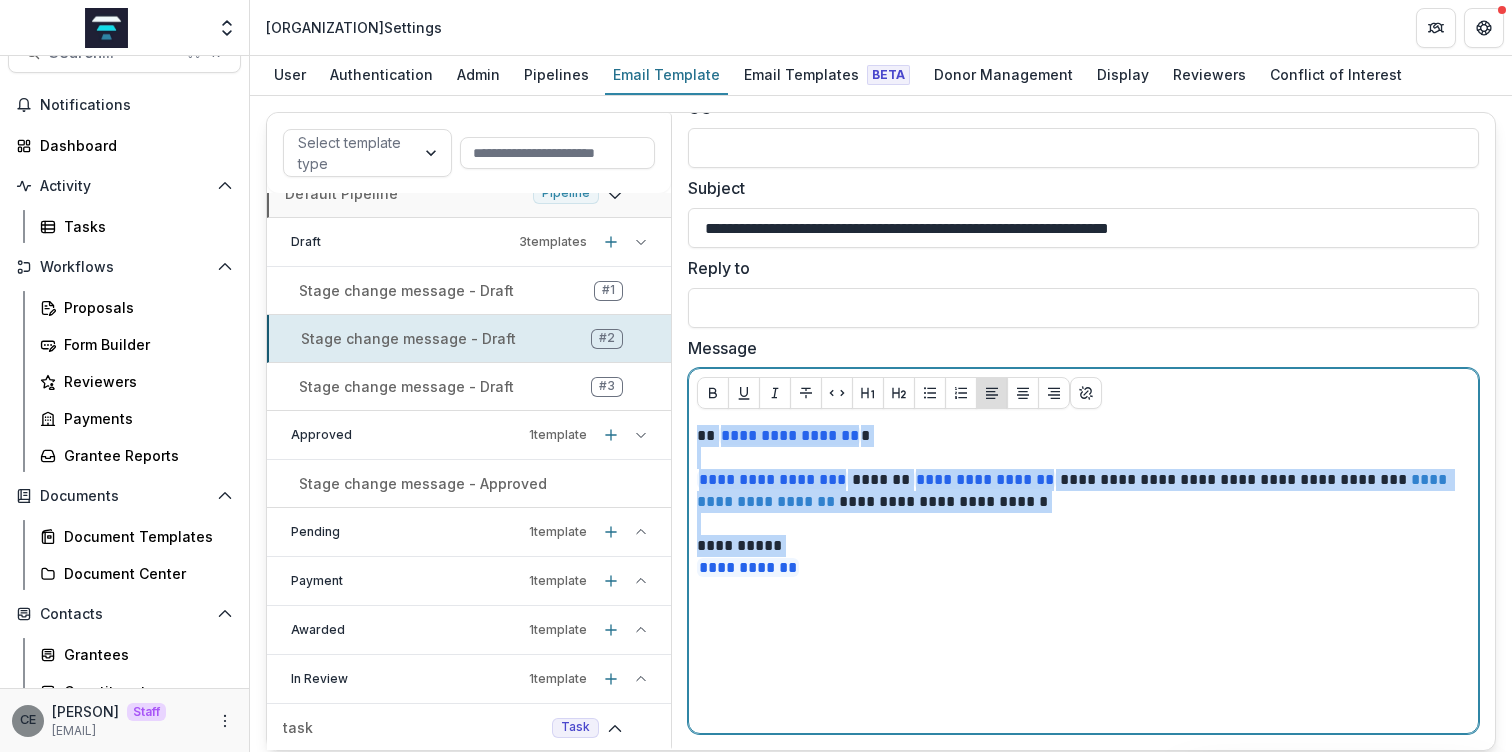 drag, startPoint x: 692, startPoint y: 433, endPoint x: 814, endPoint y: 564, distance: 179.01117 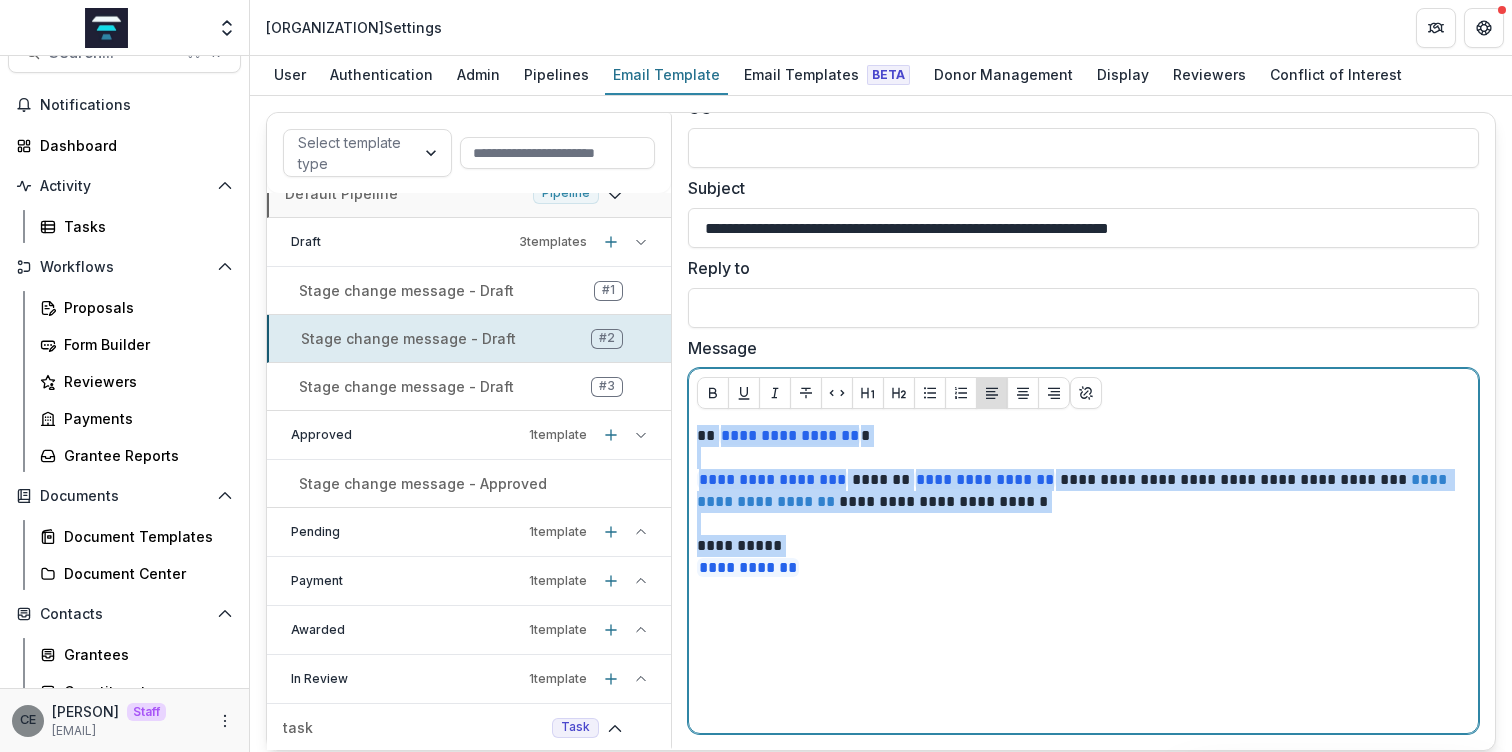 click on "**********" at bounding box center (1083, 575) 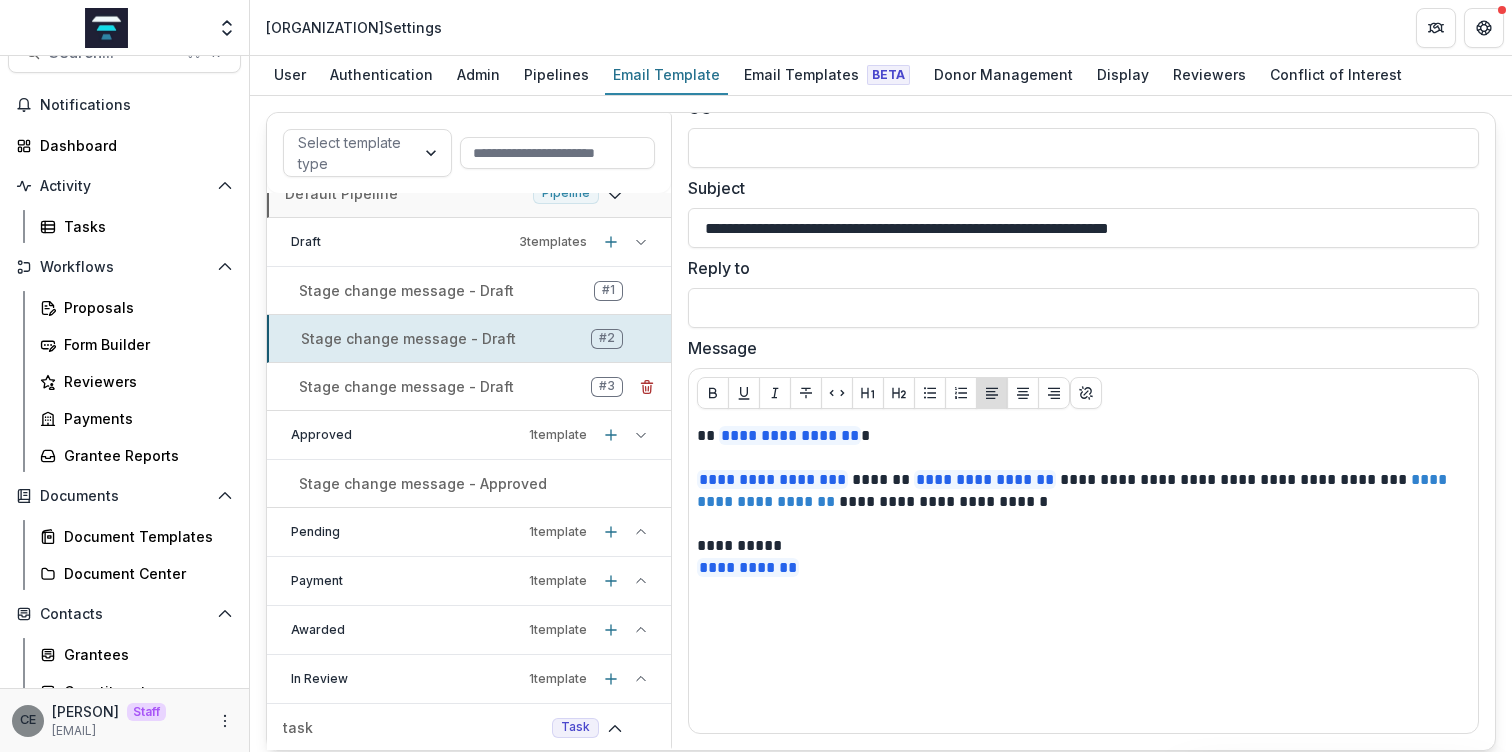 click on "Stage change message - Draft" at bounding box center (406, 386) 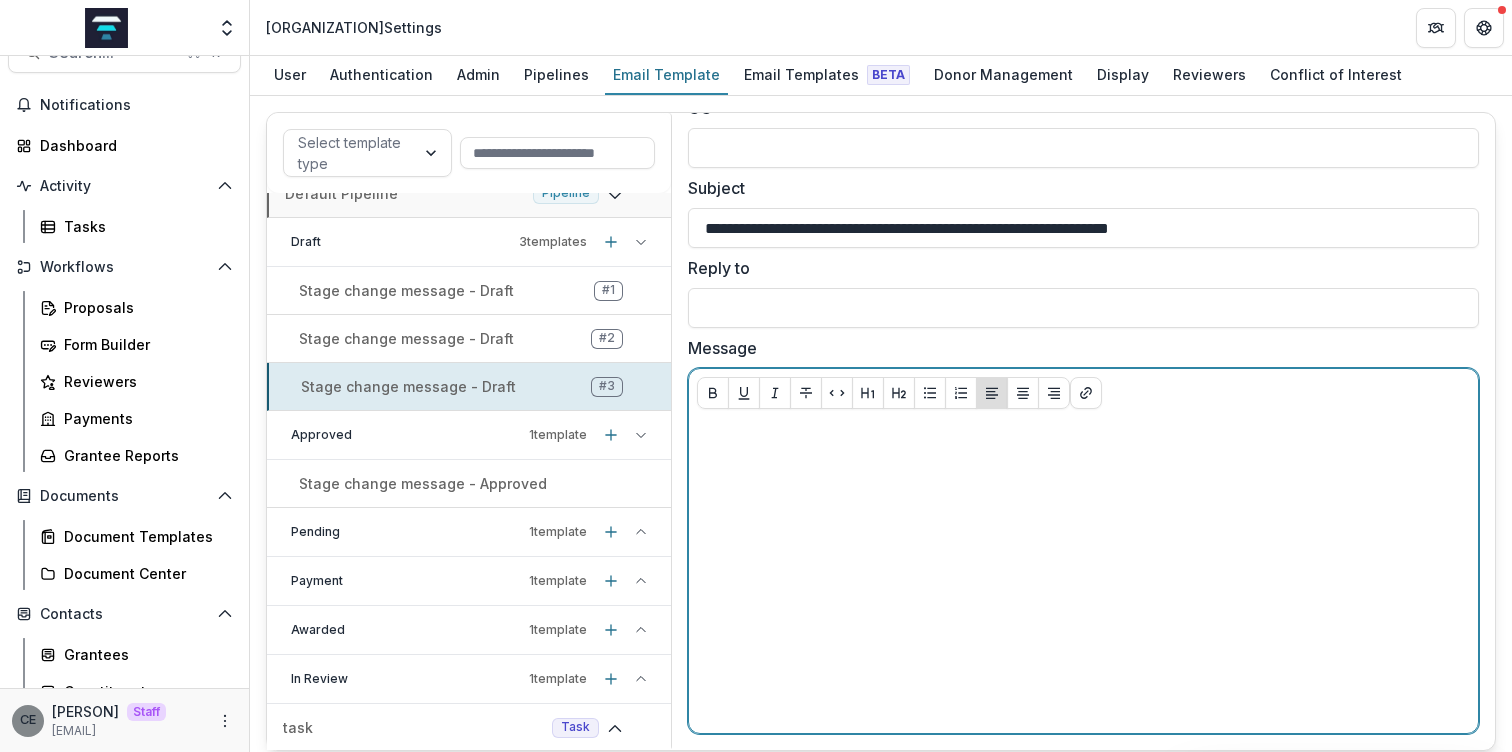 click at bounding box center (1083, 436) 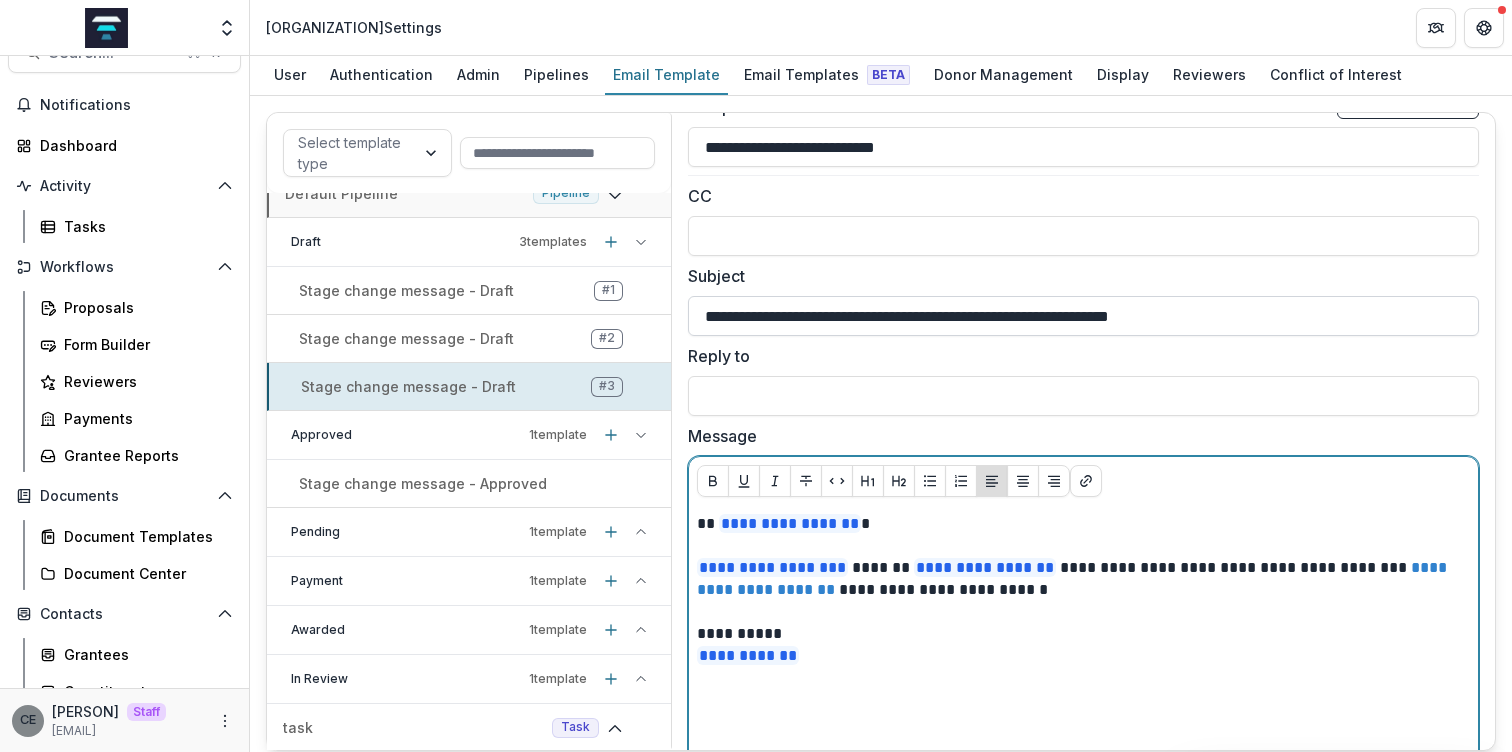 scroll, scrollTop: 0, scrollLeft: 0, axis: both 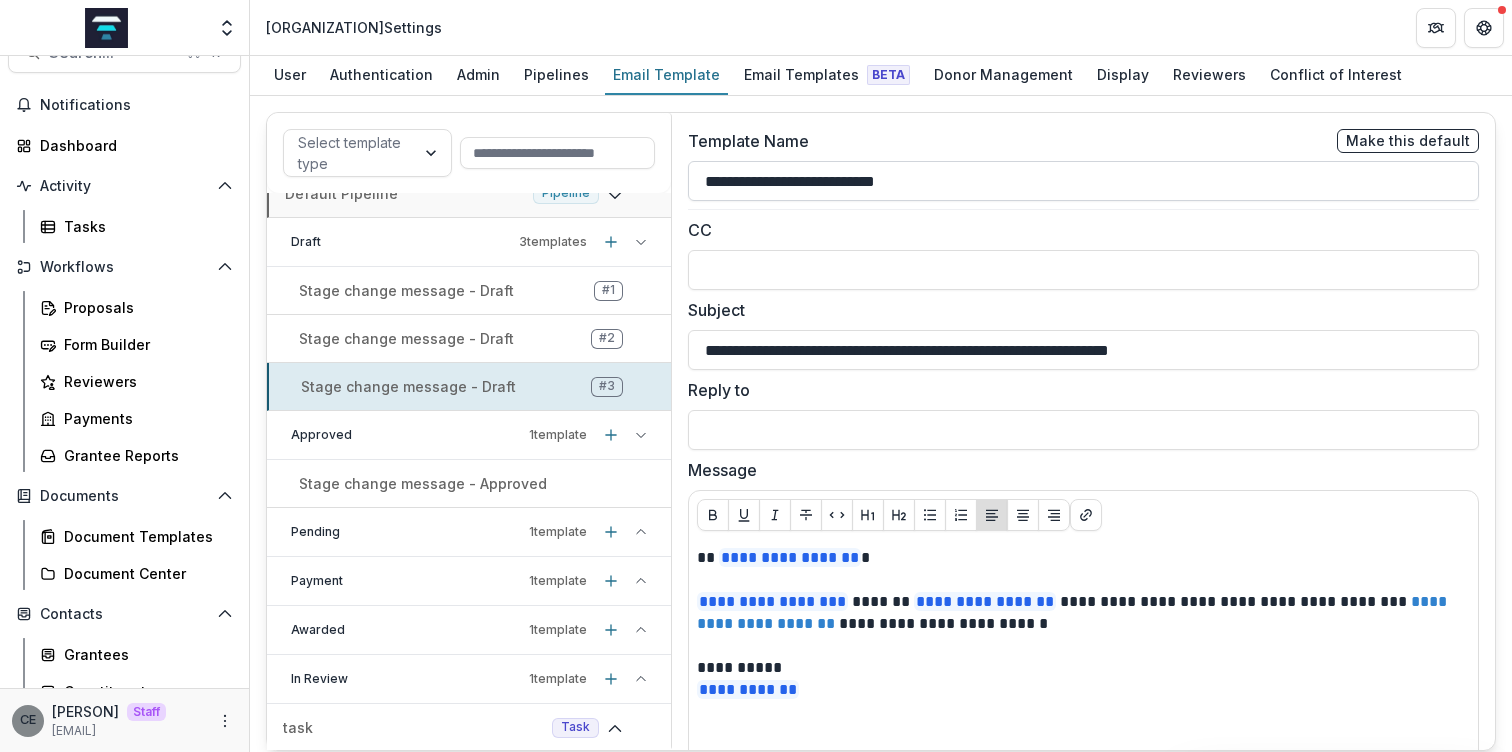 click on "**********" at bounding box center [1083, 181] 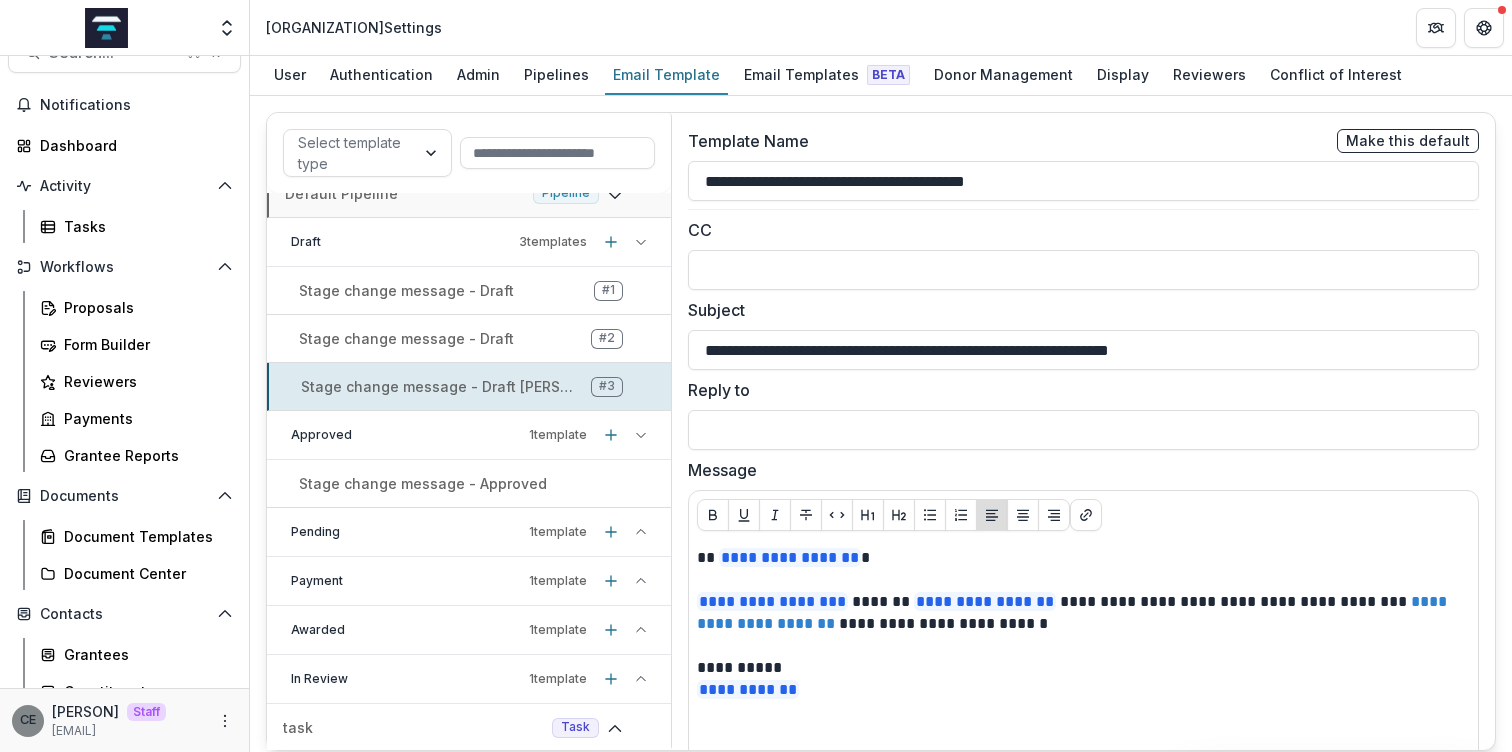 scroll, scrollTop: 122, scrollLeft: 0, axis: vertical 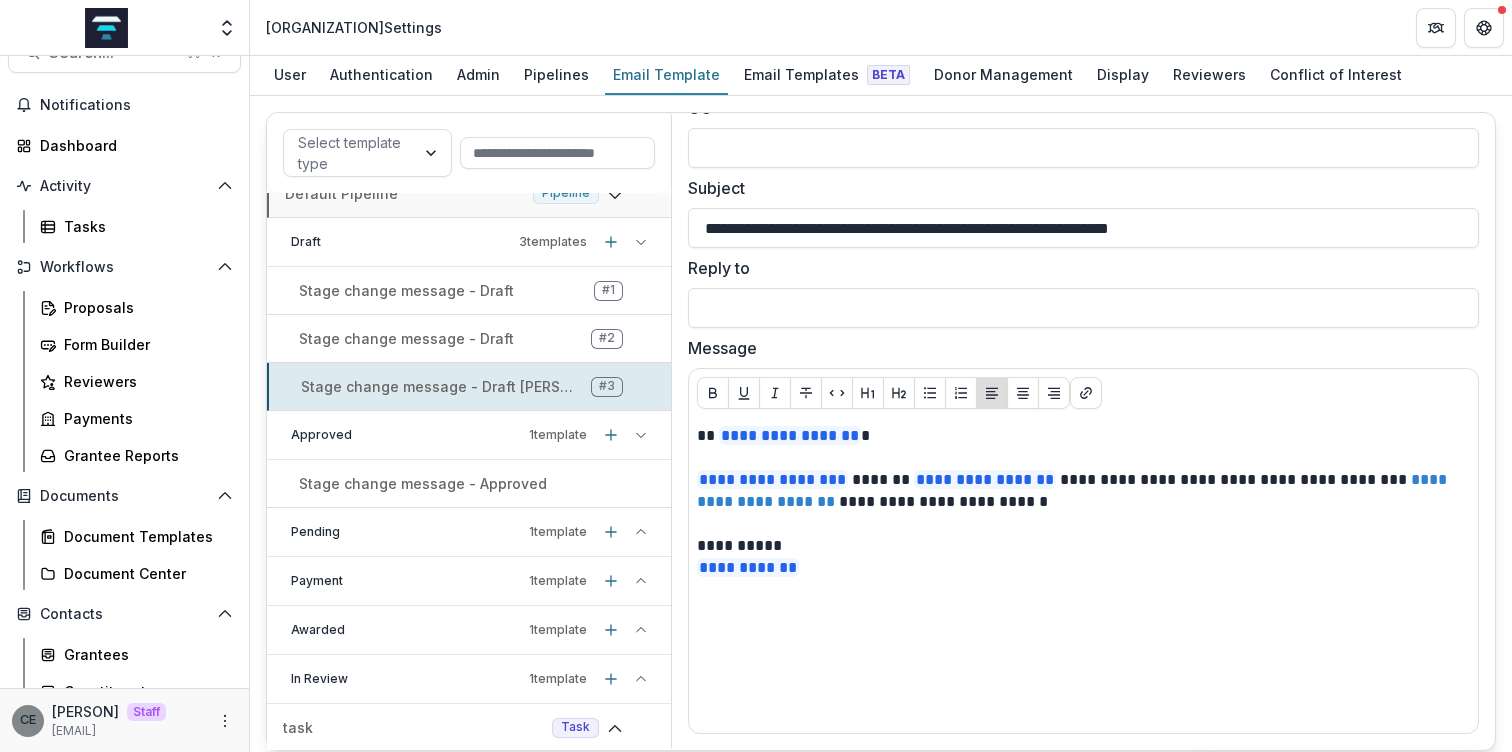 type on "**********" 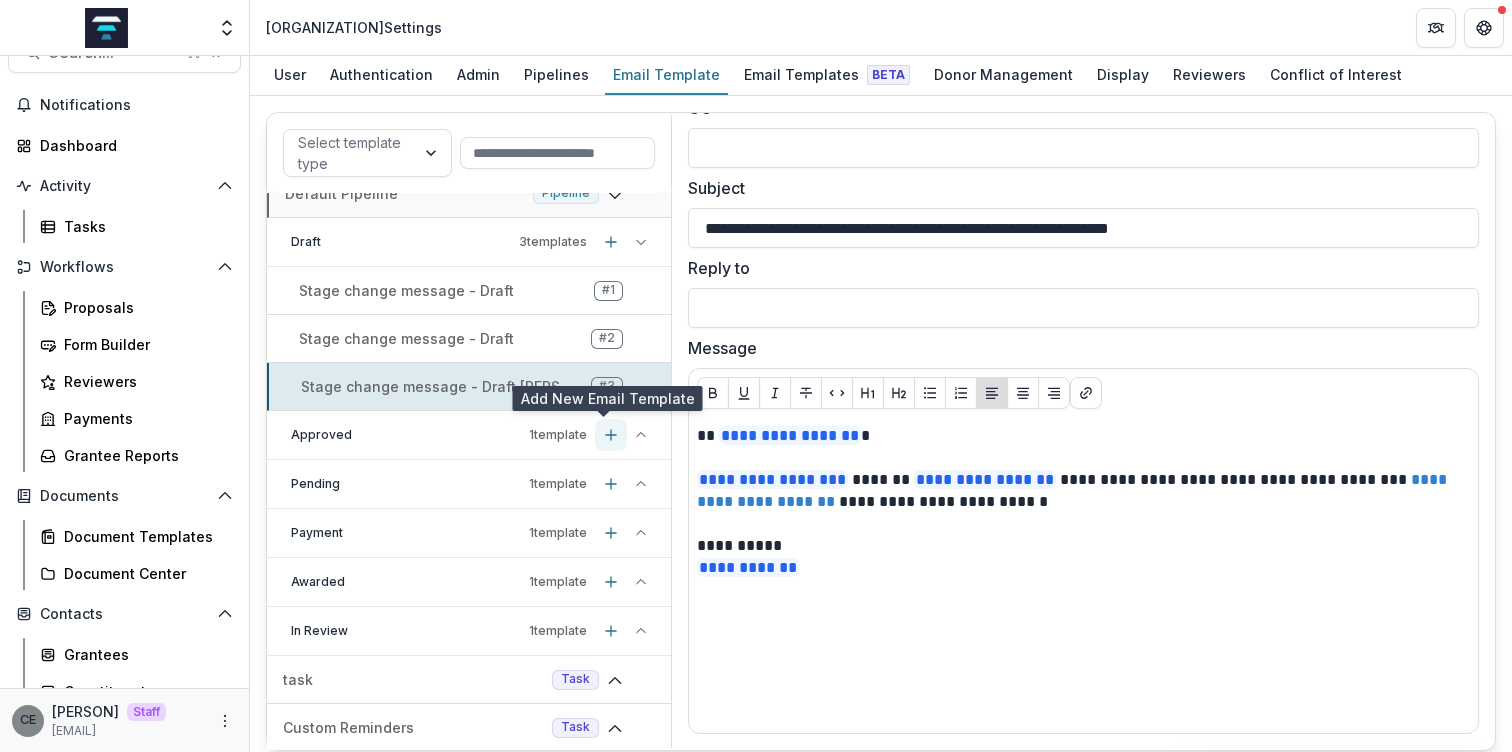 click 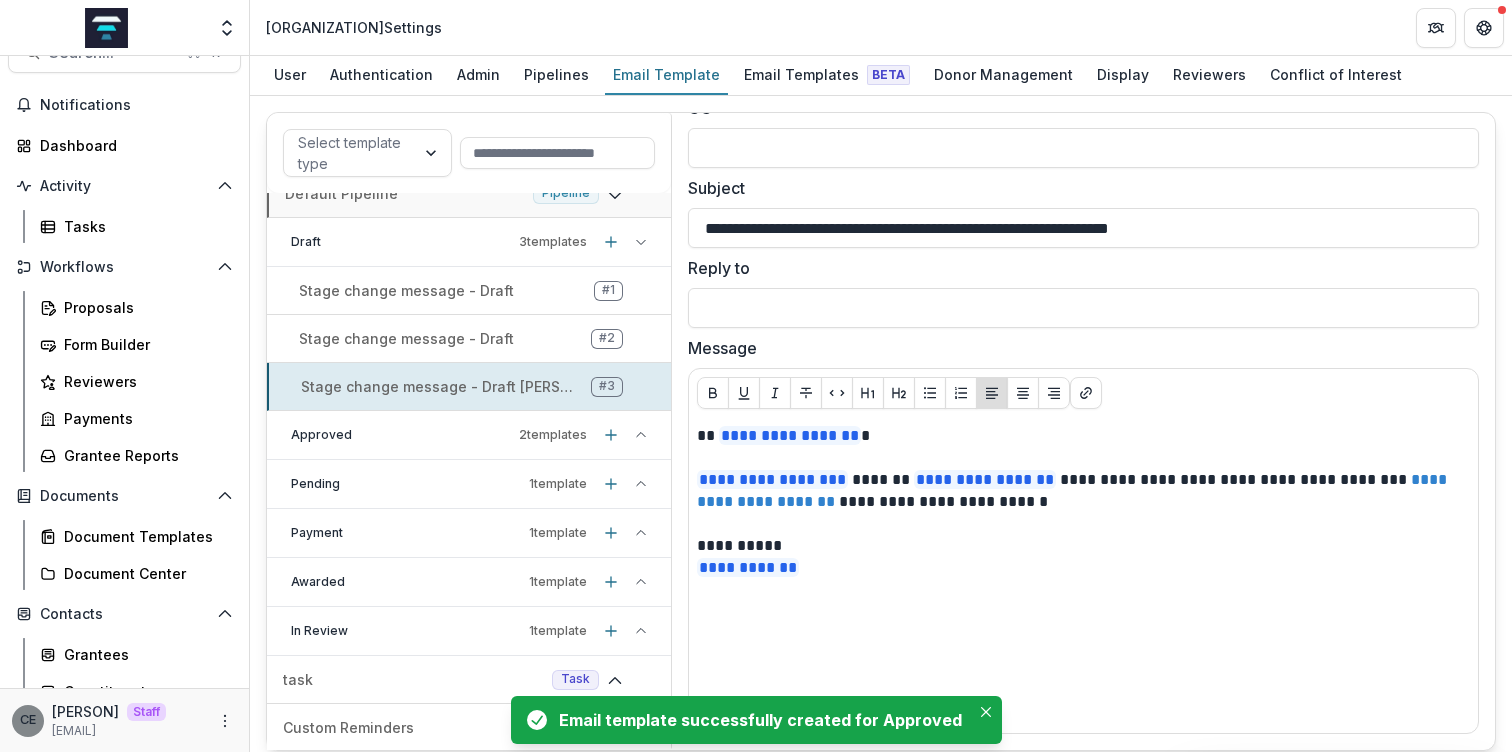 click on "Approved" at bounding box center (401, 435) 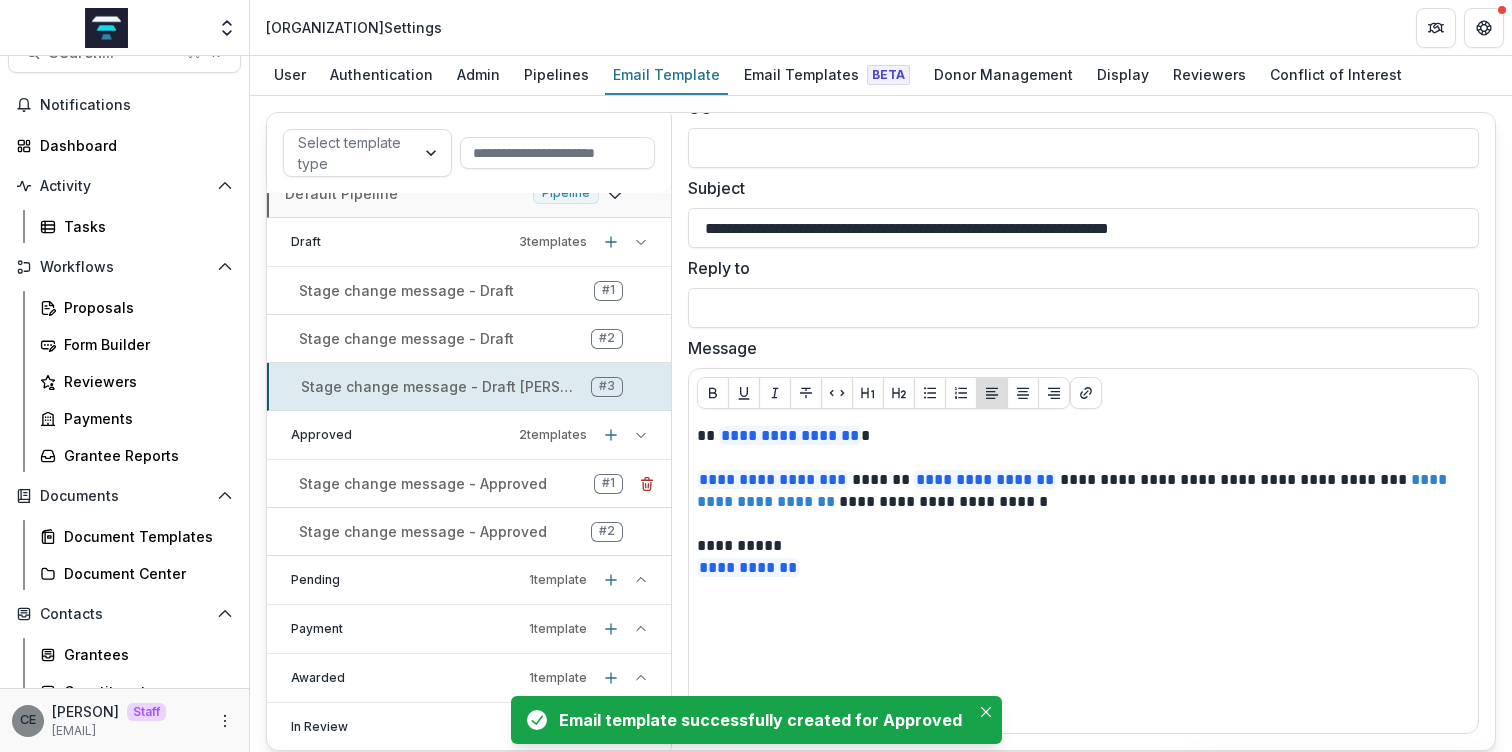 click on "Stage change message - Approved" at bounding box center (423, 483) 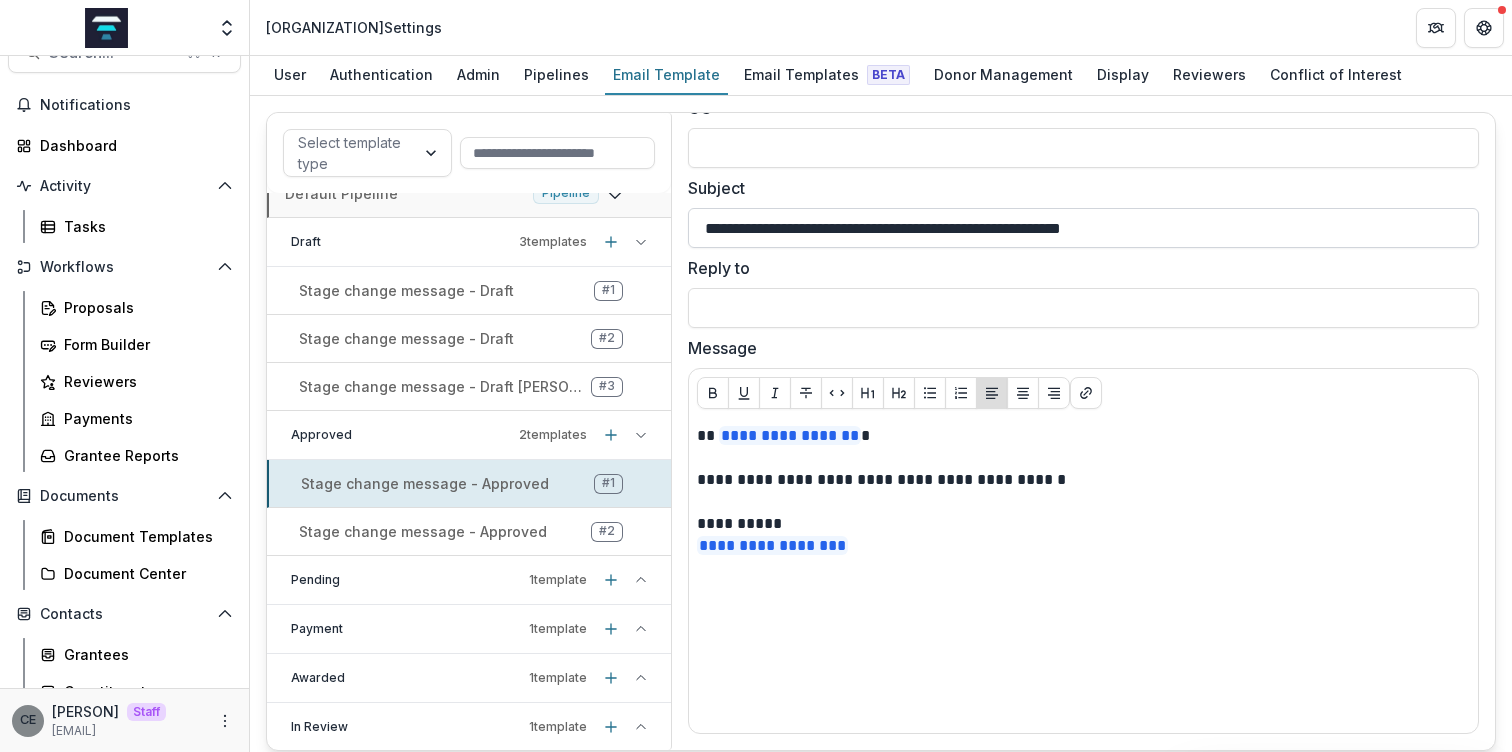 drag, startPoint x: 701, startPoint y: 225, endPoint x: 1291, endPoint y: 224, distance: 590.00085 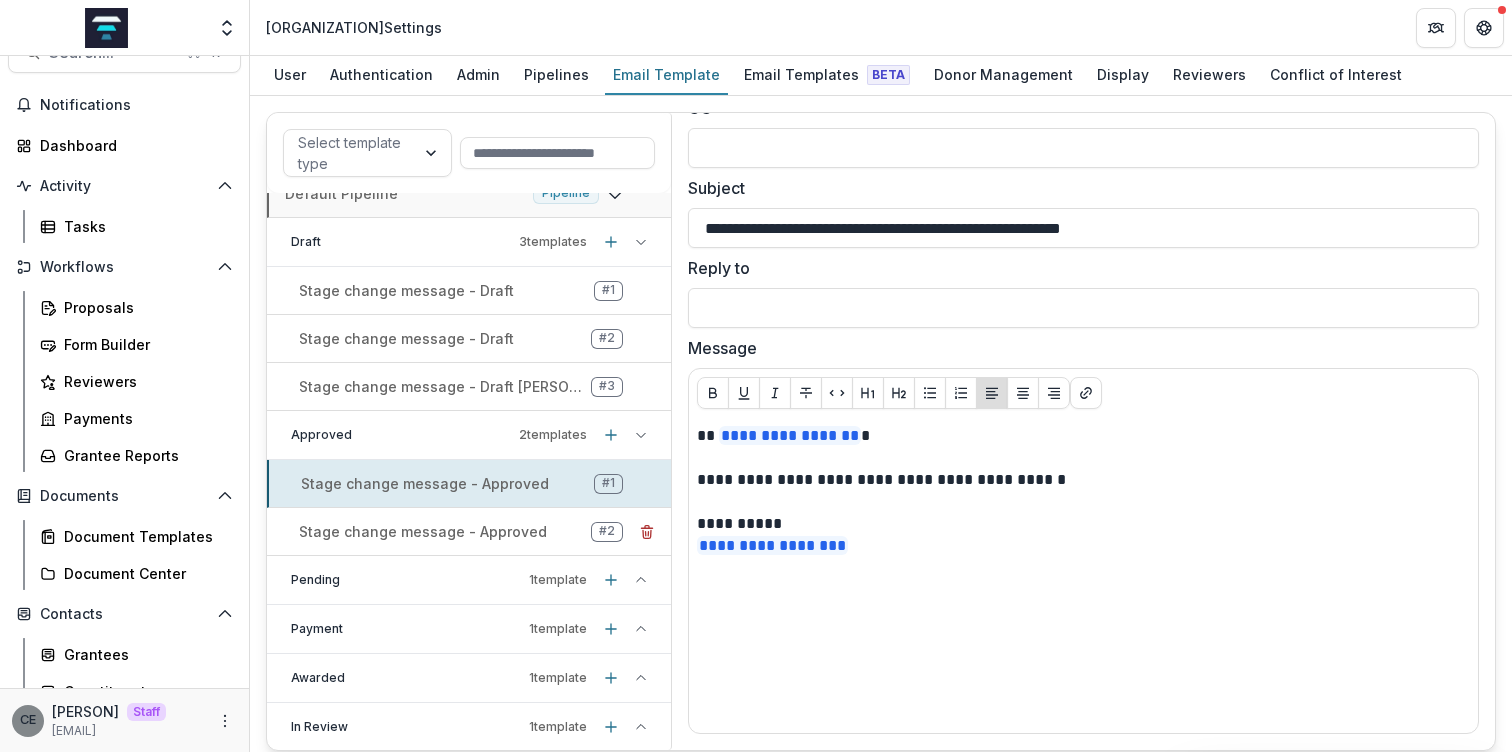 click on "Stage change message - Approved # 2" at bounding box center (469, 532) 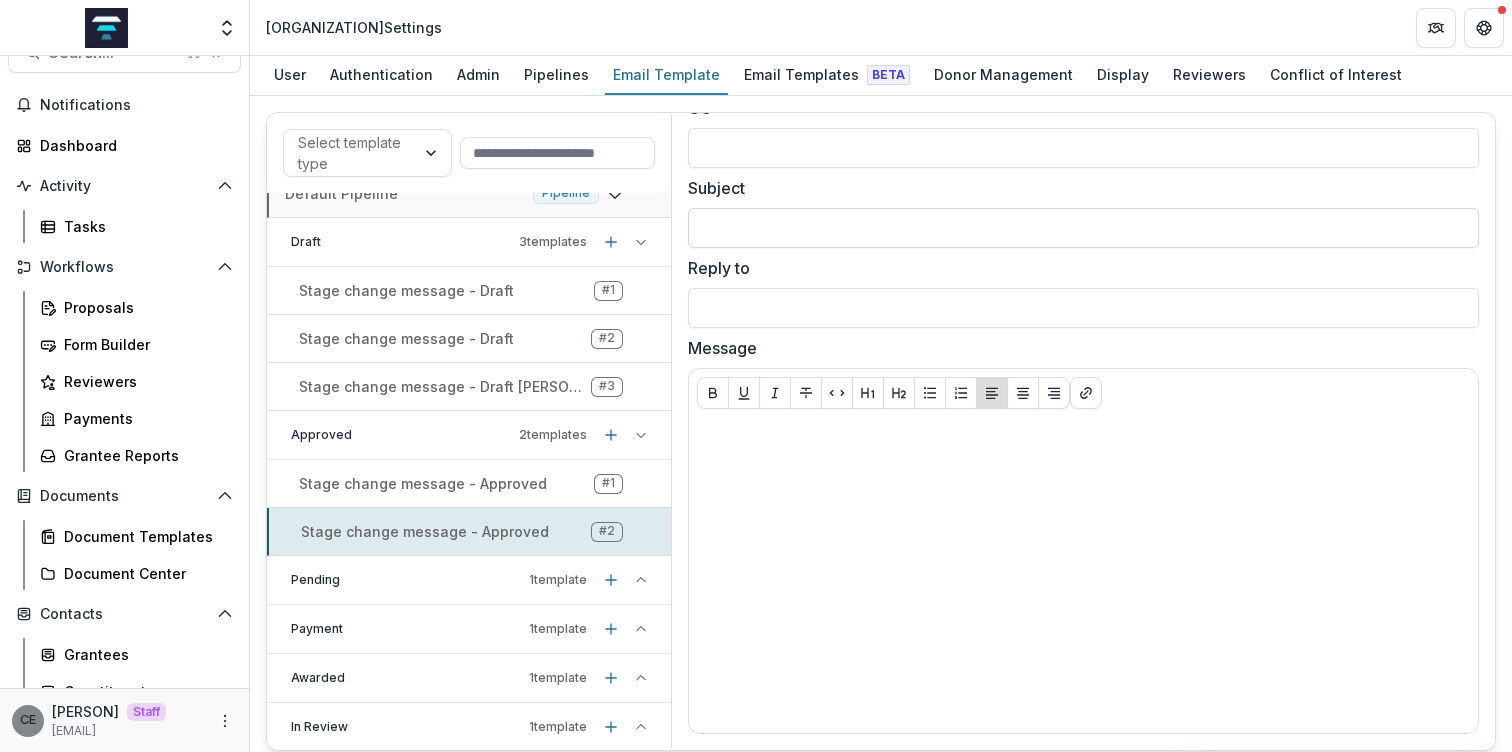 click on "Subject" at bounding box center [1083, 228] 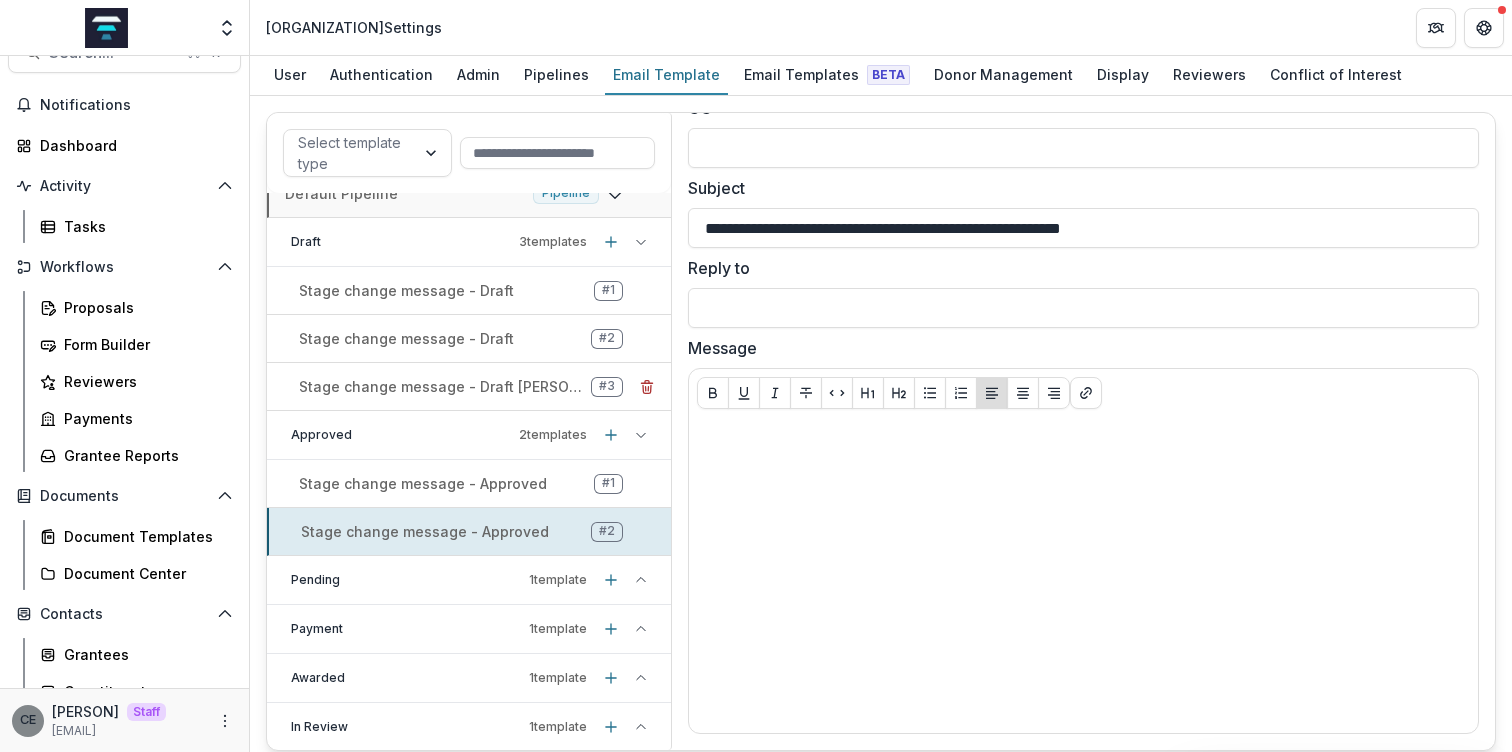 type on "**********" 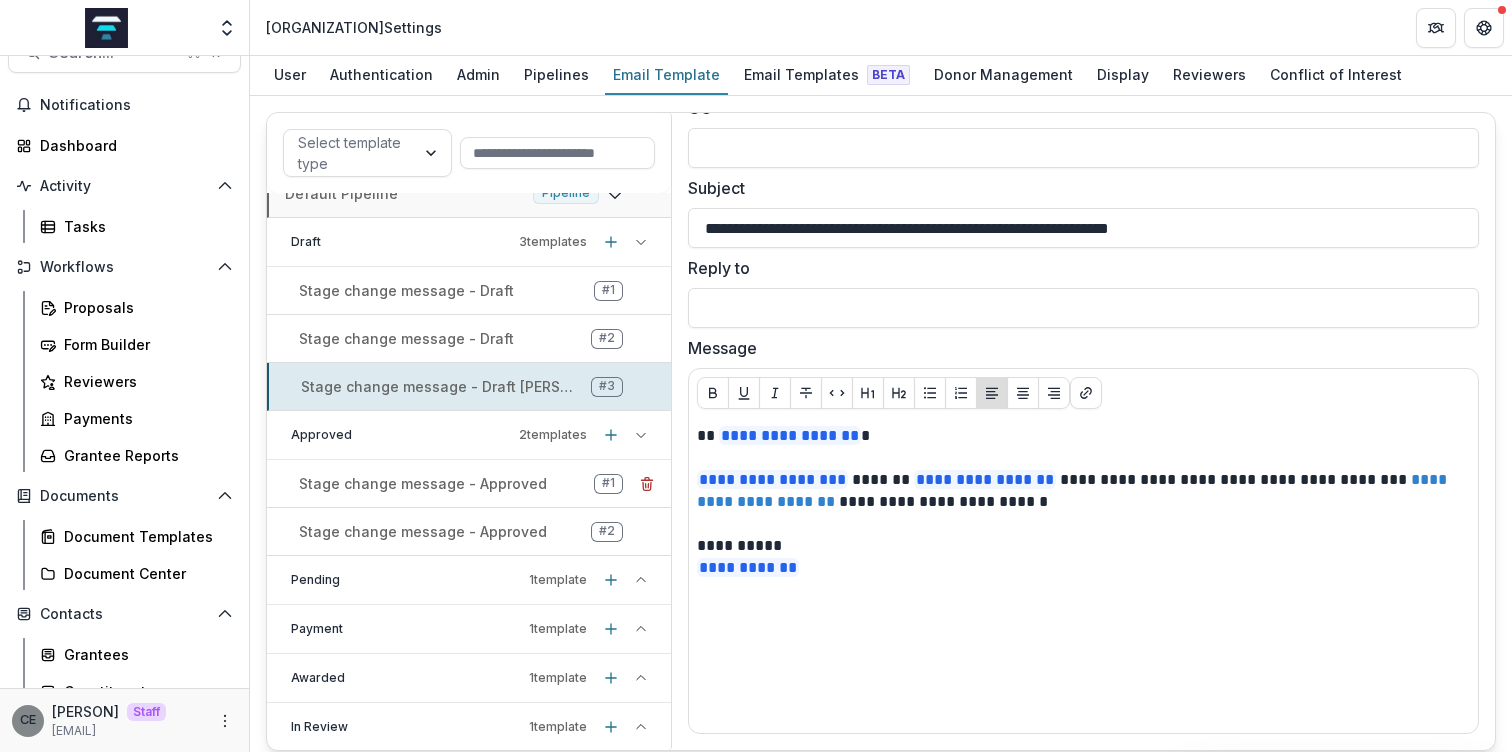 click on "Stage change message - Approved" at bounding box center [423, 483] 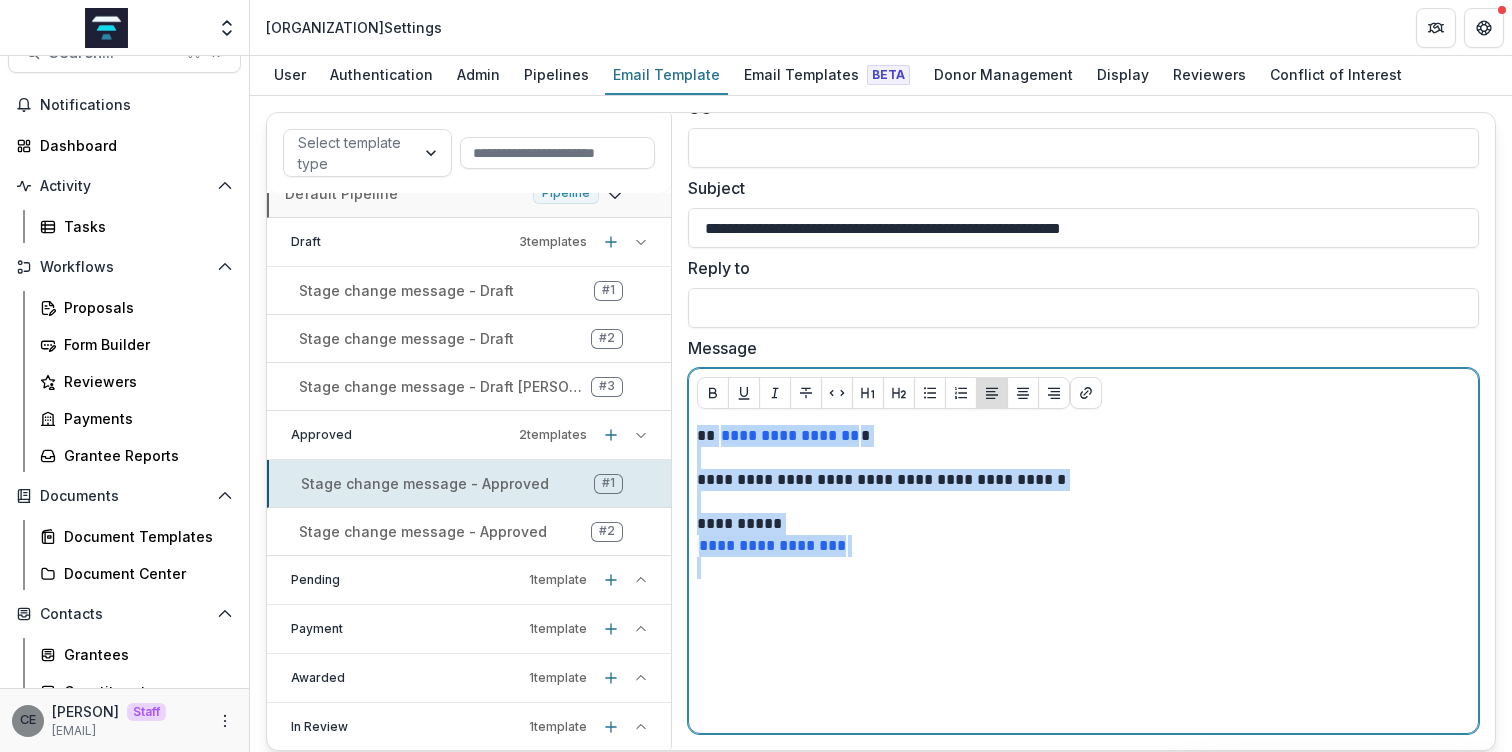 drag, startPoint x: 693, startPoint y: 437, endPoint x: 865, endPoint y: 569, distance: 216.81328 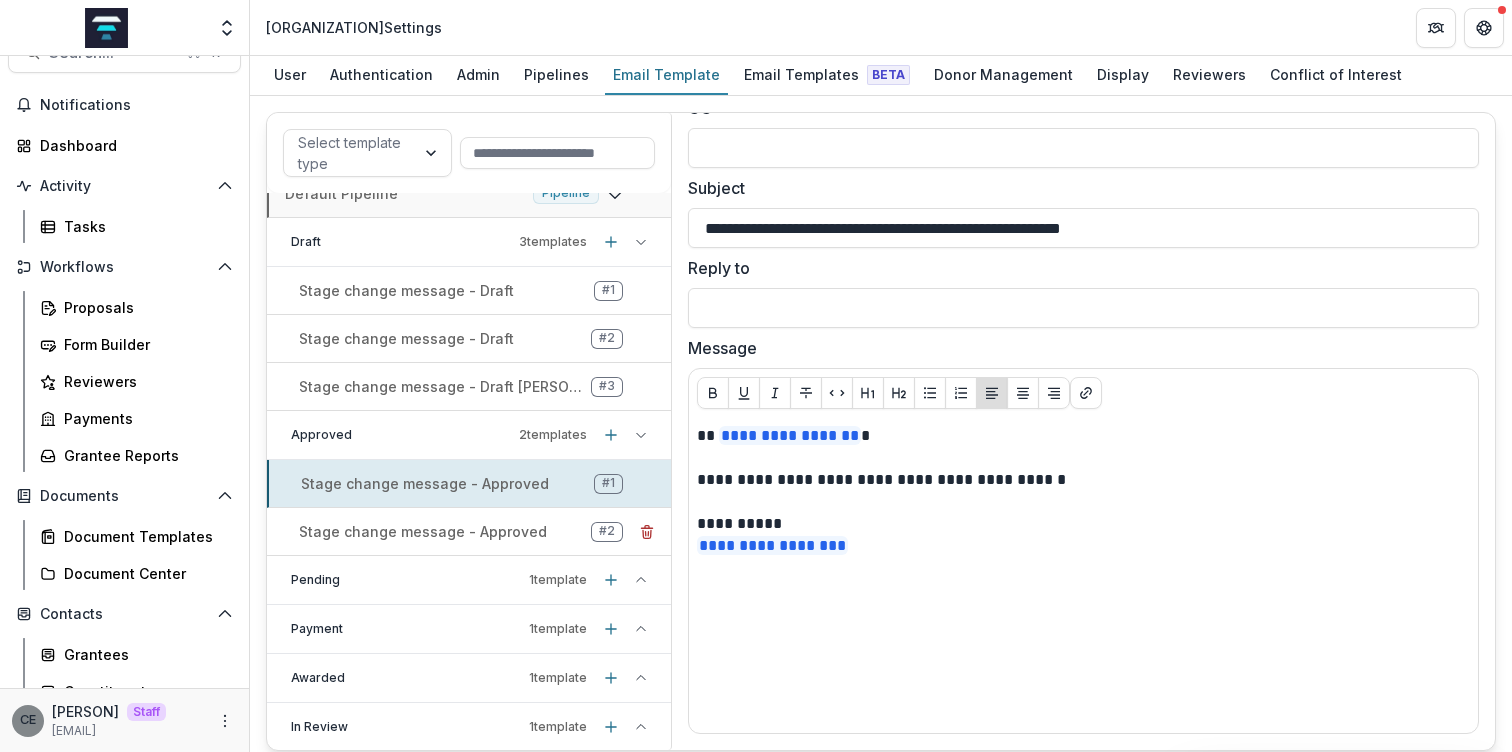 click on "Stage change message - Approved" at bounding box center [423, 531] 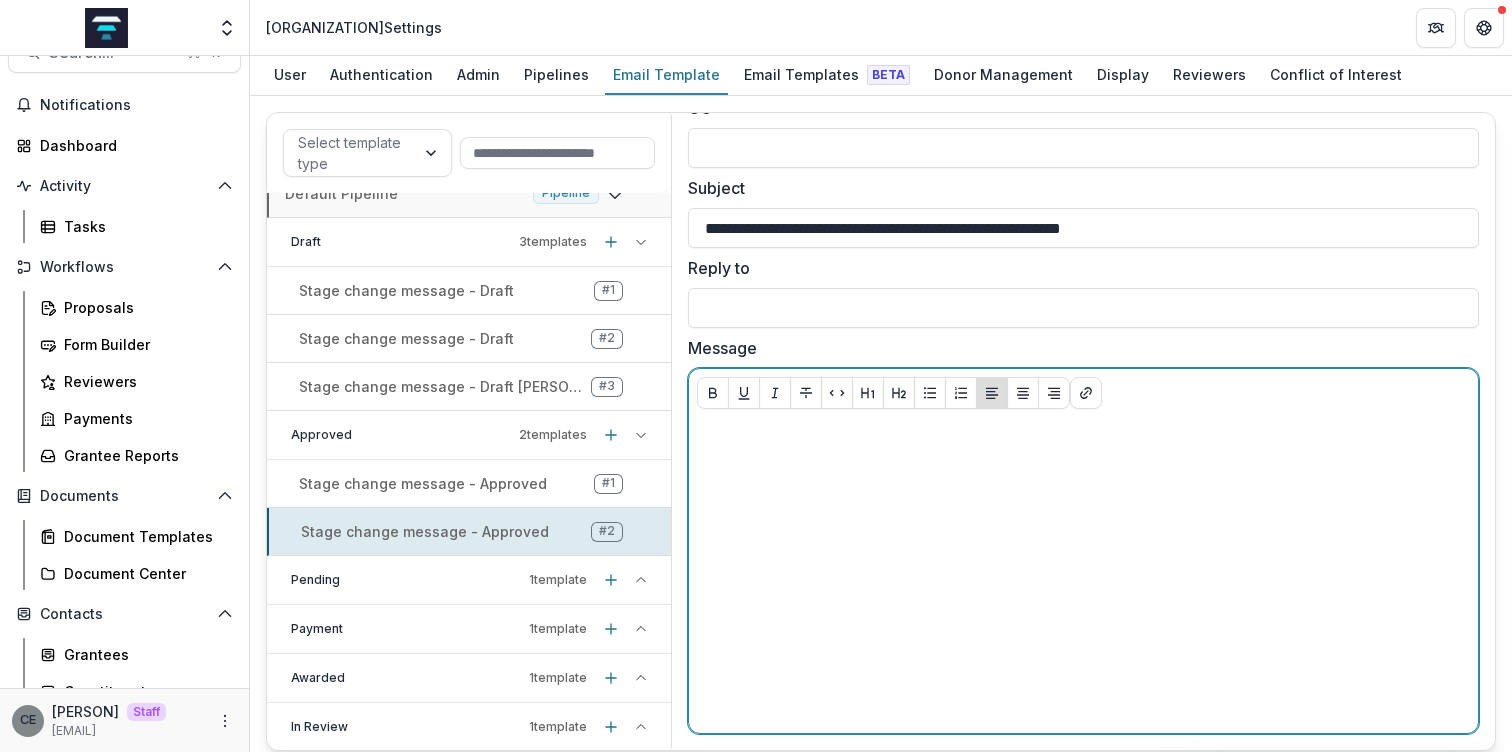 click at bounding box center [1083, 436] 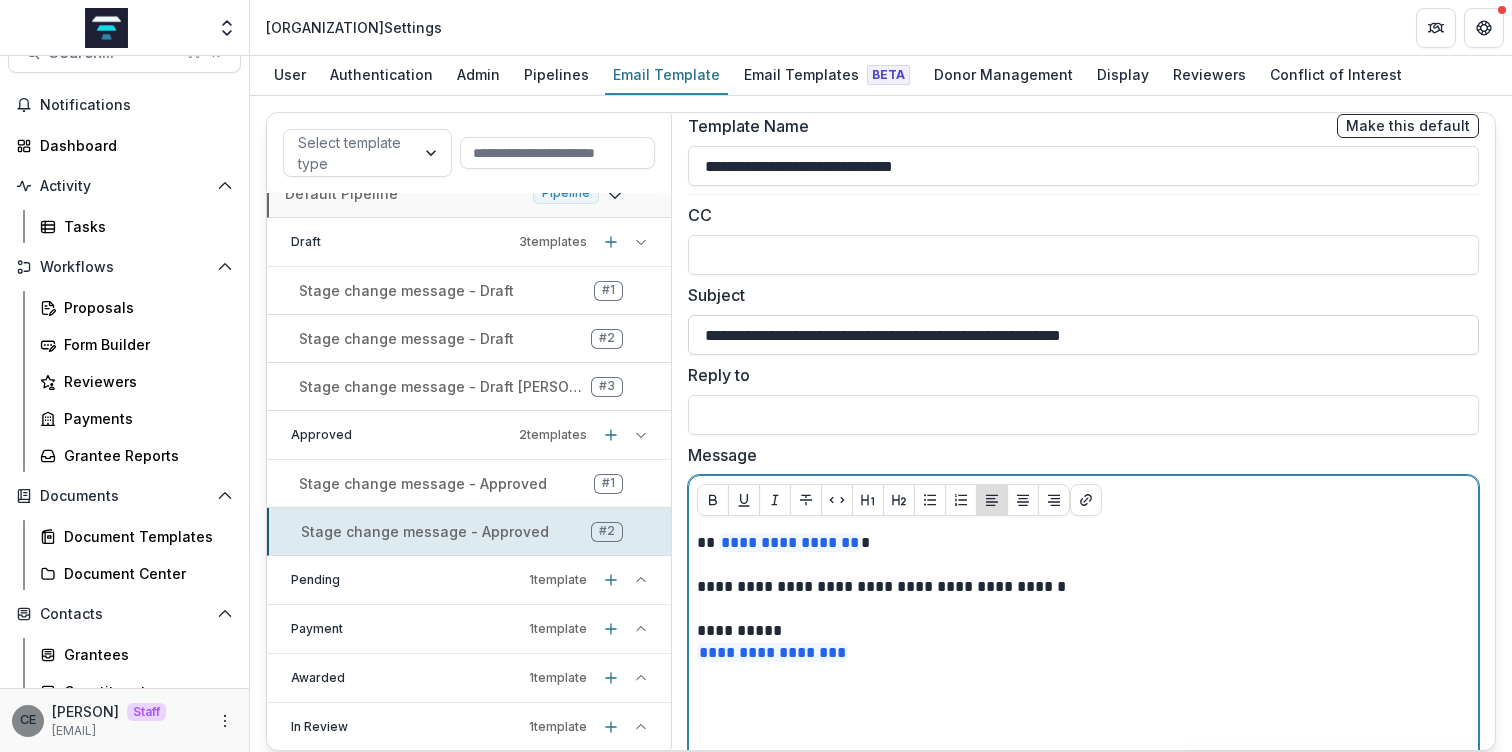 scroll, scrollTop: 0, scrollLeft: 0, axis: both 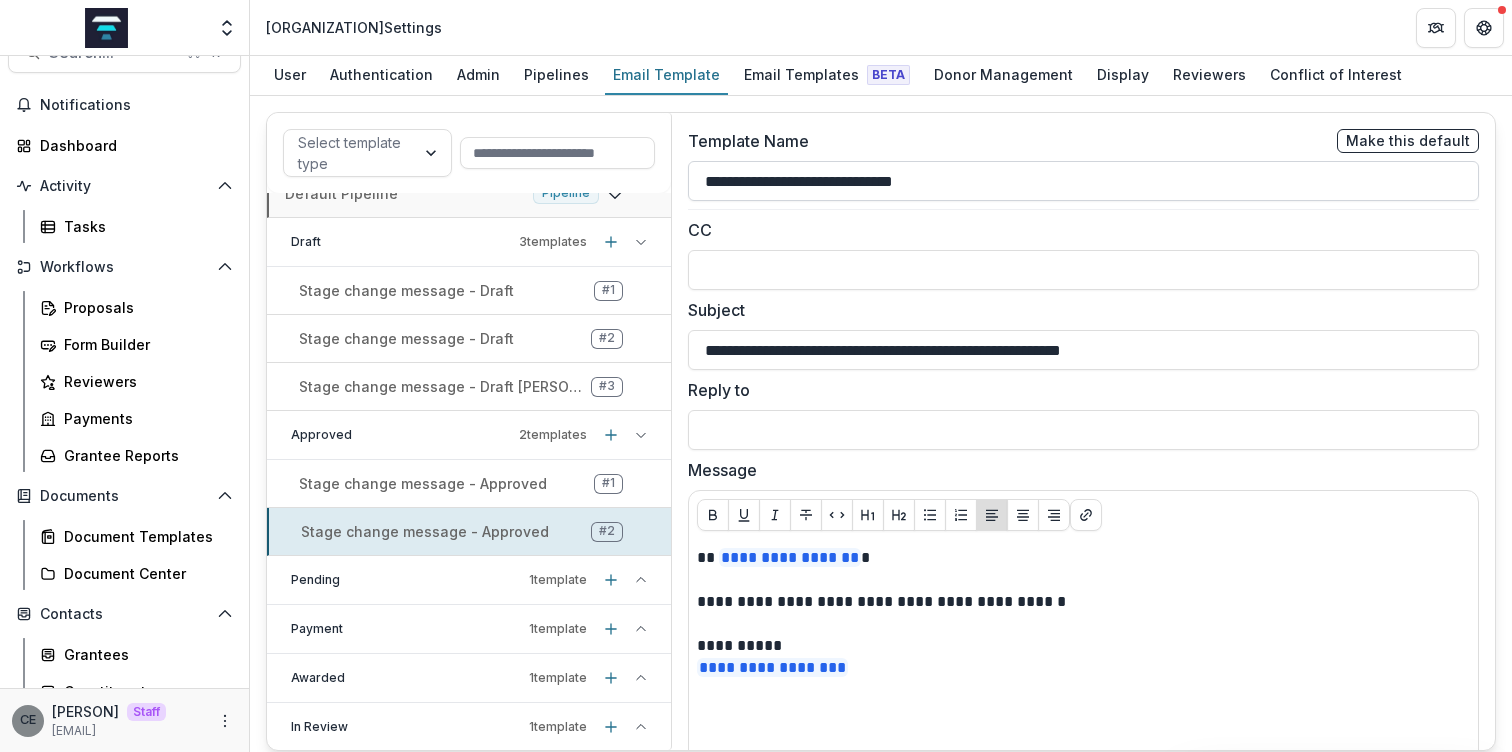 click on "**********" at bounding box center (1083, 181) 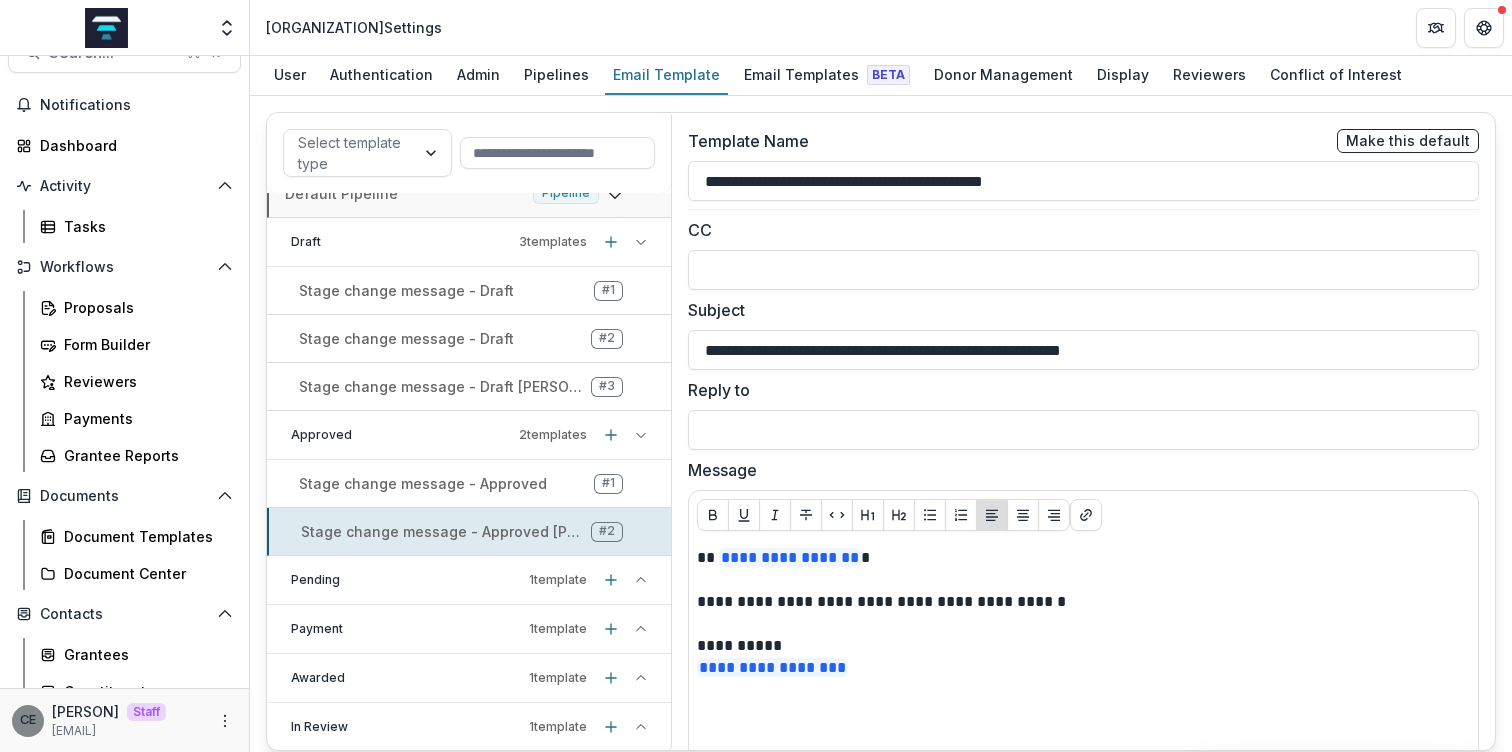 type on "**********" 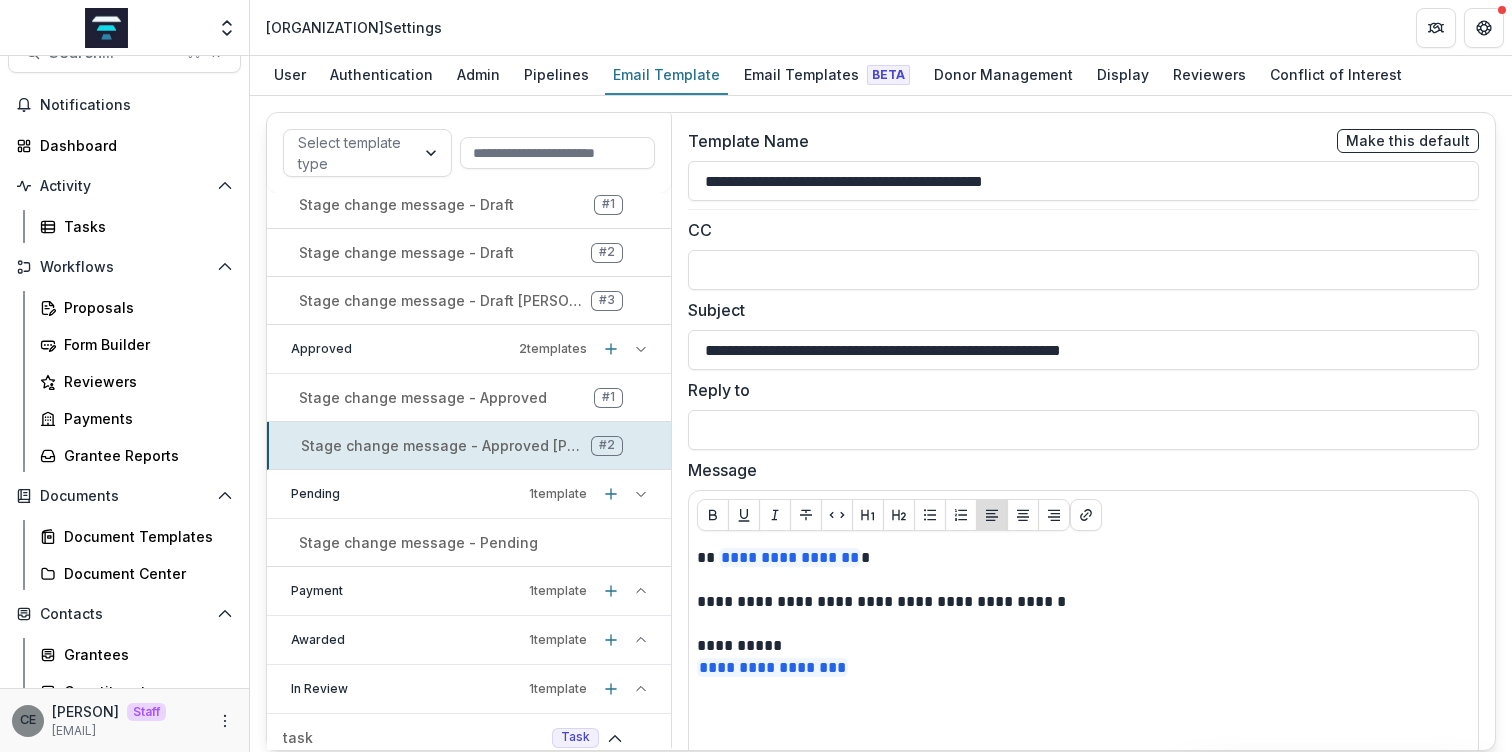 scroll, scrollTop: 379, scrollLeft: 0, axis: vertical 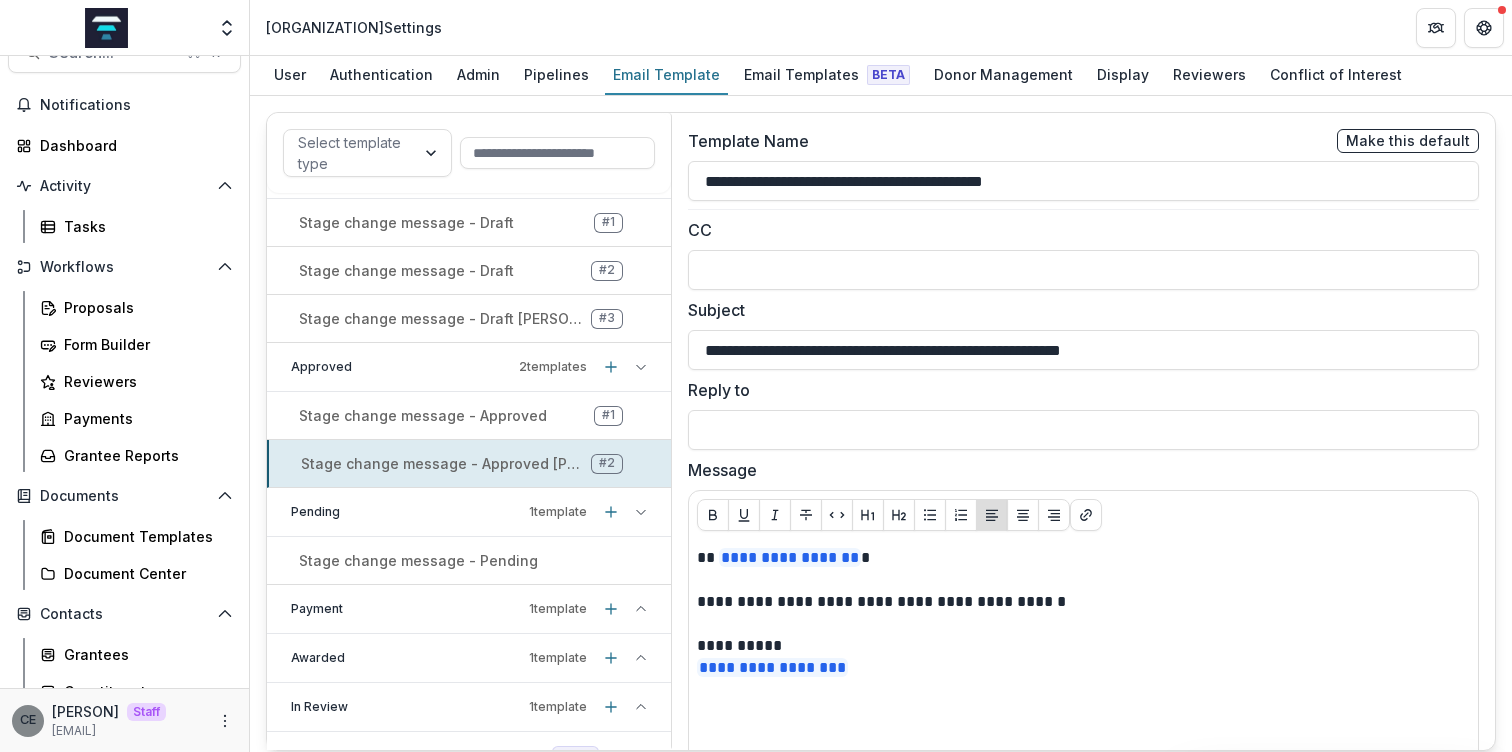 click on "Stage change message - Pending" at bounding box center (418, 560) 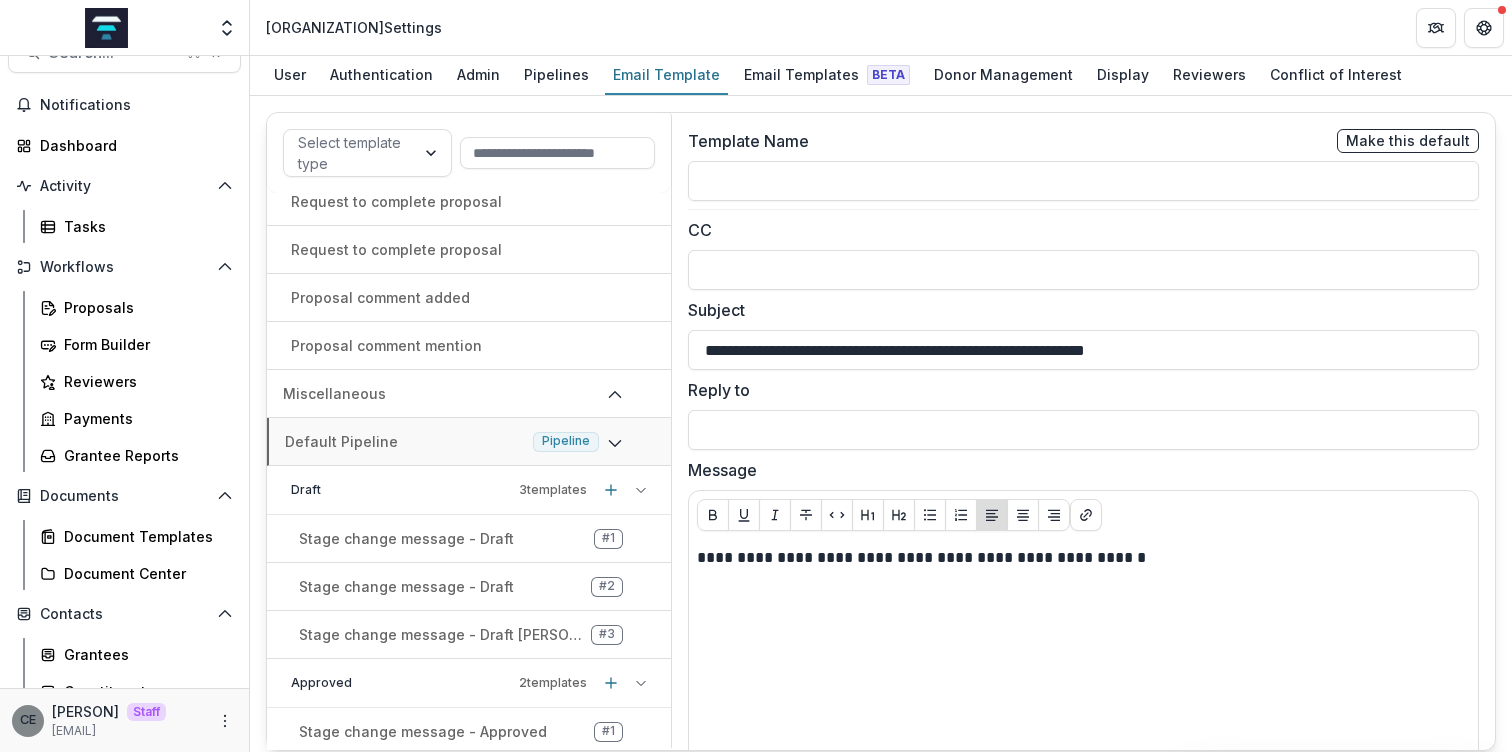 scroll, scrollTop: 0, scrollLeft: 0, axis: both 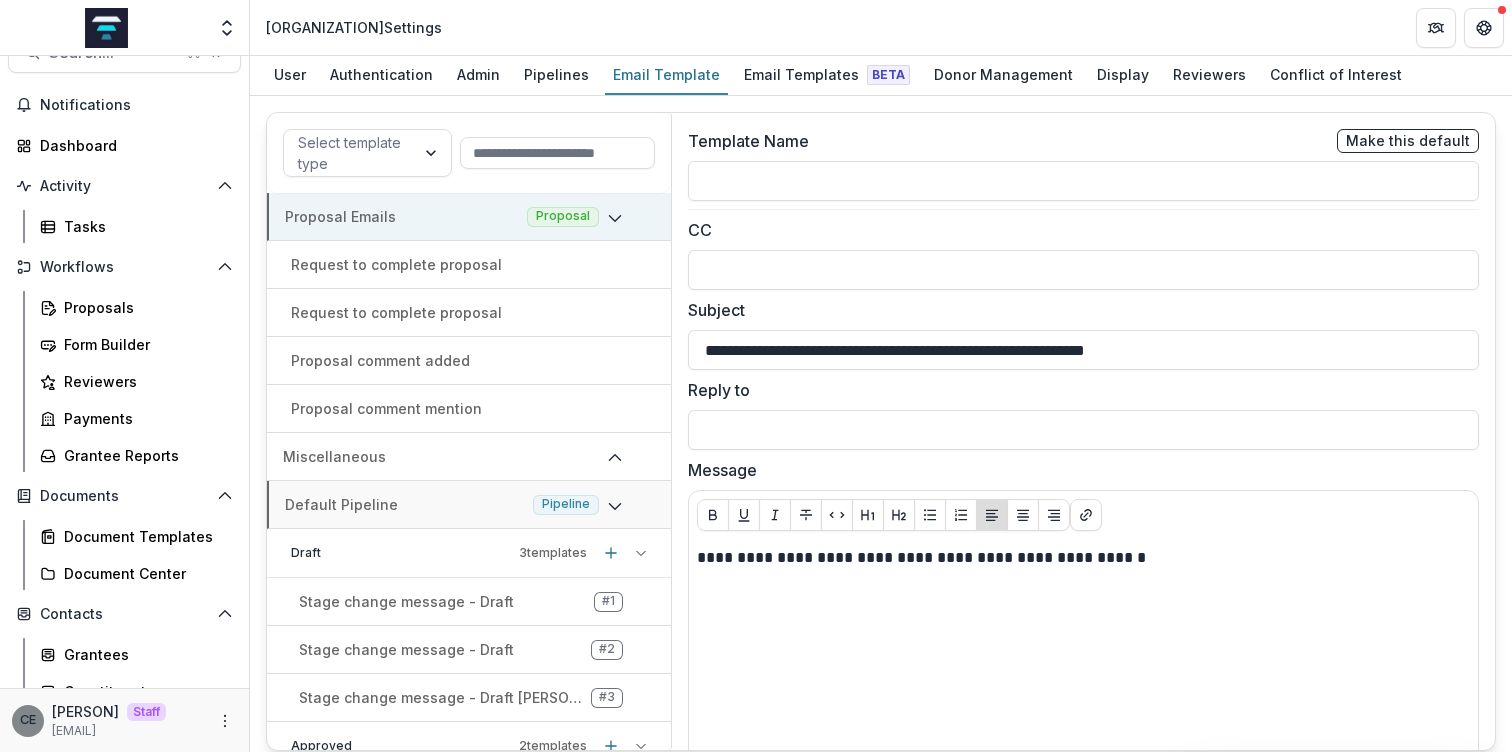 click at bounding box center [623, 217] 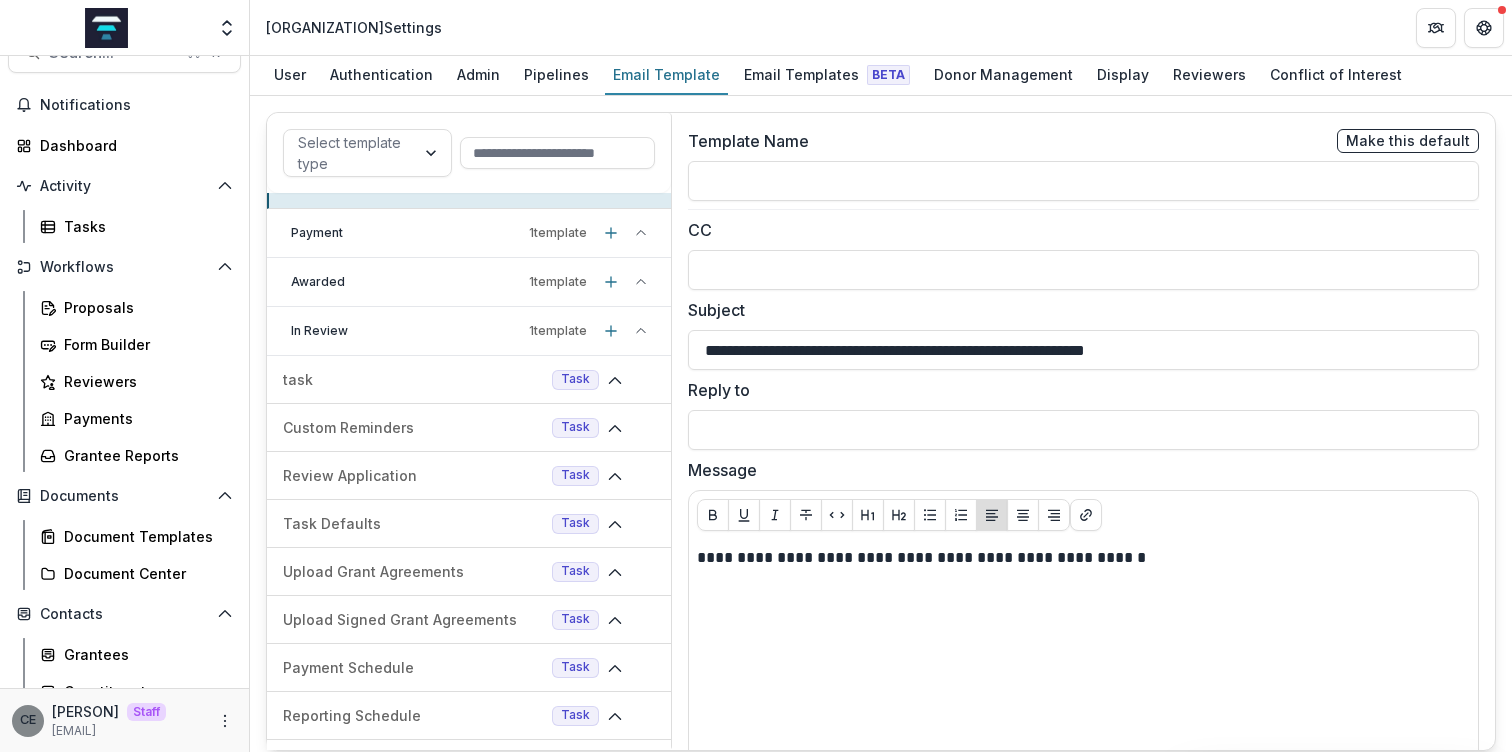 scroll, scrollTop: 555, scrollLeft: 0, axis: vertical 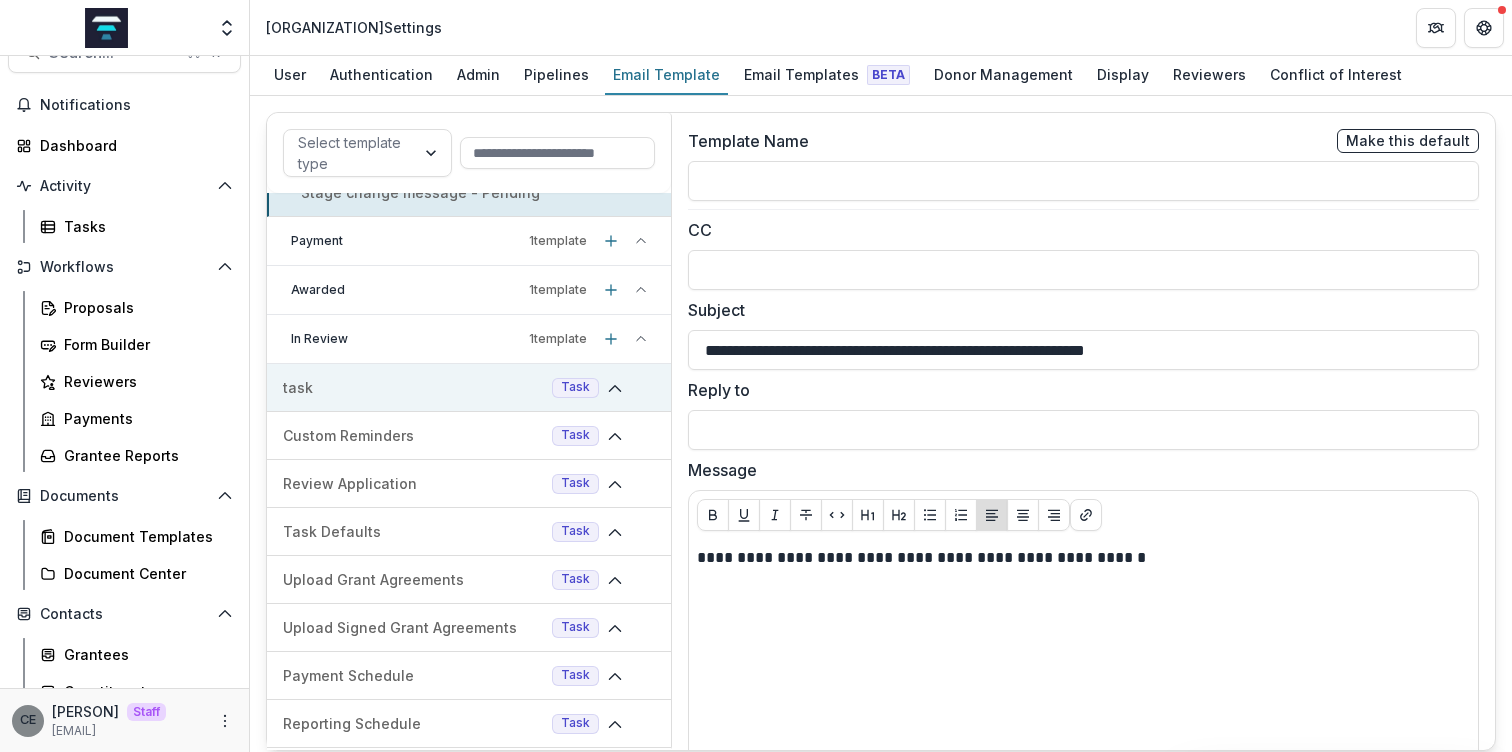 click 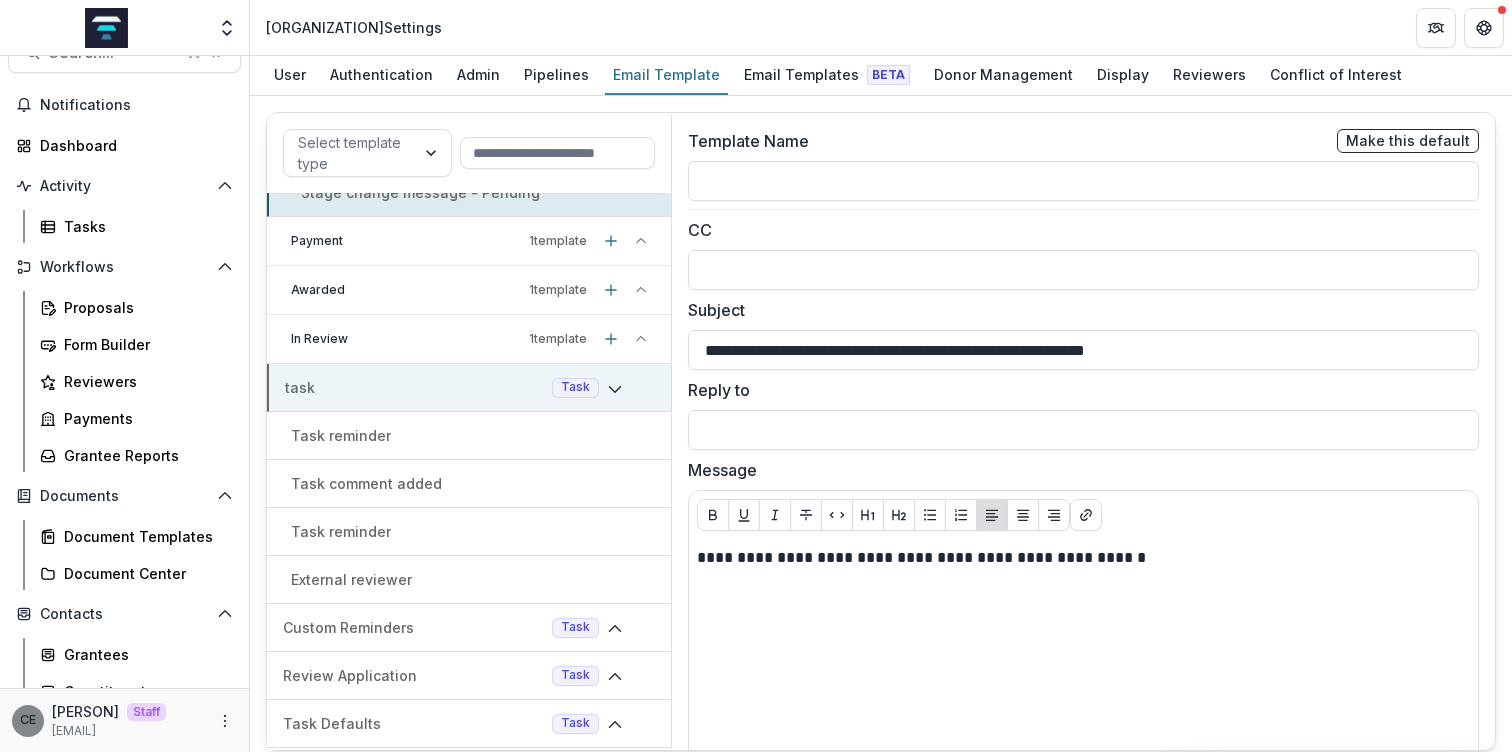 click 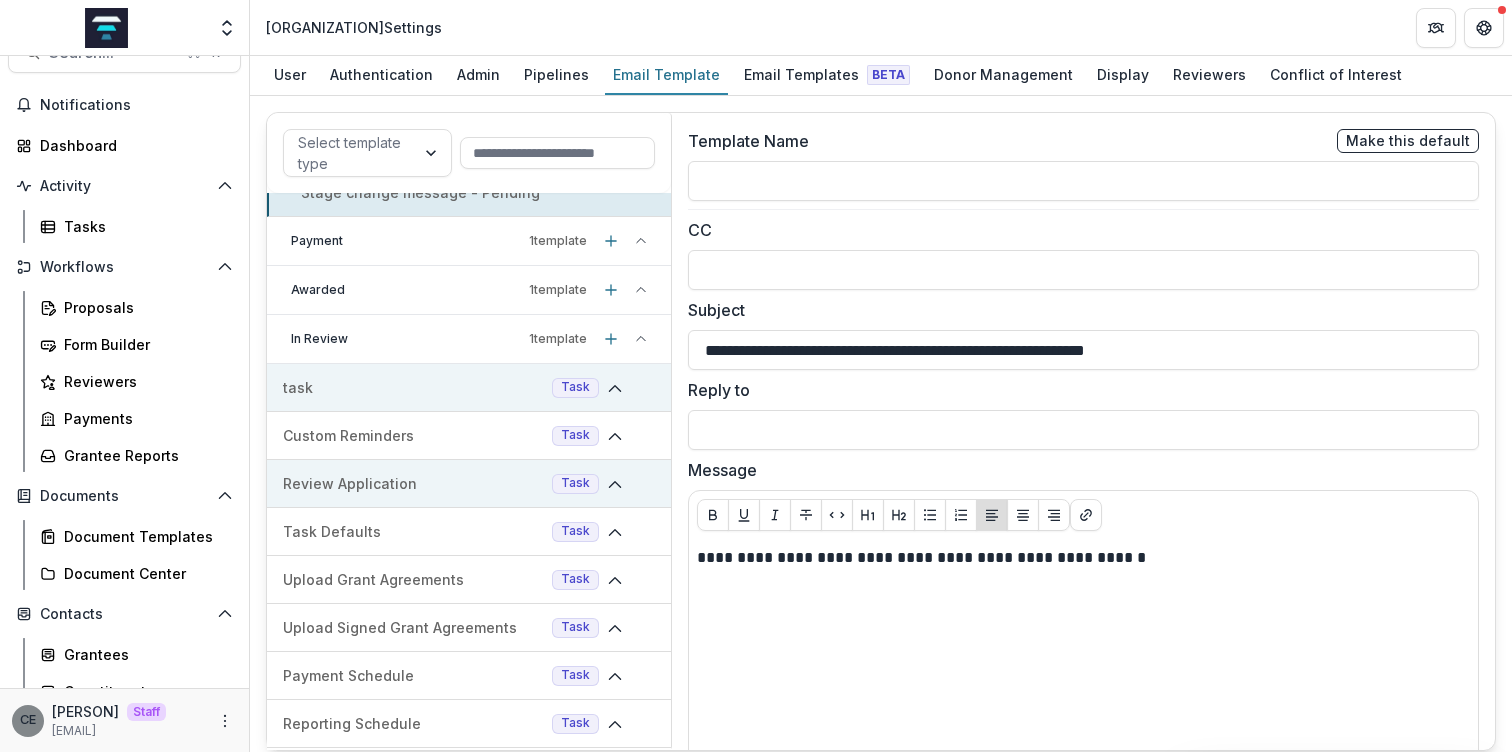 click 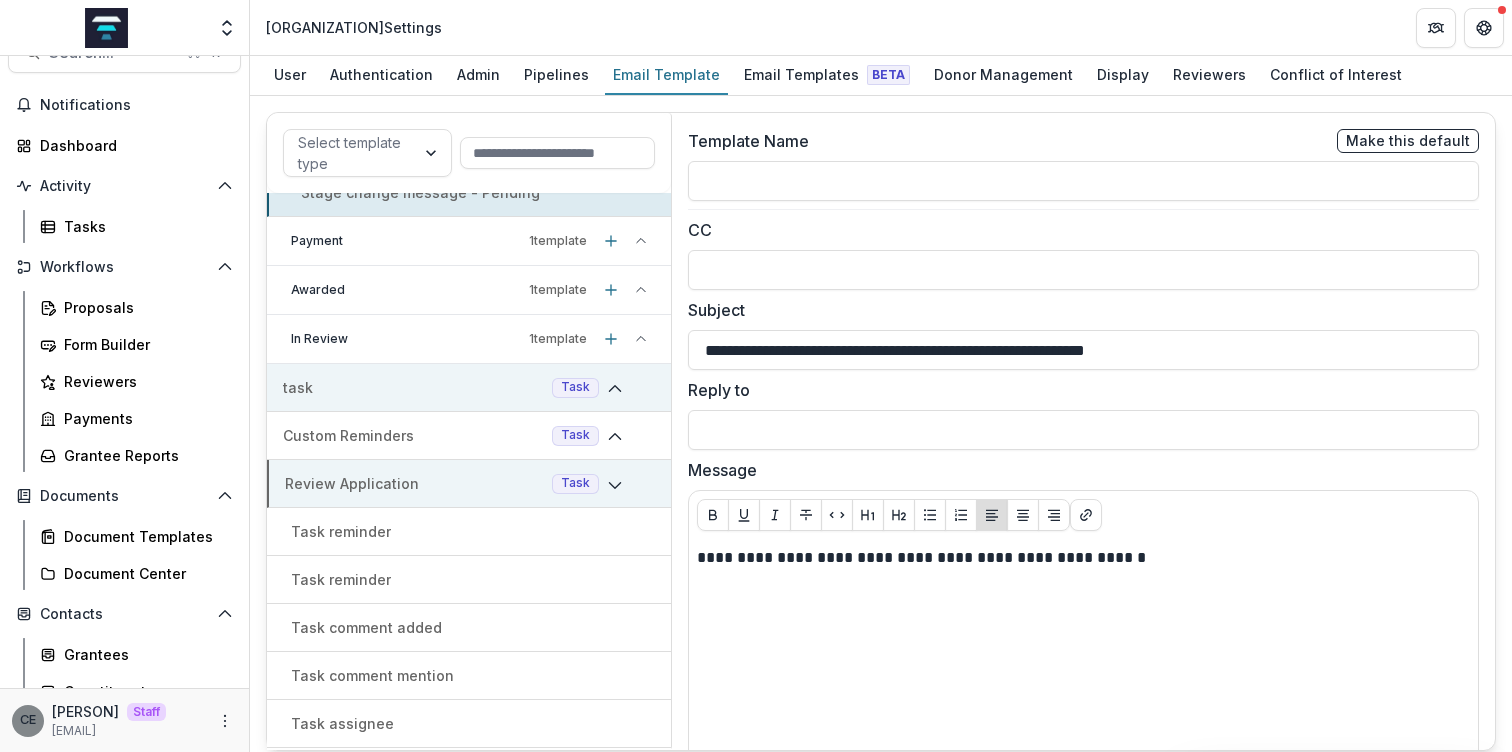 click 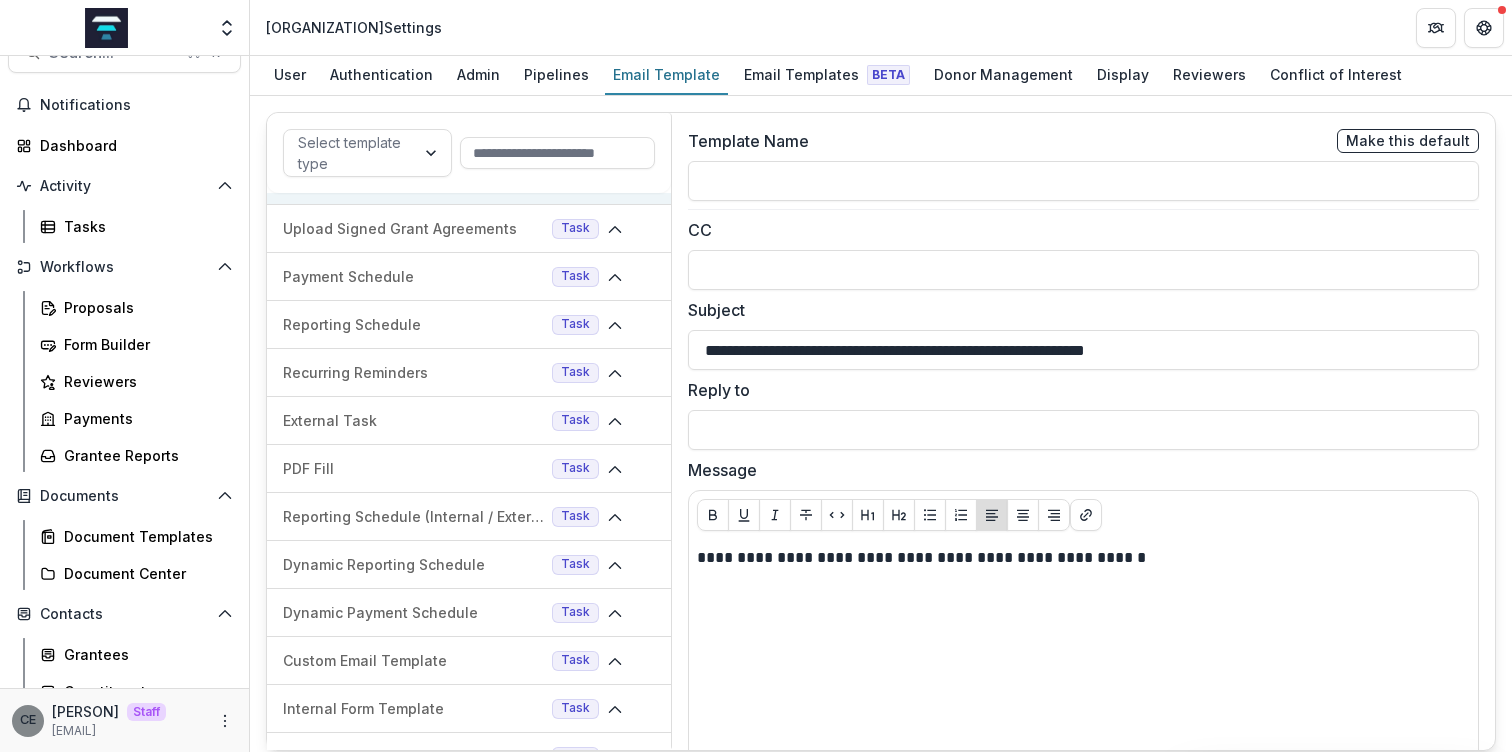 scroll, scrollTop: 1011, scrollLeft: 0, axis: vertical 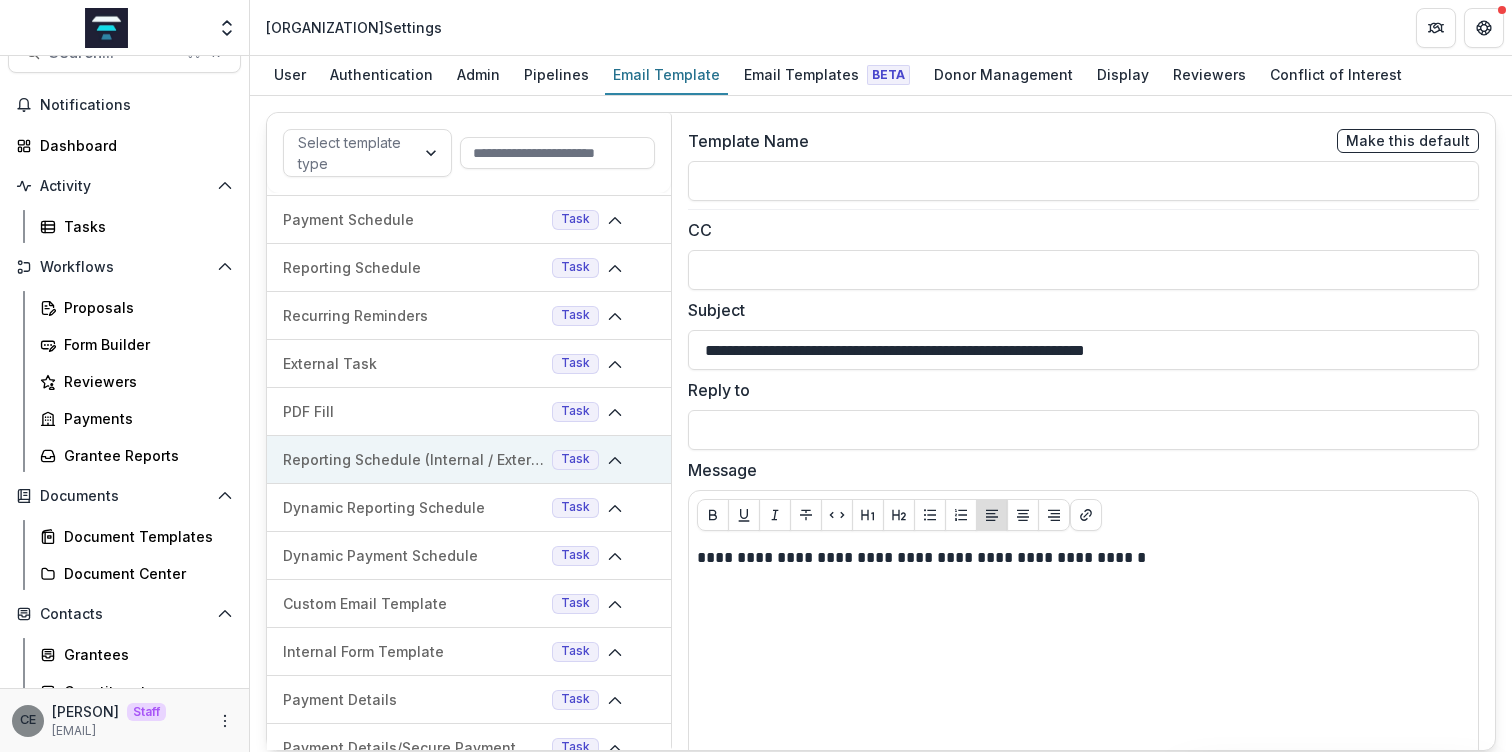 click 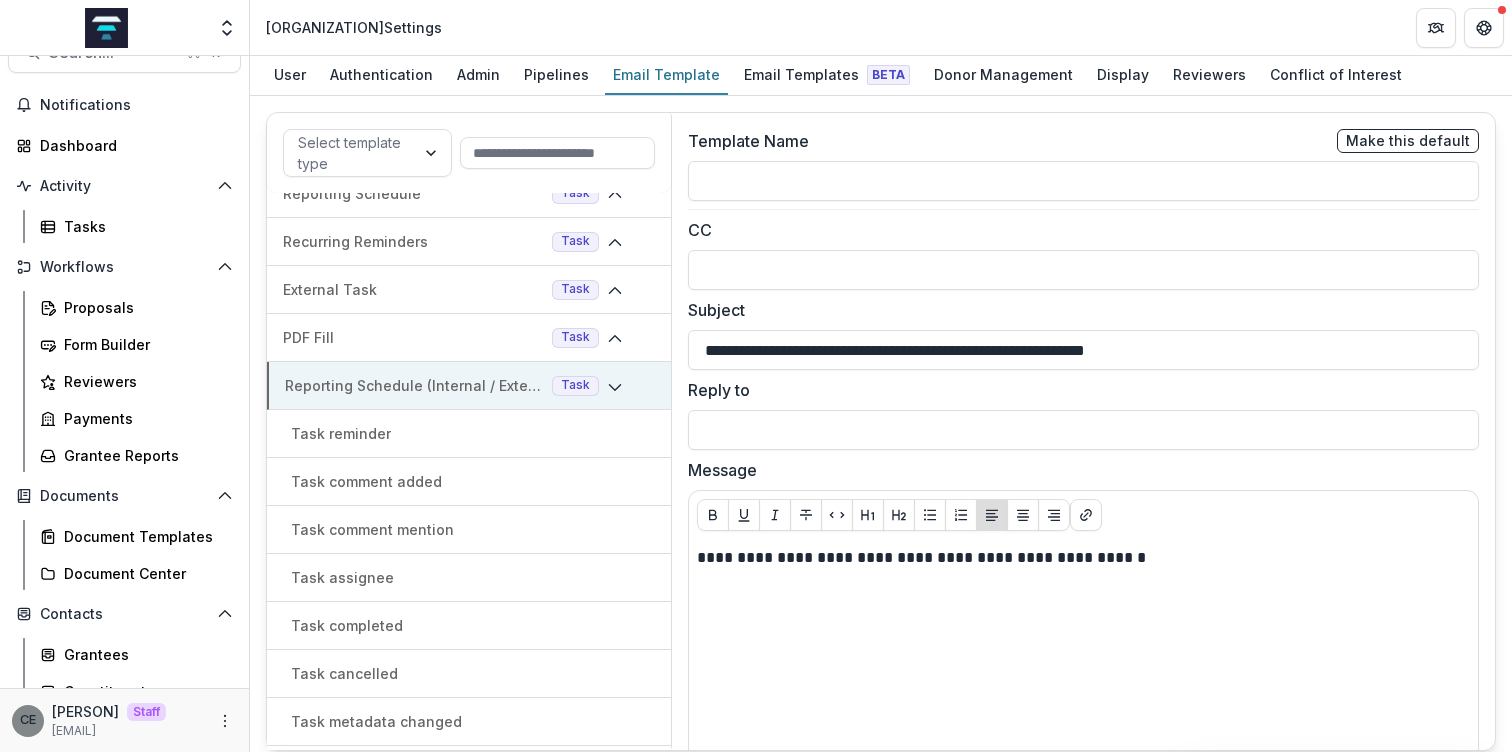 scroll, scrollTop: 1010, scrollLeft: 0, axis: vertical 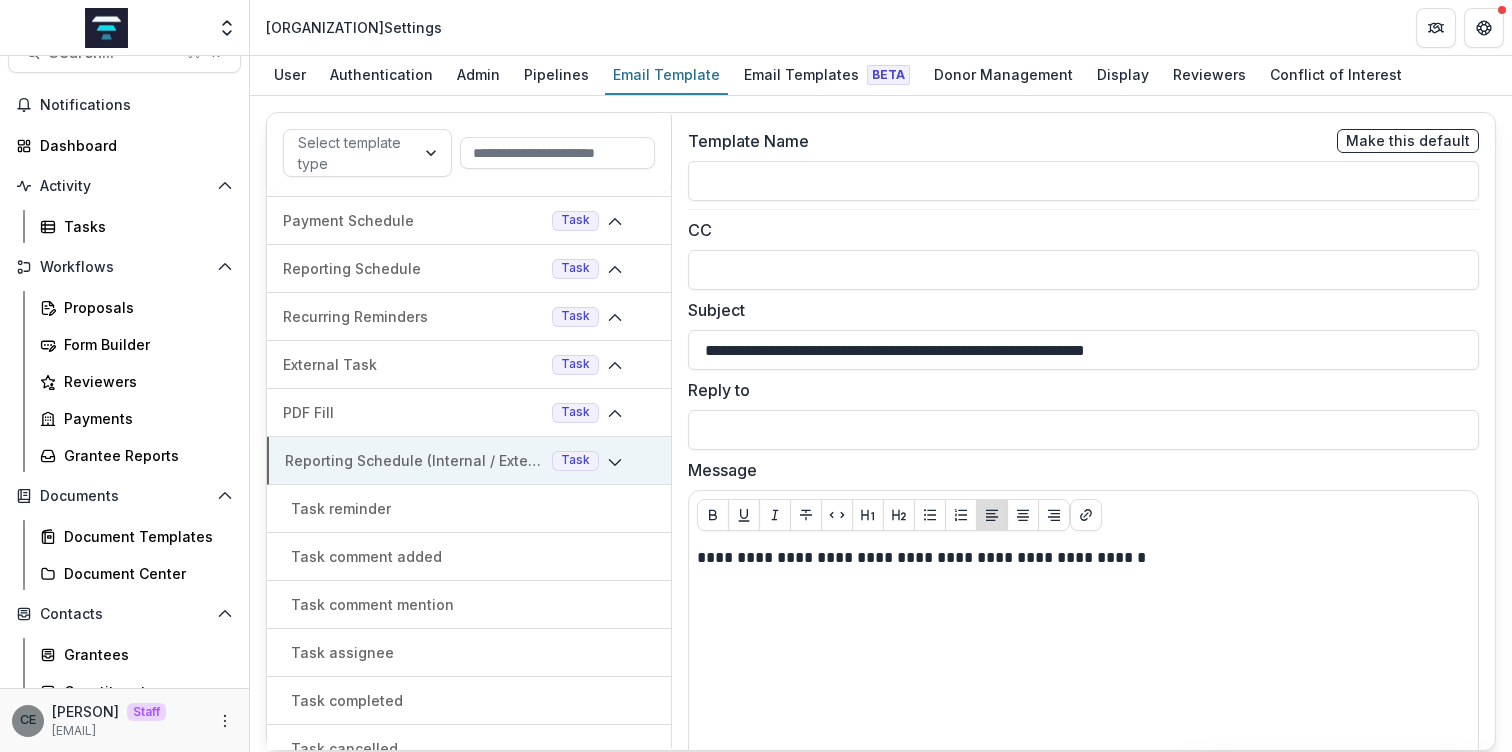 click 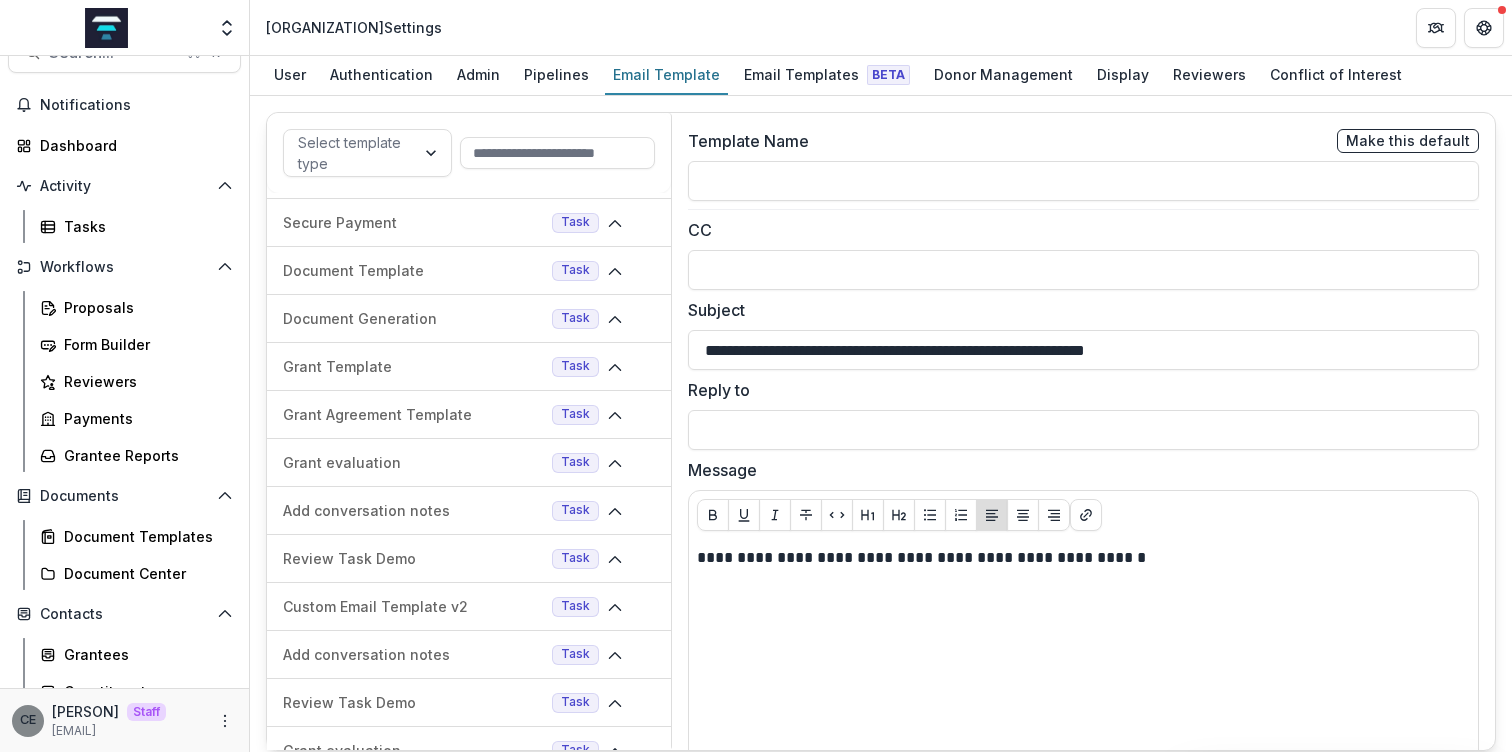 scroll, scrollTop: 1609, scrollLeft: 0, axis: vertical 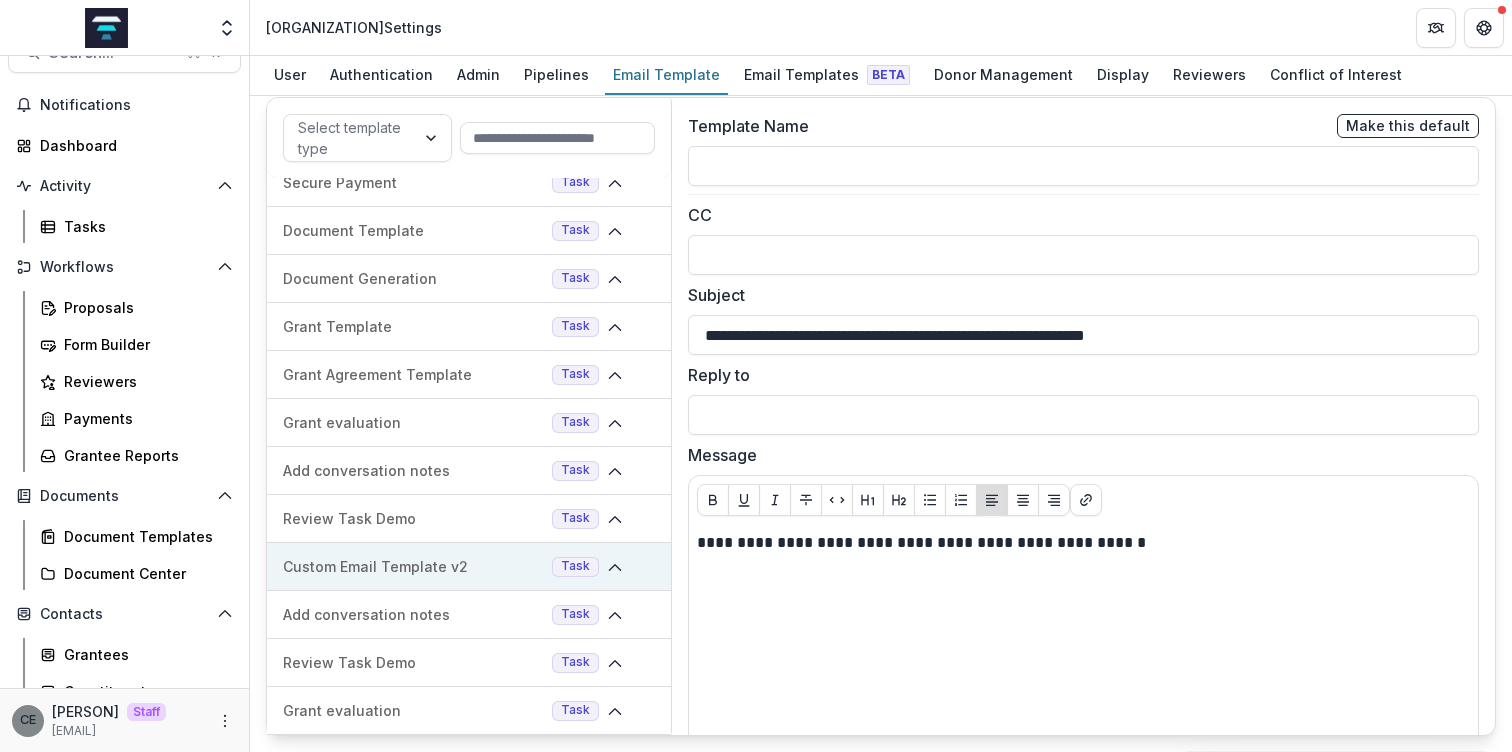click 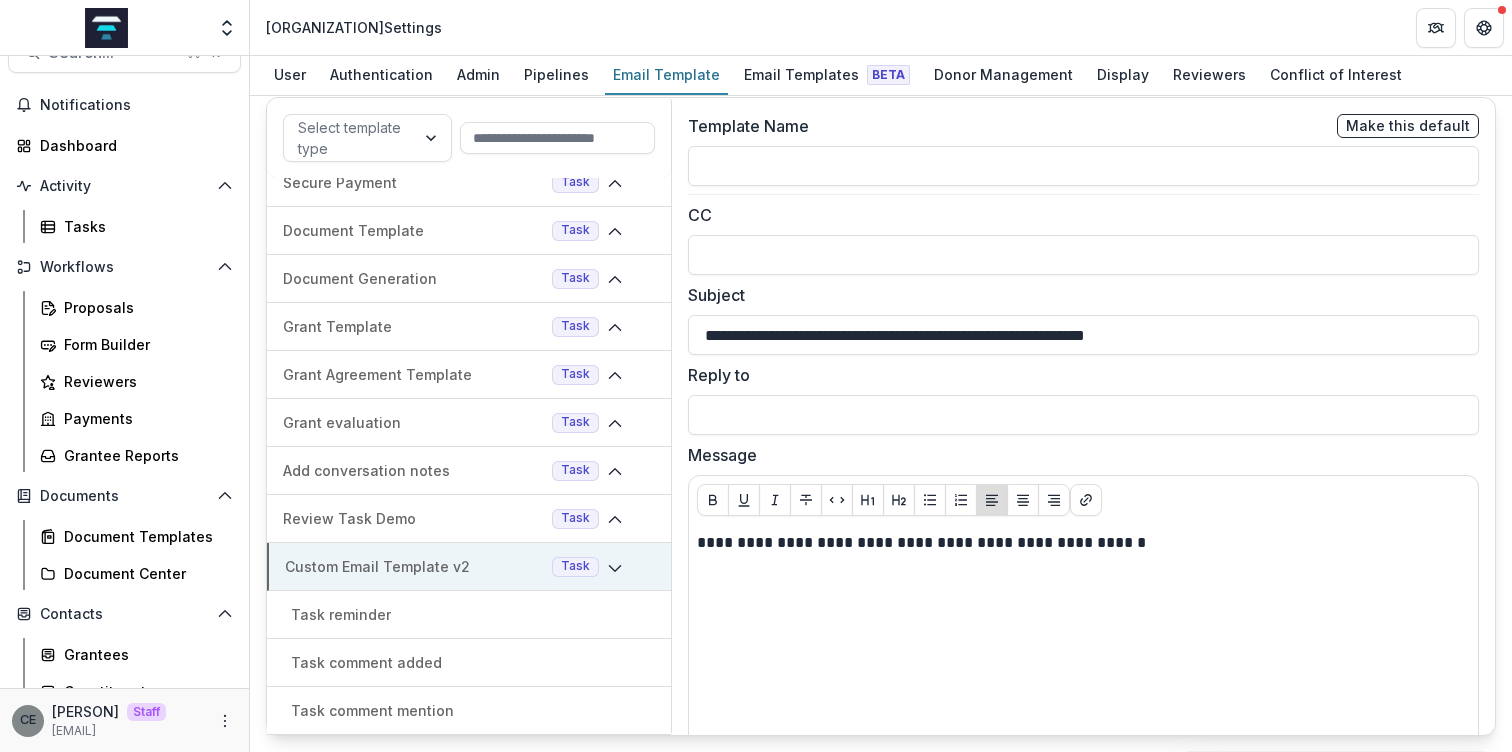 click 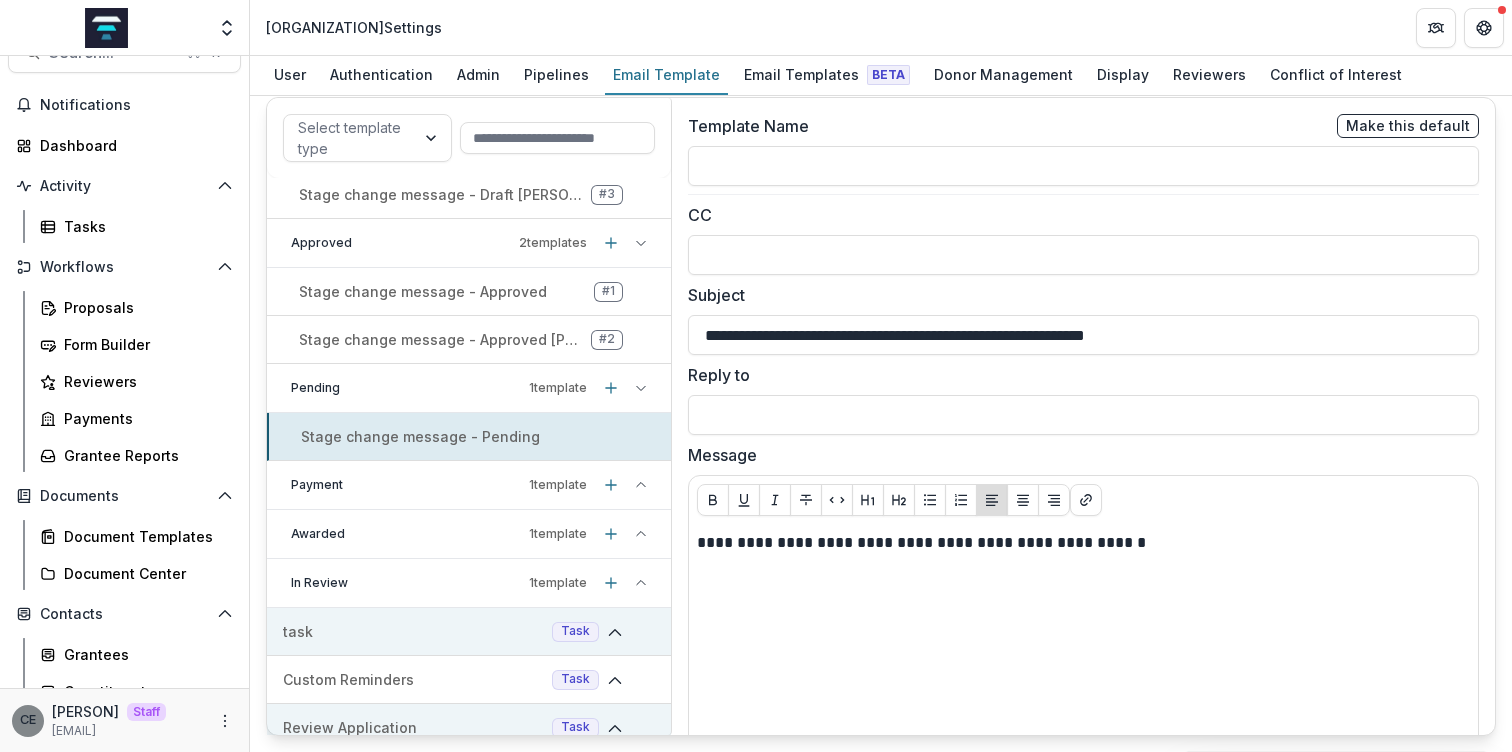 scroll, scrollTop: 317, scrollLeft: 0, axis: vertical 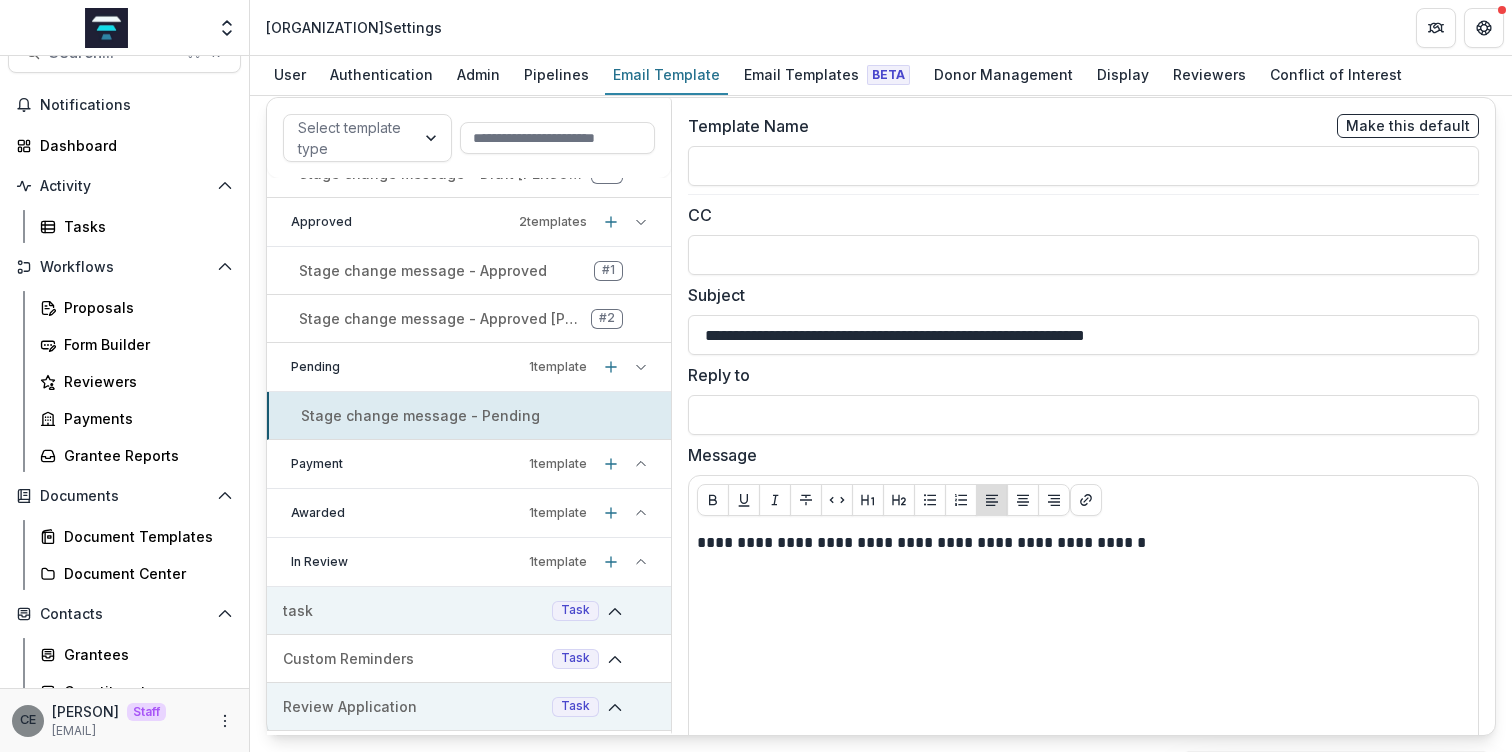 click on "Stage change message - Pending" at bounding box center [420, 415] 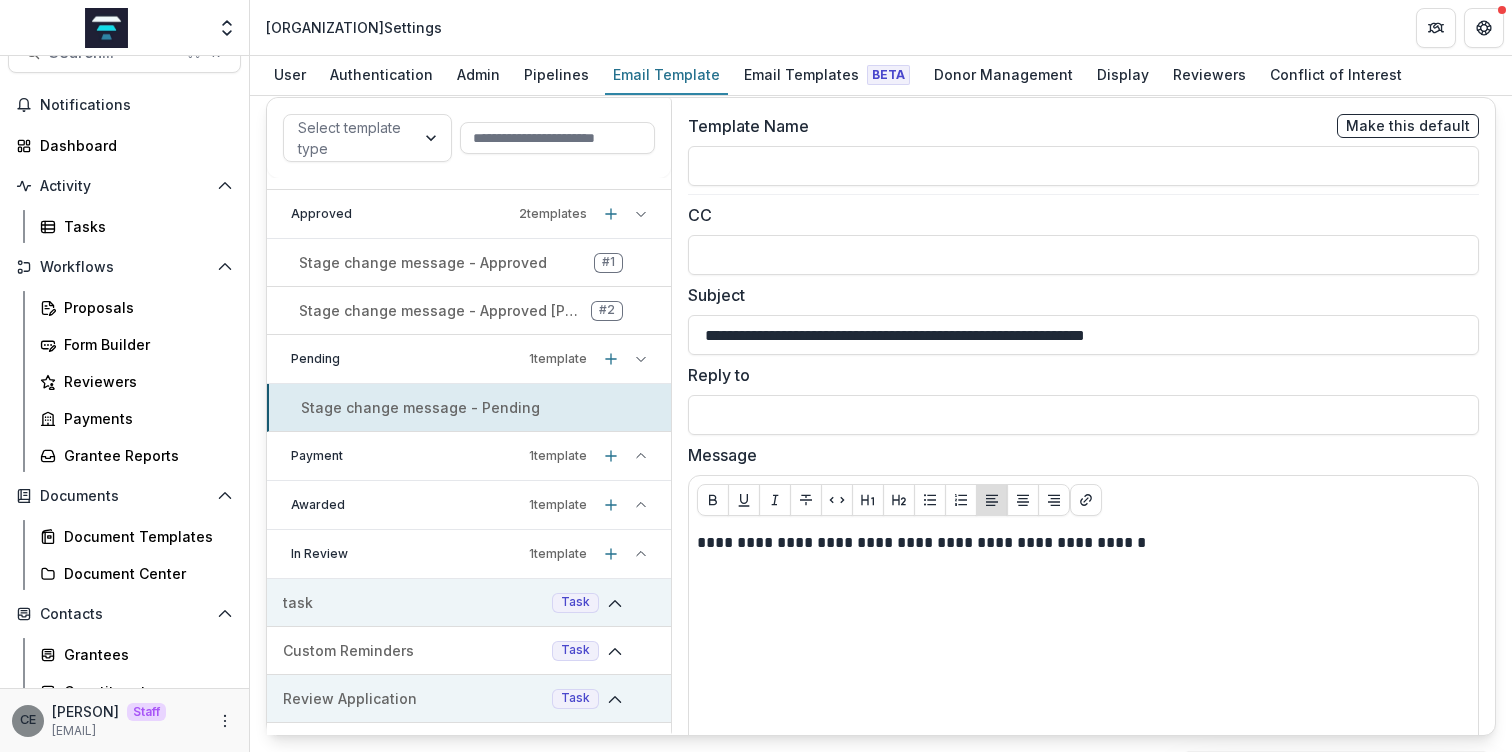 scroll, scrollTop: 340, scrollLeft: 0, axis: vertical 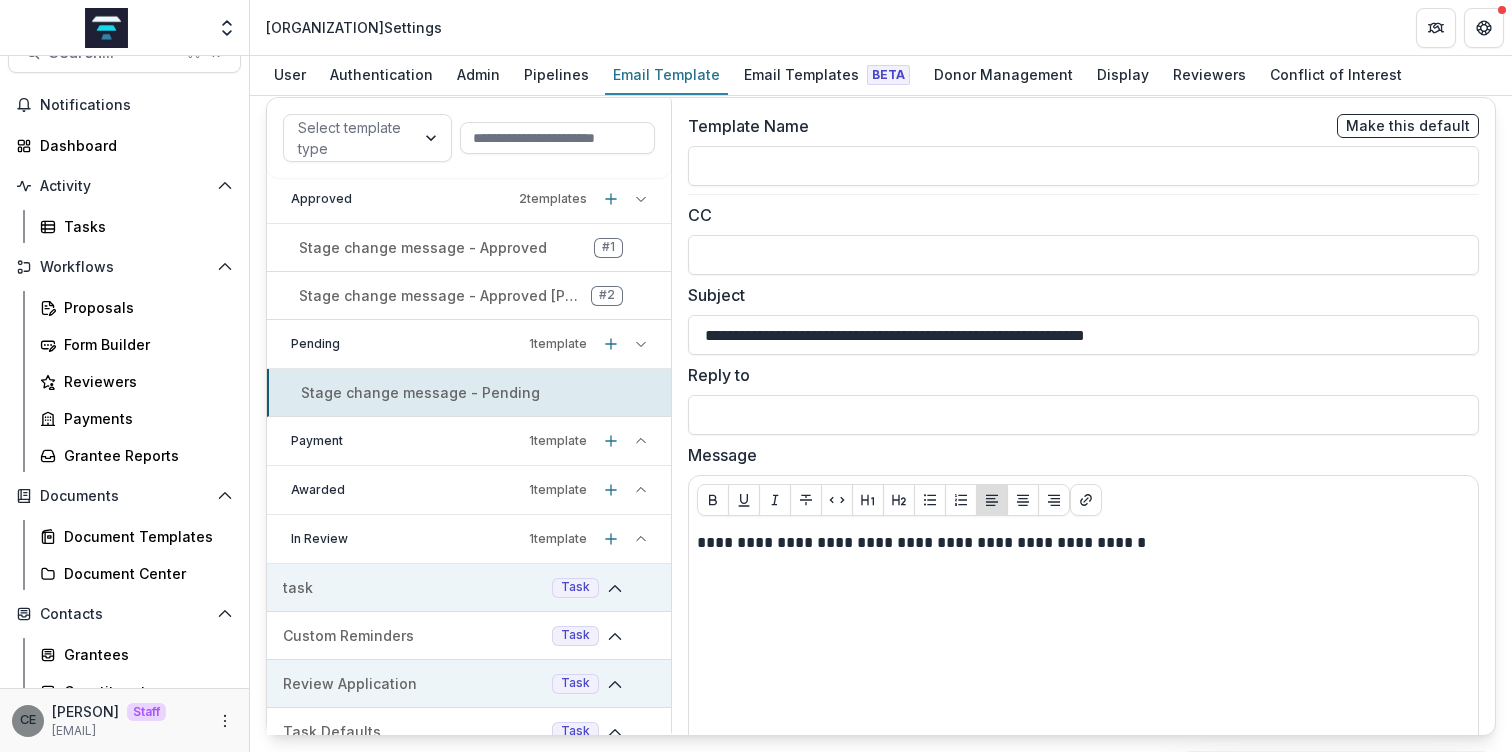 click on "Payment" at bounding box center (406, 441) 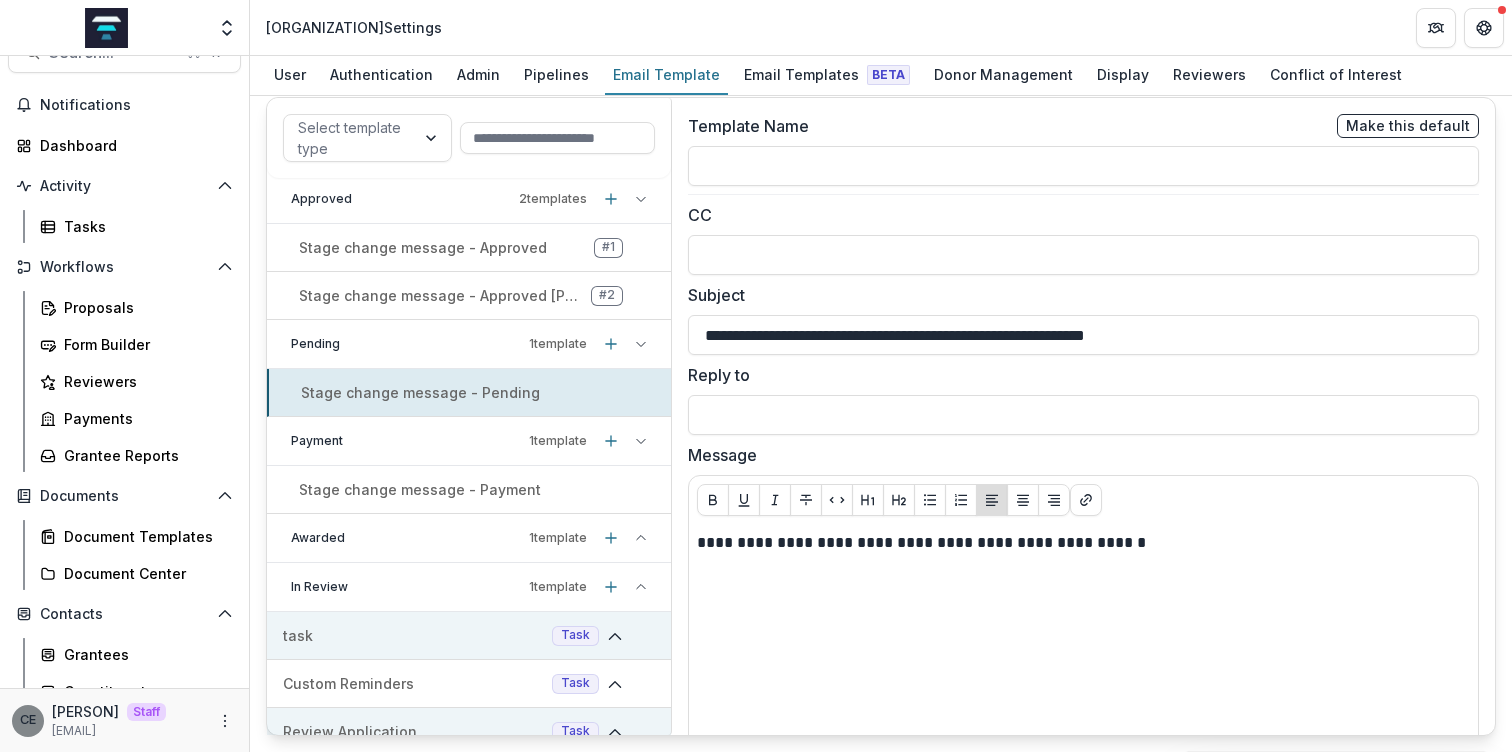 click on "Stage change message - Payment" at bounding box center [420, 489] 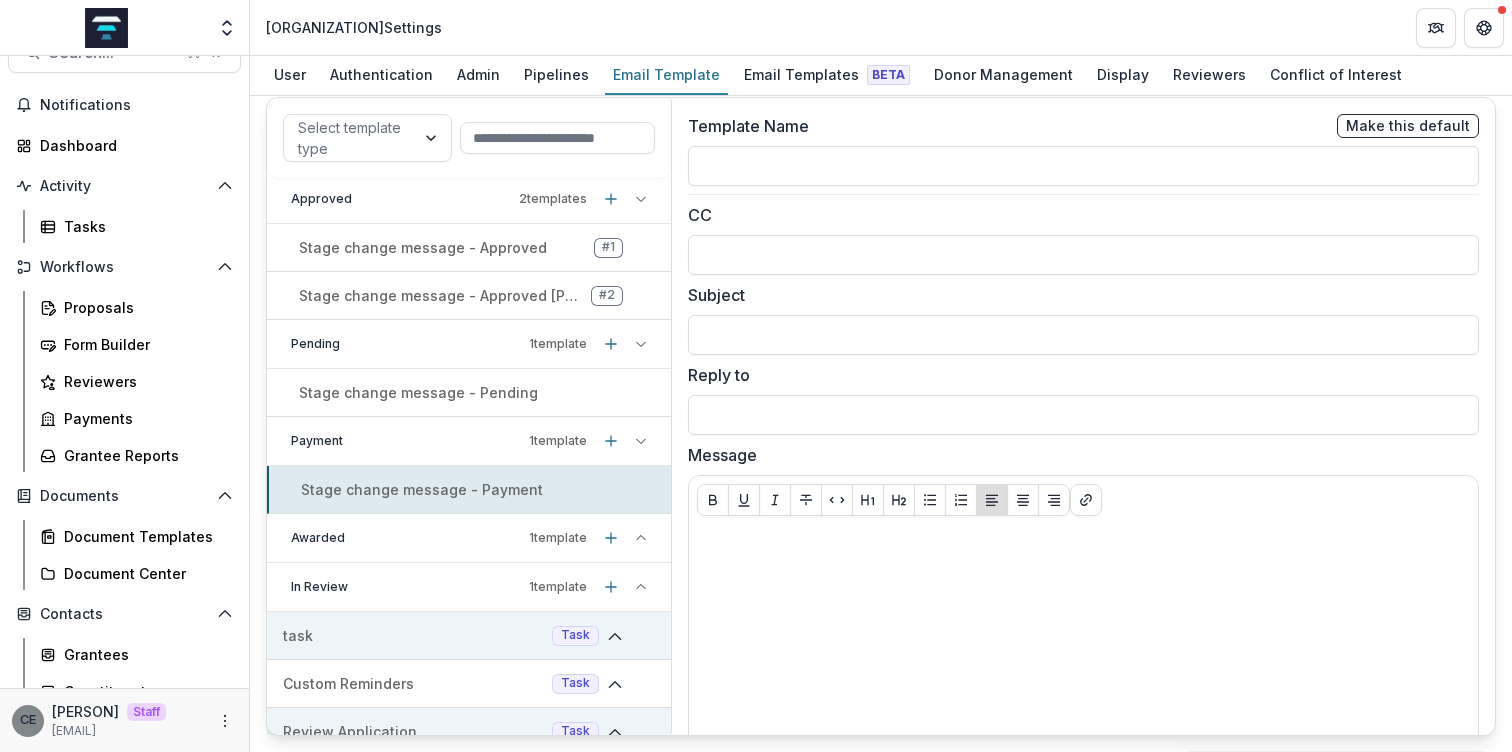 click on "Awarded" at bounding box center [406, 538] 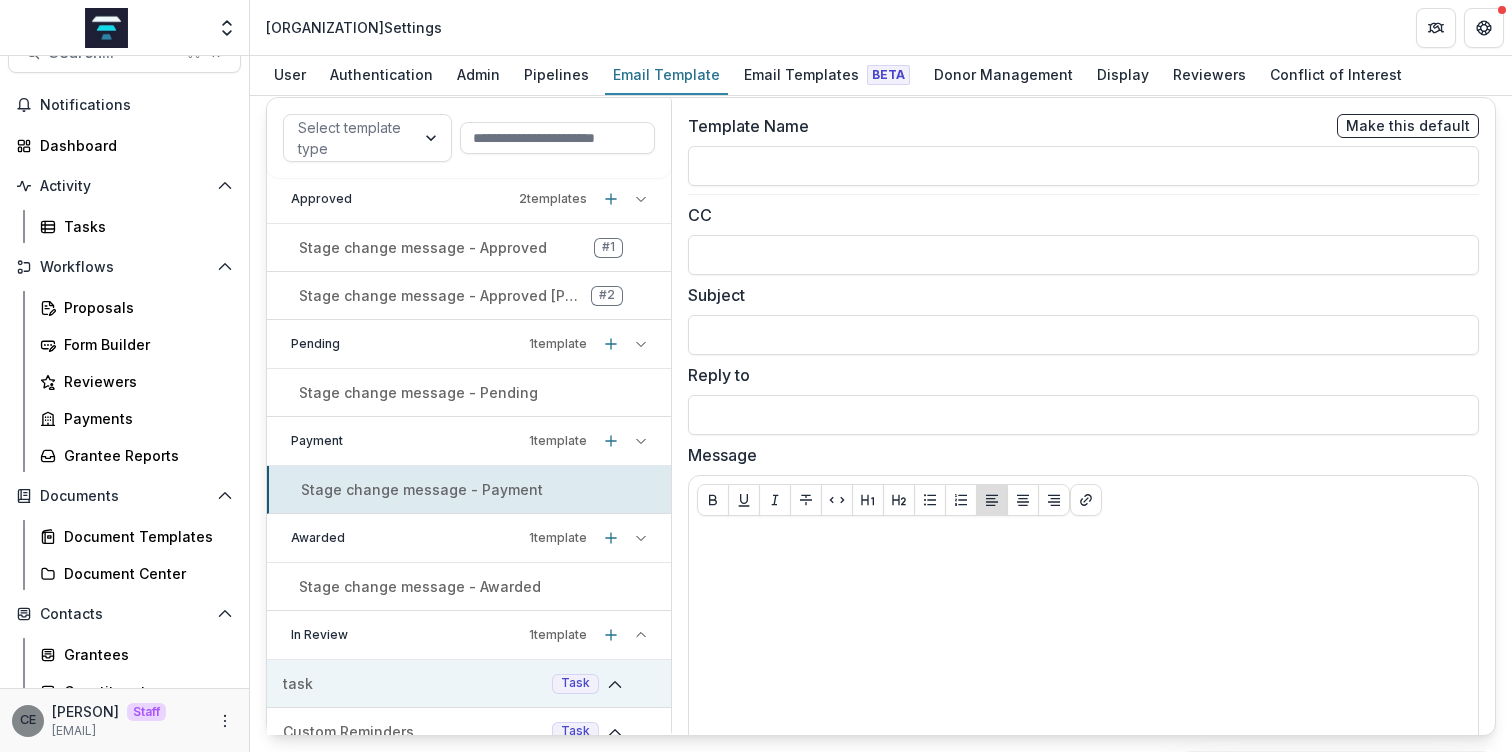 click on "Stage change message - Awarded" at bounding box center (420, 586) 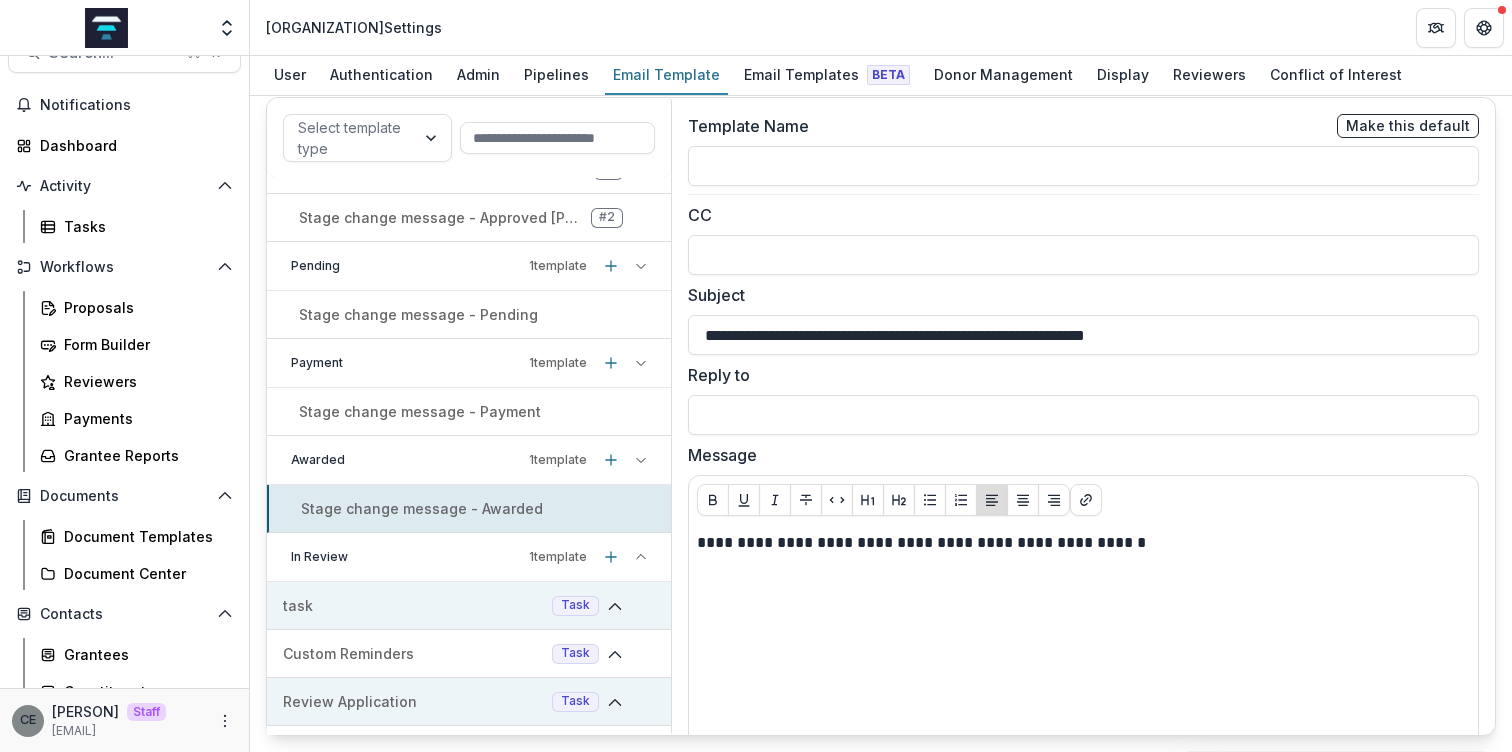 scroll, scrollTop: 428, scrollLeft: 0, axis: vertical 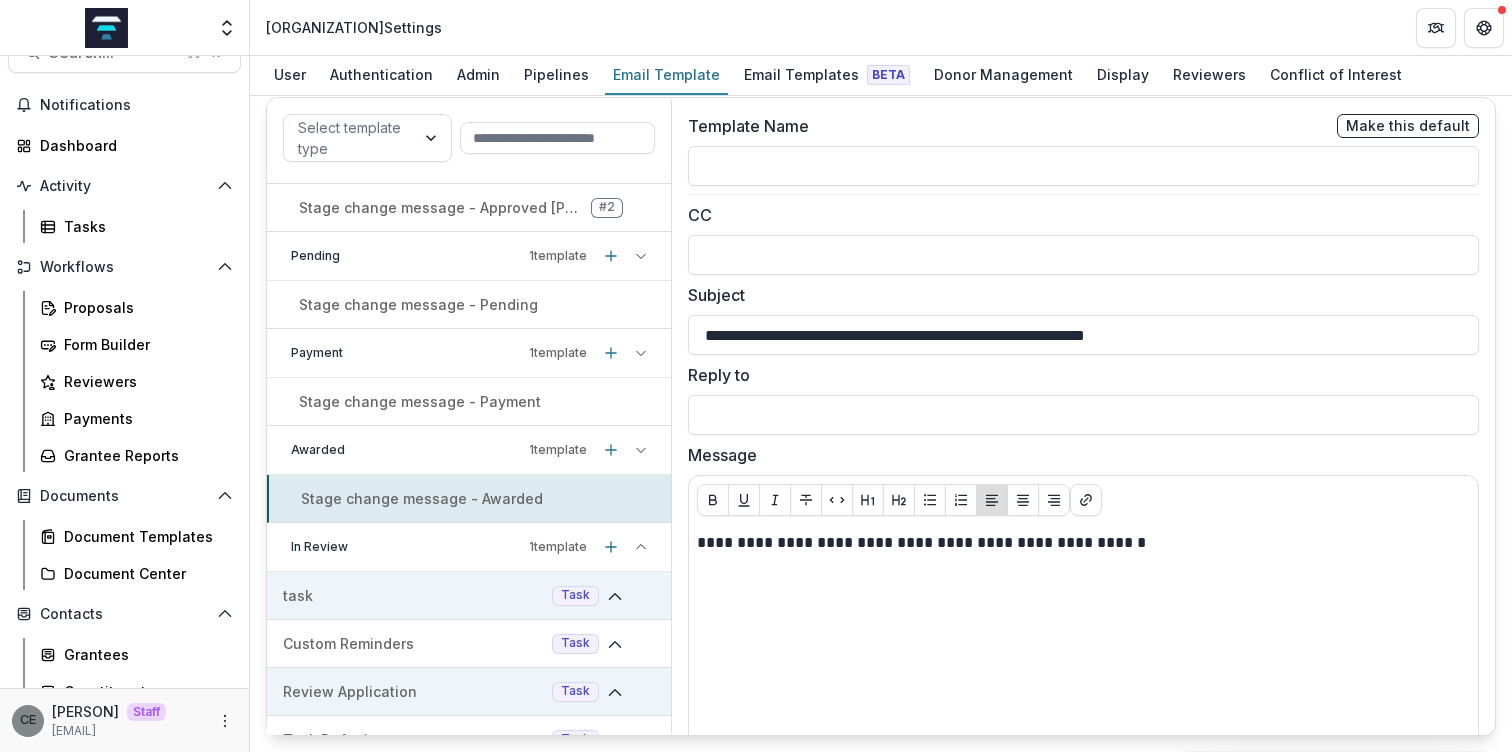 click on "In Review 1  template" at bounding box center [469, 547] 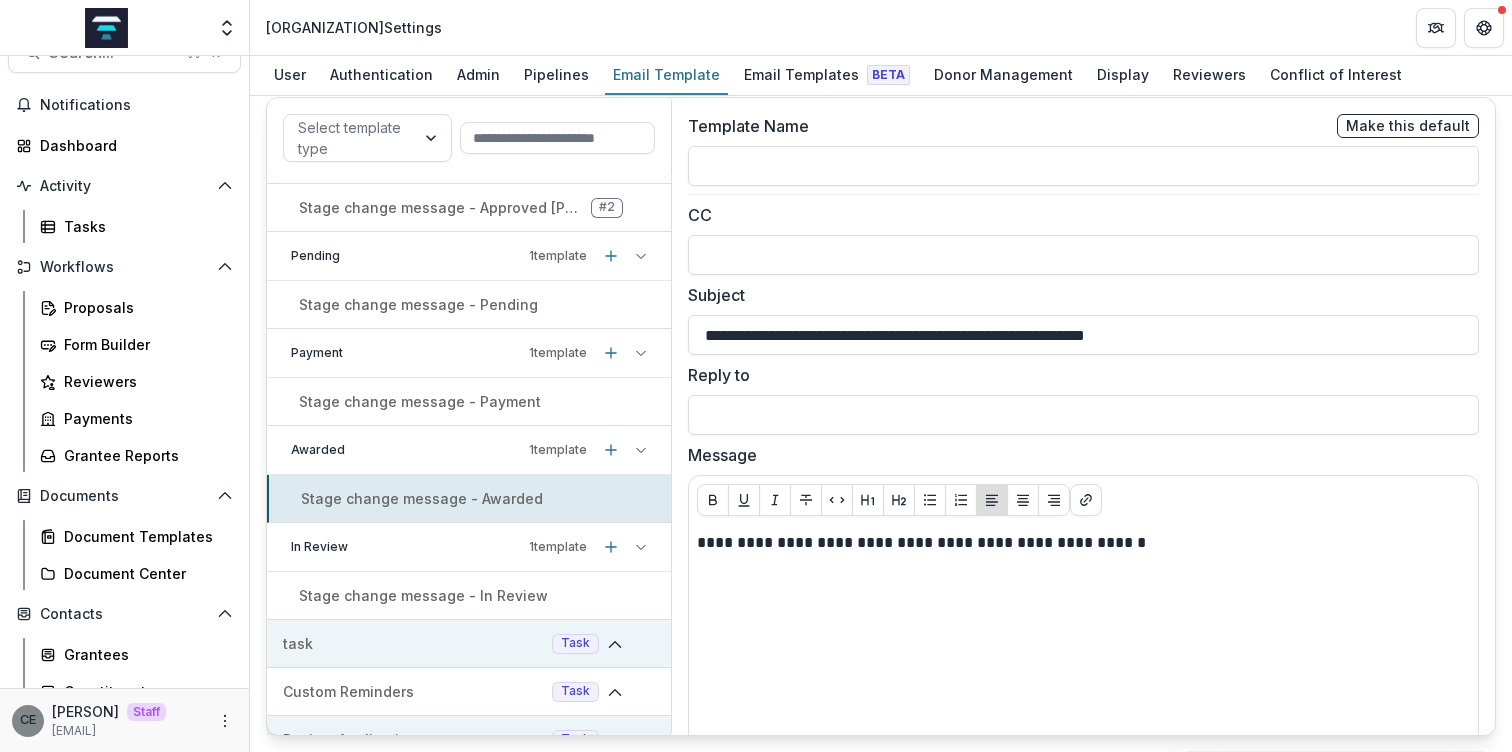 click on "Stage change message - In Review" at bounding box center (423, 595) 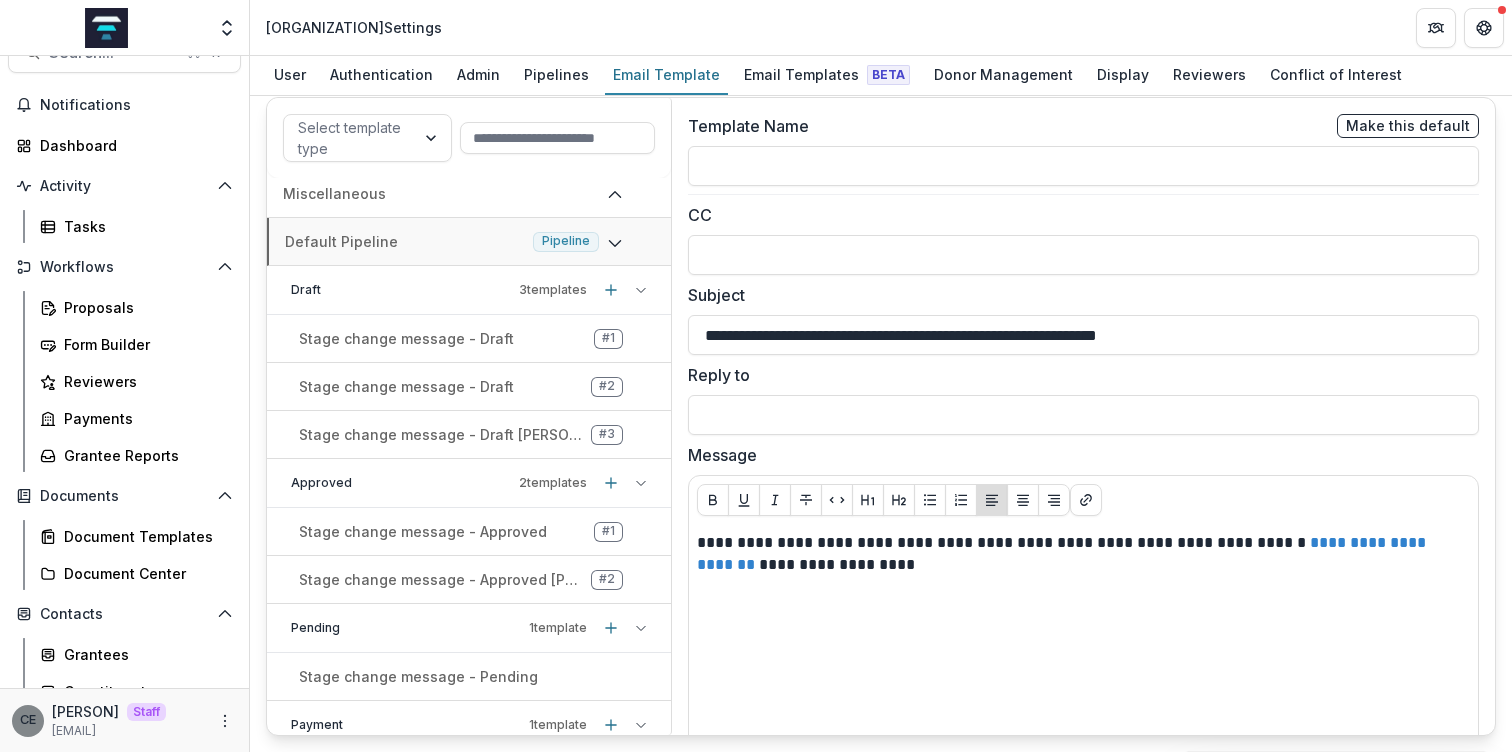 scroll, scrollTop: 62, scrollLeft: 0, axis: vertical 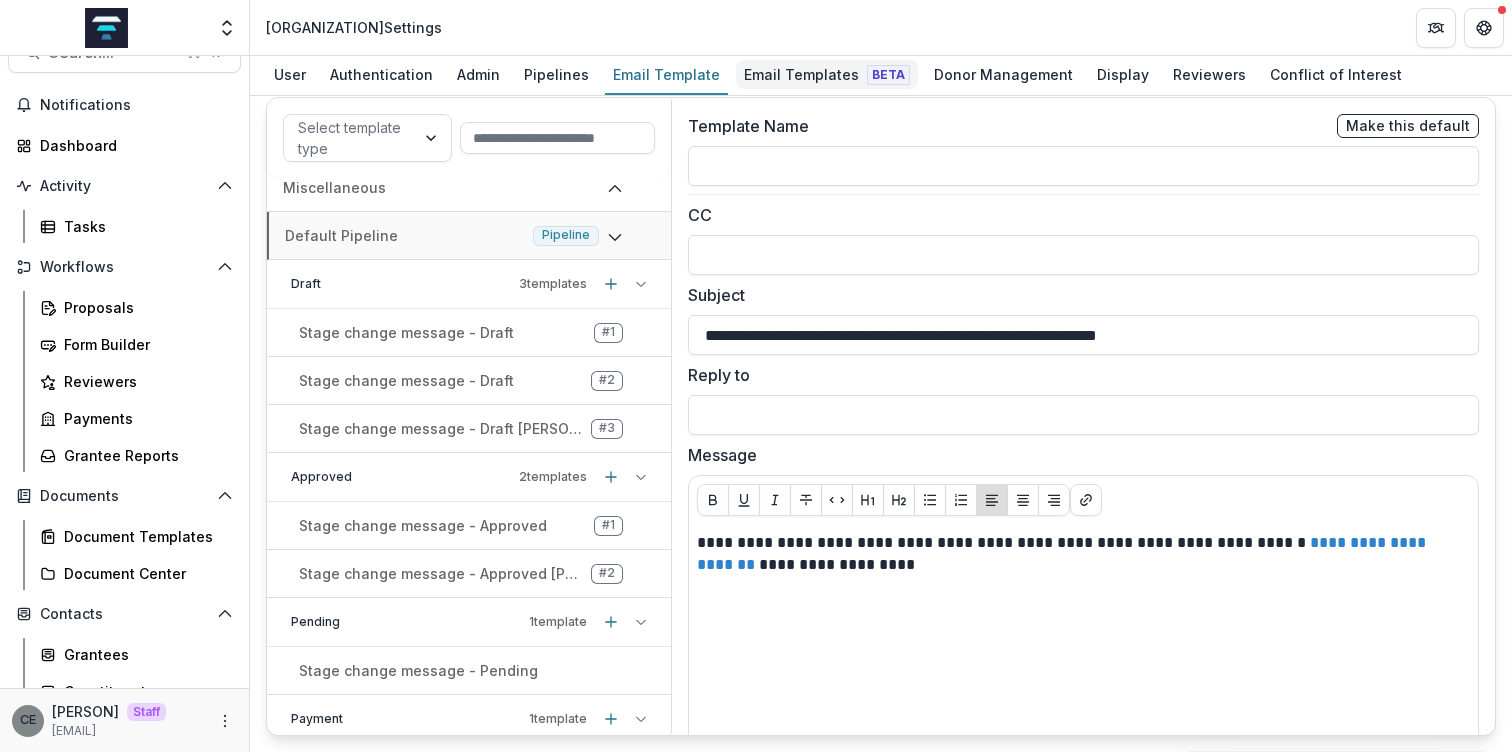 click on "Email Templates   Beta" at bounding box center [827, 74] 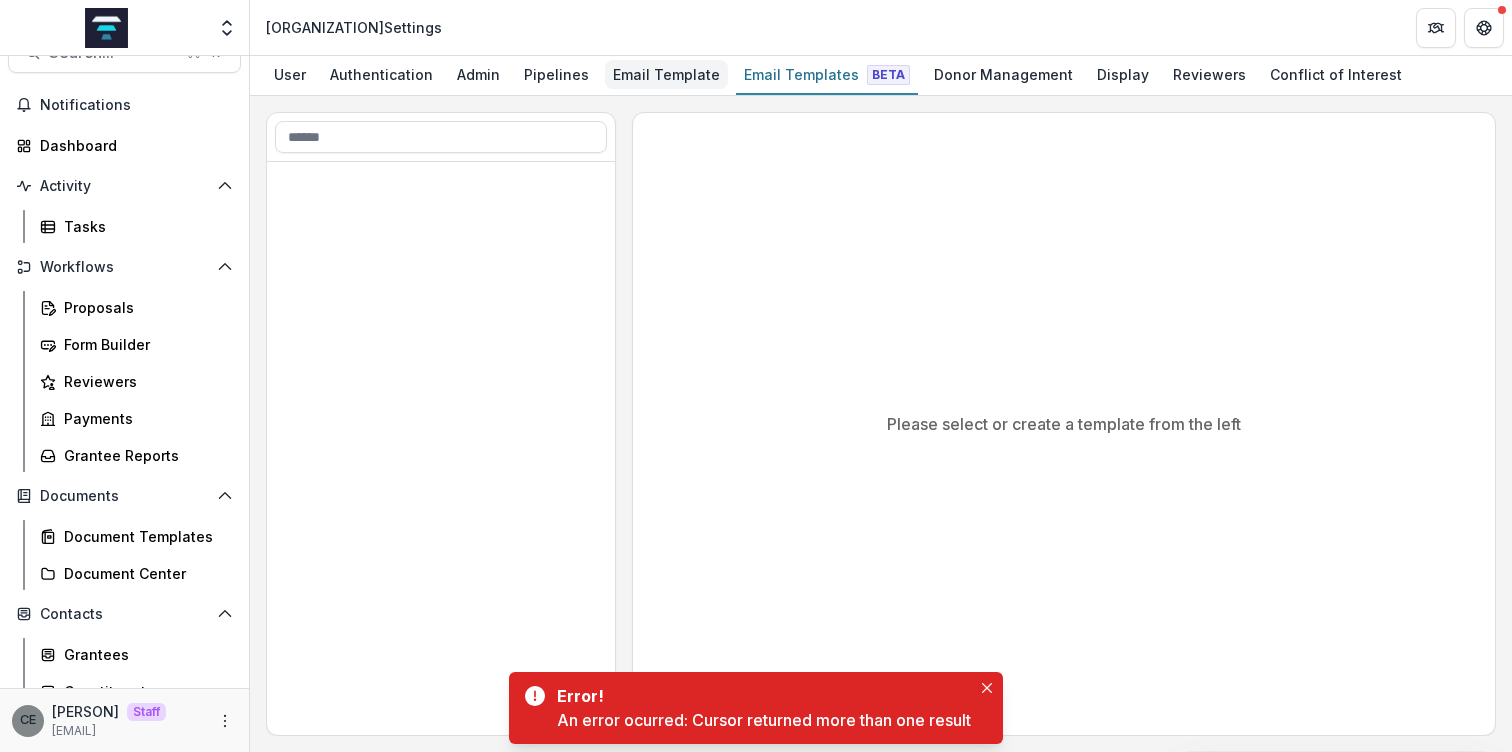 click on "Email Template" at bounding box center (666, 74) 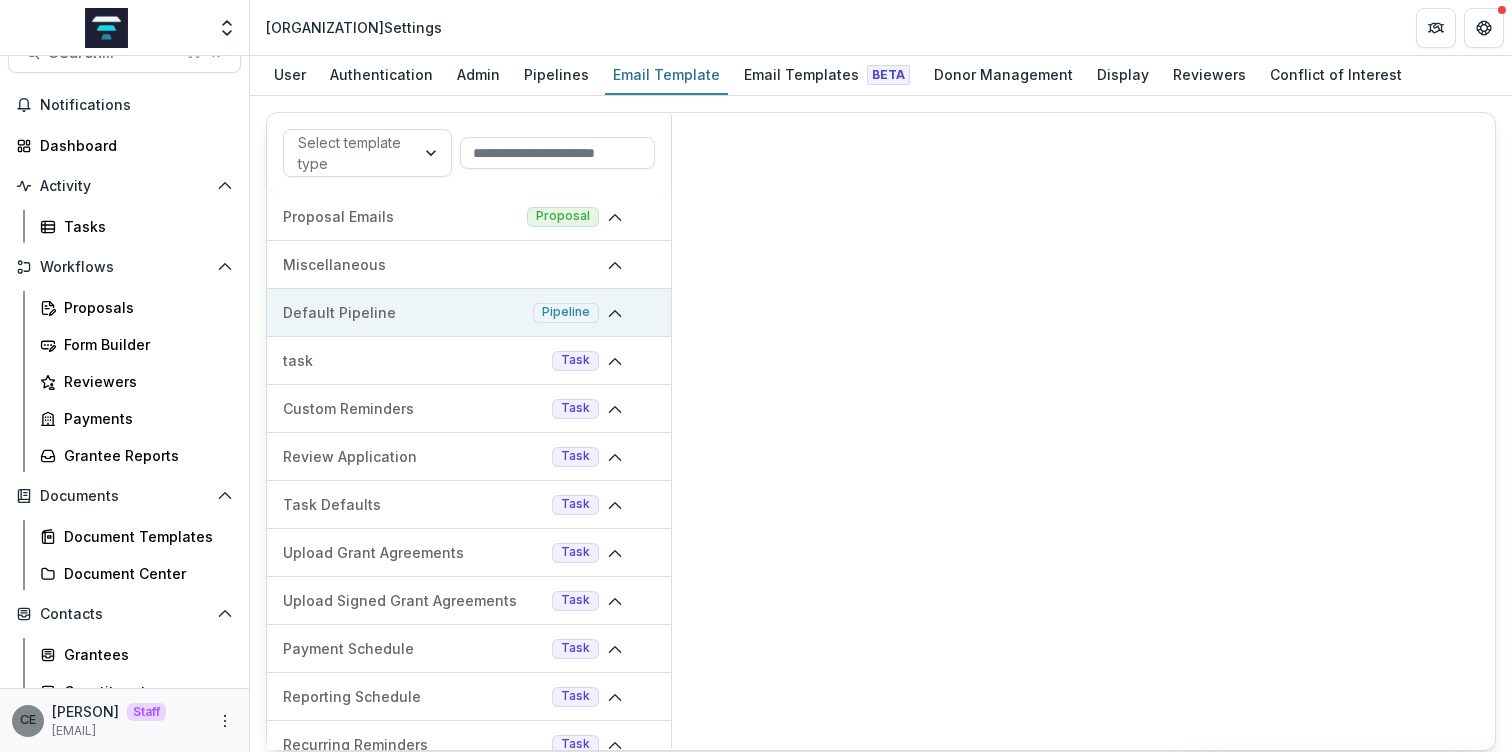 click 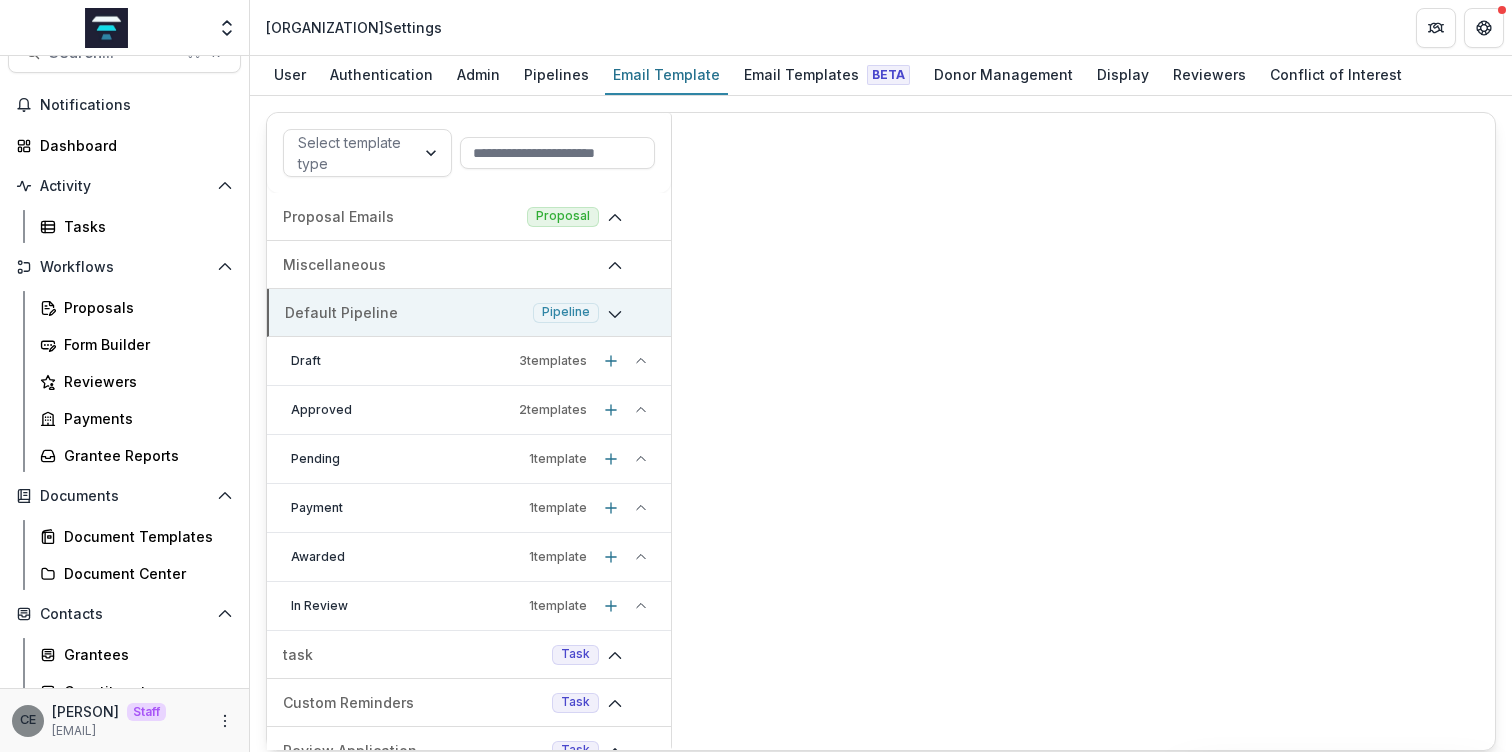 click on "Approved" at bounding box center [401, 410] 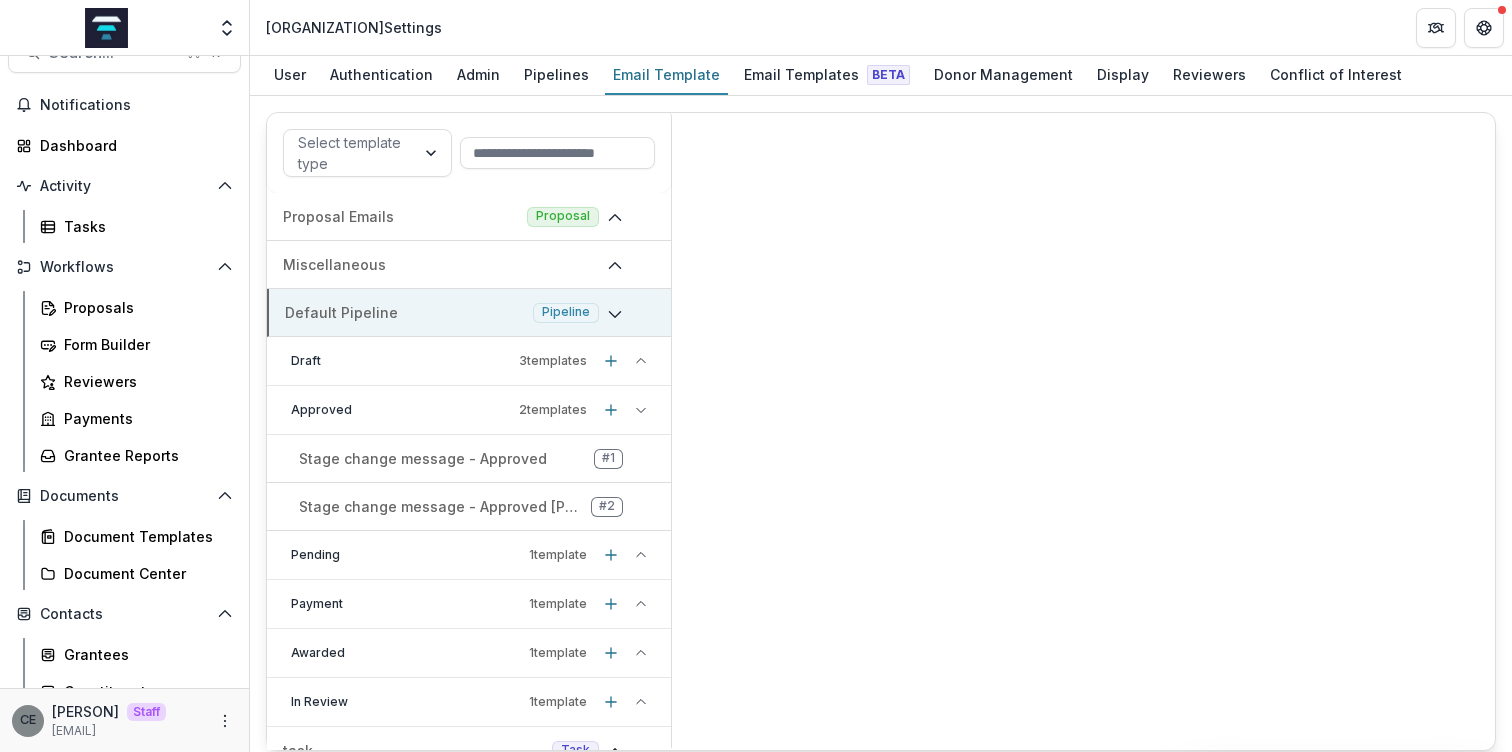 click on "Approved" at bounding box center (401, 410) 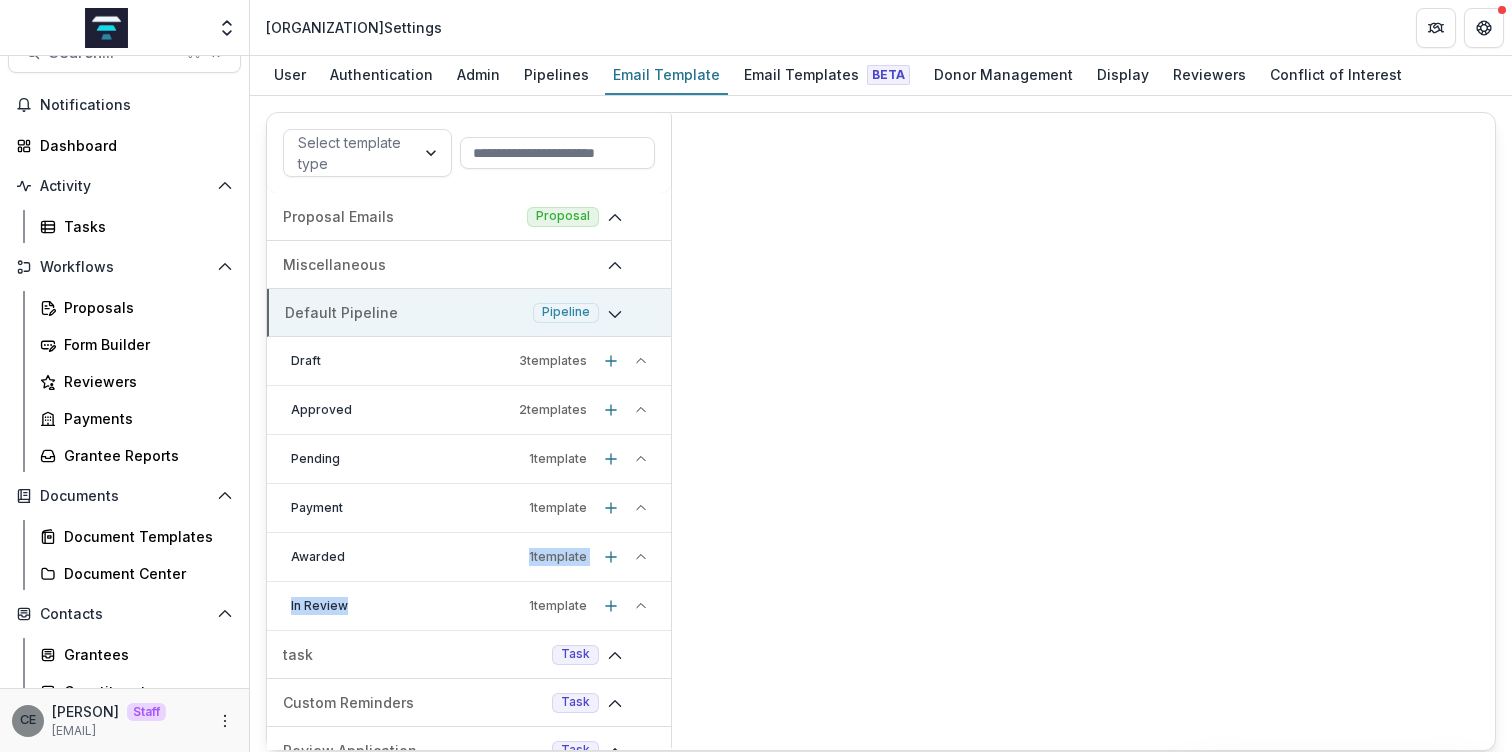 drag, startPoint x: 447, startPoint y: 559, endPoint x: 439, endPoint y: 599, distance: 40.792156 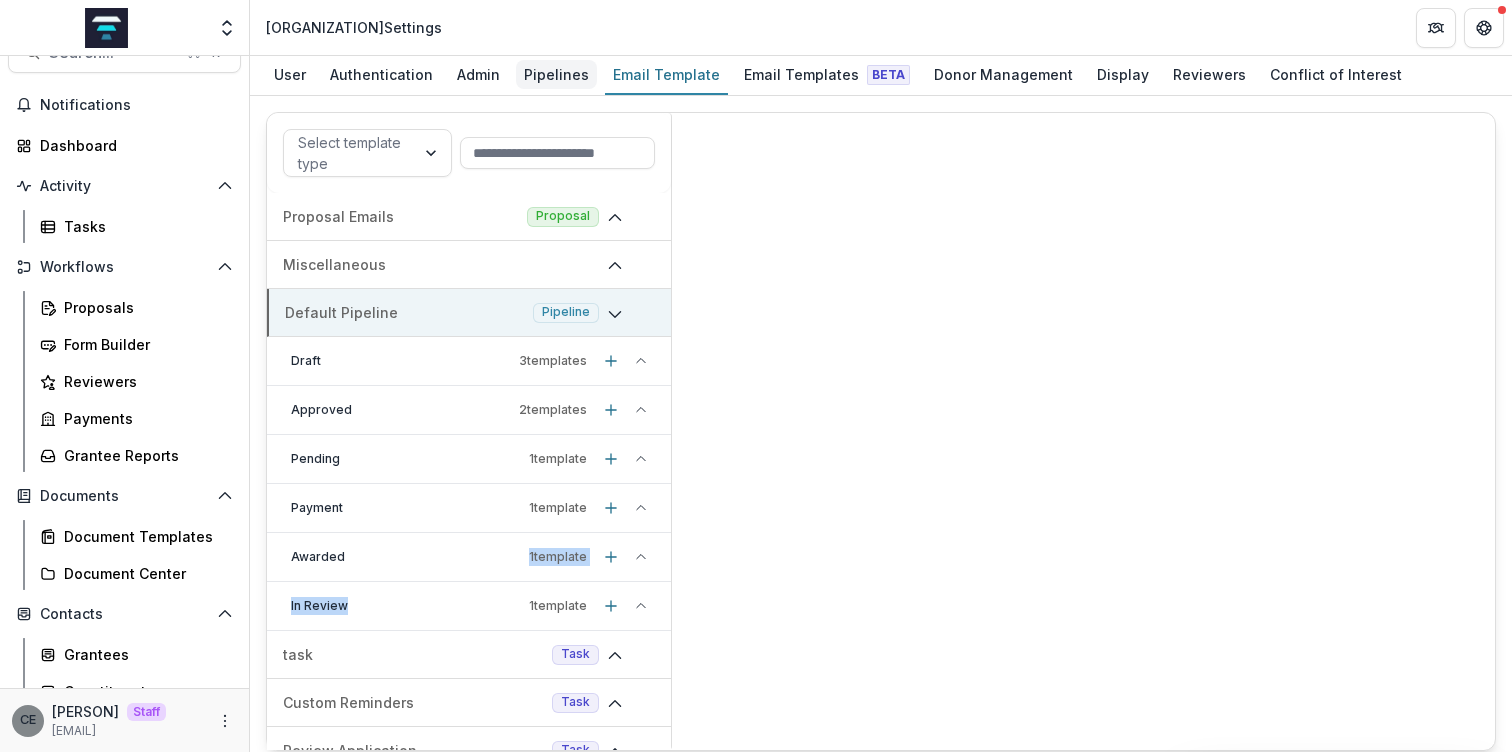 click on "Pipelines" at bounding box center (556, 74) 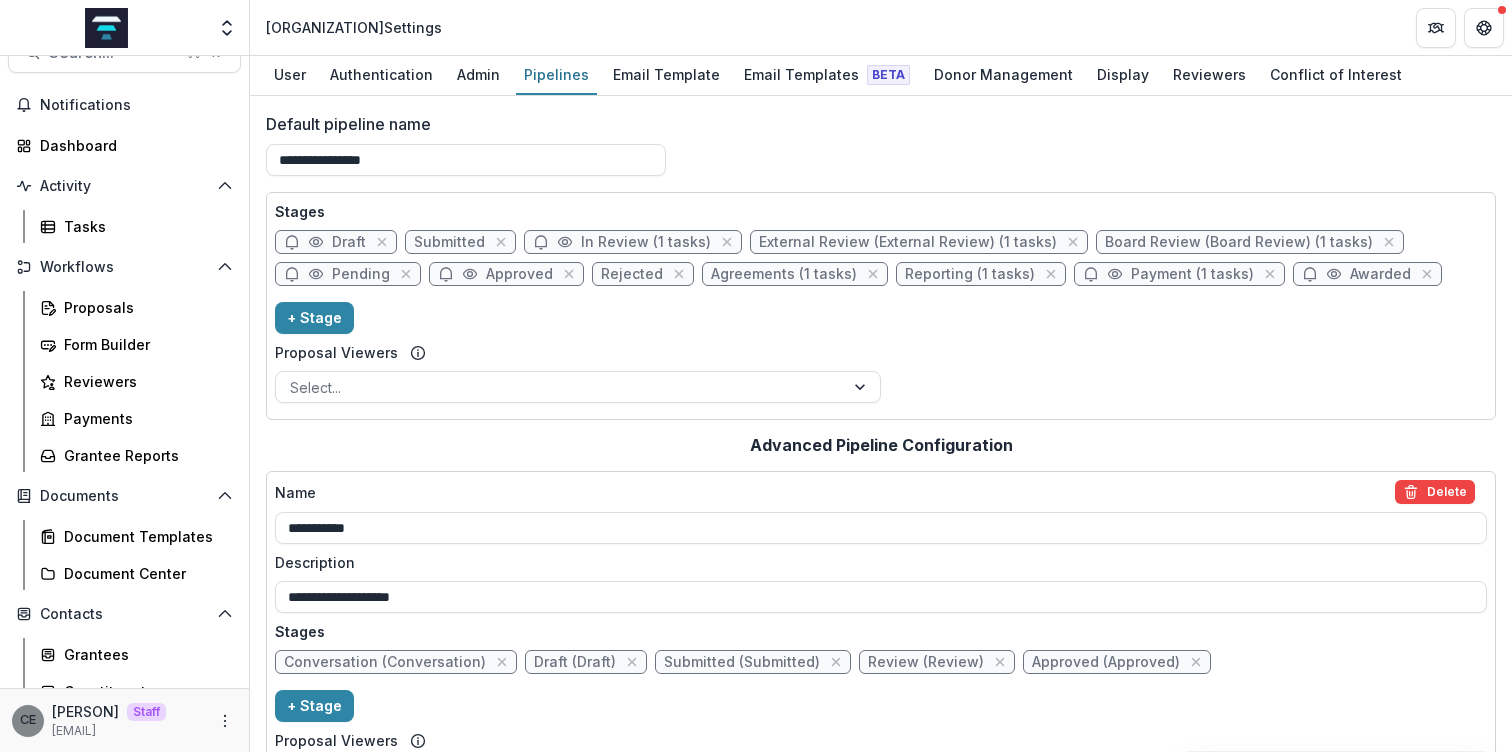click on "Draft" at bounding box center [349, 242] 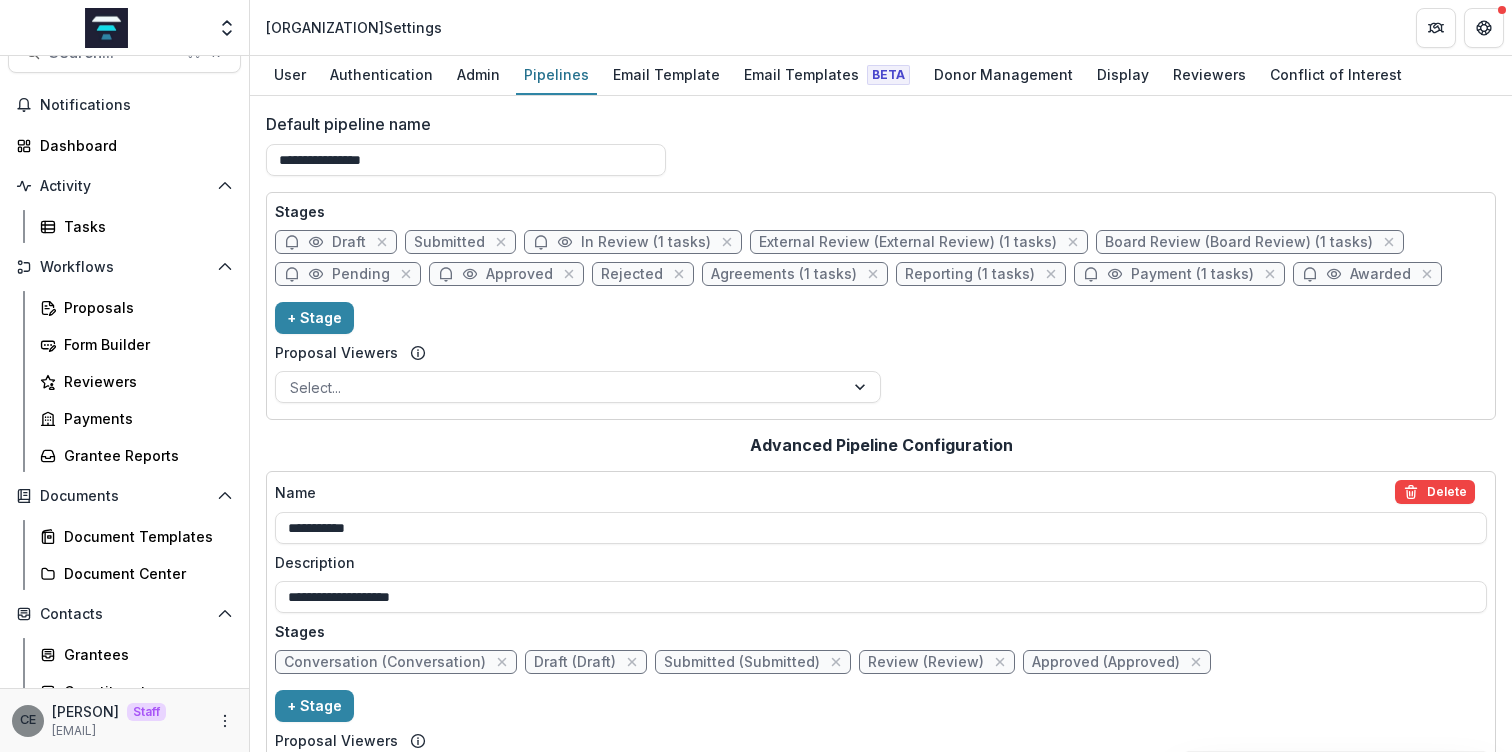 select on "*****" 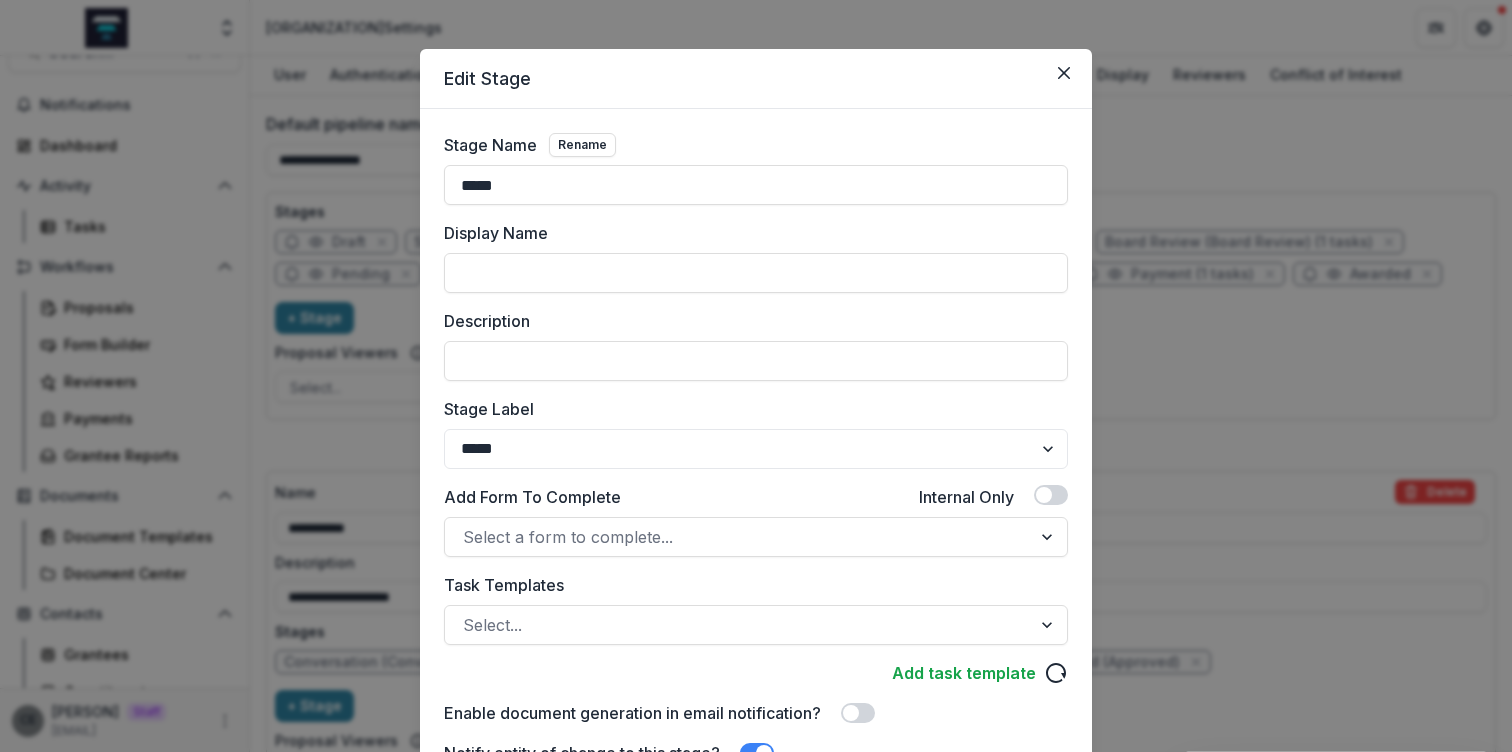 scroll, scrollTop: 0, scrollLeft: 0, axis: both 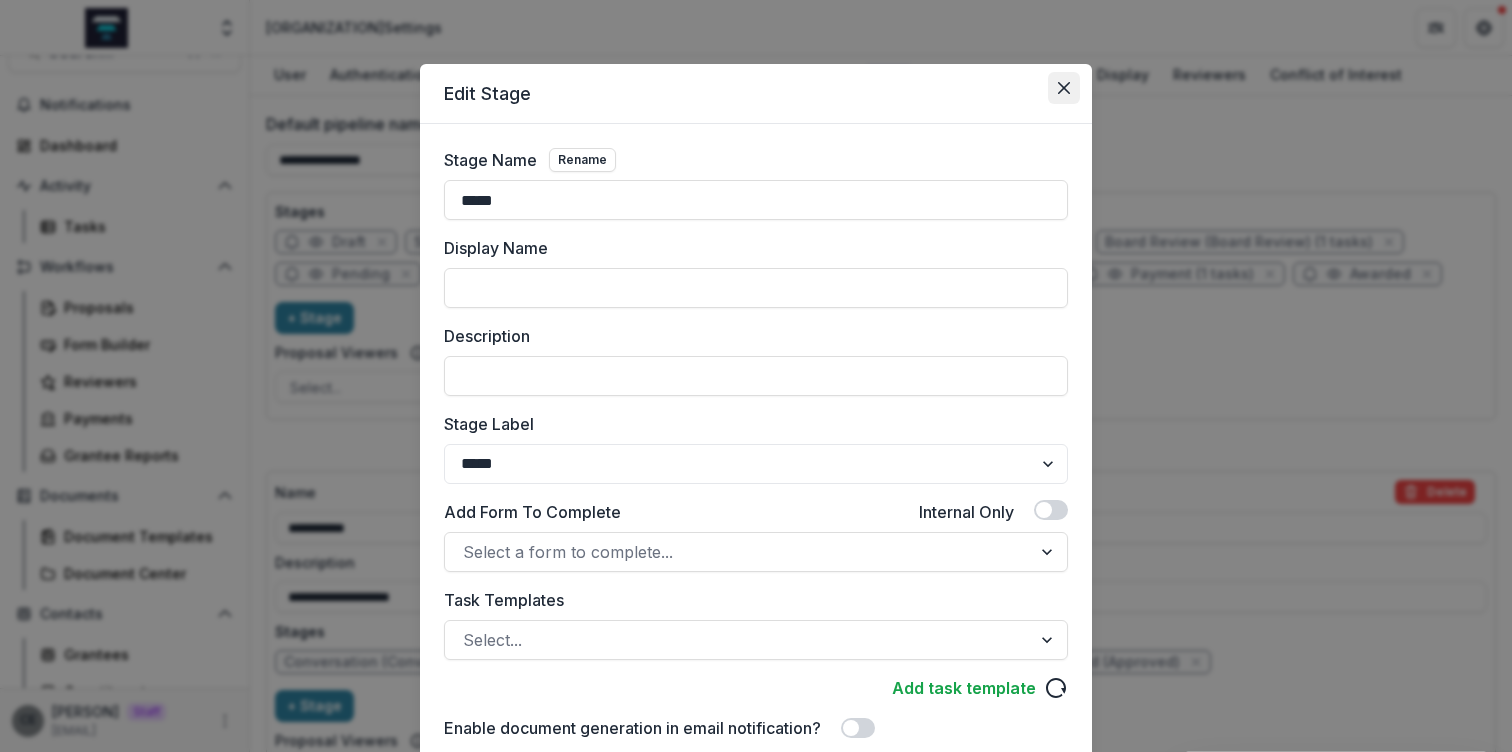click at bounding box center [1064, 88] 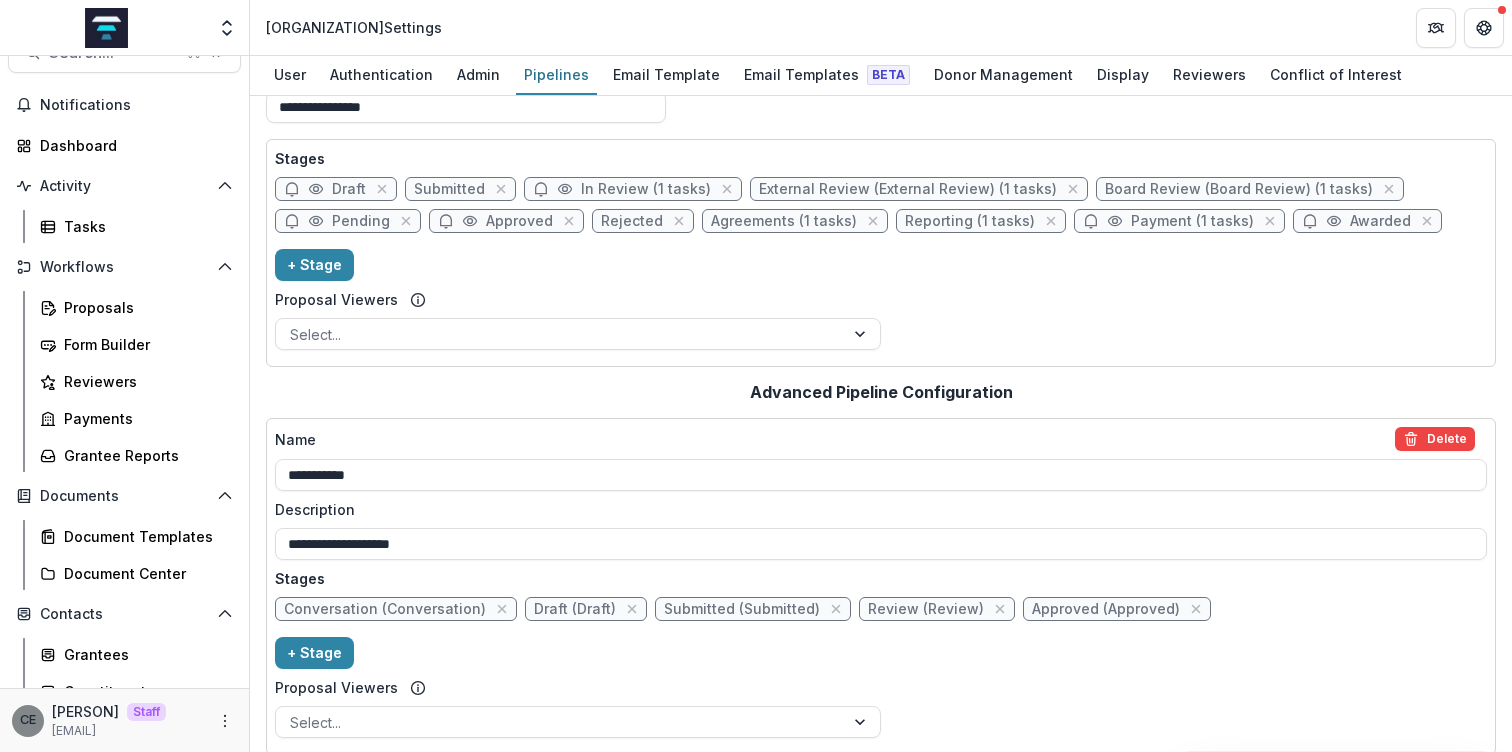 scroll, scrollTop: 0, scrollLeft: 0, axis: both 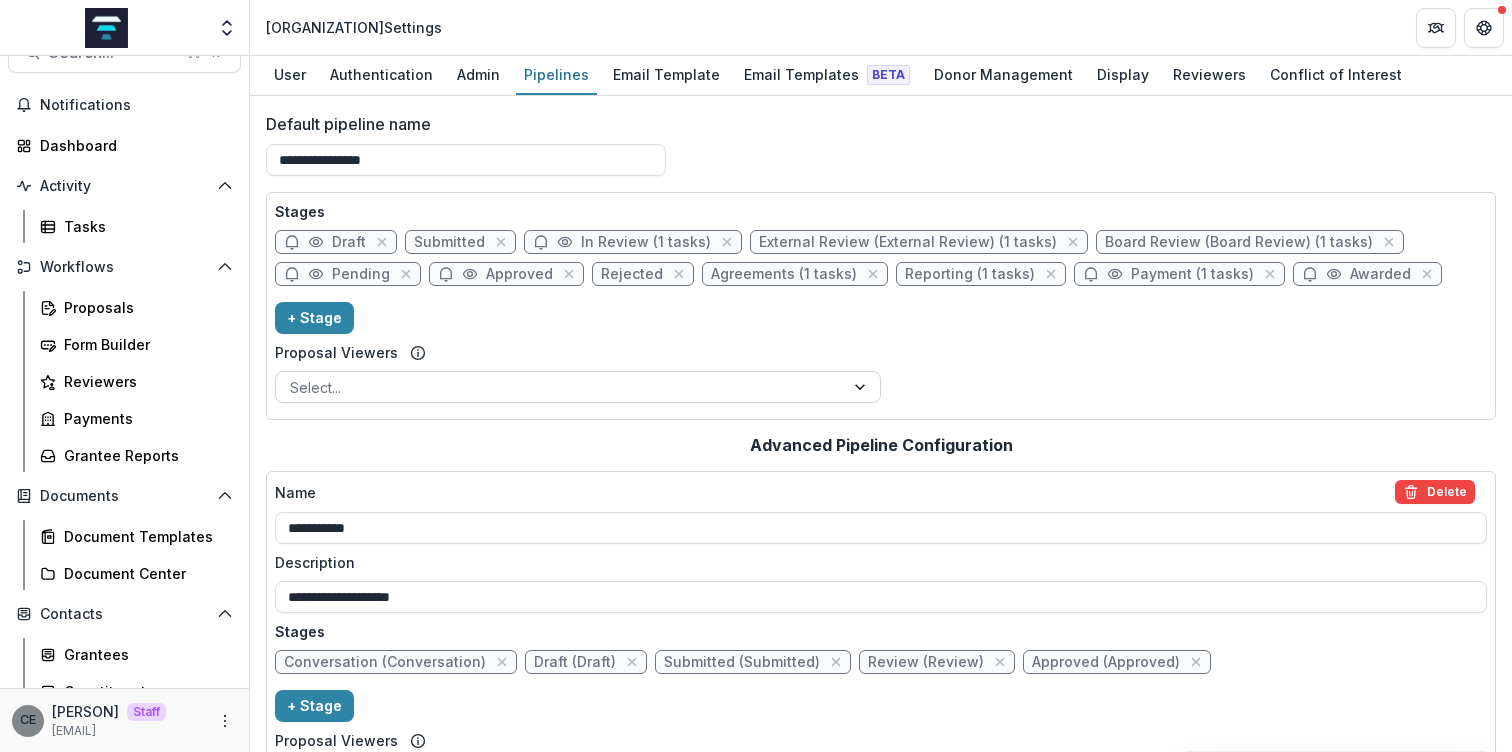click at bounding box center [560, 387] 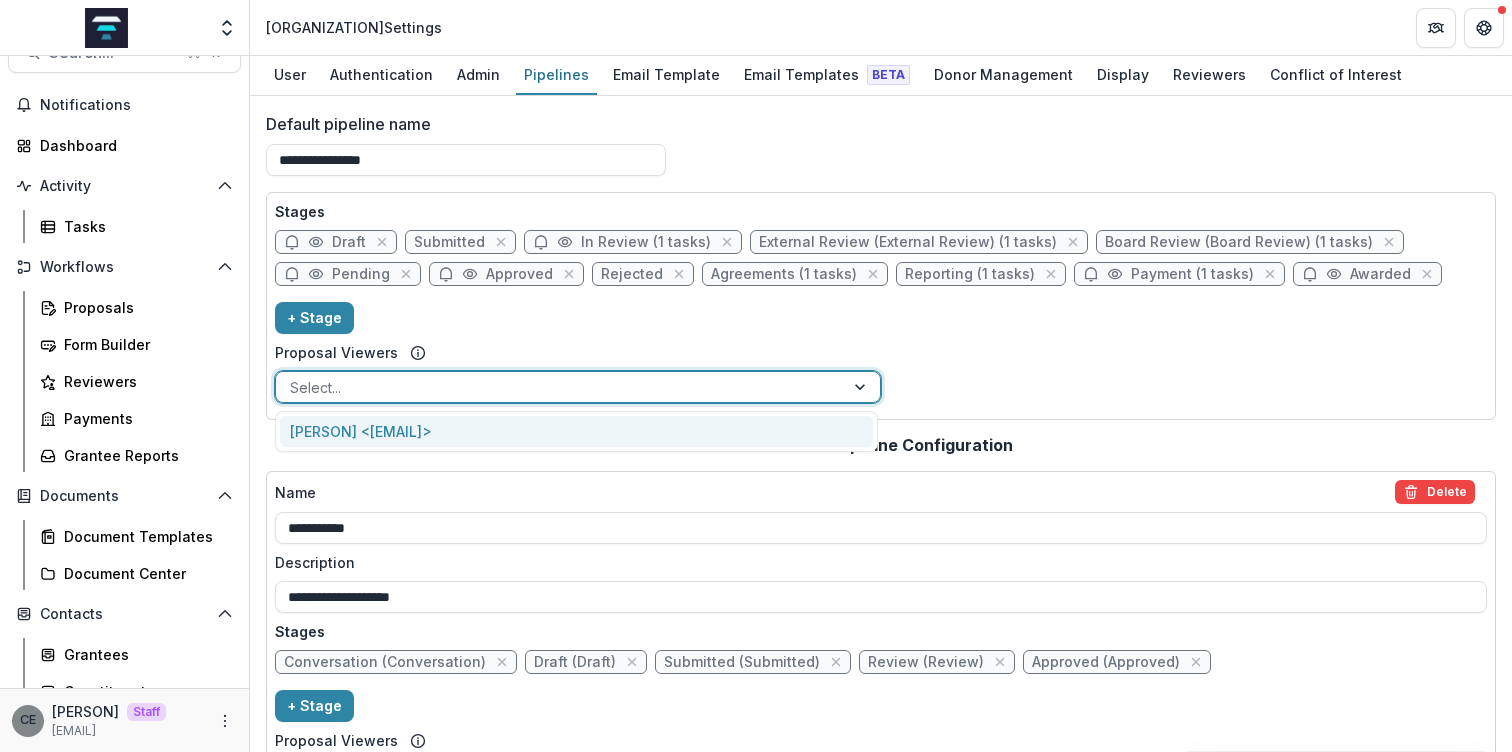 click at bounding box center (560, 387) 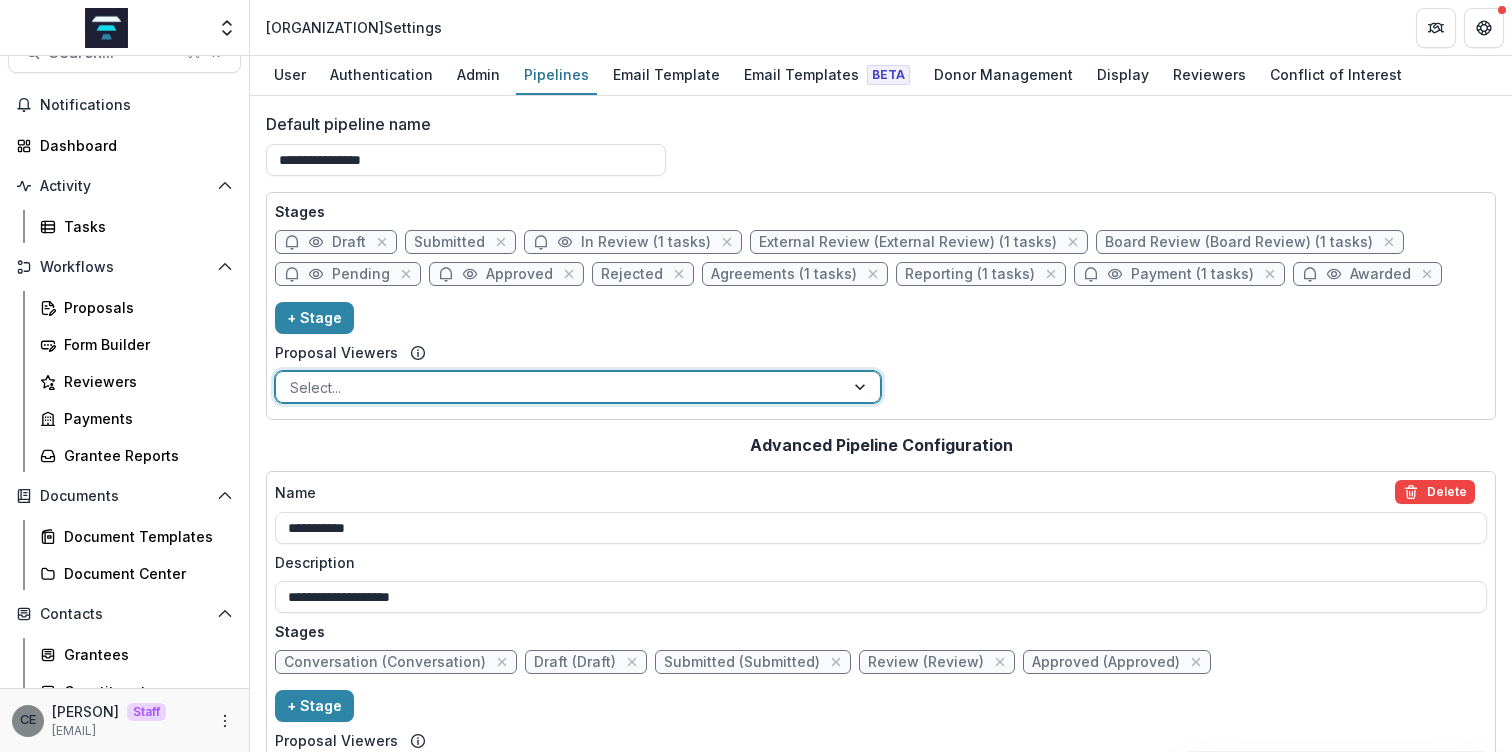 click on "Draft" at bounding box center [349, 242] 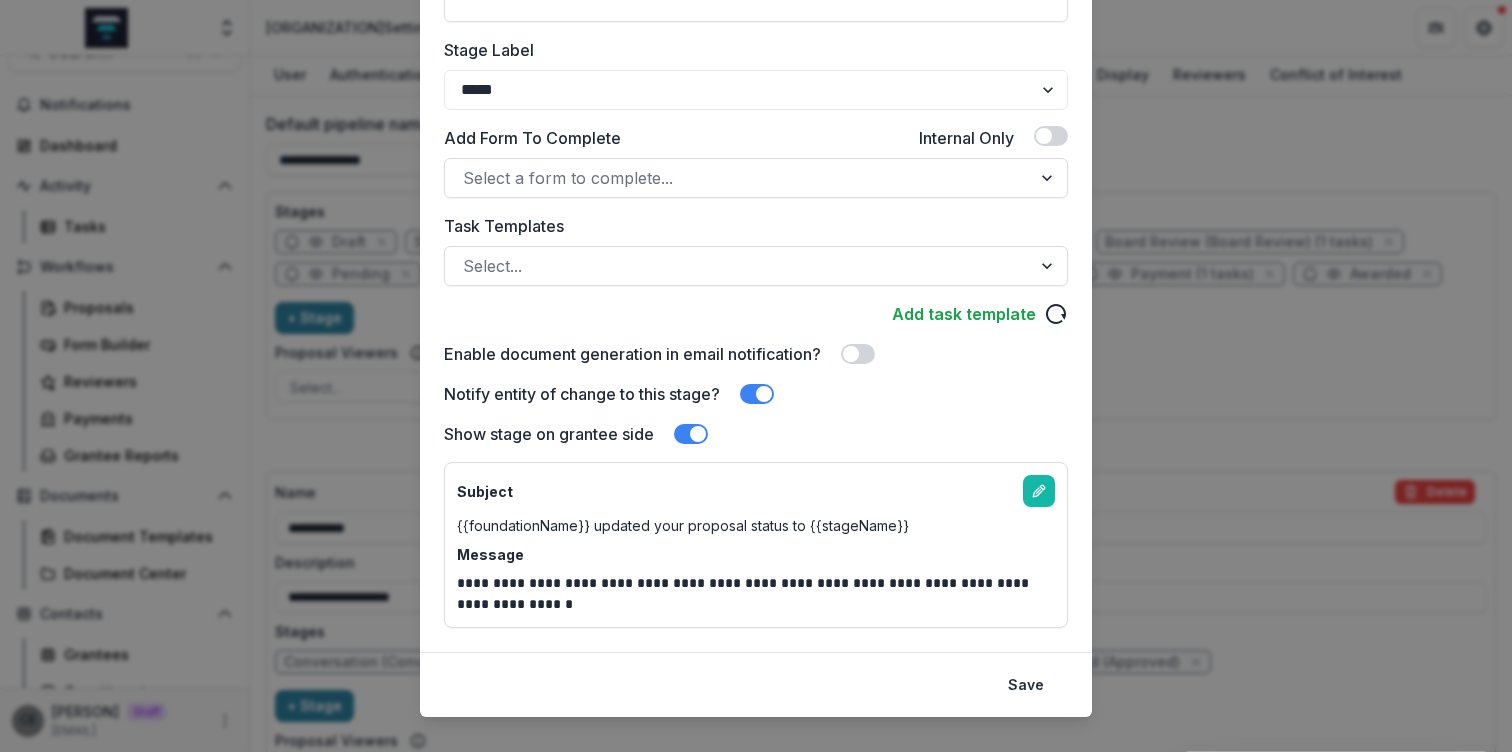 scroll, scrollTop: 373, scrollLeft: 0, axis: vertical 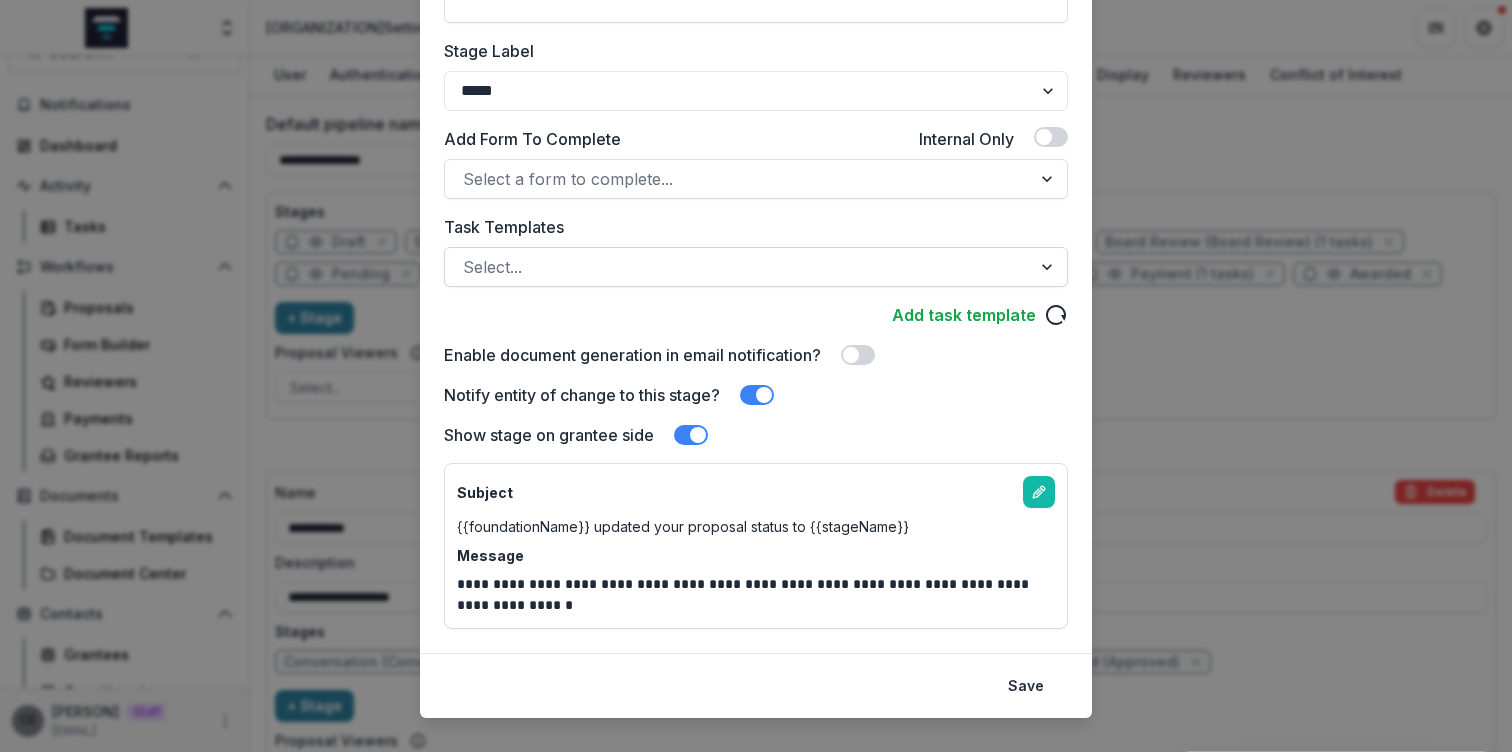 click at bounding box center (738, 267) 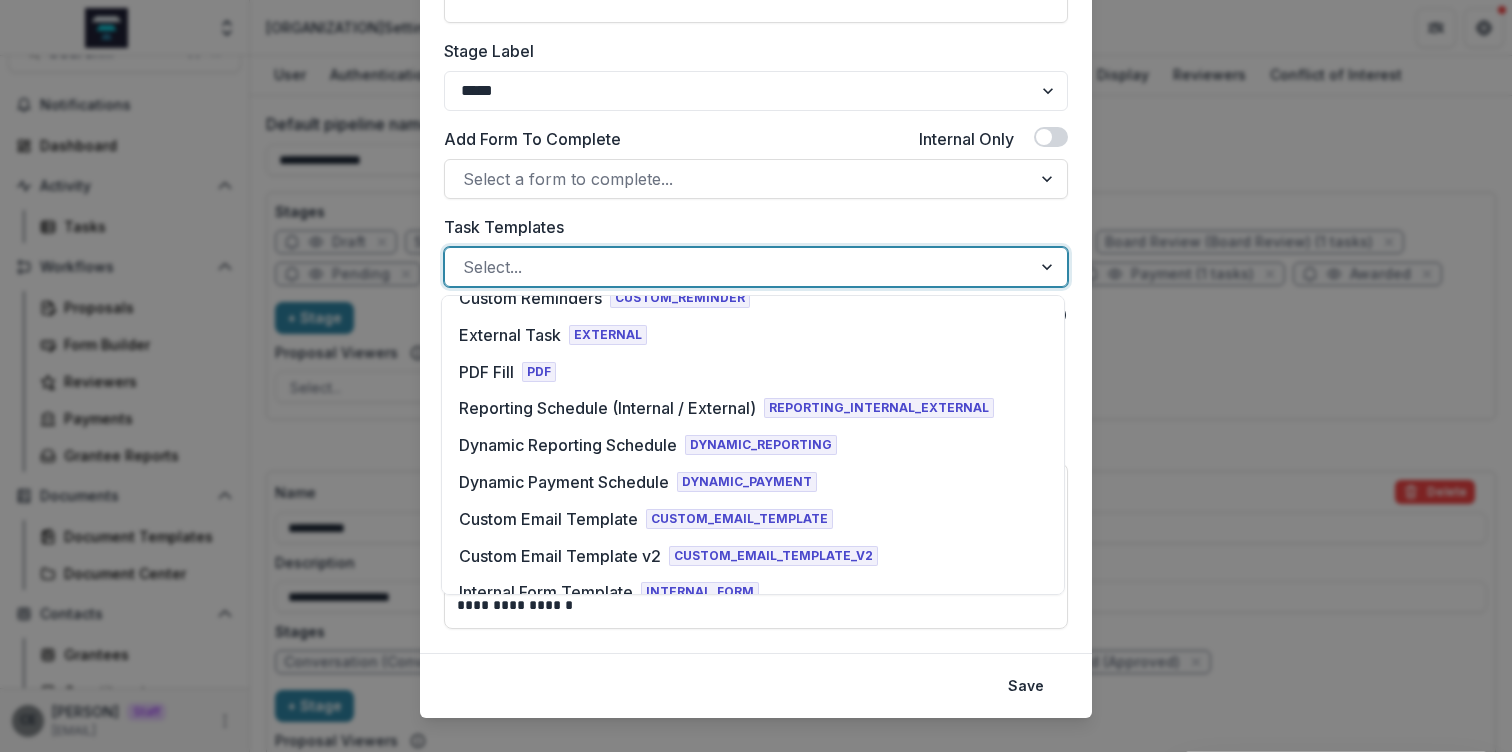scroll, scrollTop: 0, scrollLeft: 0, axis: both 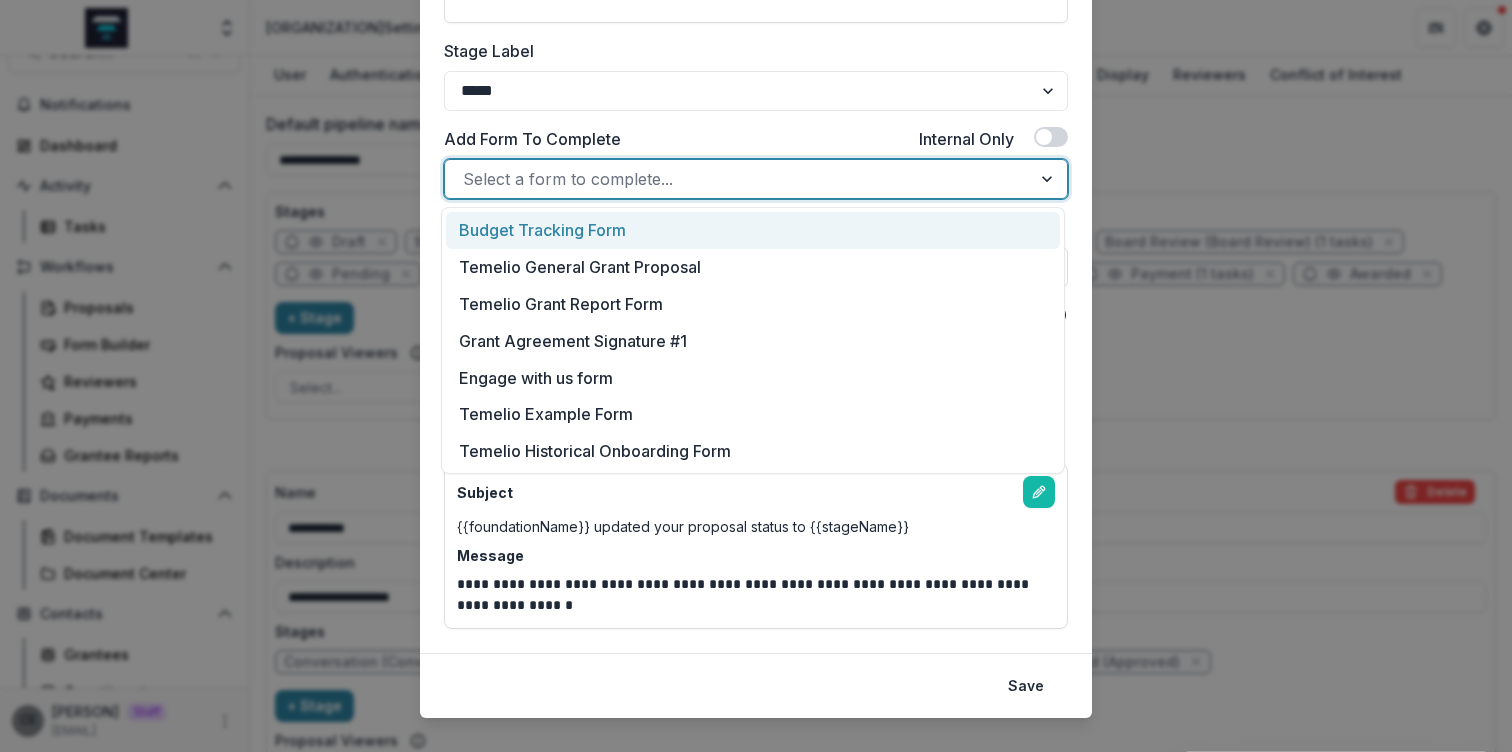 click at bounding box center [738, 179] 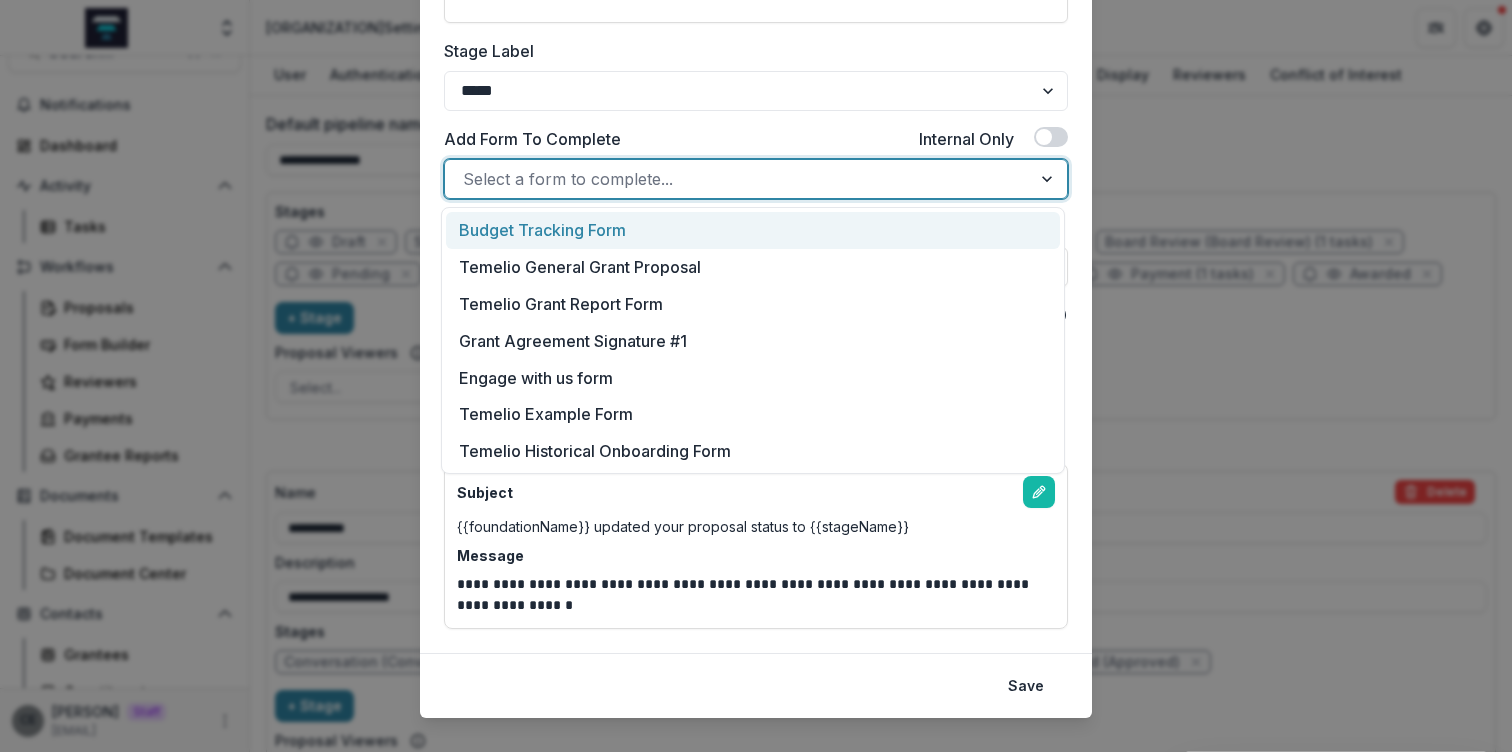 click at bounding box center [738, 179] 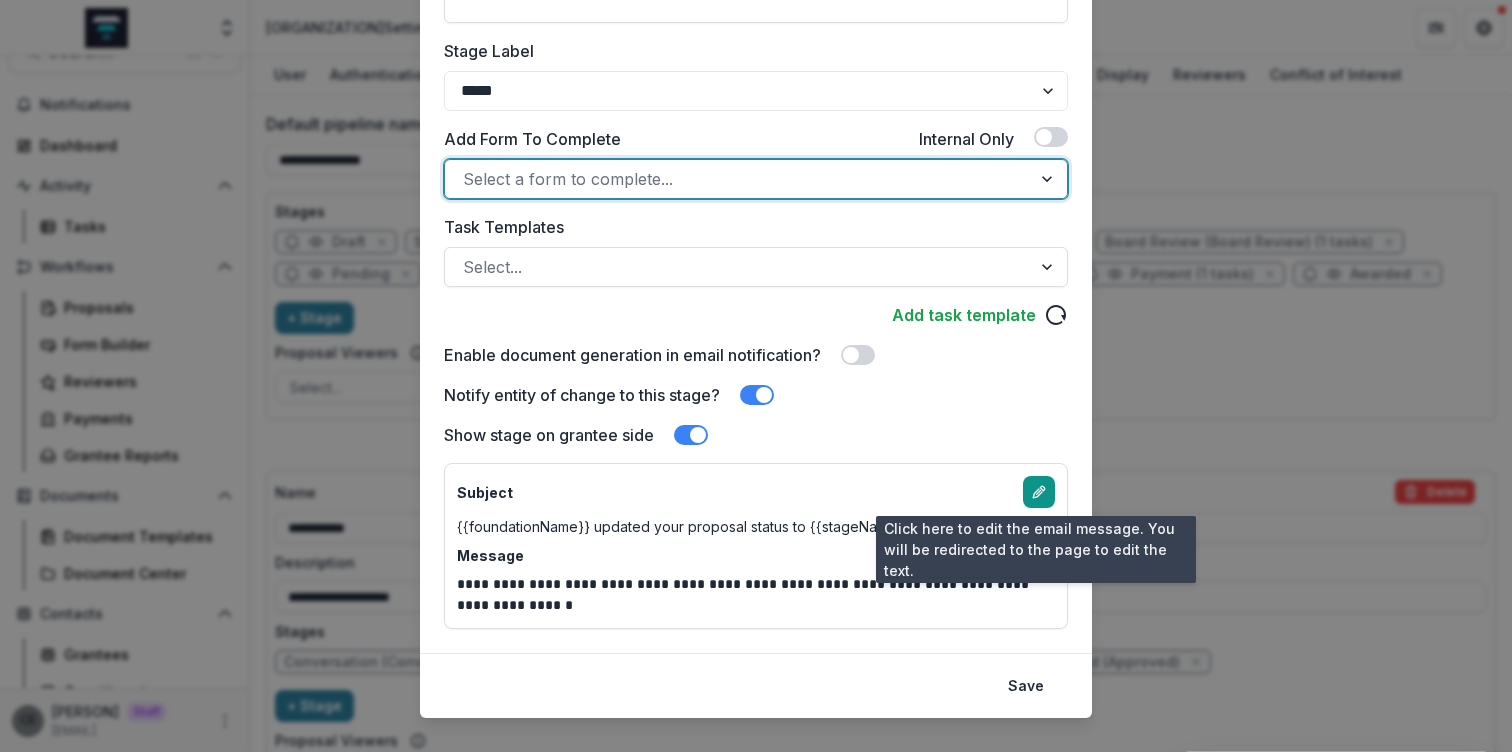 click 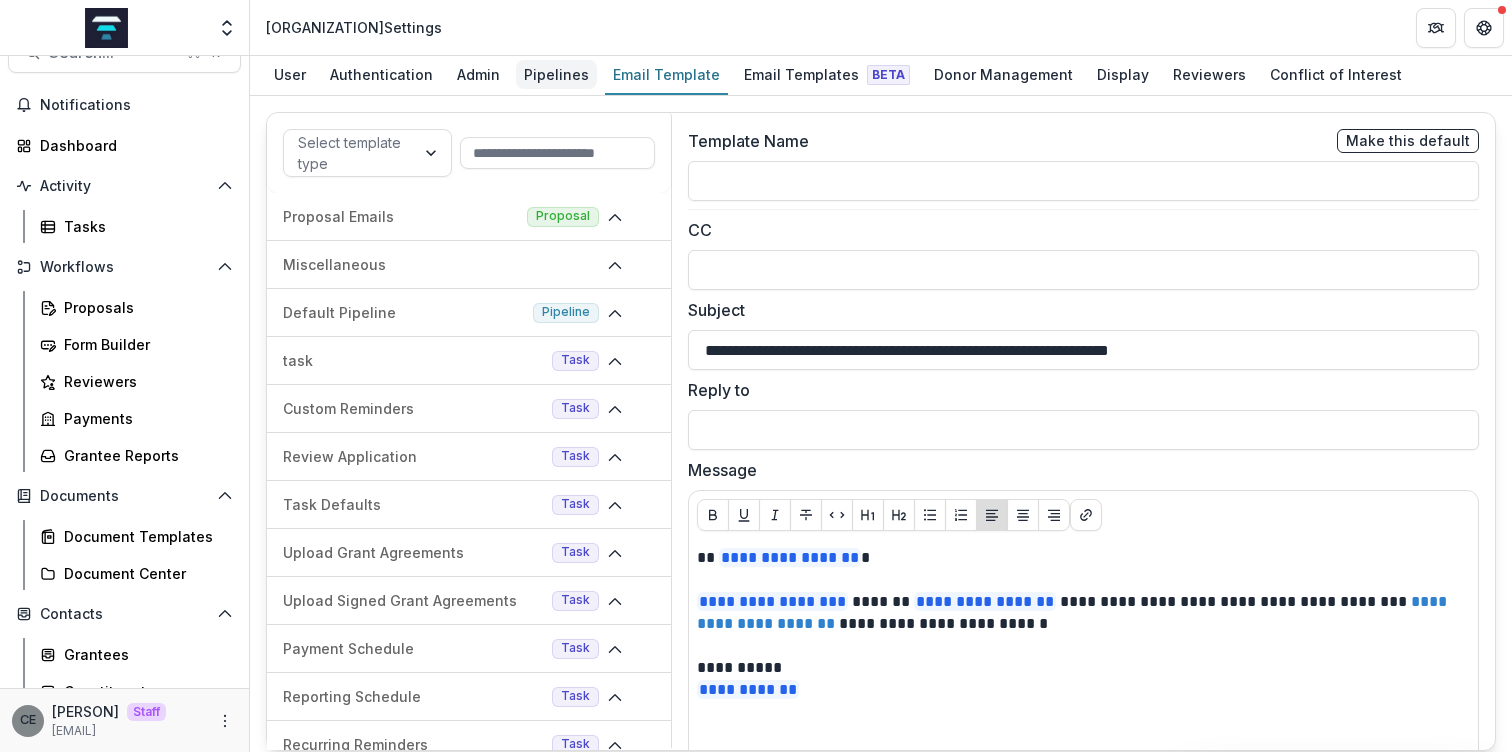 click on "Pipelines" at bounding box center [556, 74] 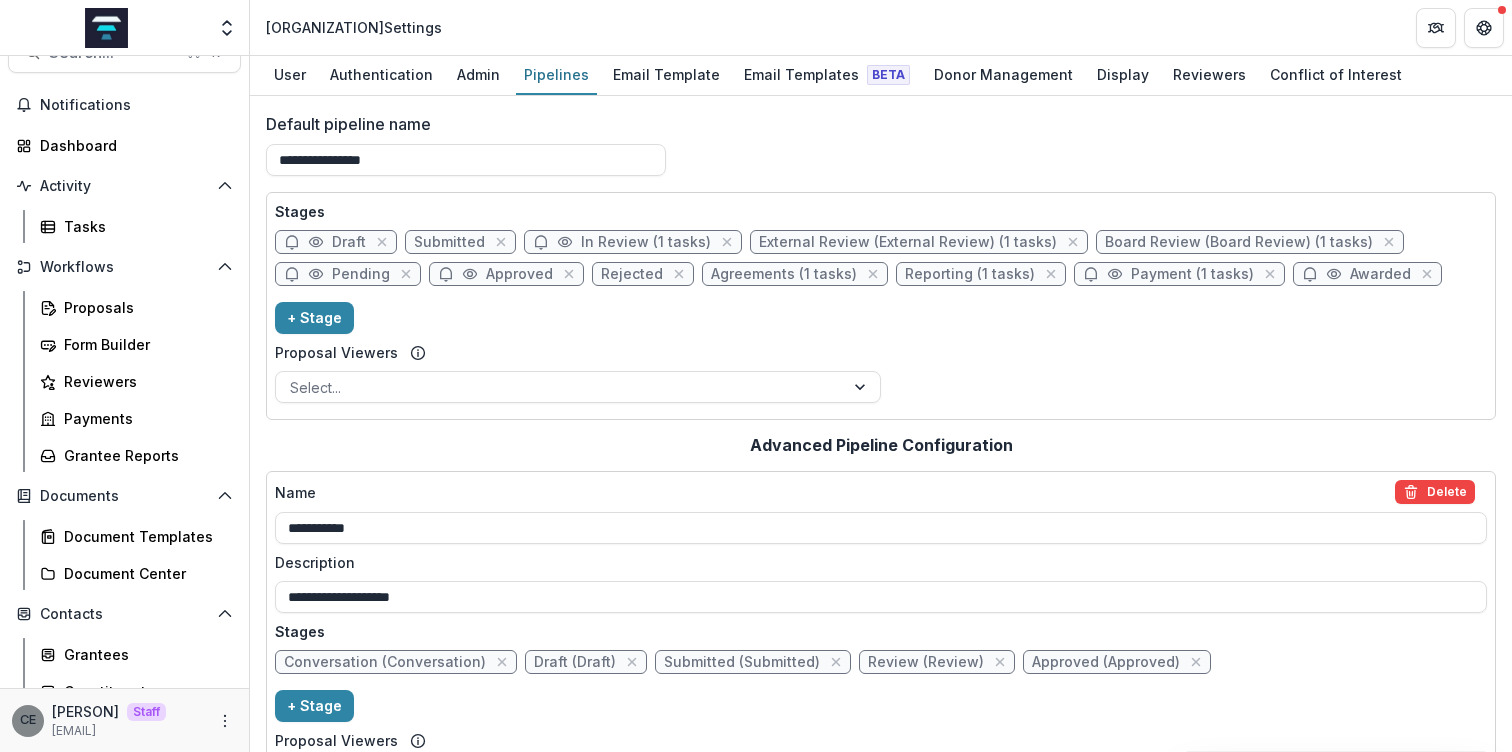 click on "Submitted" at bounding box center [449, 242] 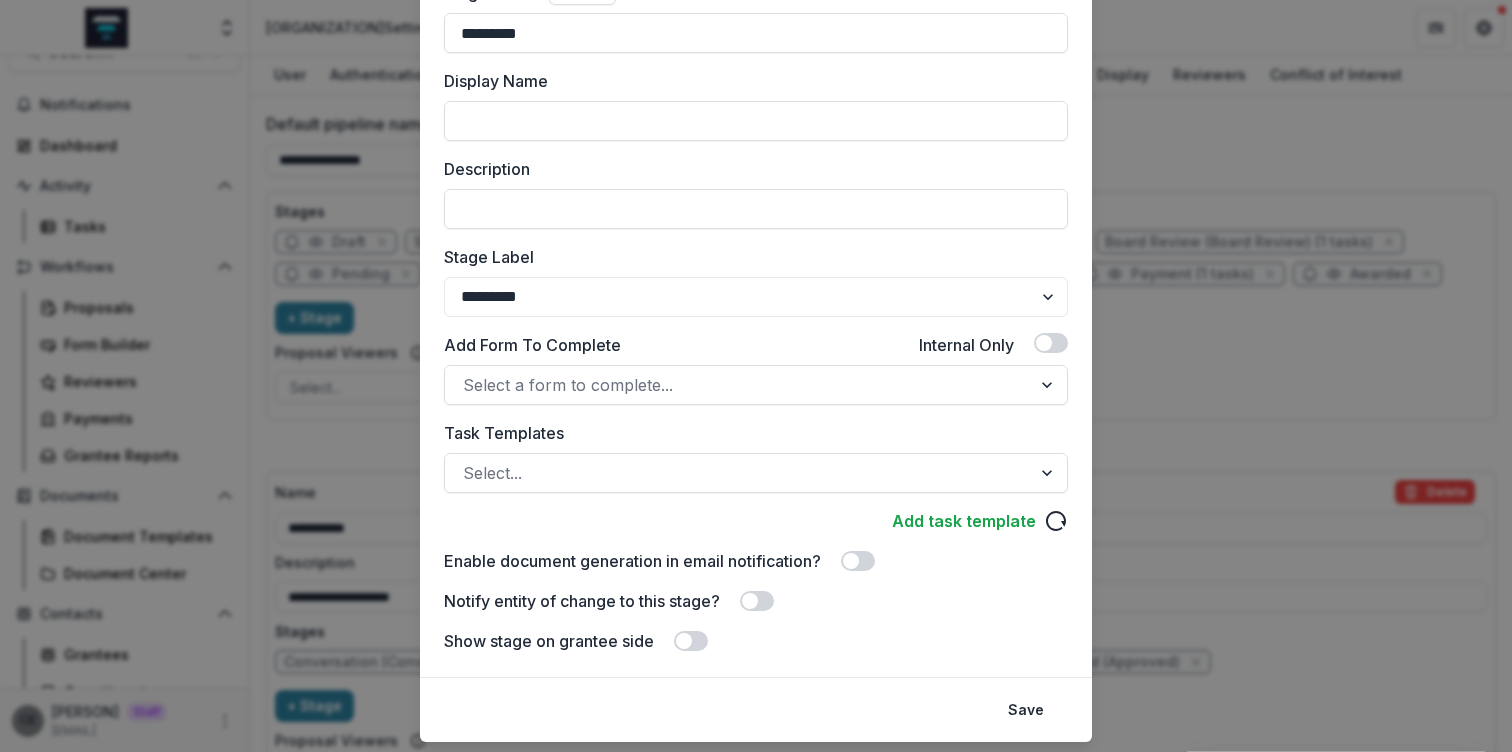 scroll, scrollTop: 150, scrollLeft: 0, axis: vertical 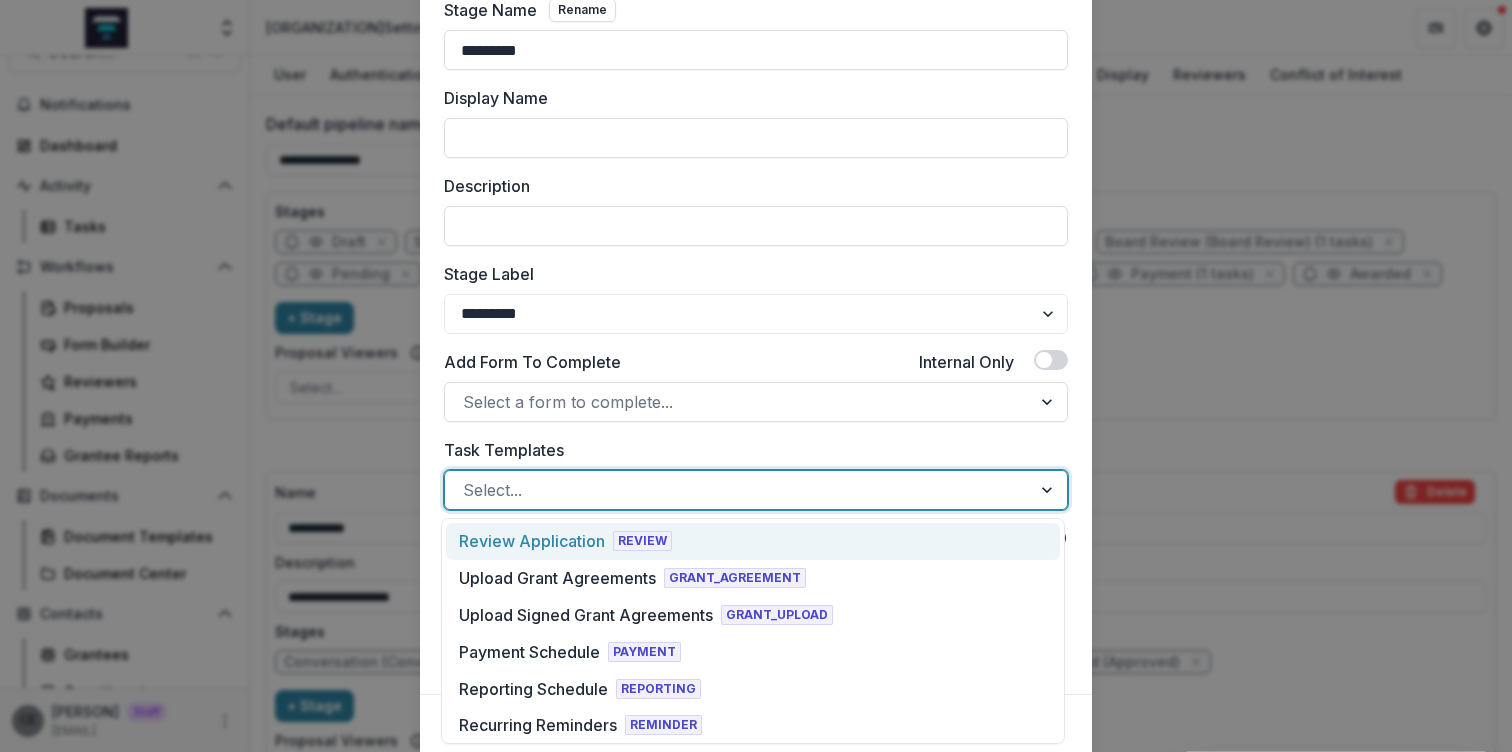 click at bounding box center [738, 490] 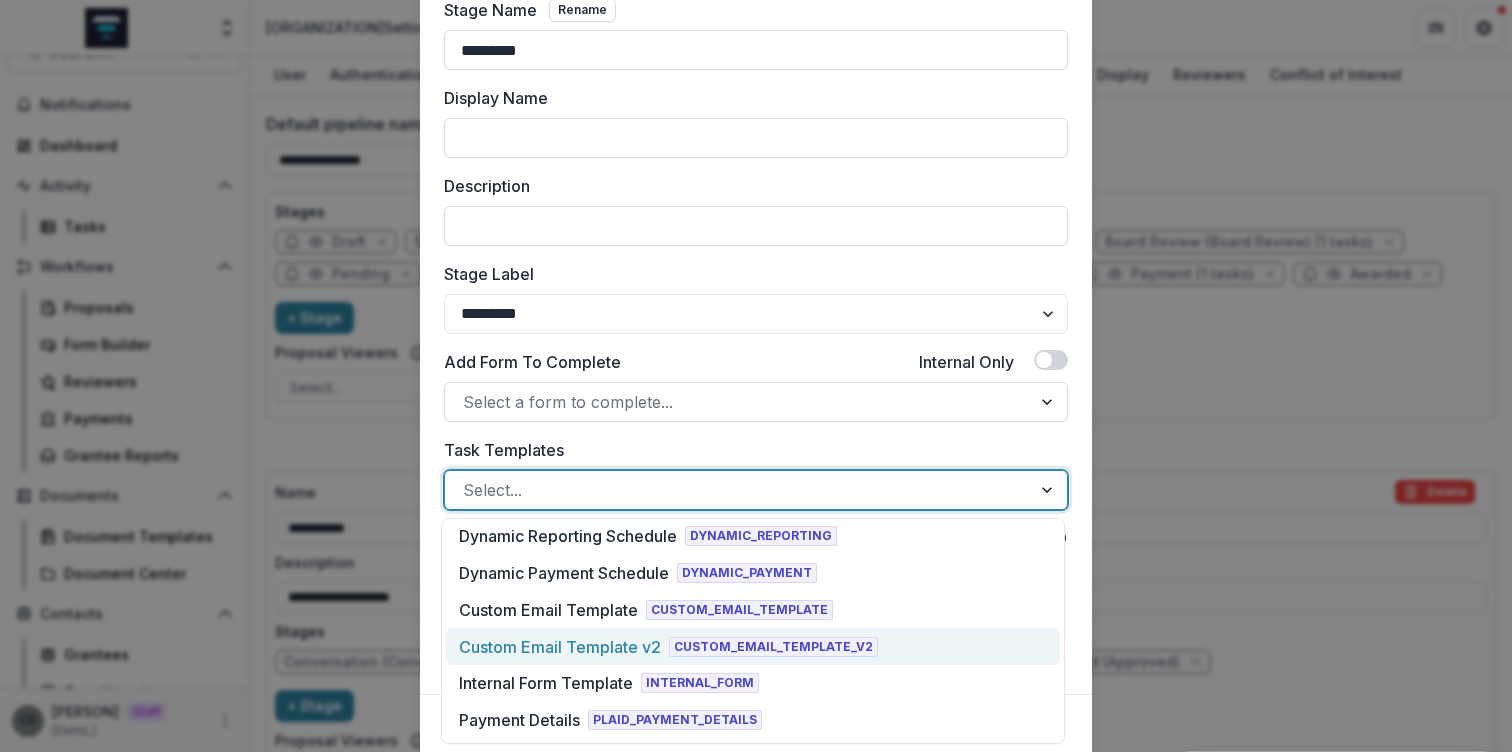 scroll, scrollTop: 357, scrollLeft: 0, axis: vertical 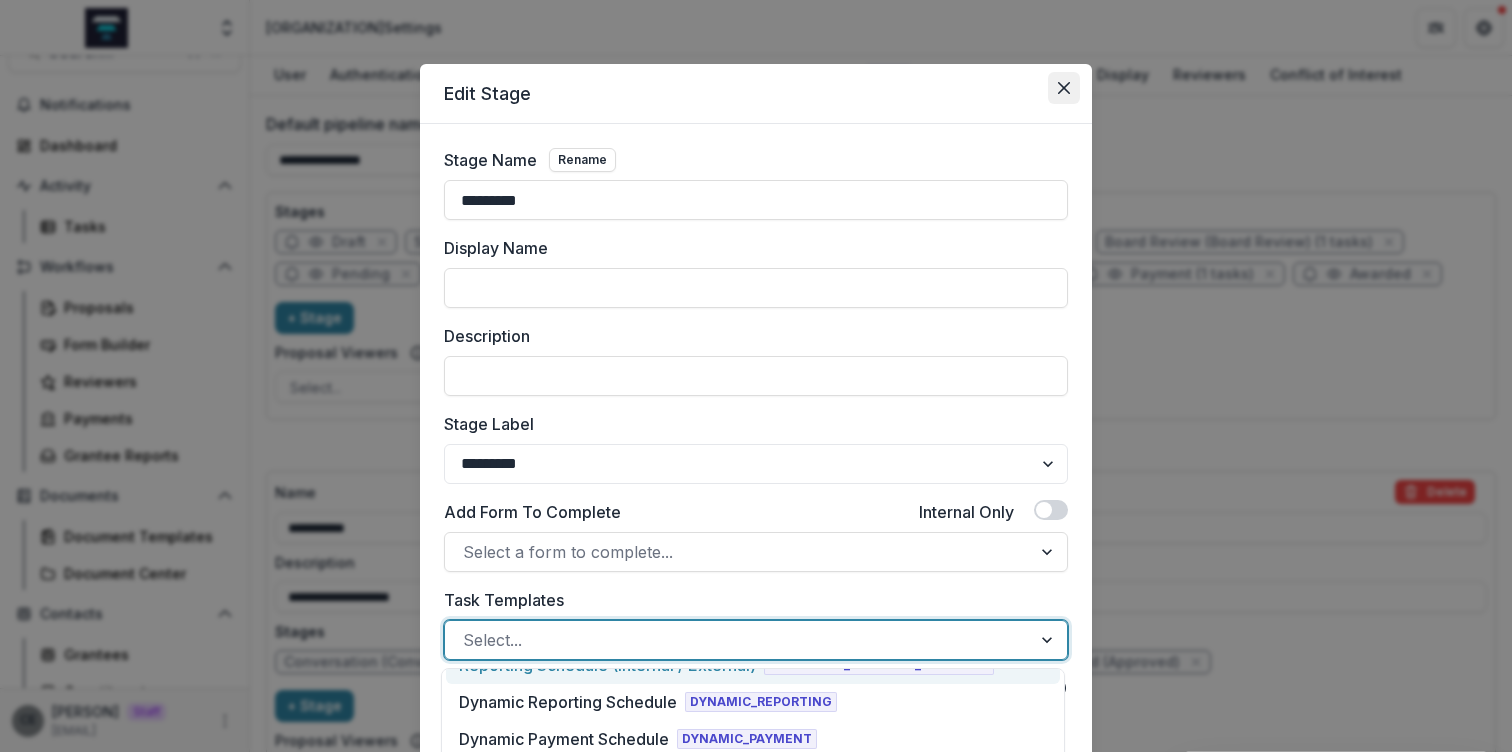 click 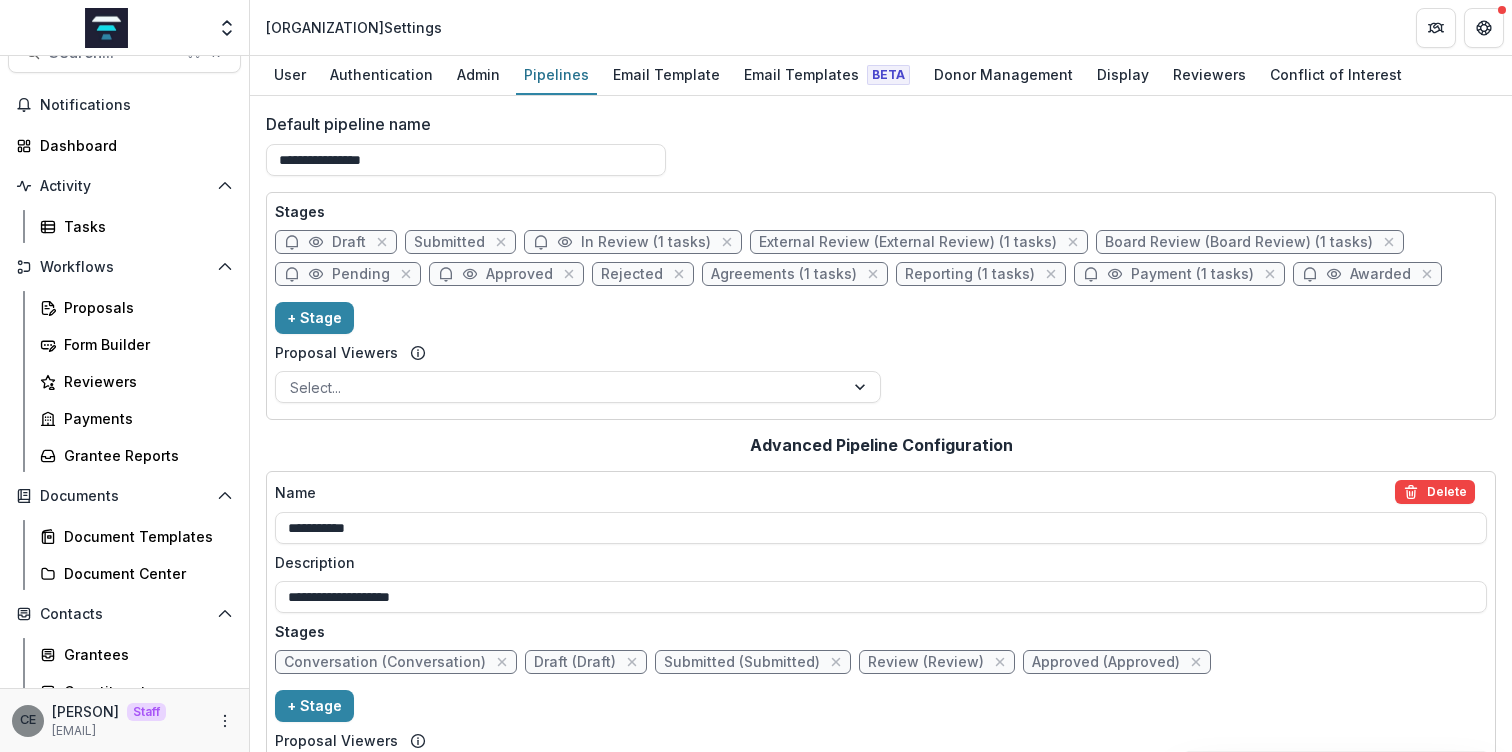 click on "Submitted" at bounding box center (449, 242) 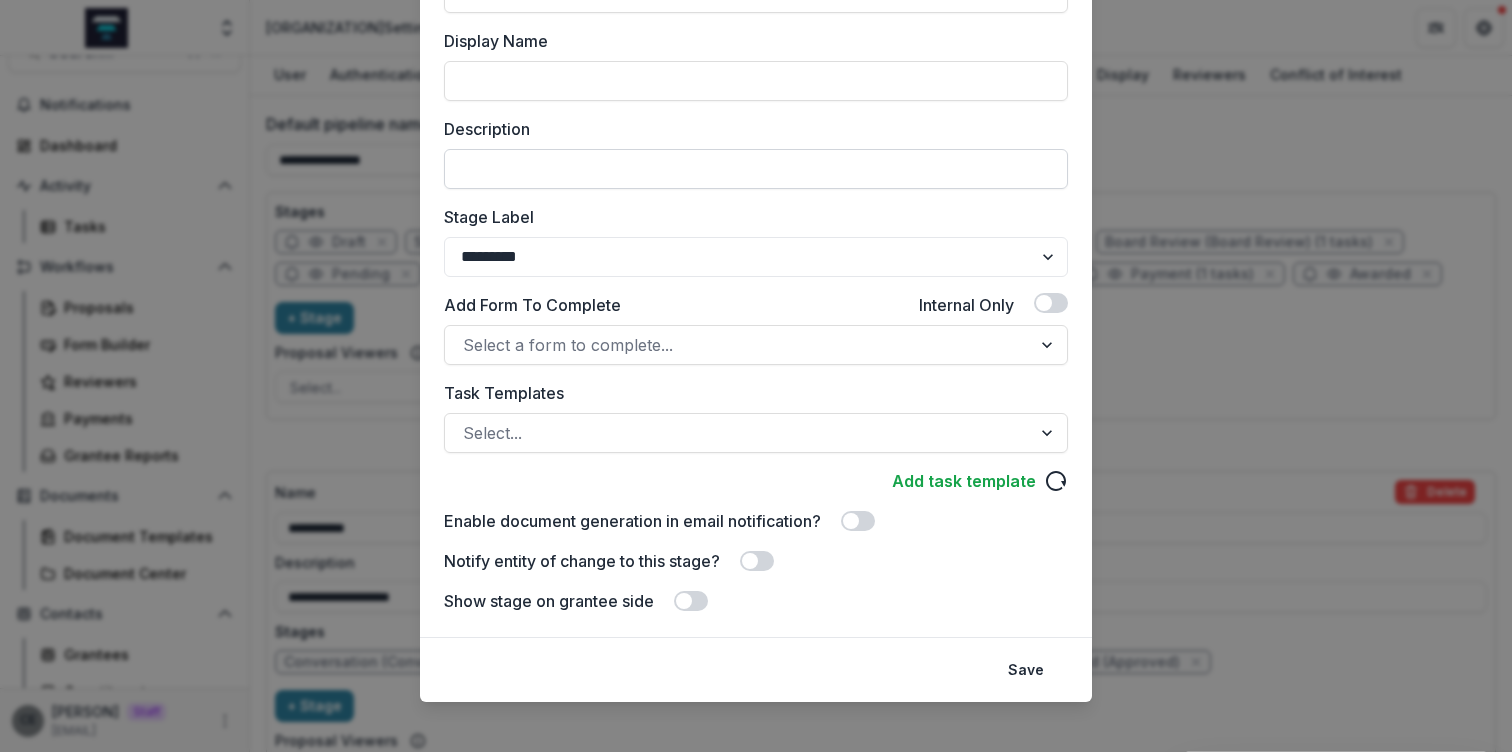 scroll, scrollTop: 221, scrollLeft: 0, axis: vertical 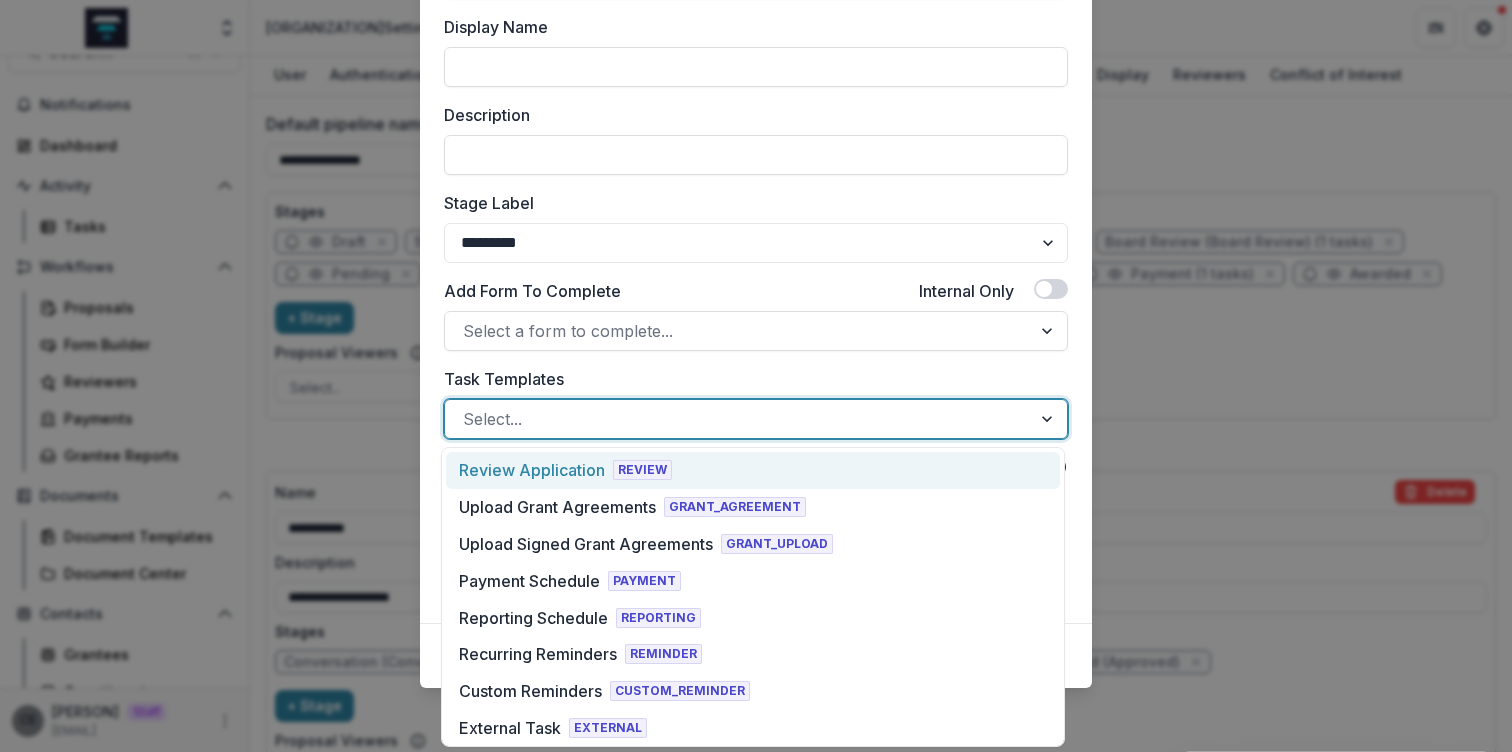 click at bounding box center [738, 419] 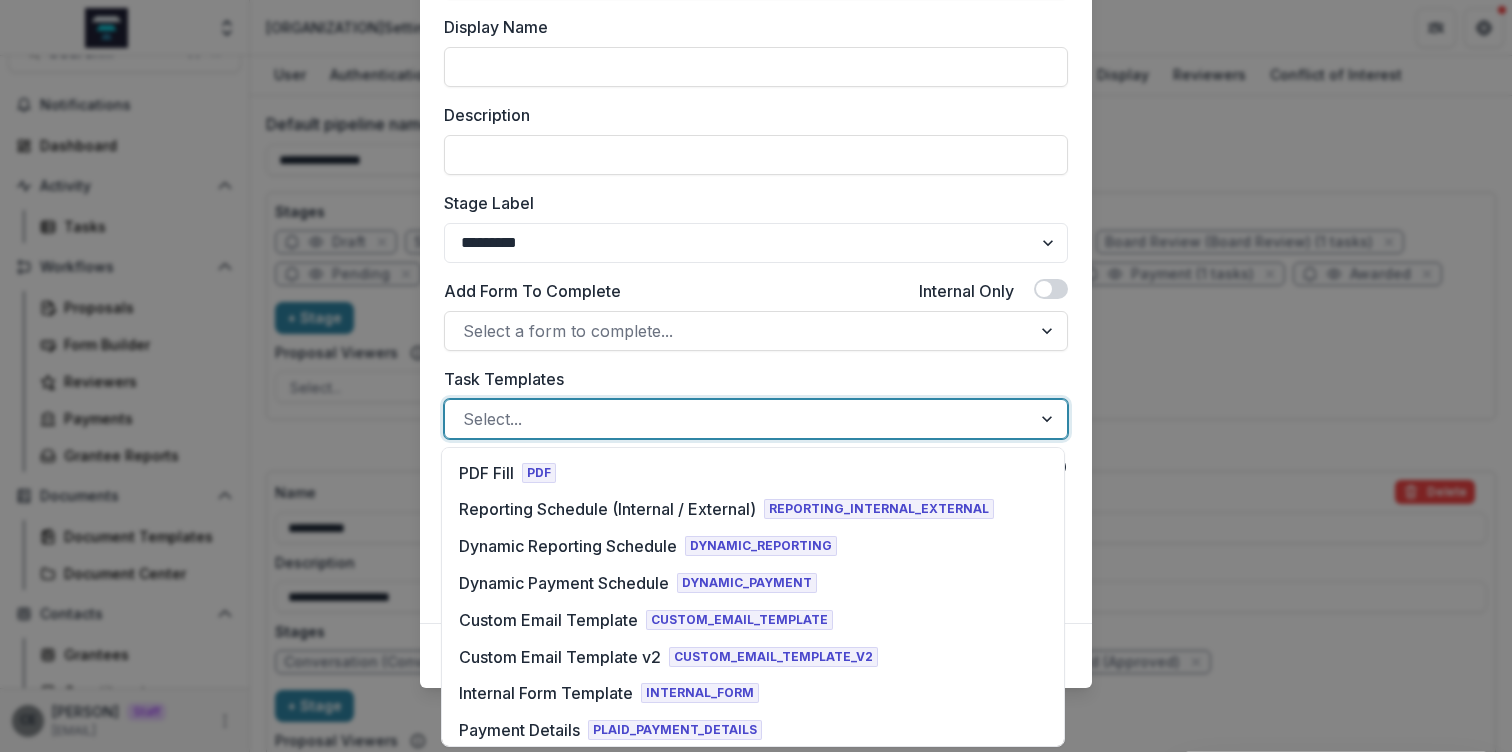 scroll, scrollTop: 352, scrollLeft: 0, axis: vertical 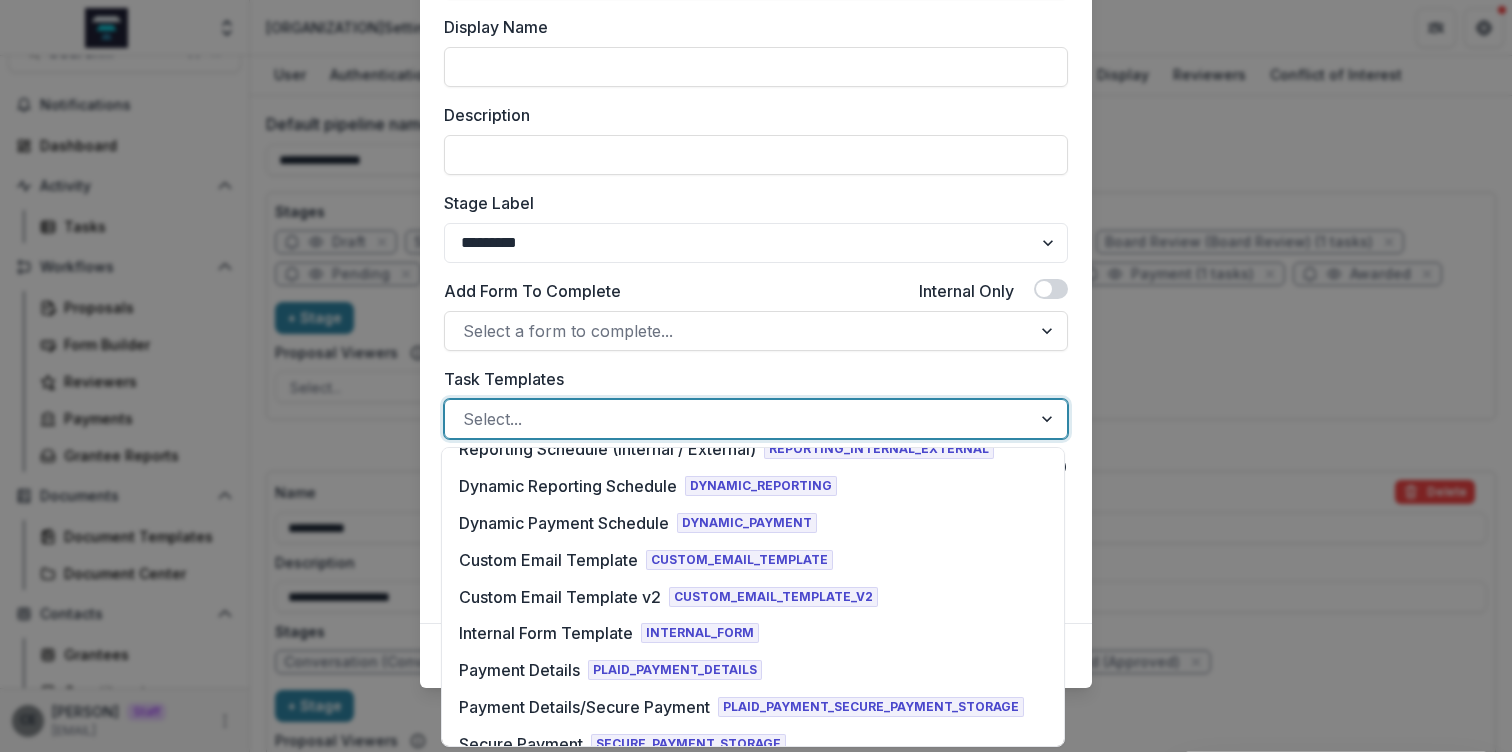 click on "Custom Email Template" at bounding box center [548, 560] 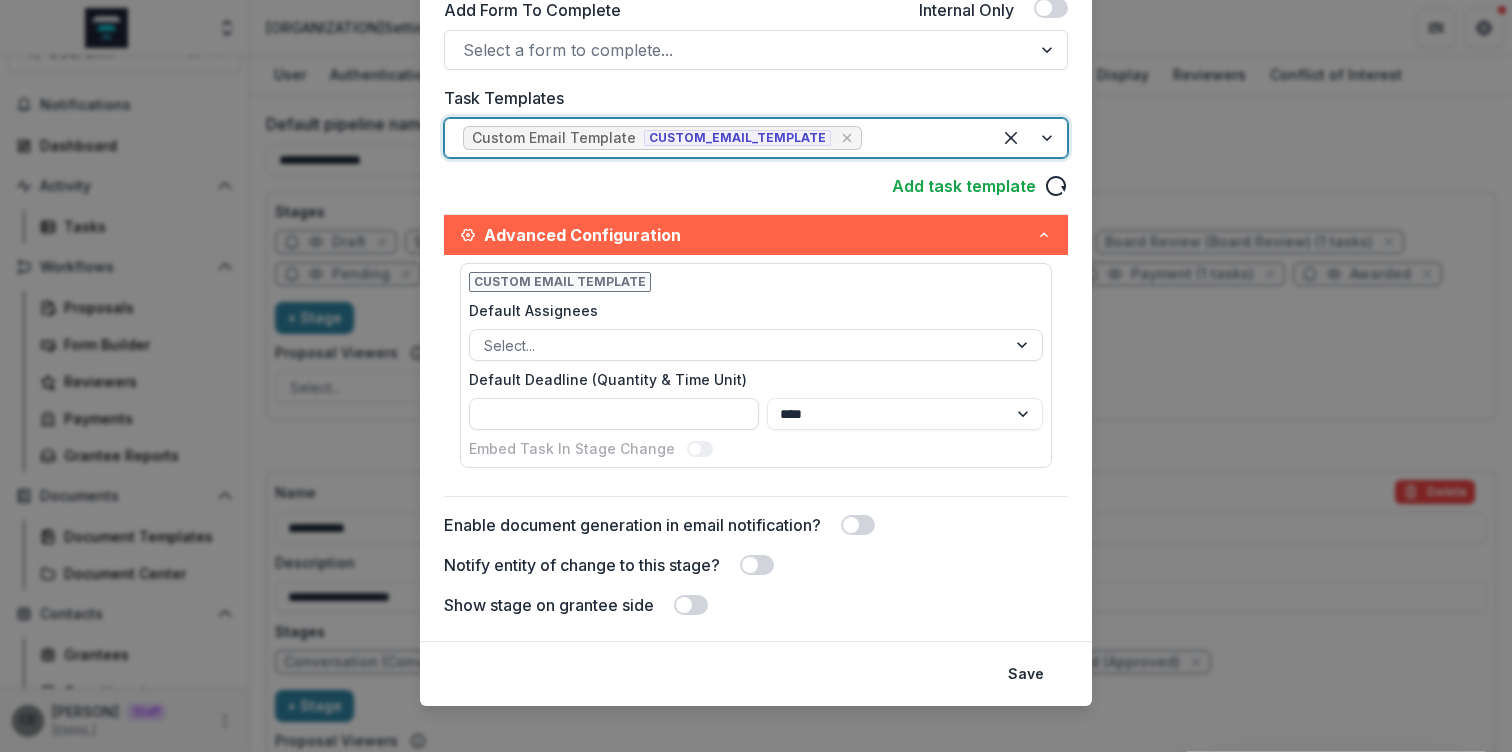 scroll, scrollTop: 495, scrollLeft: 0, axis: vertical 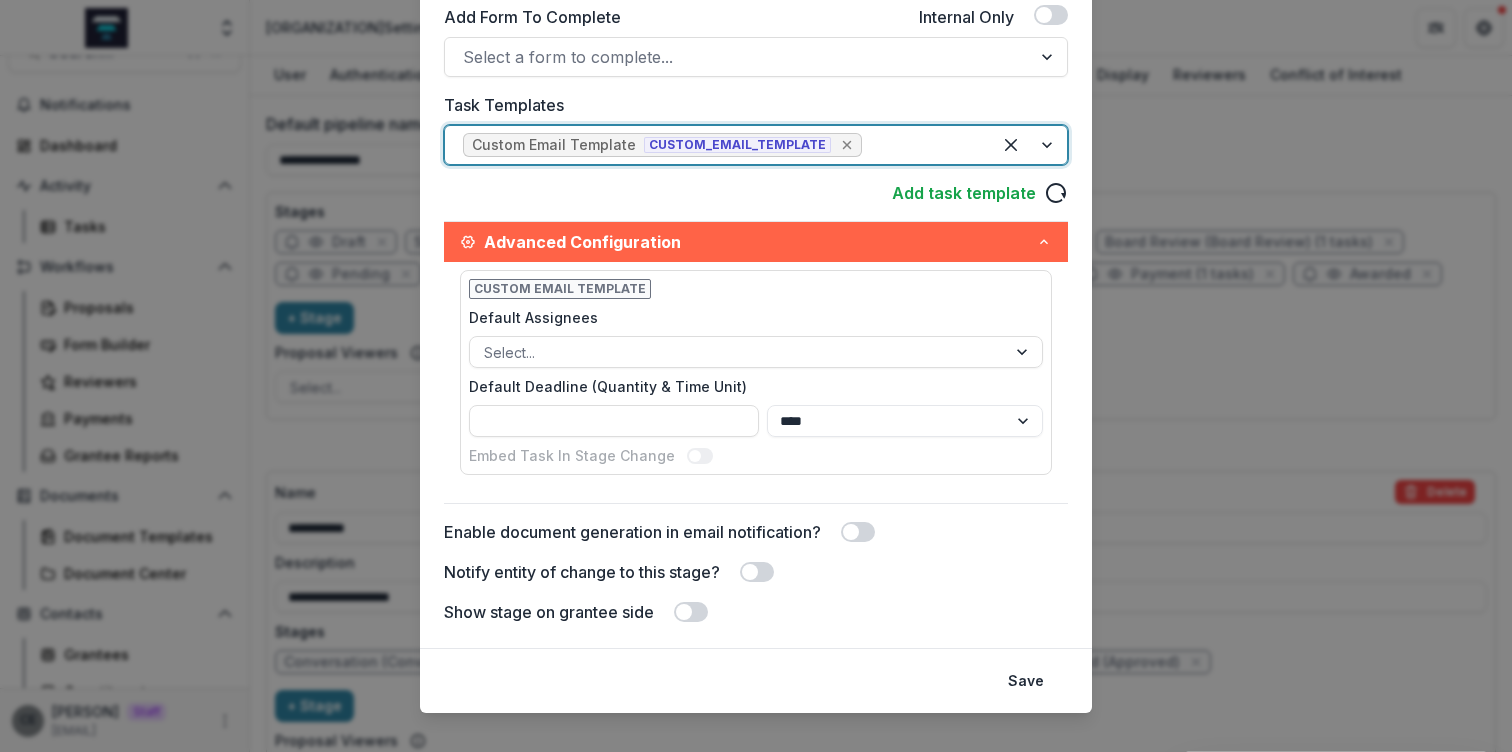 click 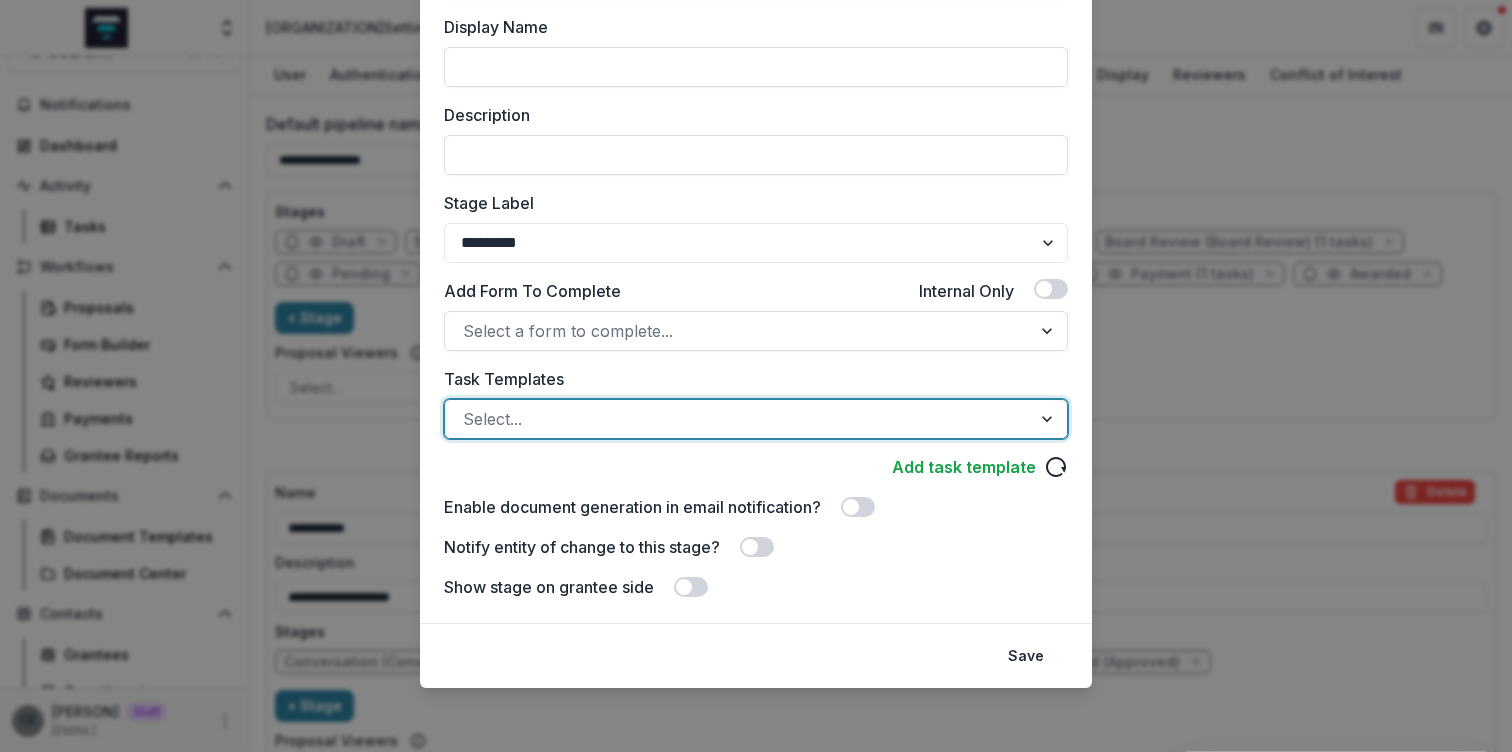 scroll, scrollTop: 0, scrollLeft: 0, axis: both 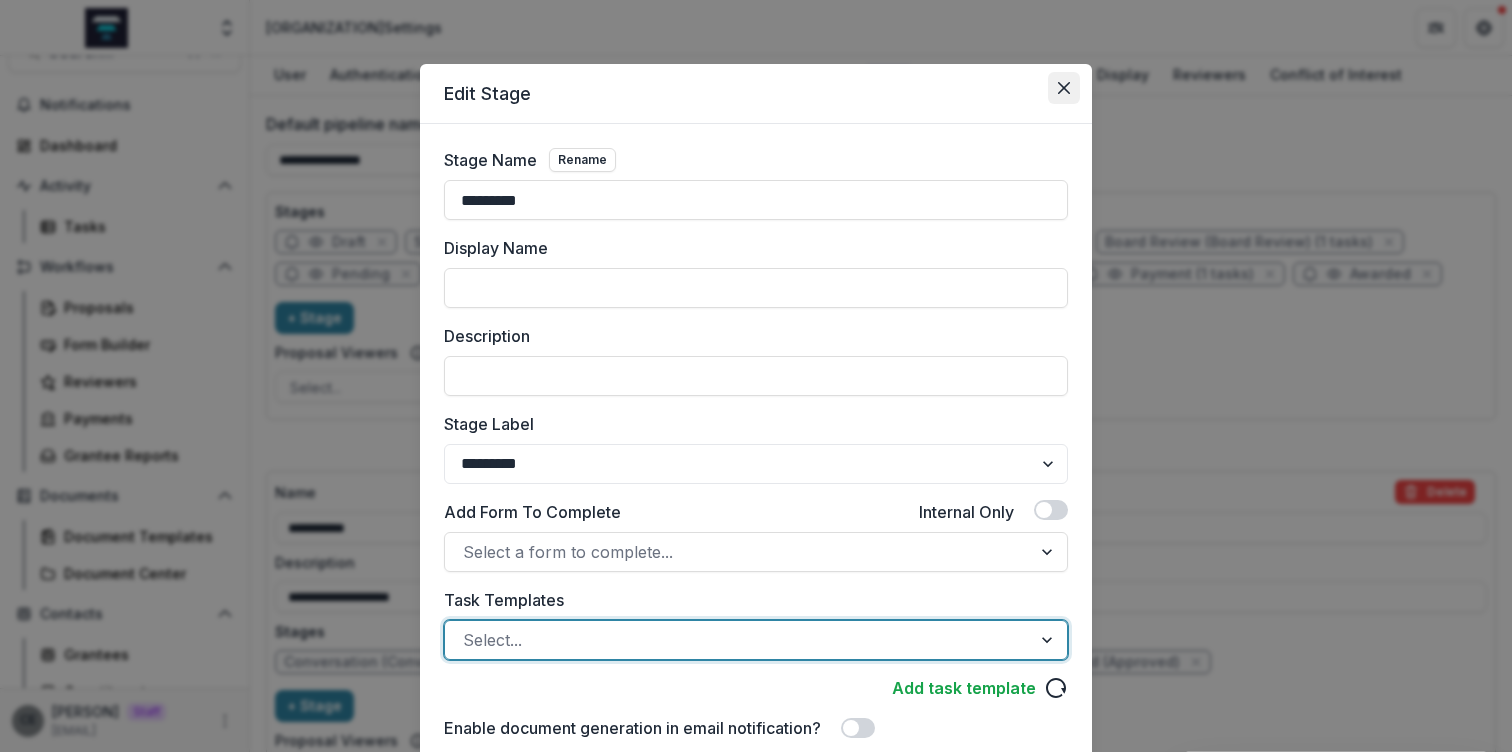 click 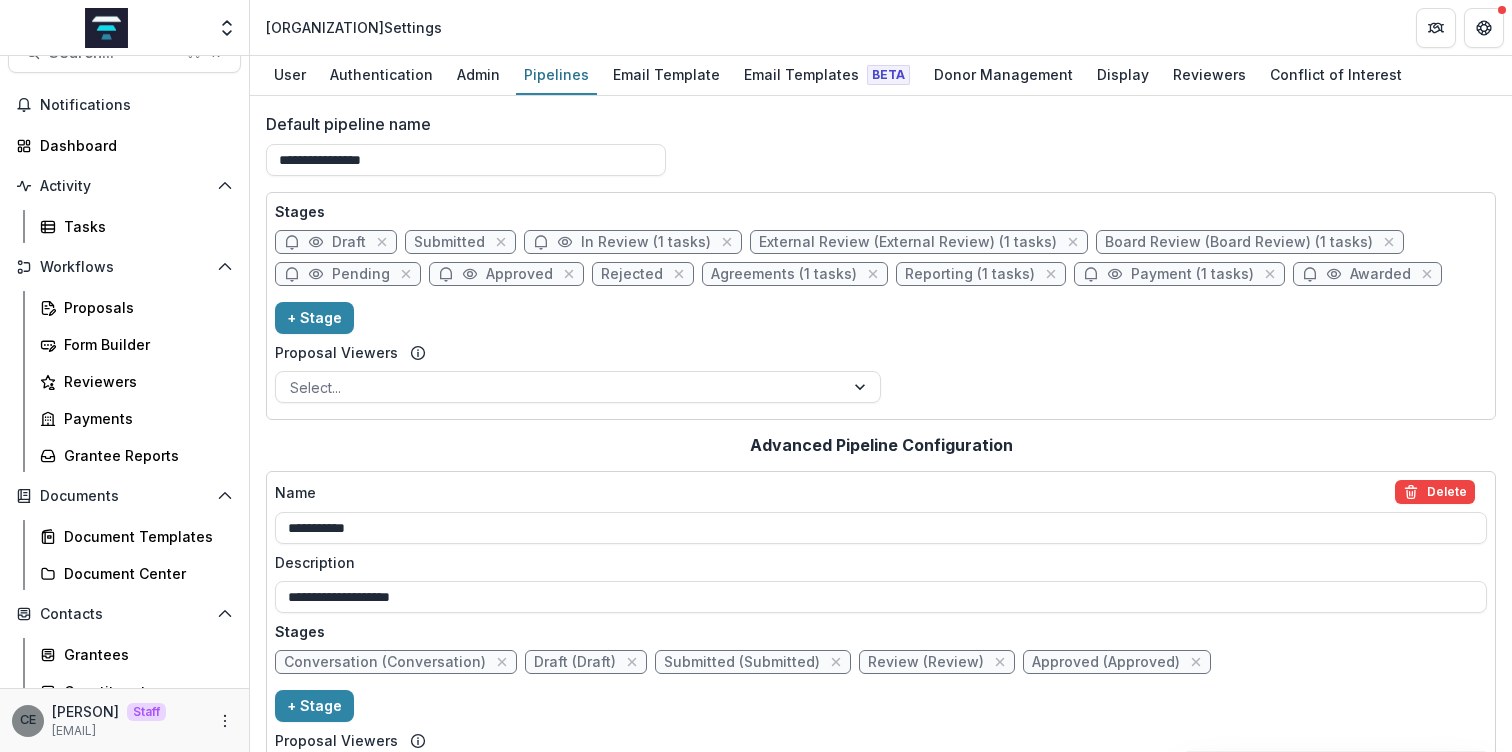 click on "Stages Draft Submitted In Review (1 tasks) External Review (External Review) (1 tasks) Board Review (Board Review) (1 tasks) Pending Approved Rejected Agreements (1 tasks) Reporting (1 tasks) Payment (1 tasks) Awarded + Stage Proposal Viewers Select..." at bounding box center (881, 306) 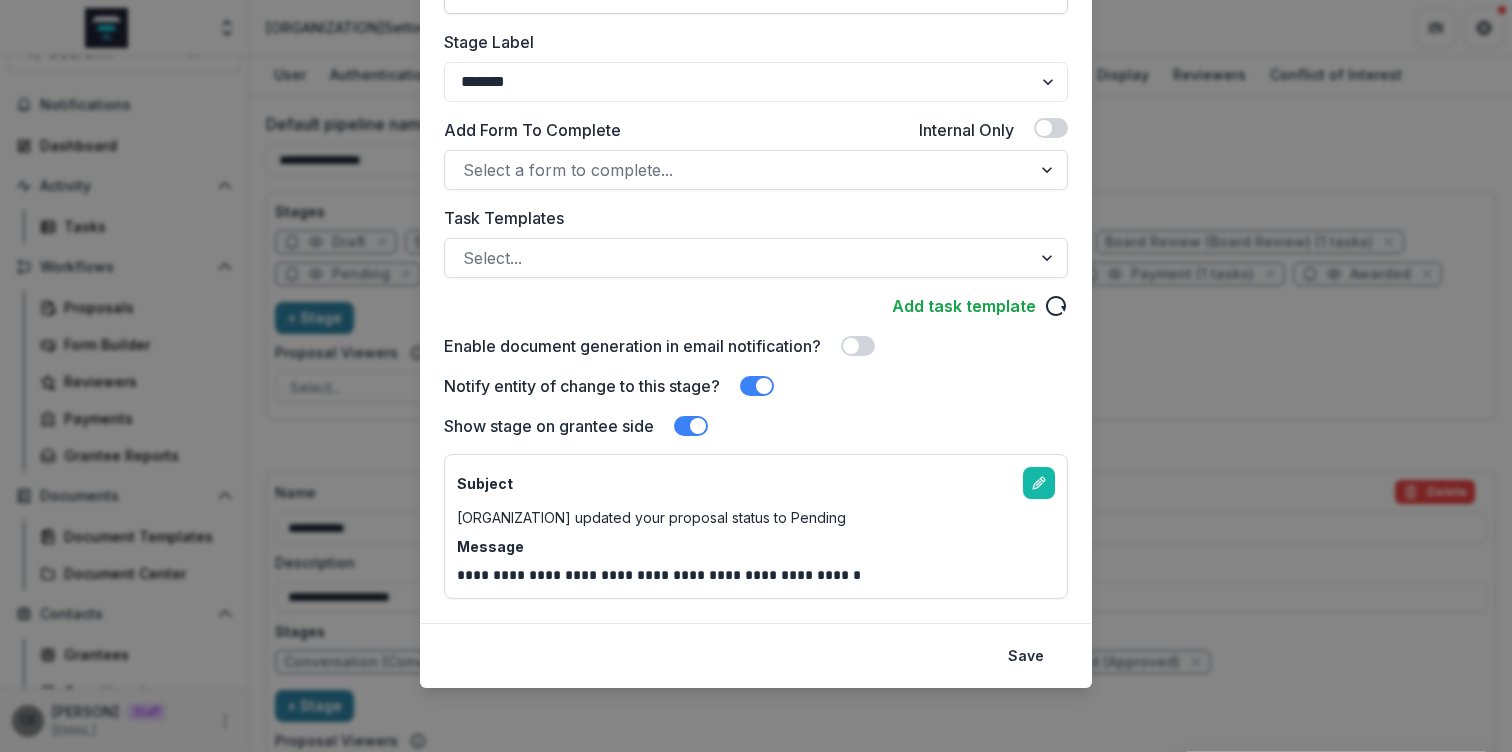 scroll, scrollTop: 0, scrollLeft: 0, axis: both 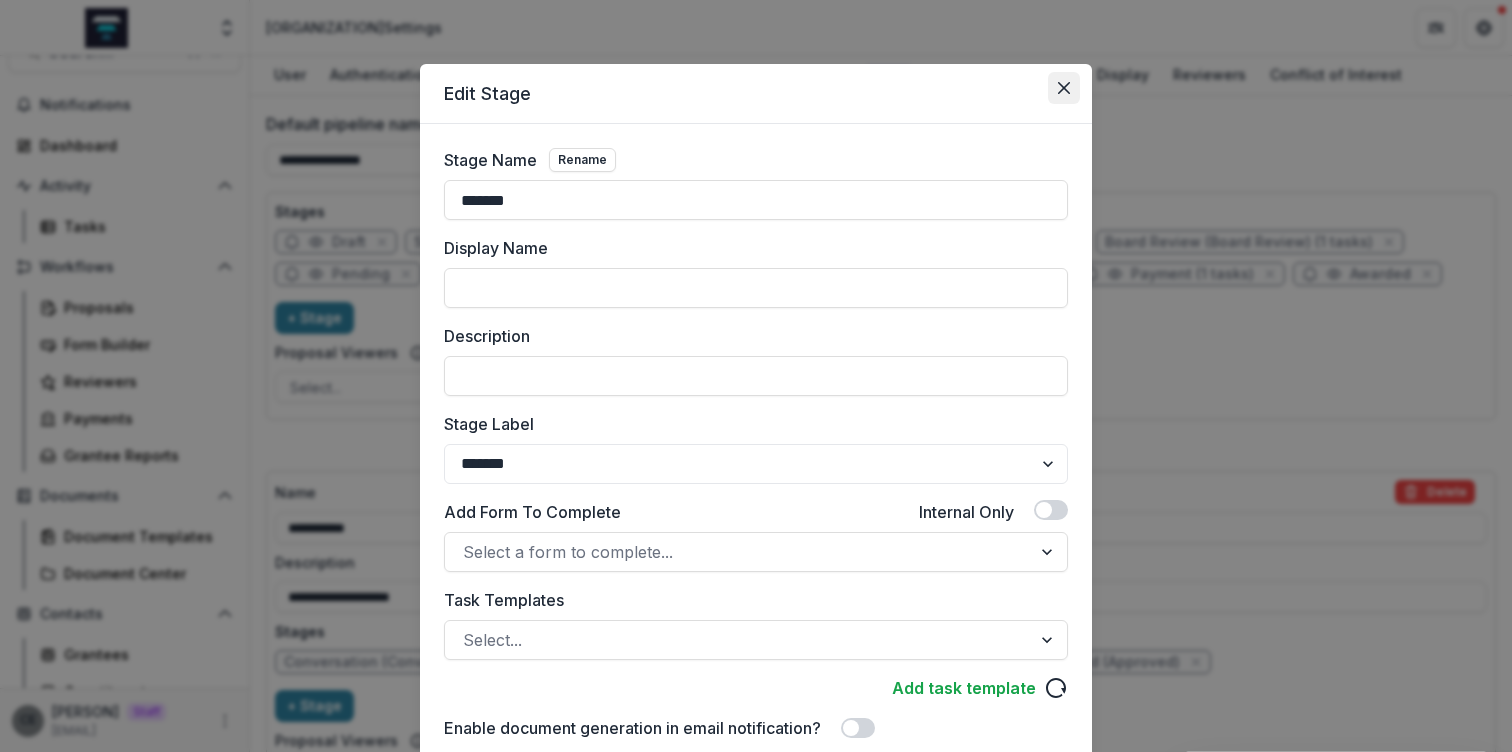 click at bounding box center [1064, 88] 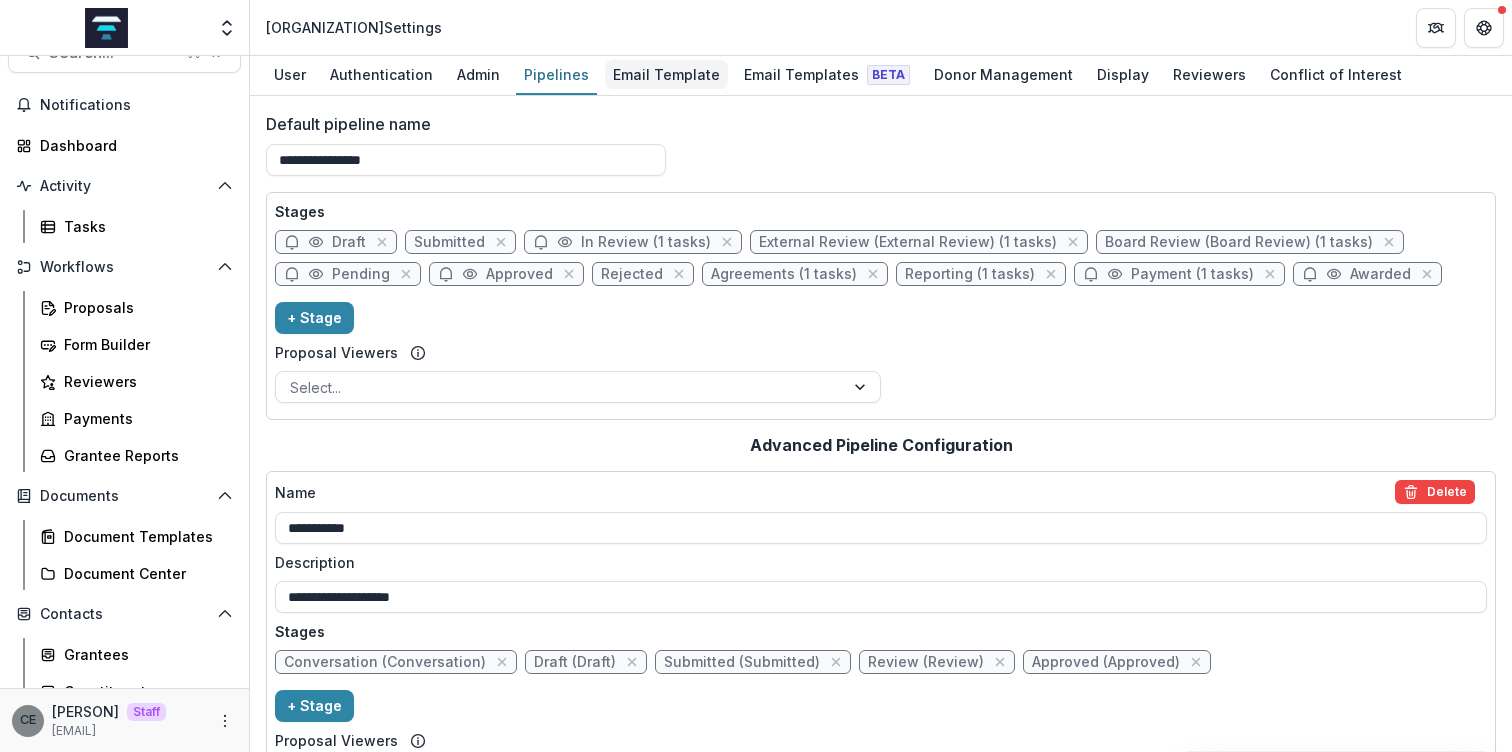 click on "Email Template" at bounding box center (666, 74) 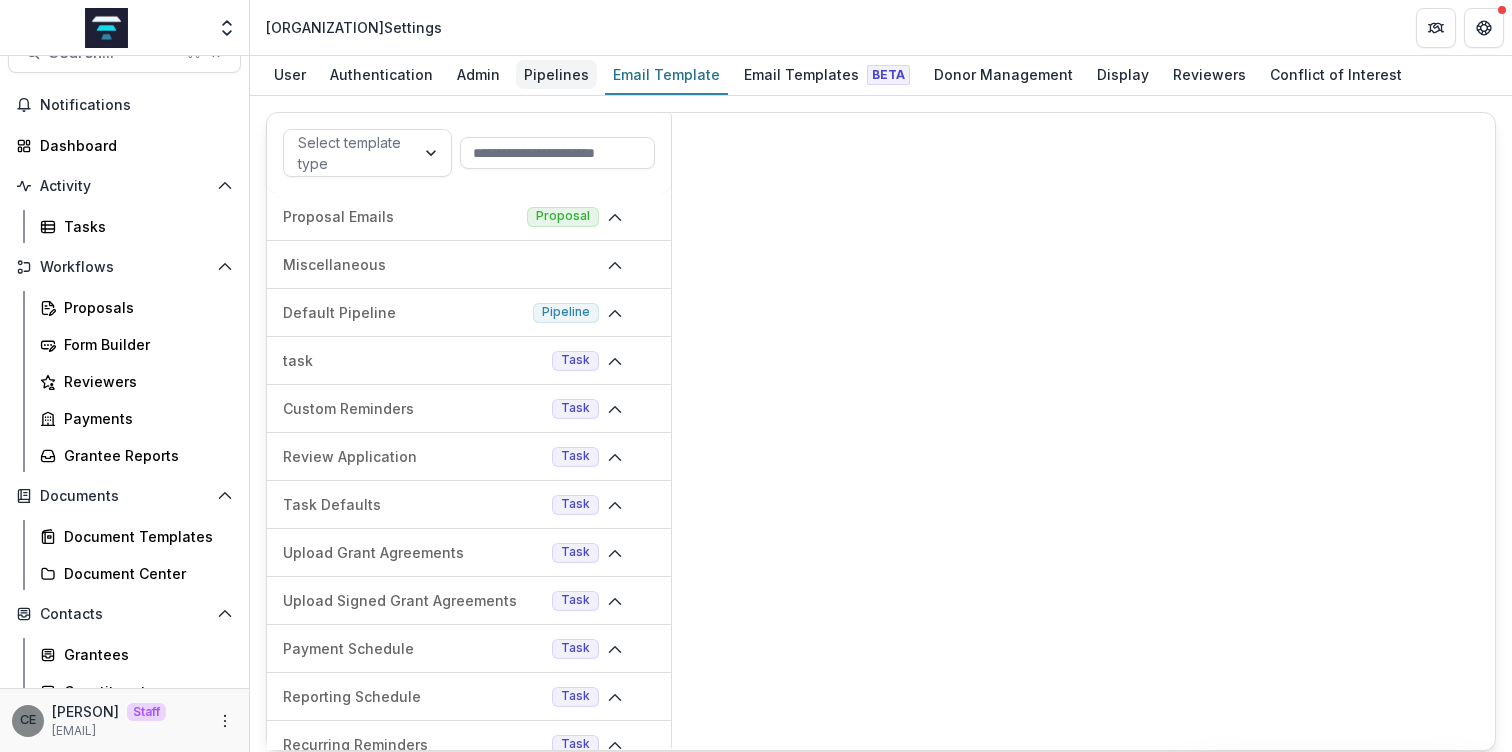 click on "Pipelines" at bounding box center [556, 74] 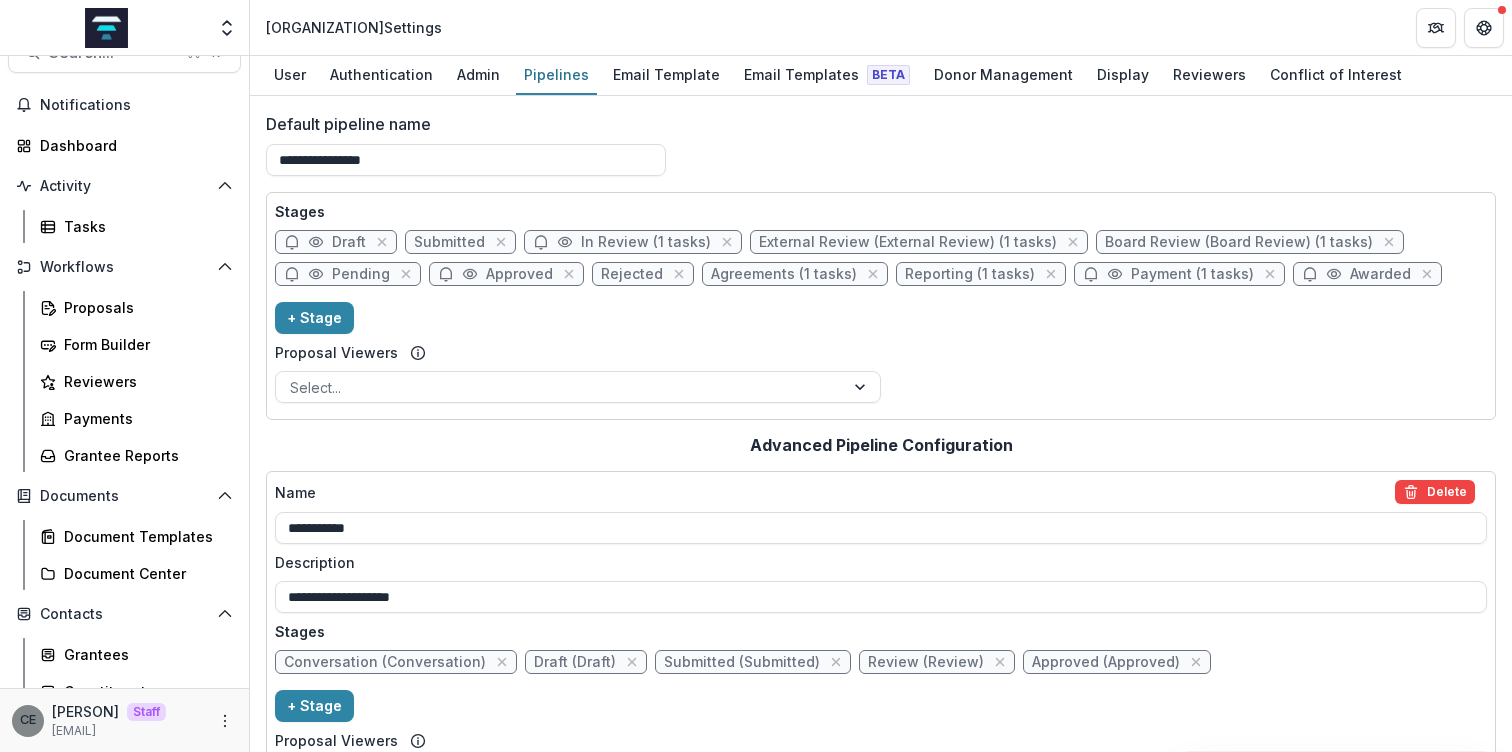 click on "Draft" at bounding box center [349, 242] 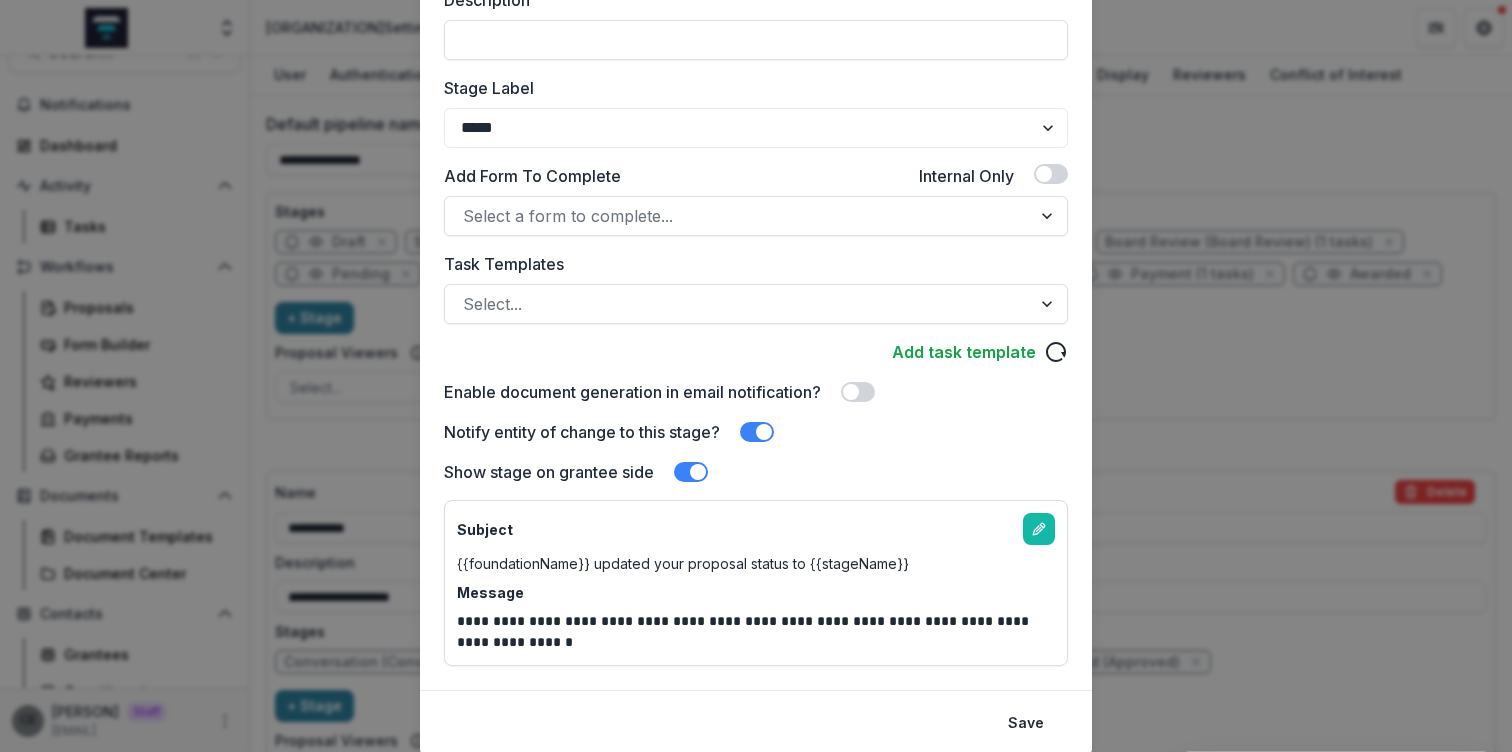 scroll, scrollTop: 333, scrollLeft: 0, axis: vertical 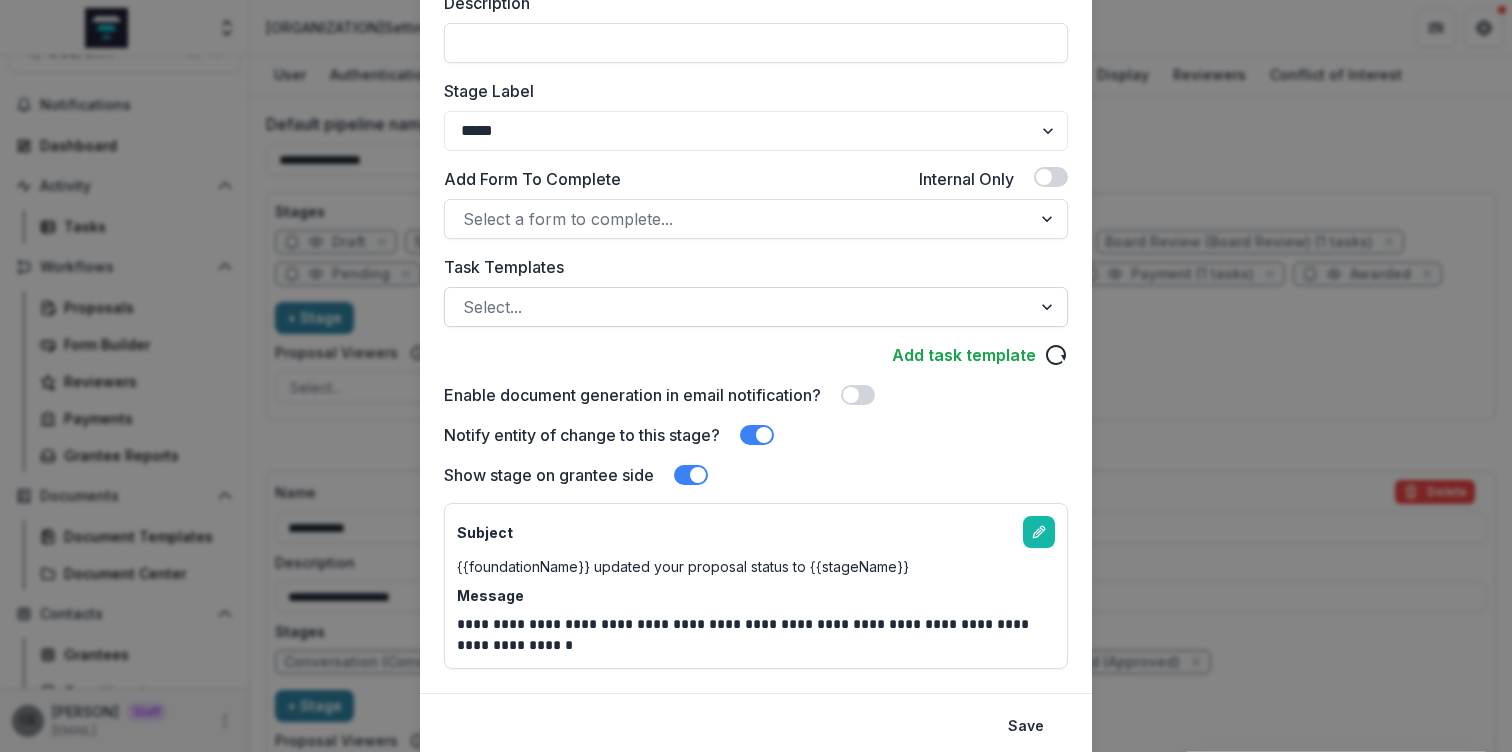 click at bounding box center [738, 307] 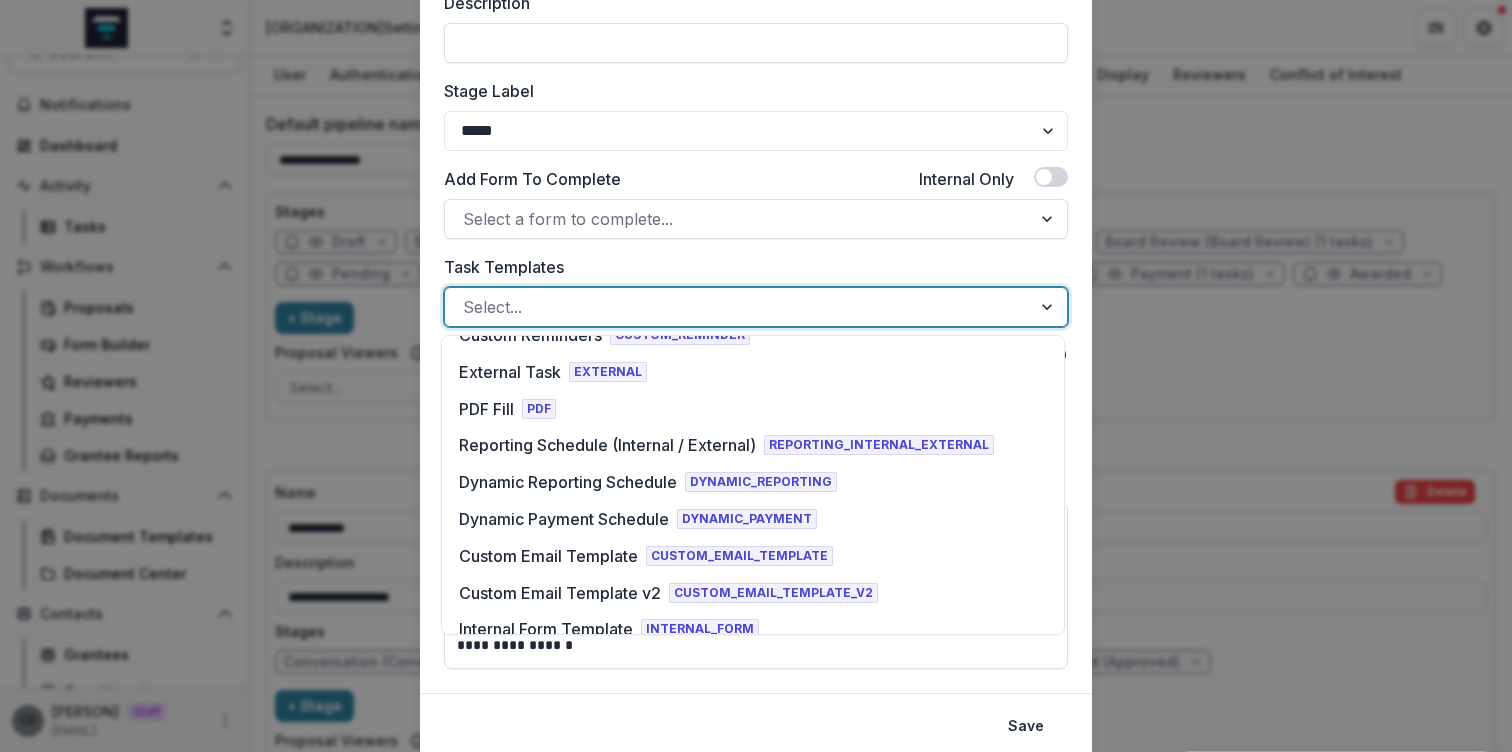 scroll, scrollTop: 0, scrollLeft: 0, axis: both 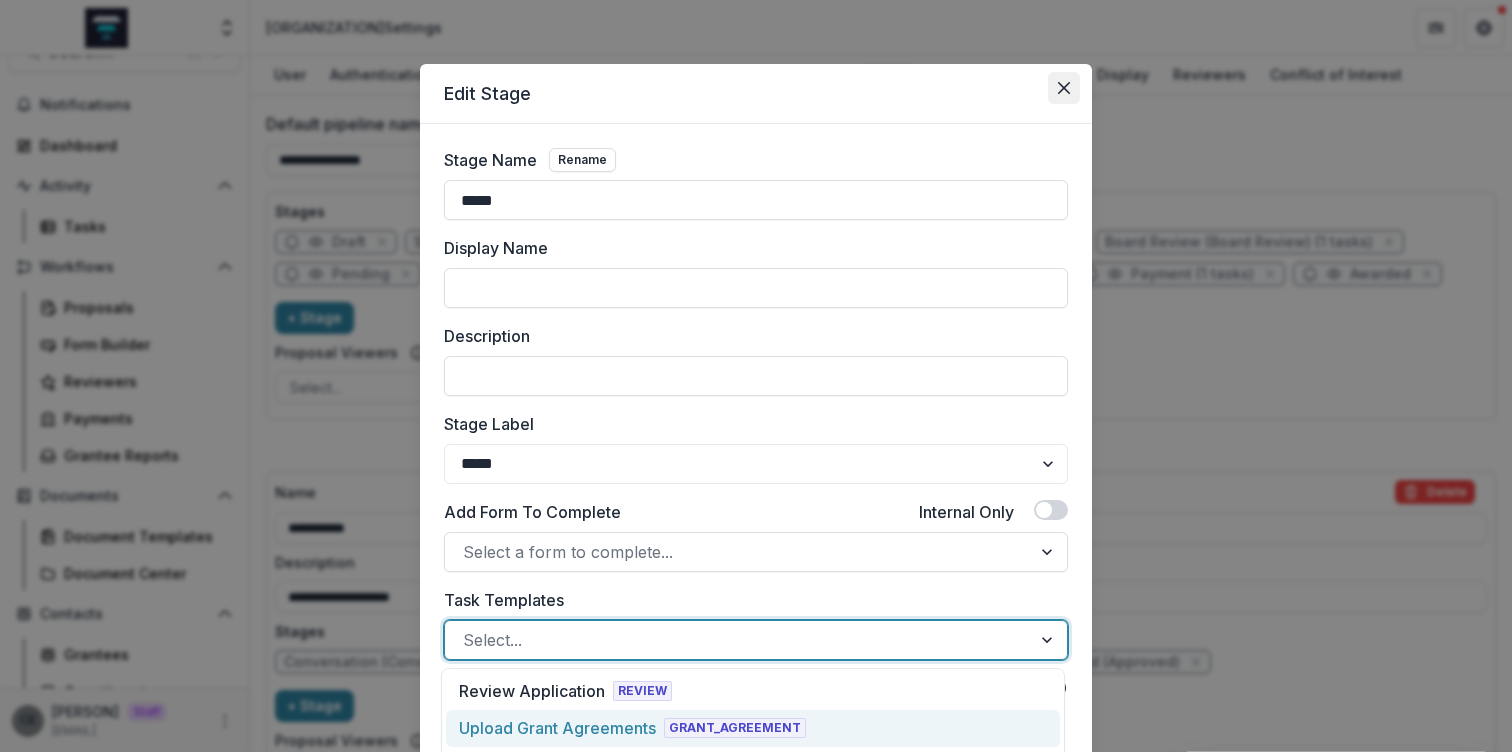 click 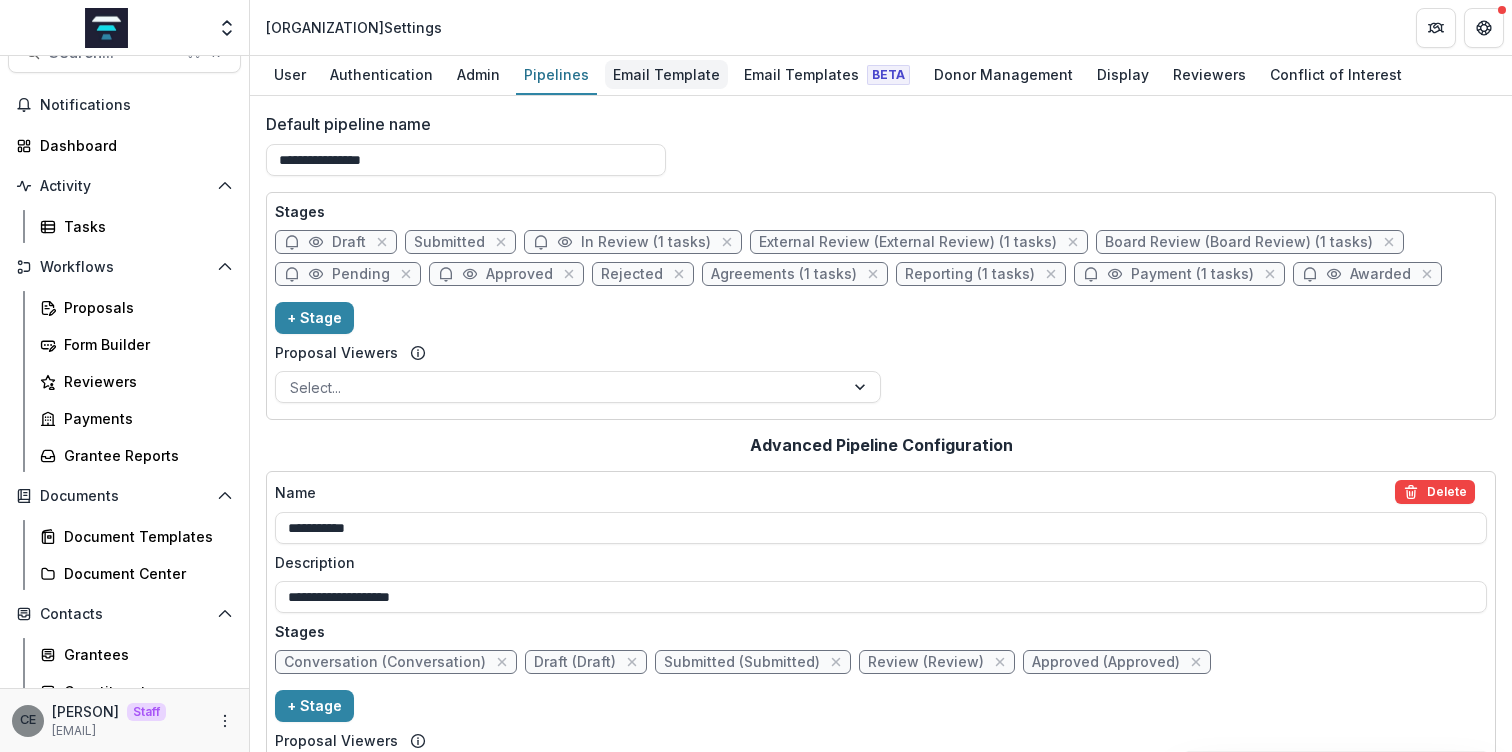 click on "Email Template" at bounding box center [666, 74] 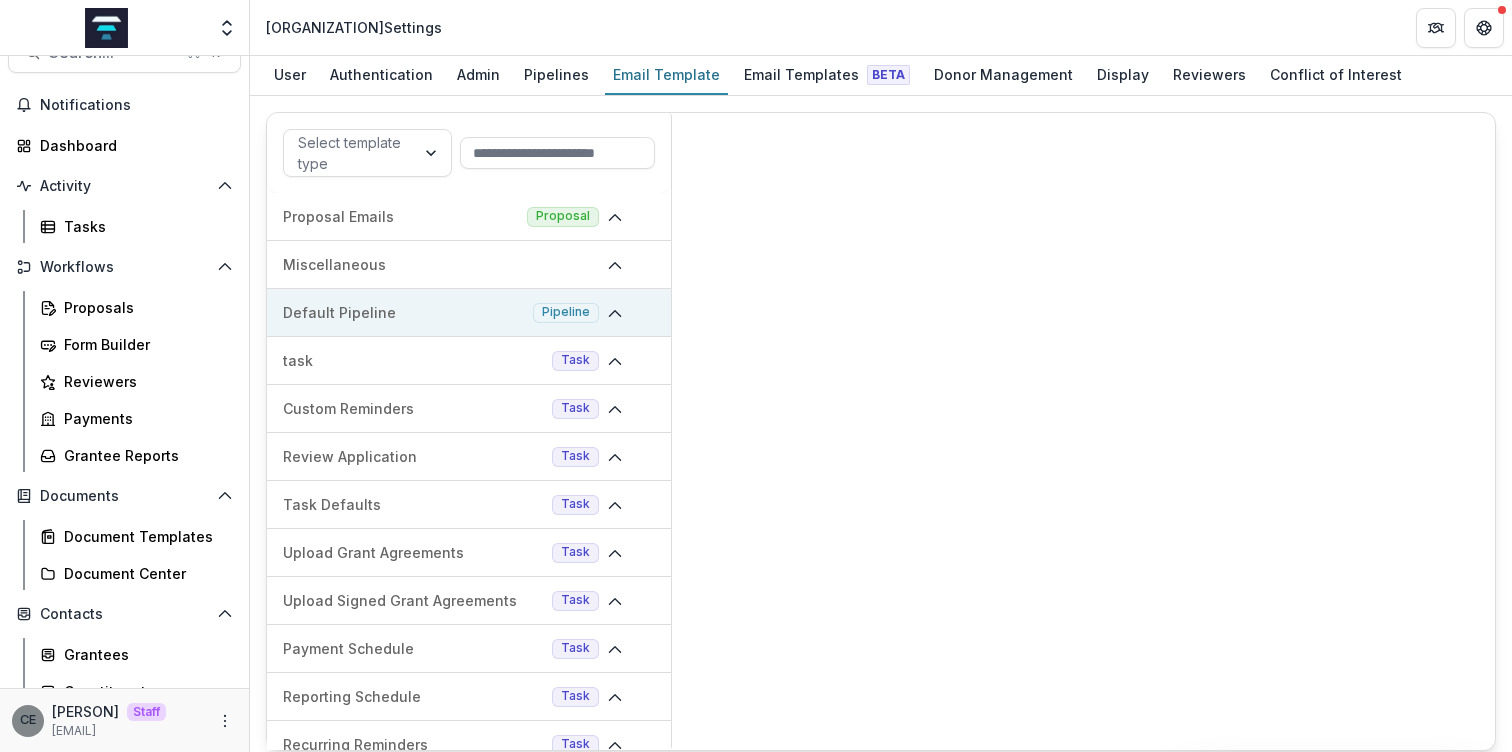 click on "Default Pipeline" at bounding box center [404, 312] 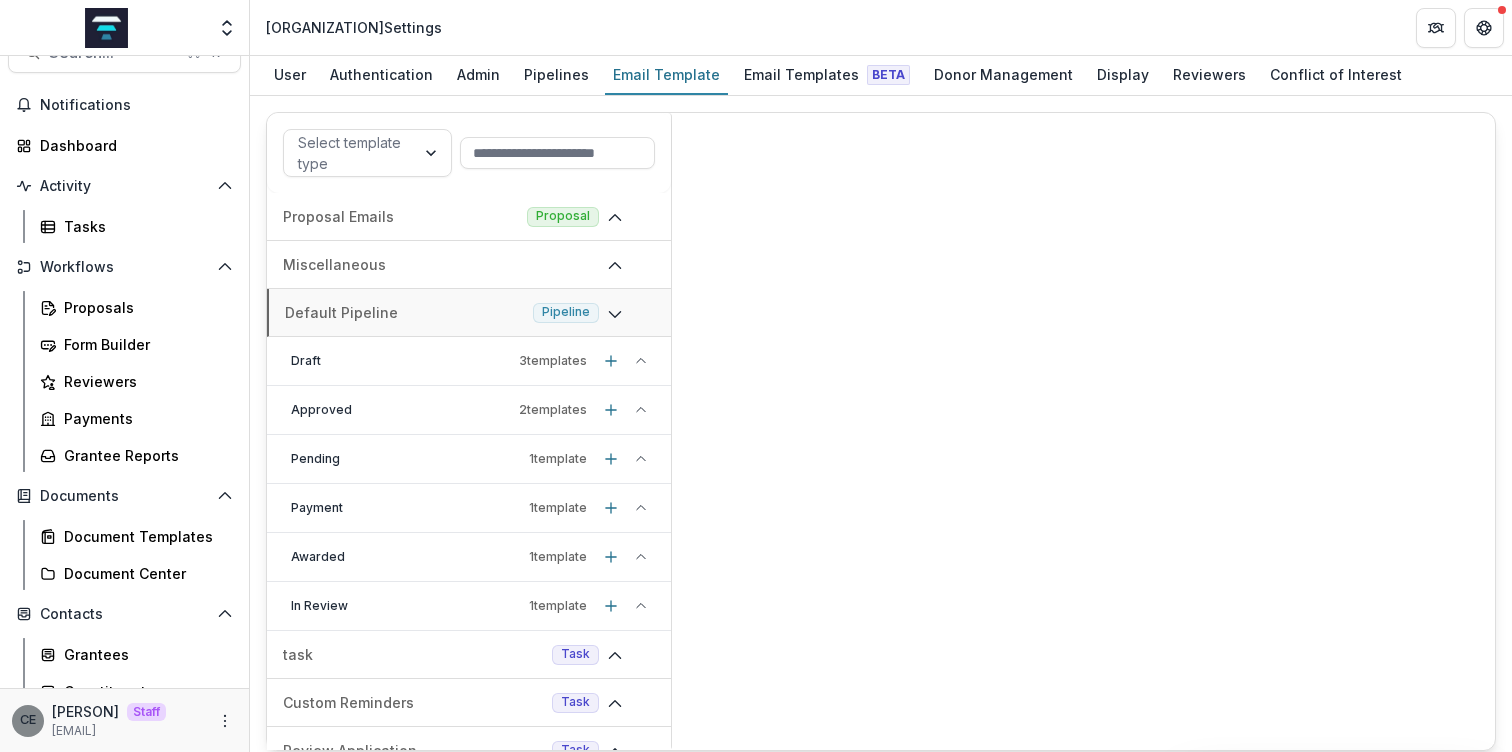 click on "Pending" at bounding box center [406, 459] 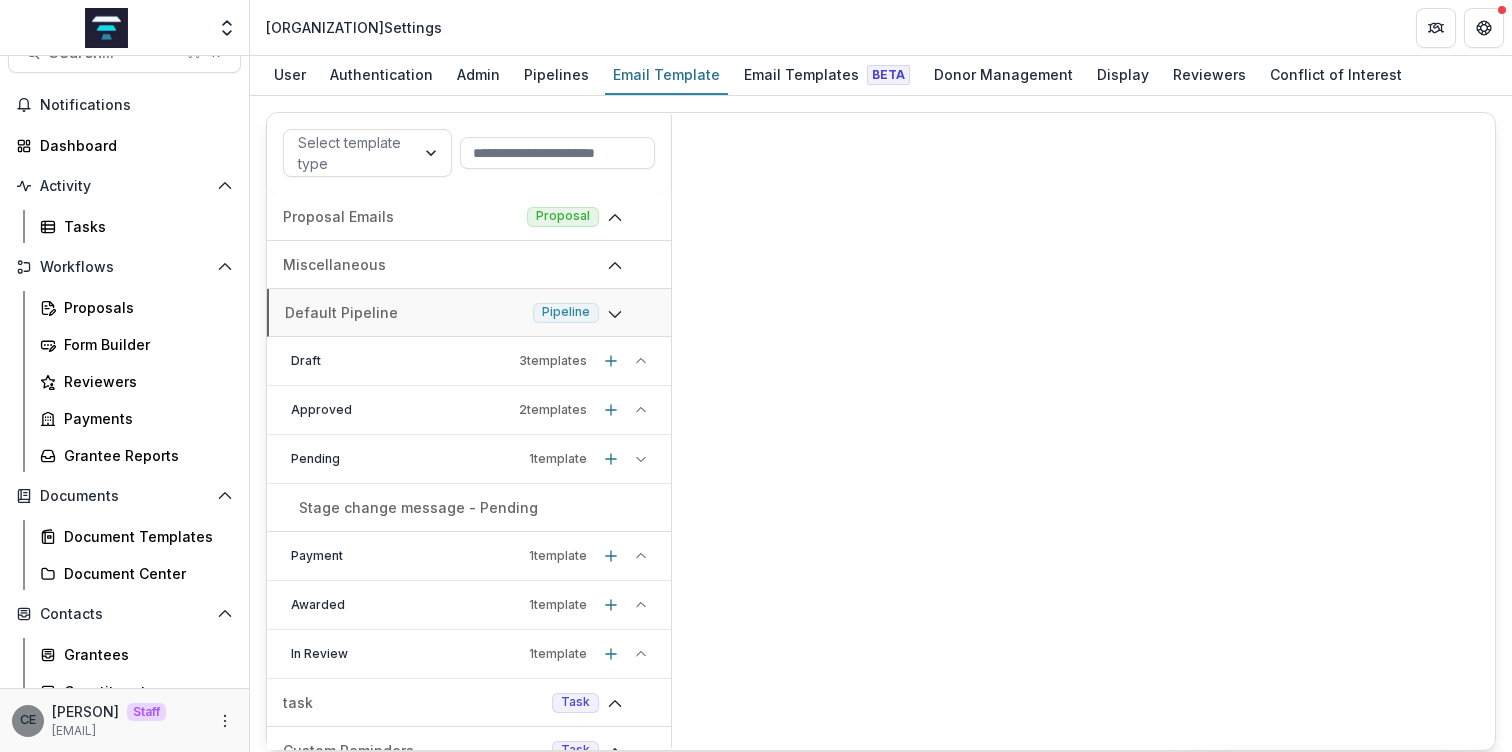 click on "Stage change message - Pending" at bounding box center (418, 507) 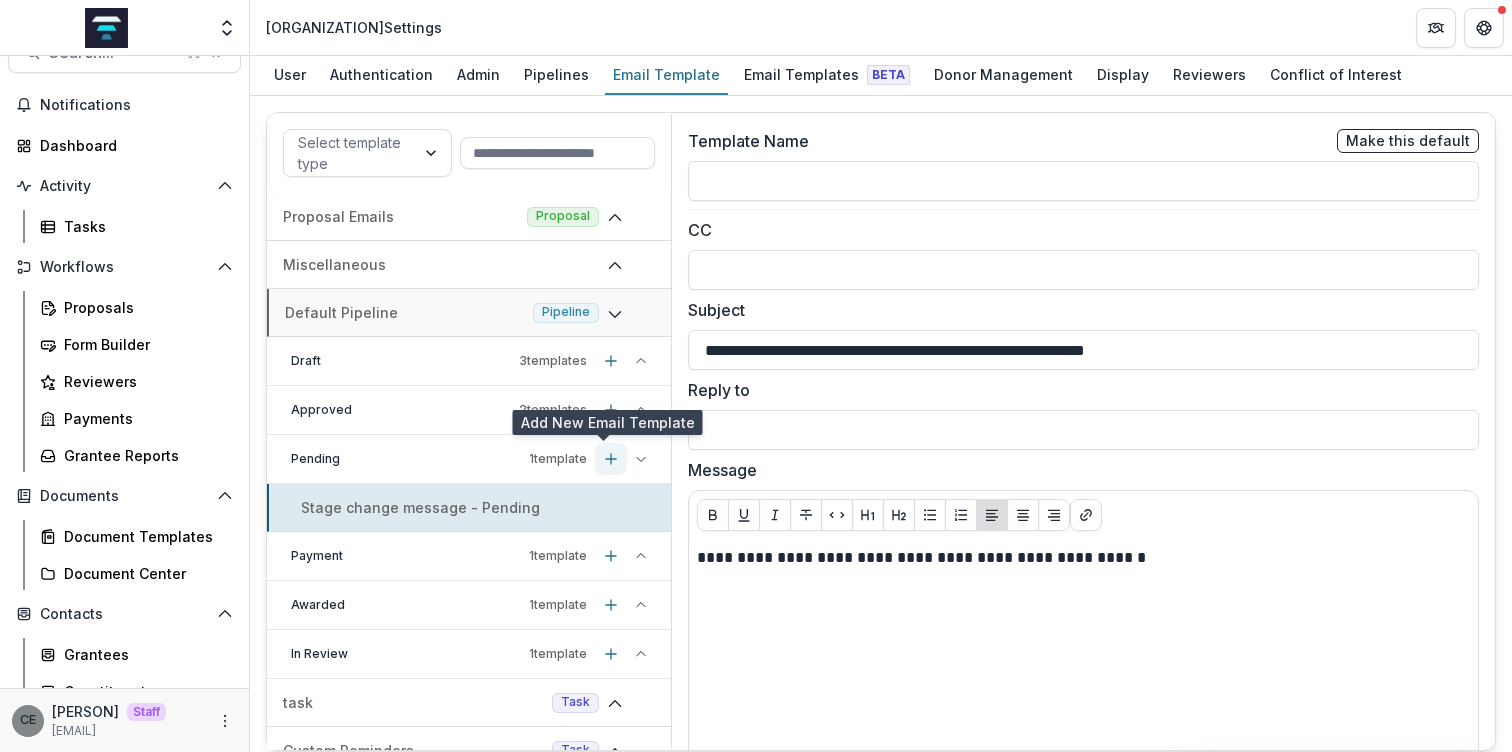 click 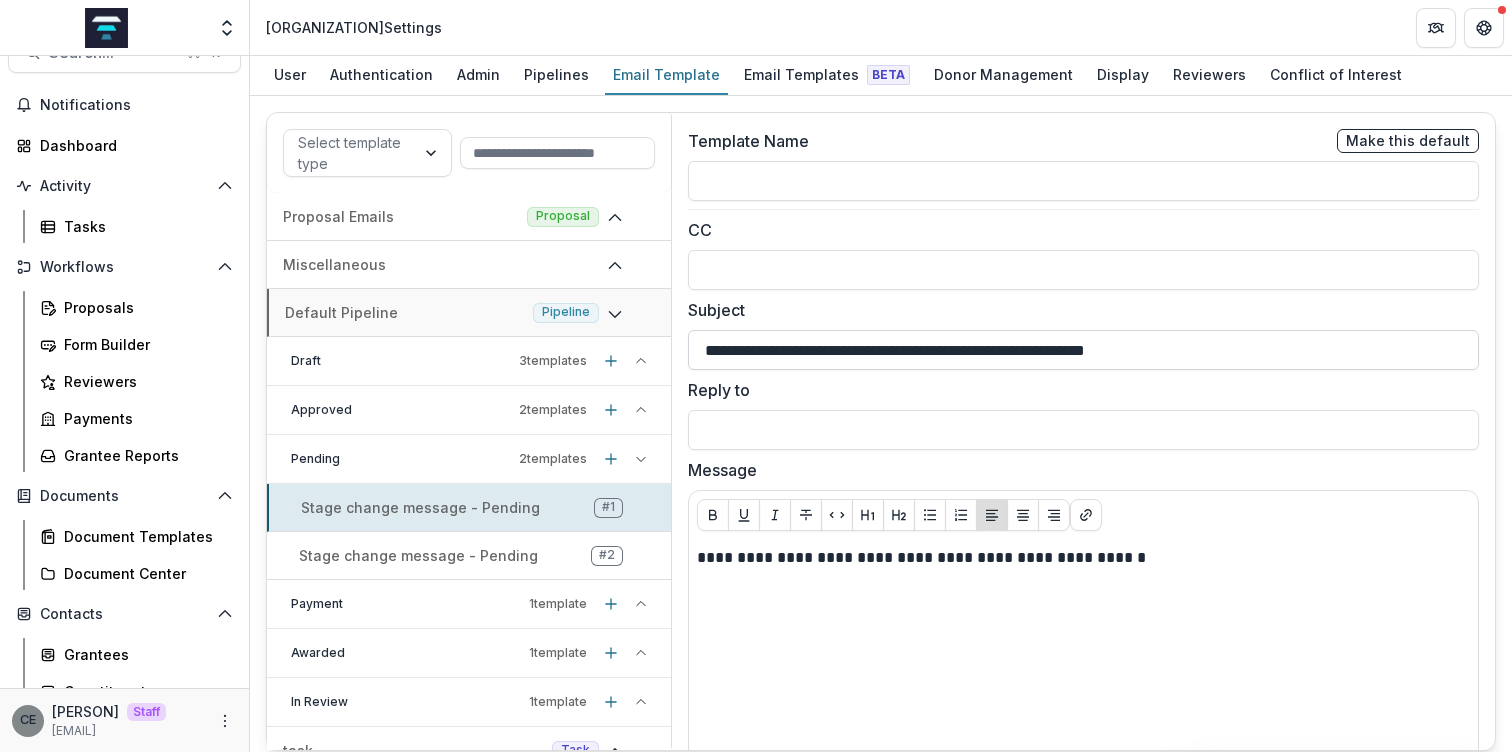 drag, startPoint x: 705, startPoint y: 352, endPoint x: 1250, endPoint y: 346, distance: 545.033 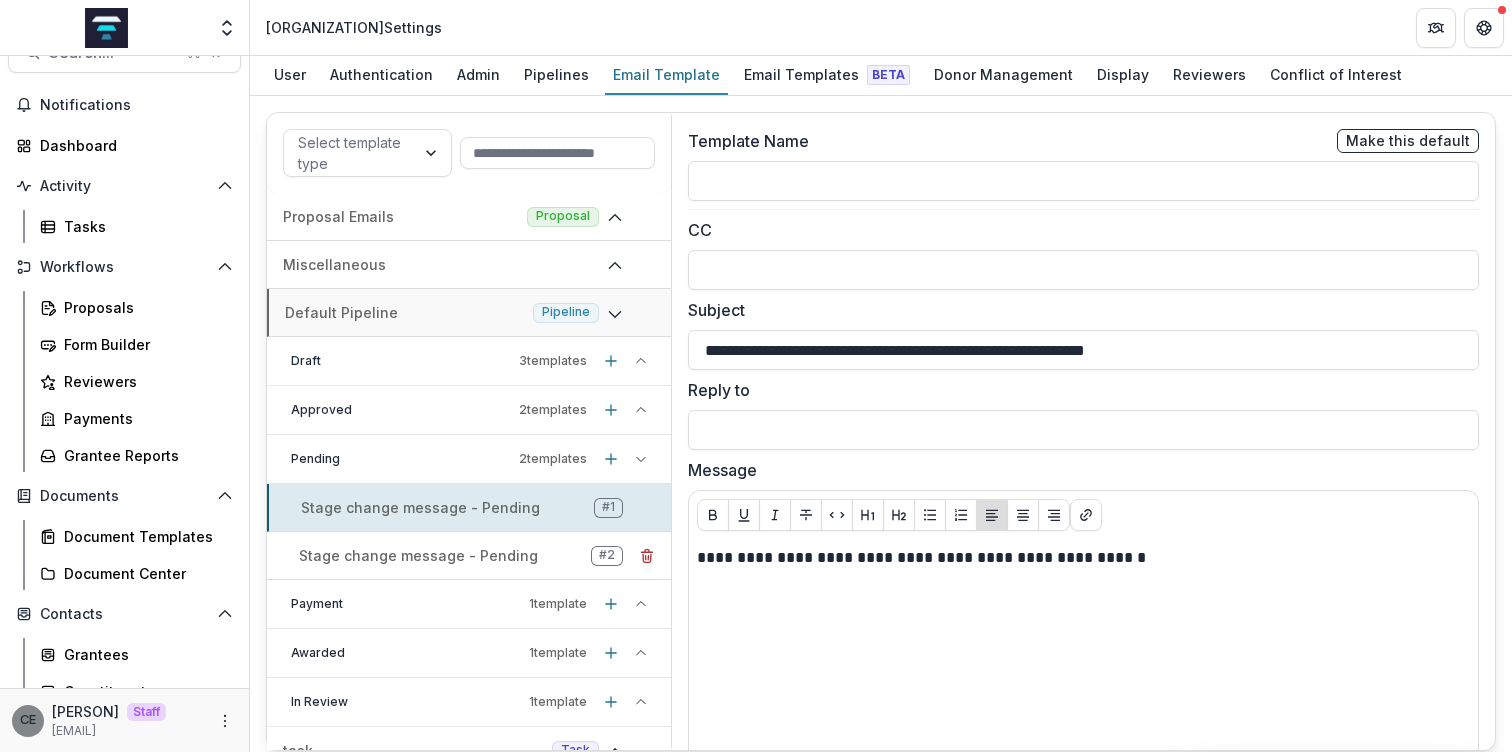 click on "Stage change message - Pending" at bounding box center (418, 555) 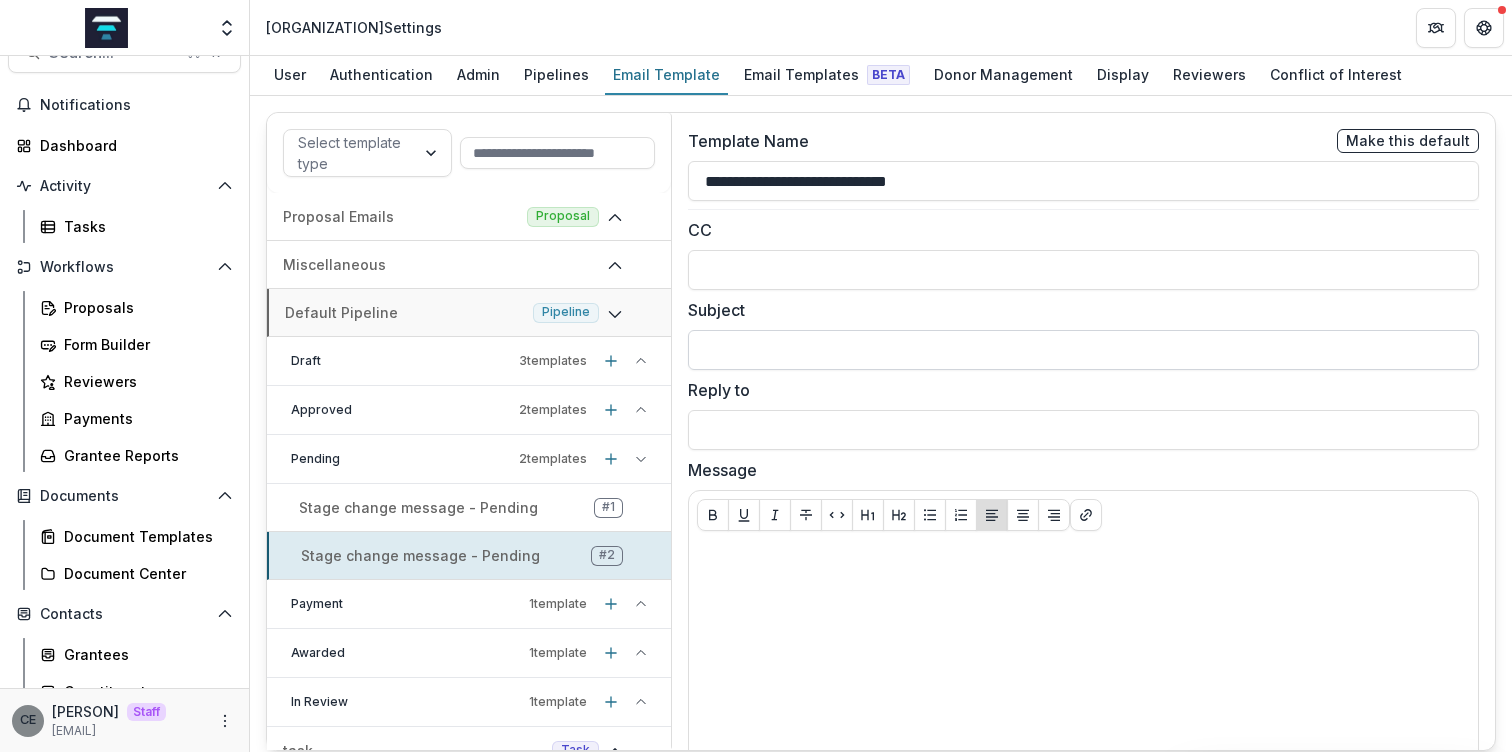click on "Subject" at bounding box center (1083, 350) 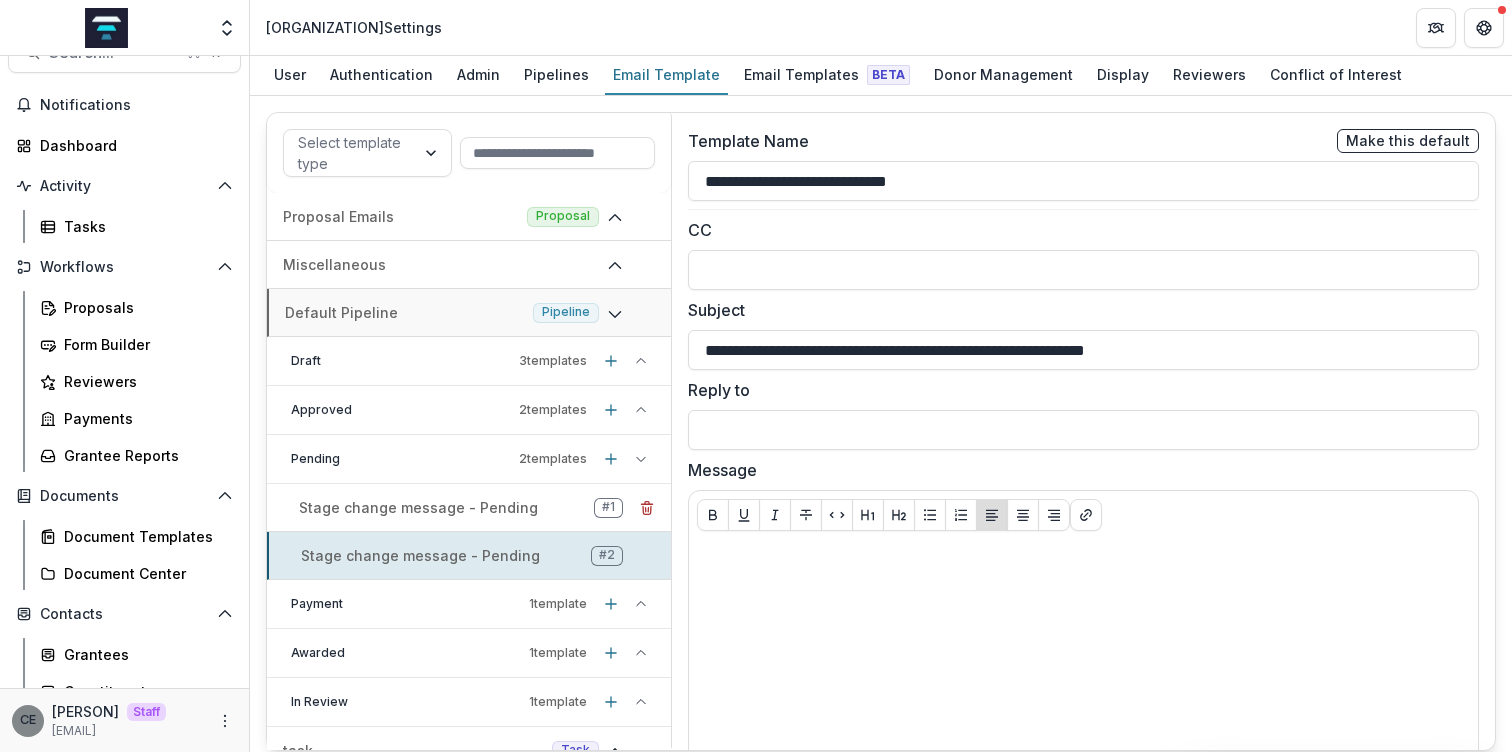 type on "**********" 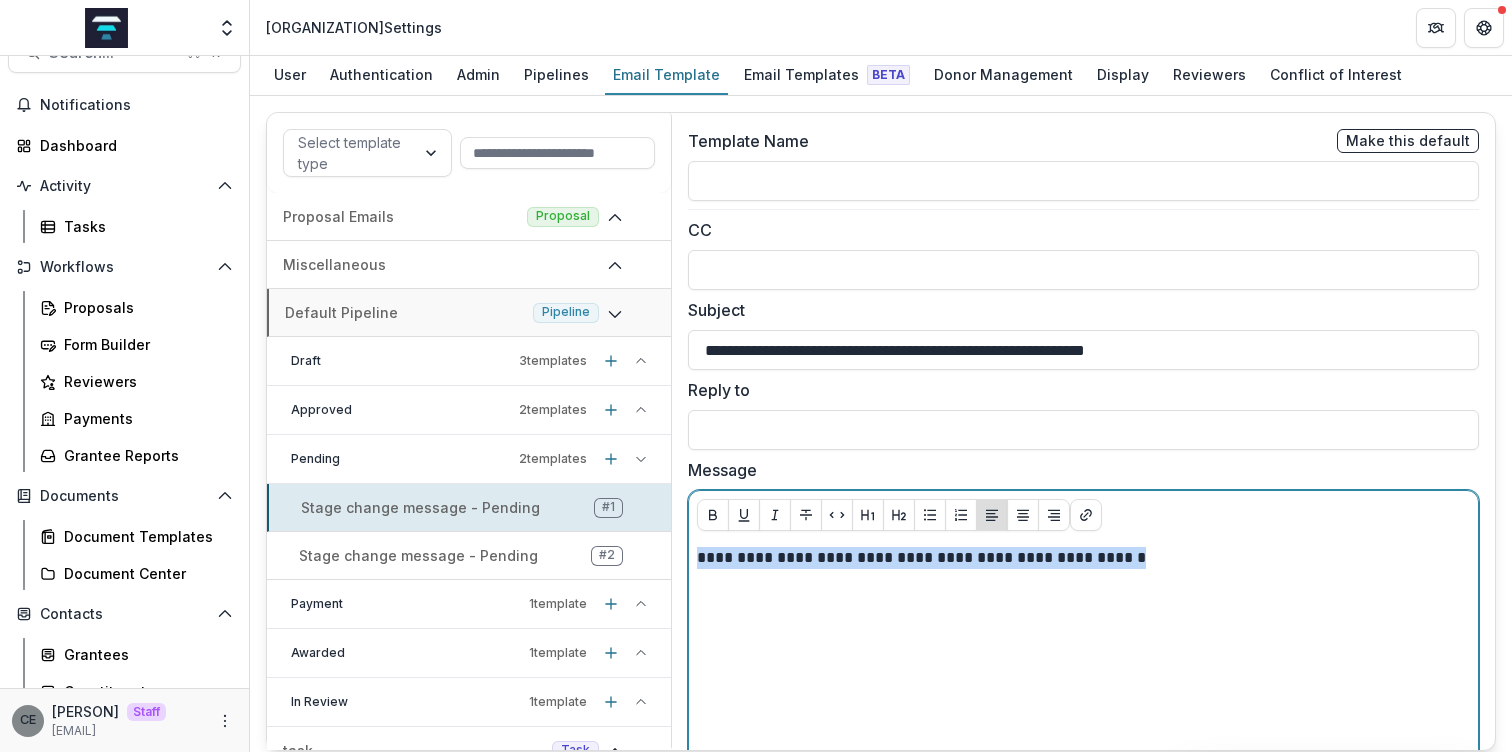 drag, startPoint x: 696, startPoint y: 553, endPoint x: 1146, endPoint y: 562, distance: 450.09 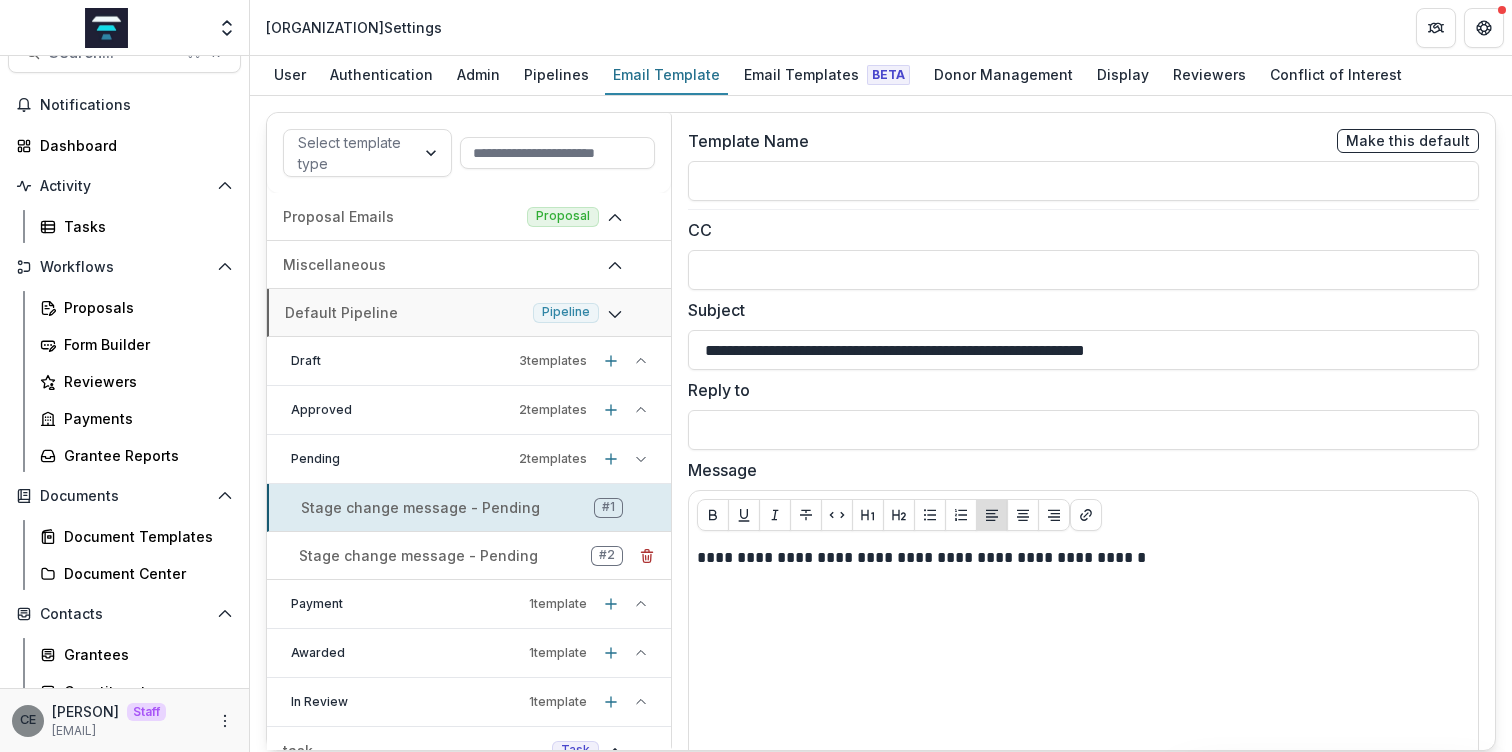 click on "Stage change message - Pending # 2" at bounding box center [469, 556] 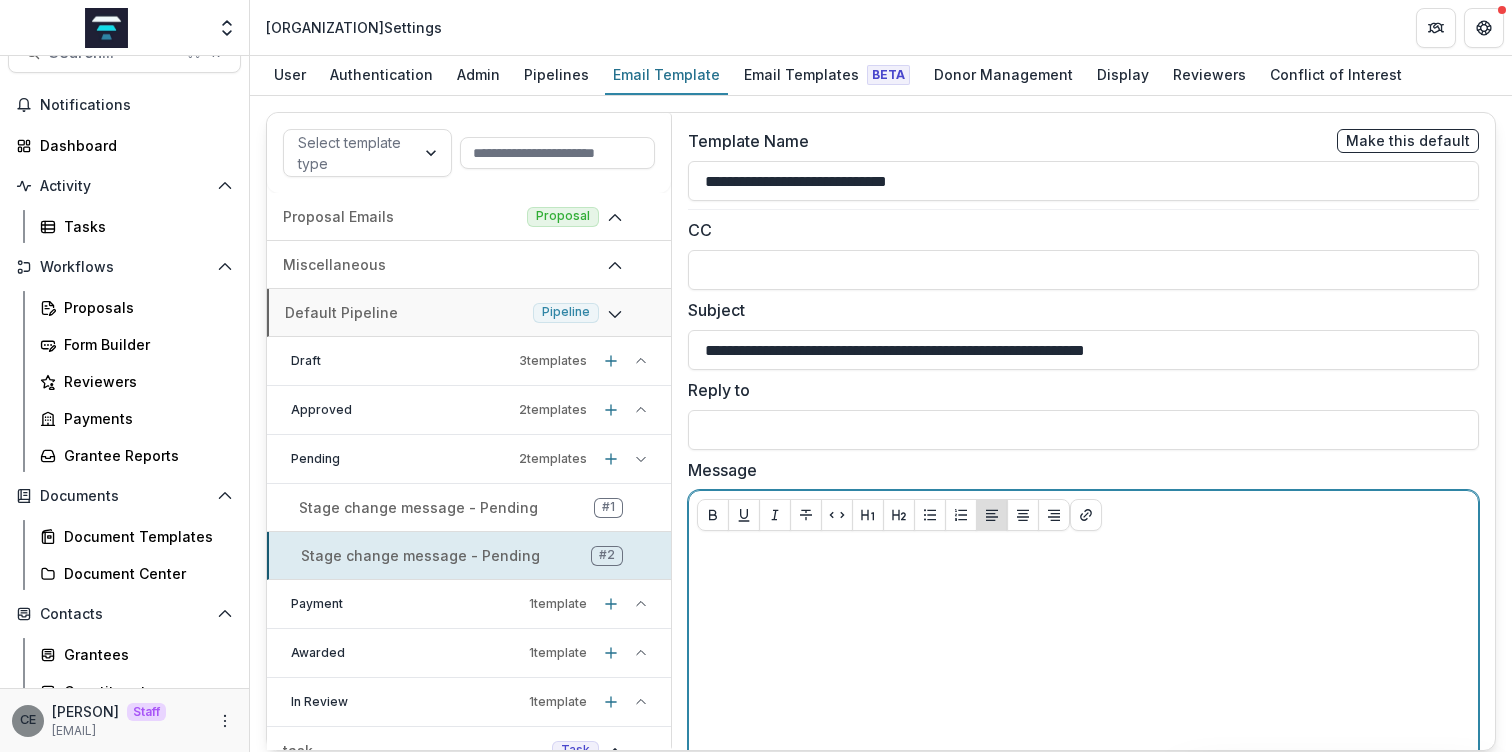 click at bounding box center (1083, 697) 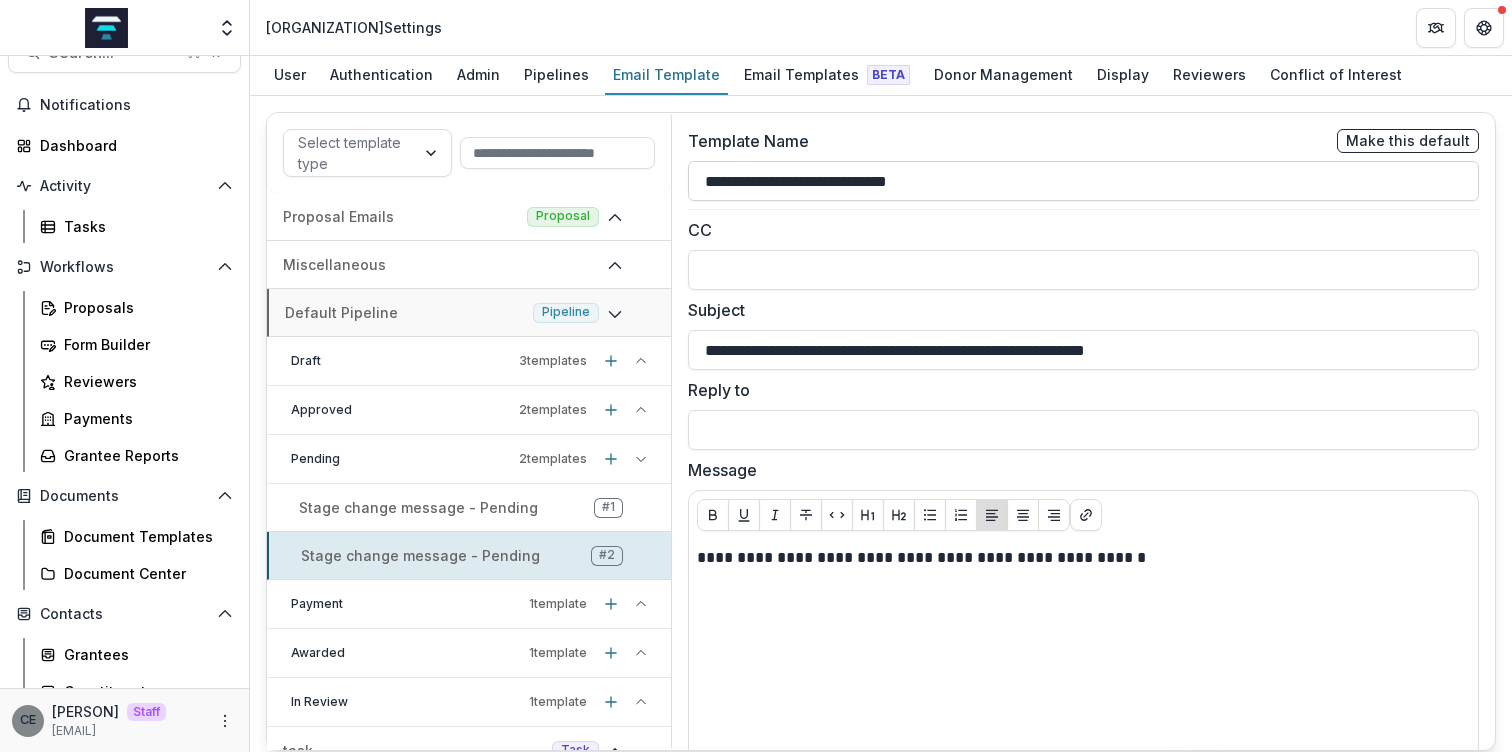 click on "**********" at bounding box center (1083, 181) 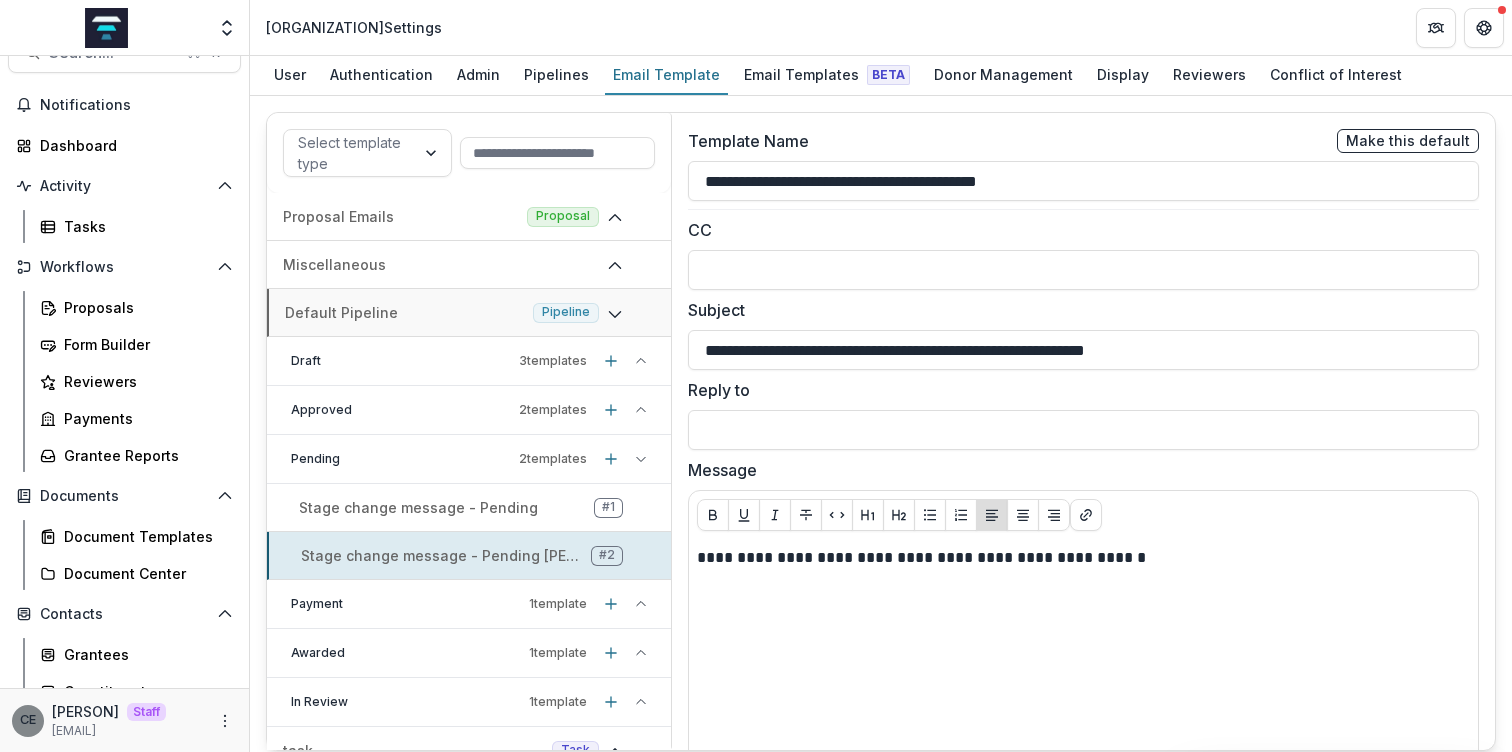 type on "**********" 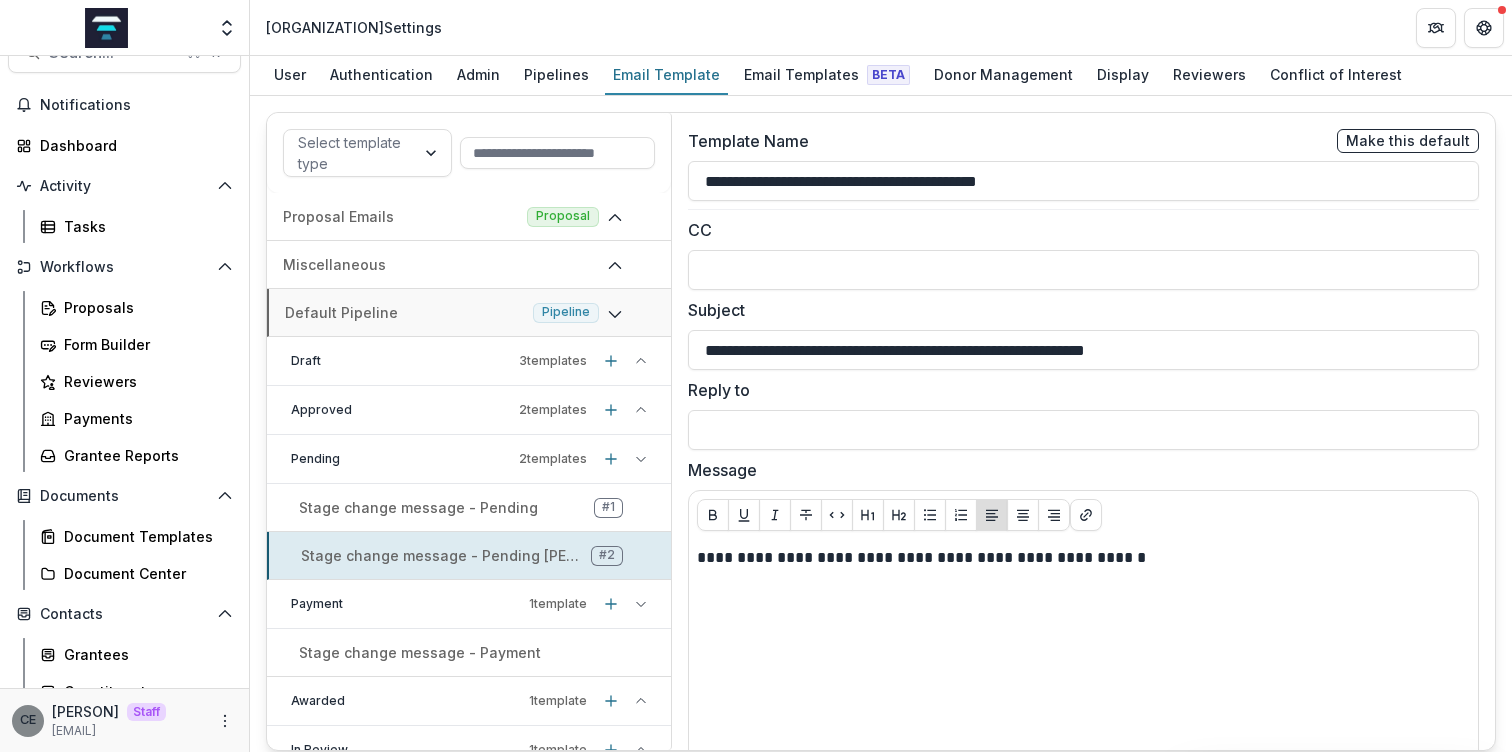 click on "Stage change message - Payment" at bounding box center (420, 652) 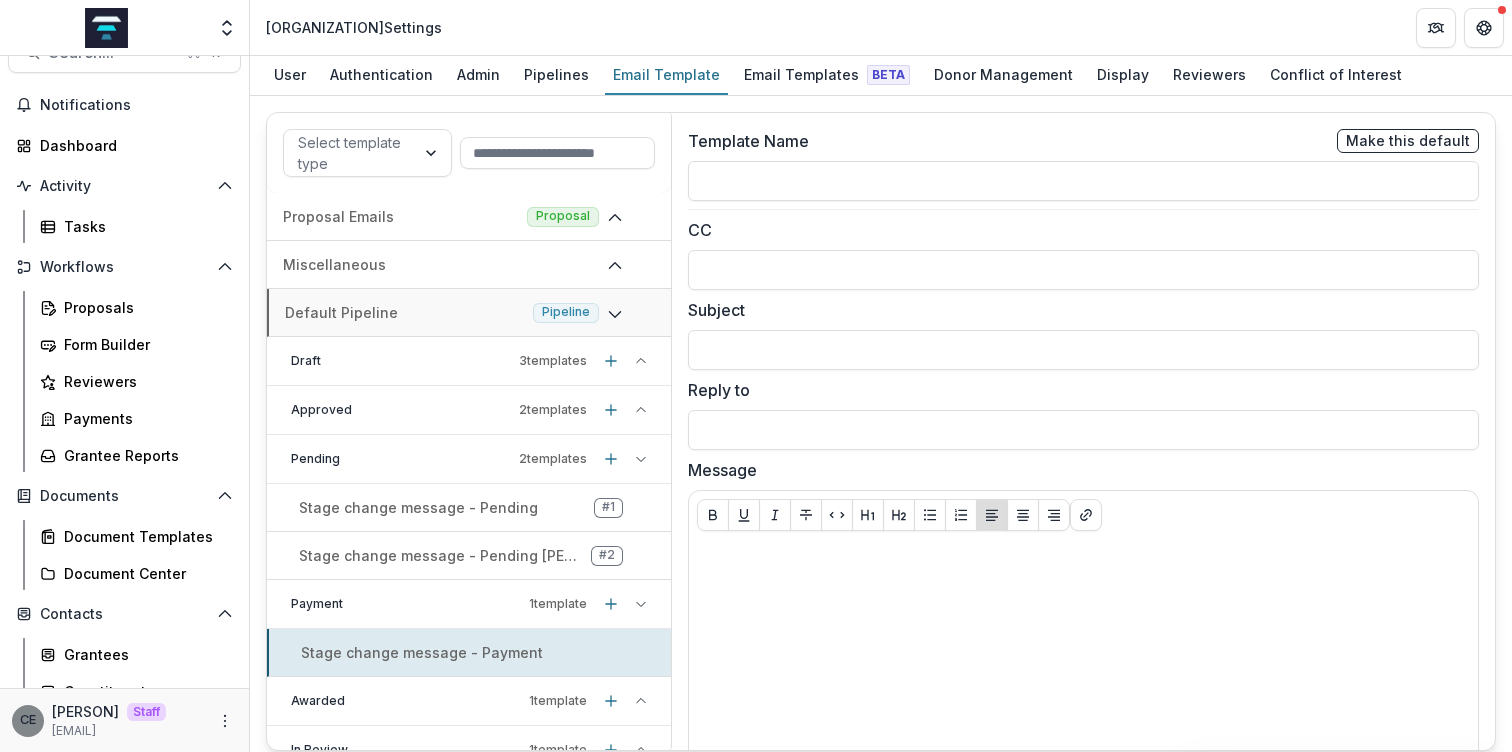 click on "Approved" at bounding box center (401, 410) 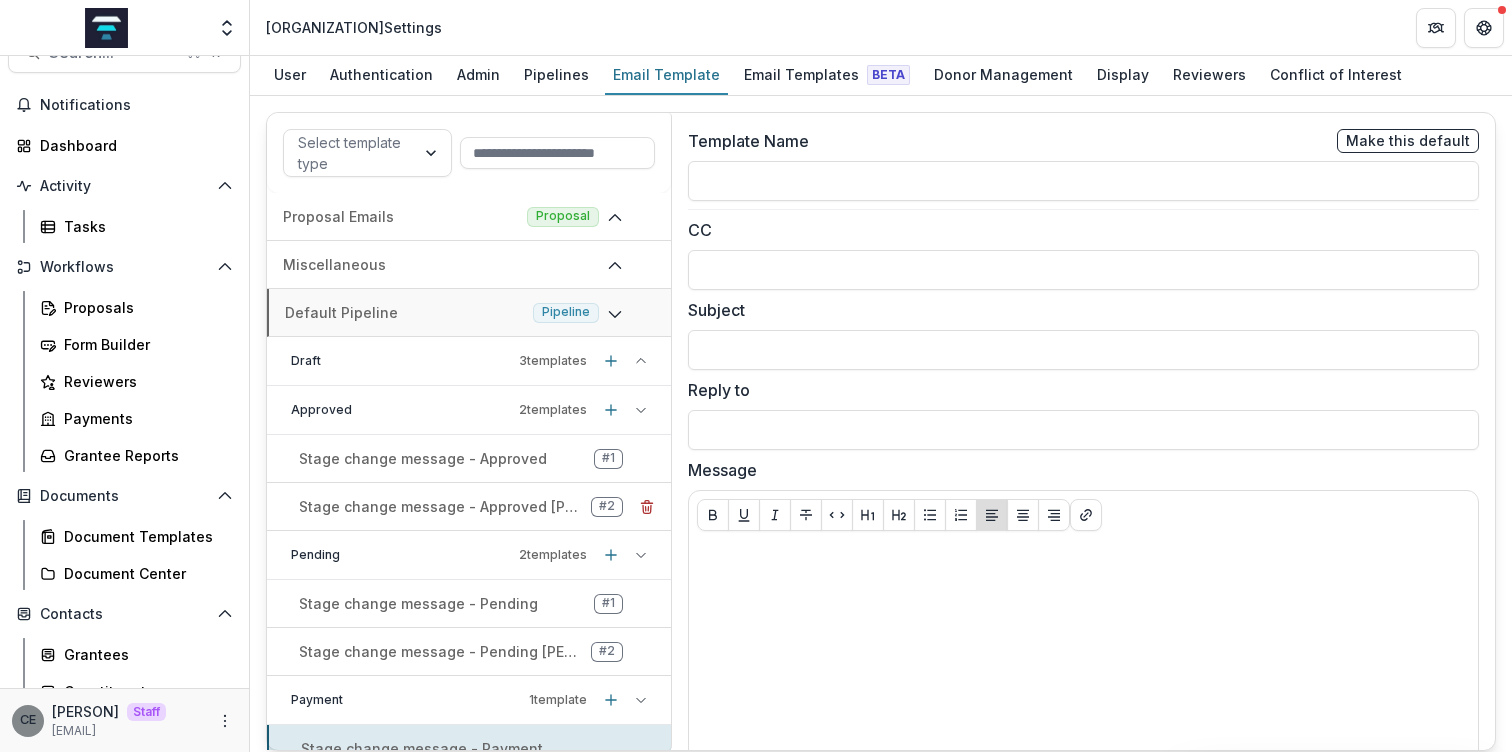 click on "Stage change message - Approved [PERSON]" at bounding box center (441, 506) 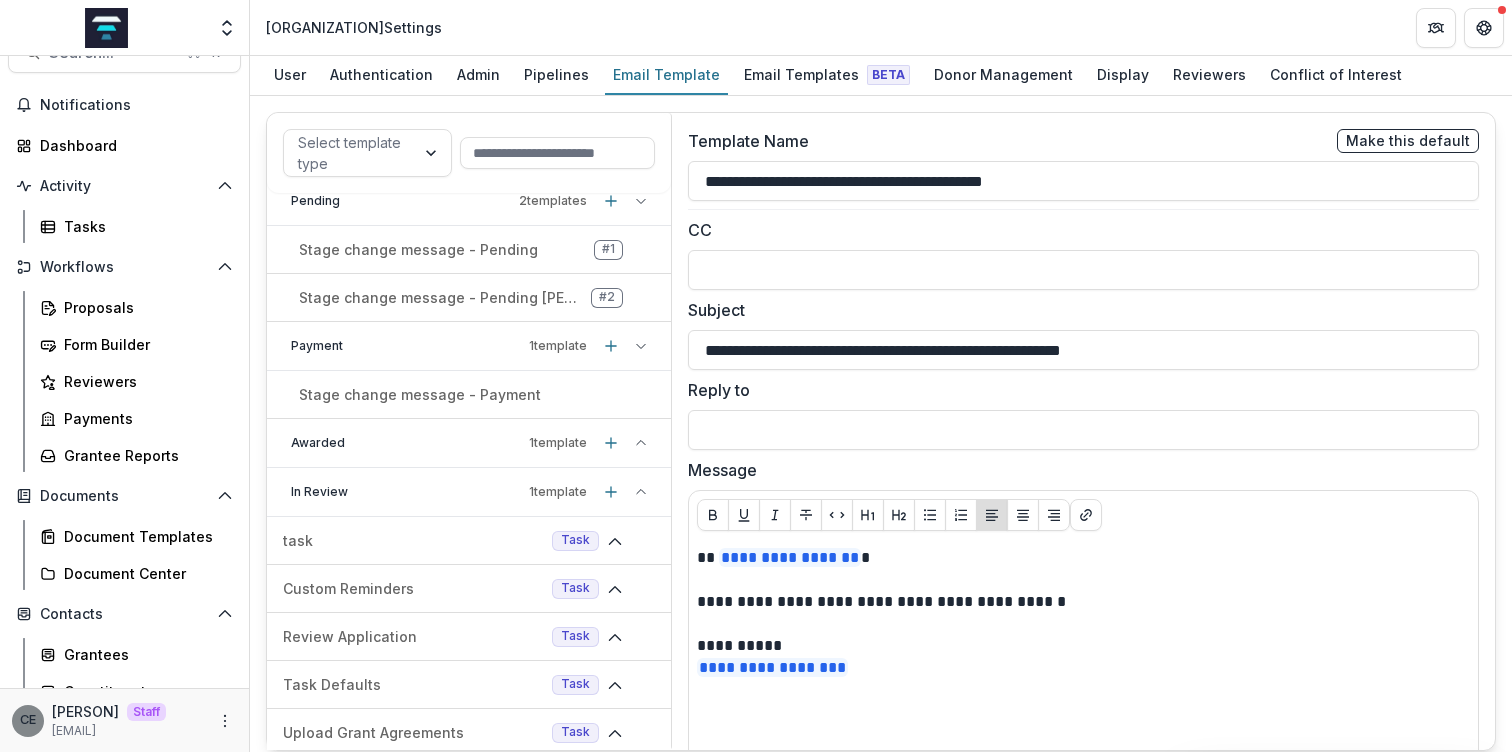 scroll, scrollTop: 356, scrollLeft: 0, axis: vertical 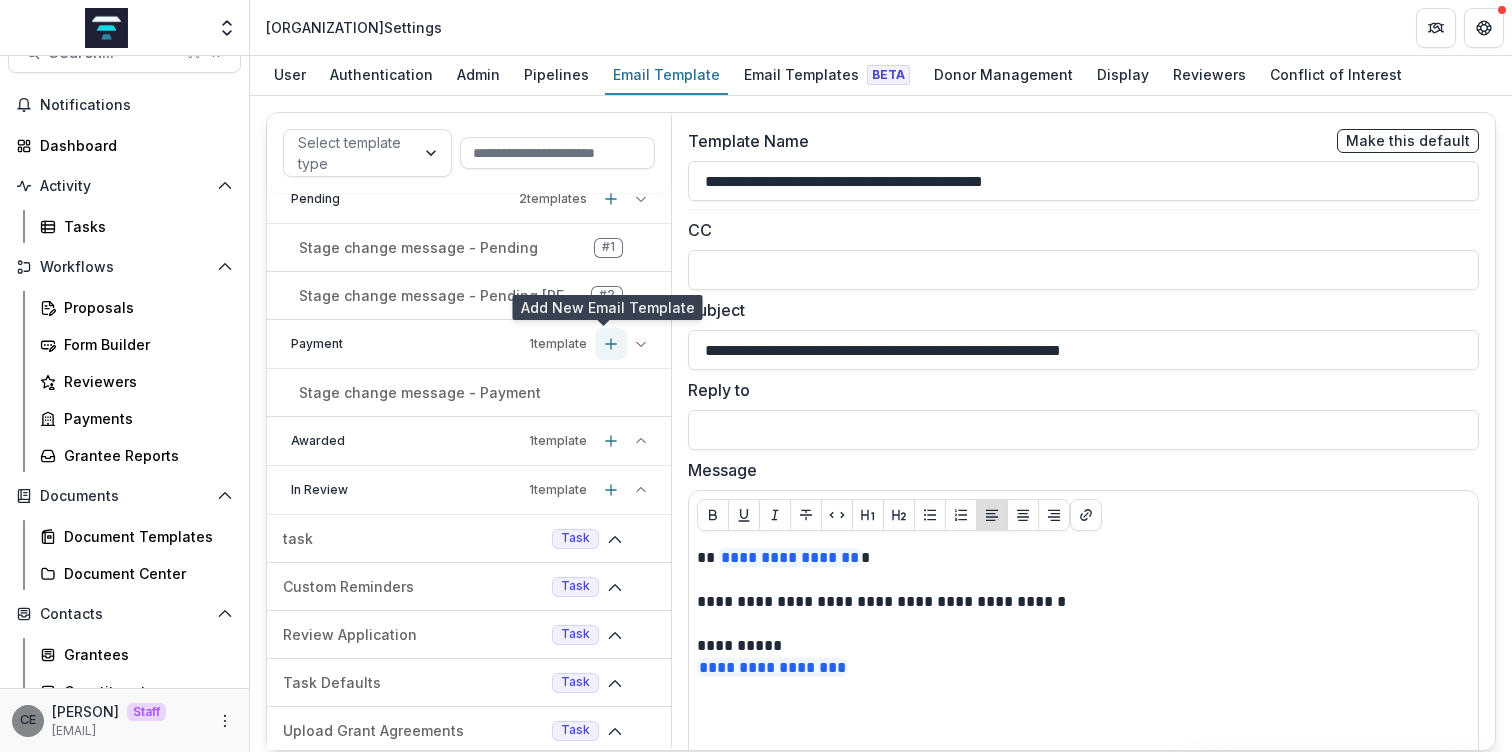 click at bounding box center [611, 344] 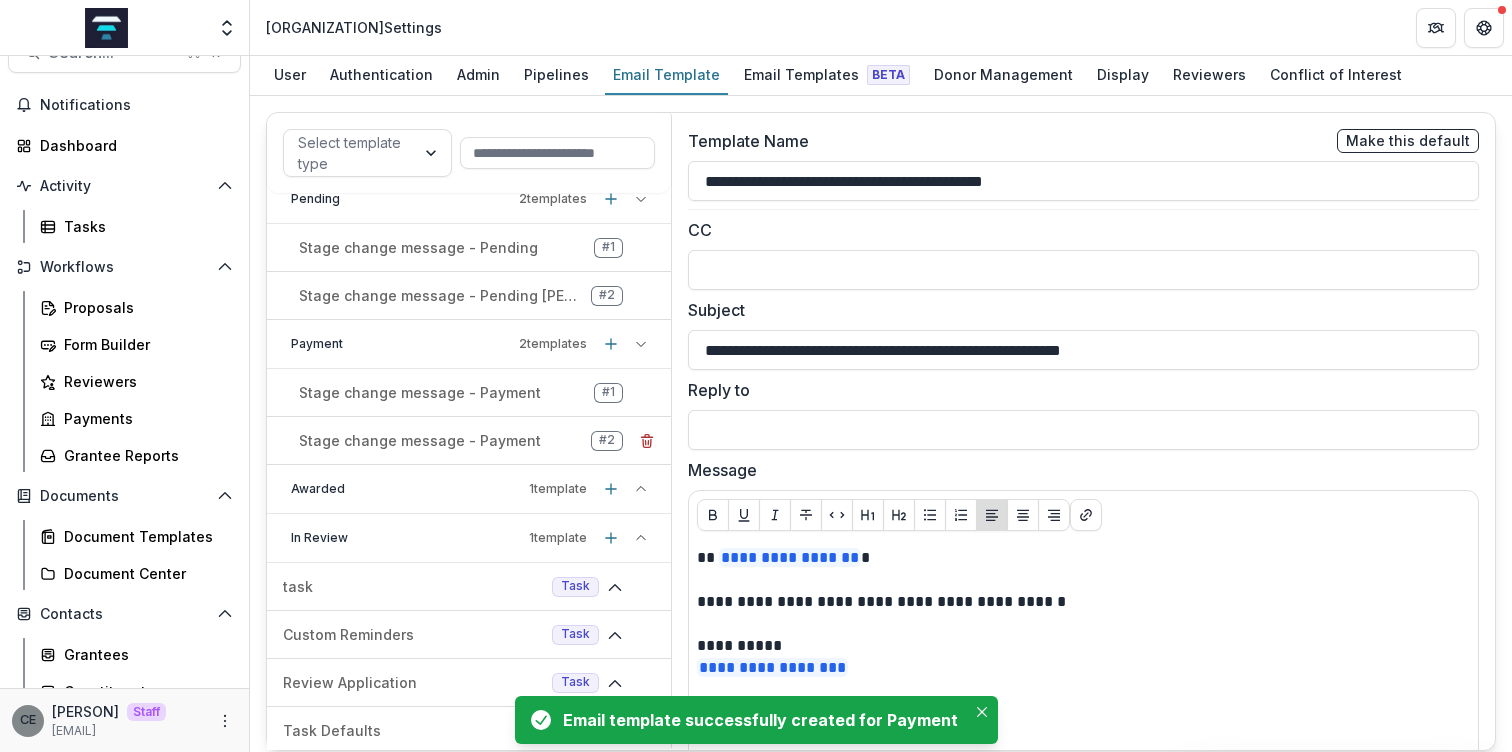 click on "Stage change message - Payment" at bounding box center (420, 440) 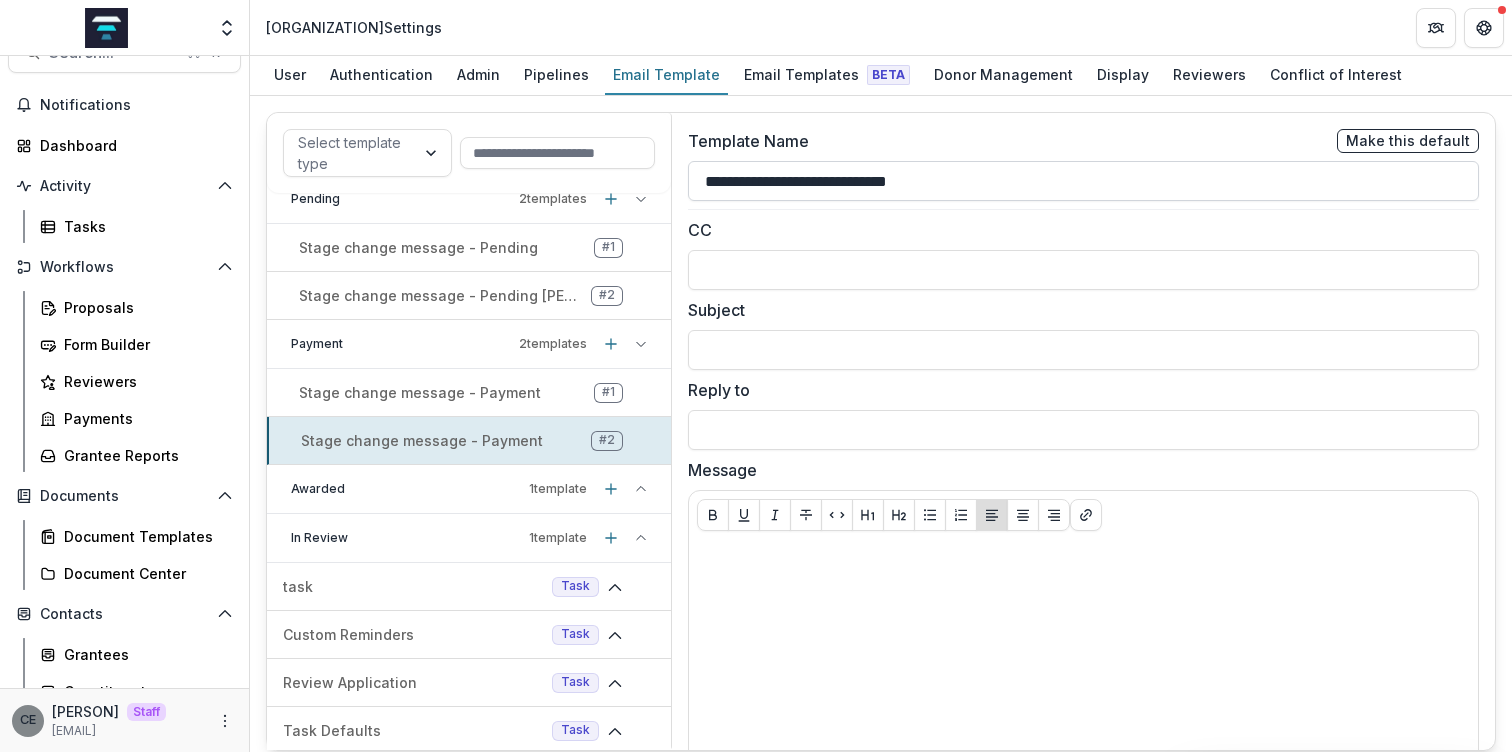 click on "**********" at bounding box center (1083, 181) 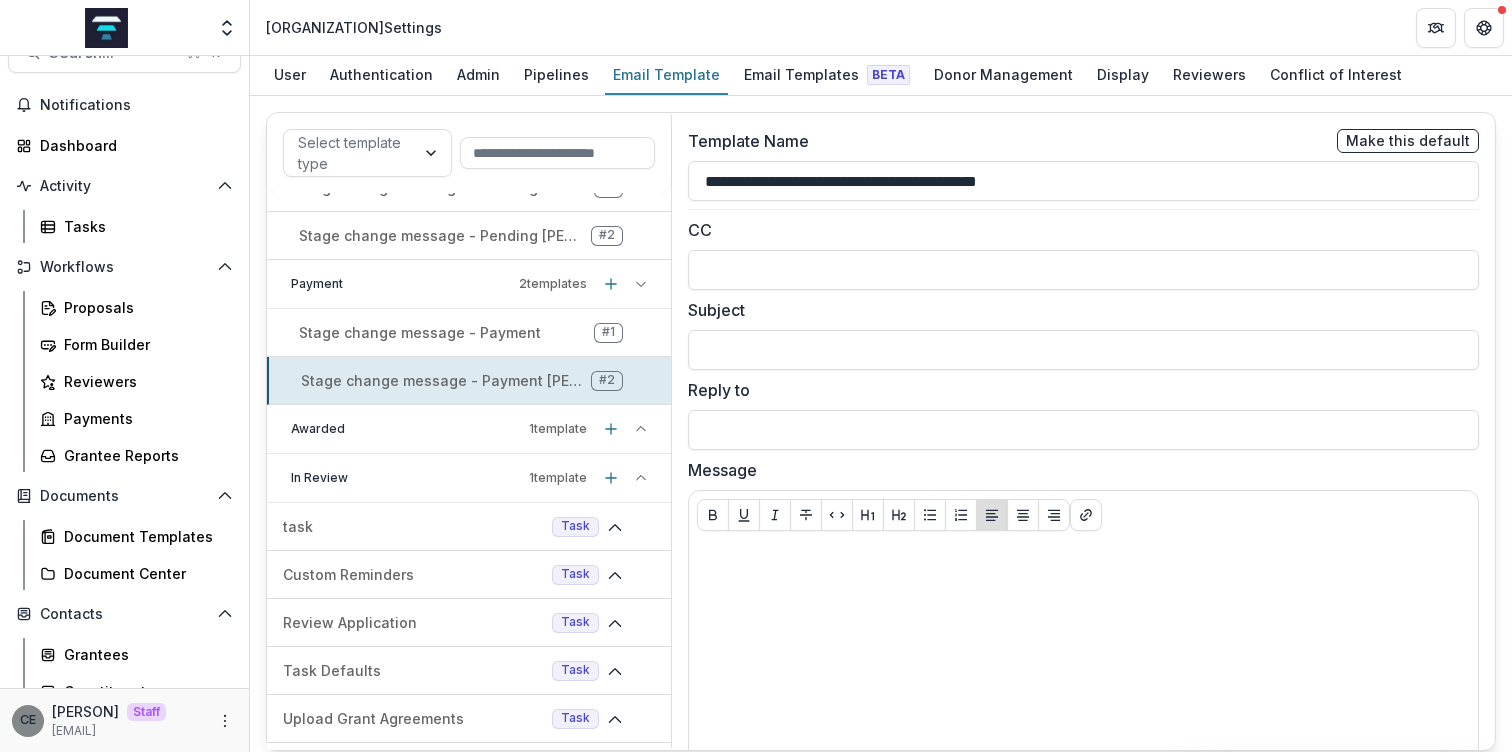 scroll, scrollTop: 433, scrollLeft: 0, axis: vertical 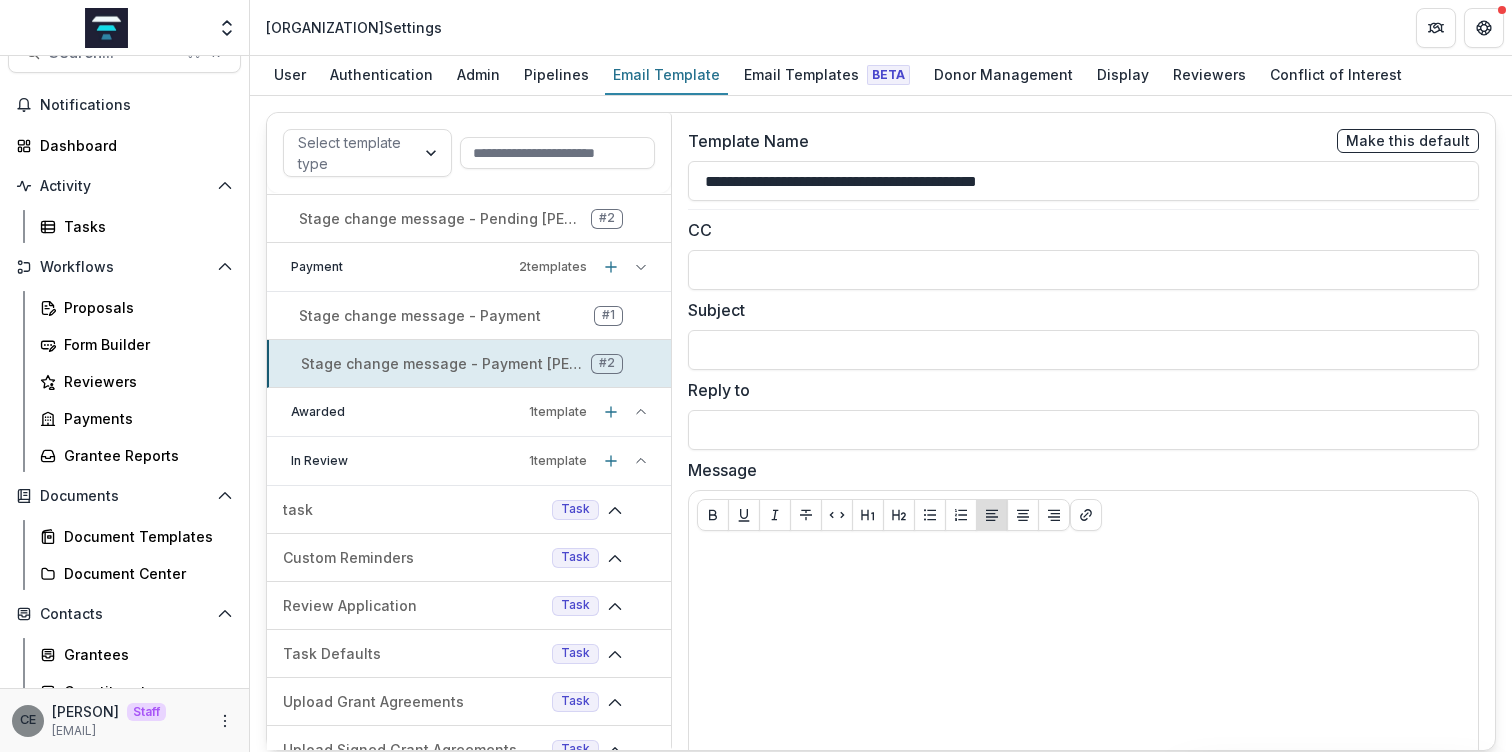 click on "Awarded 1  template" at bounding box center [469, 412] 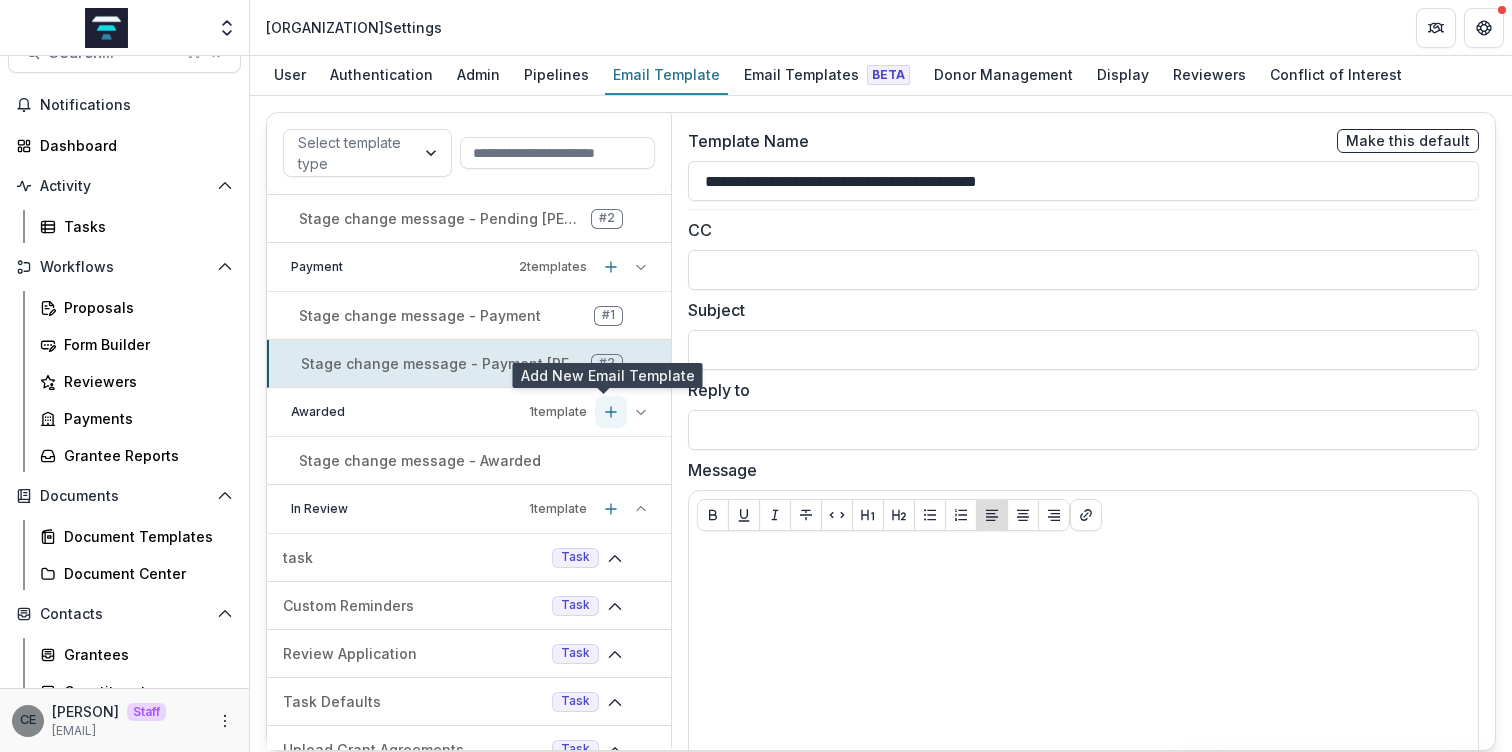 click at bounding box center (611, 412) 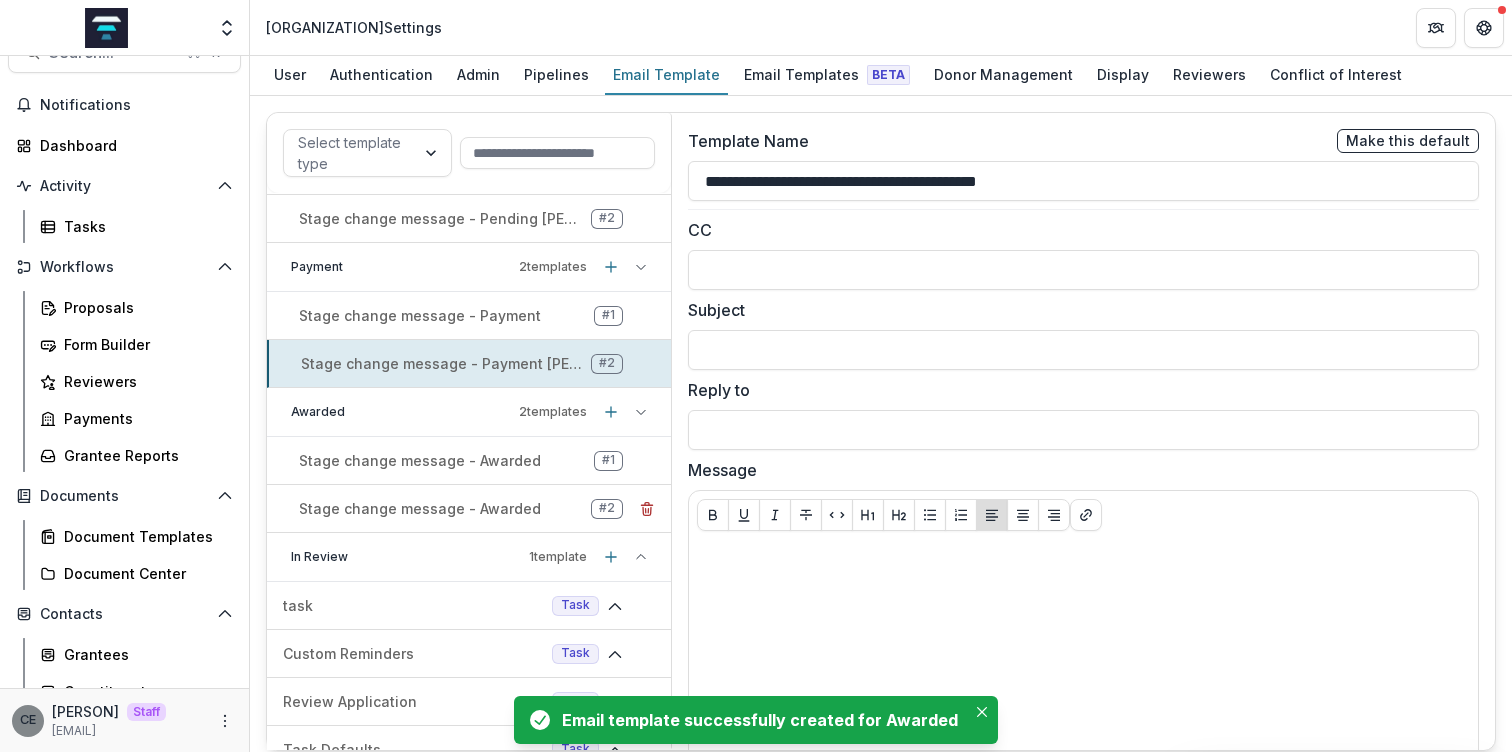 click on "Stage change message - Awarded" at bounding box center [420, 508] 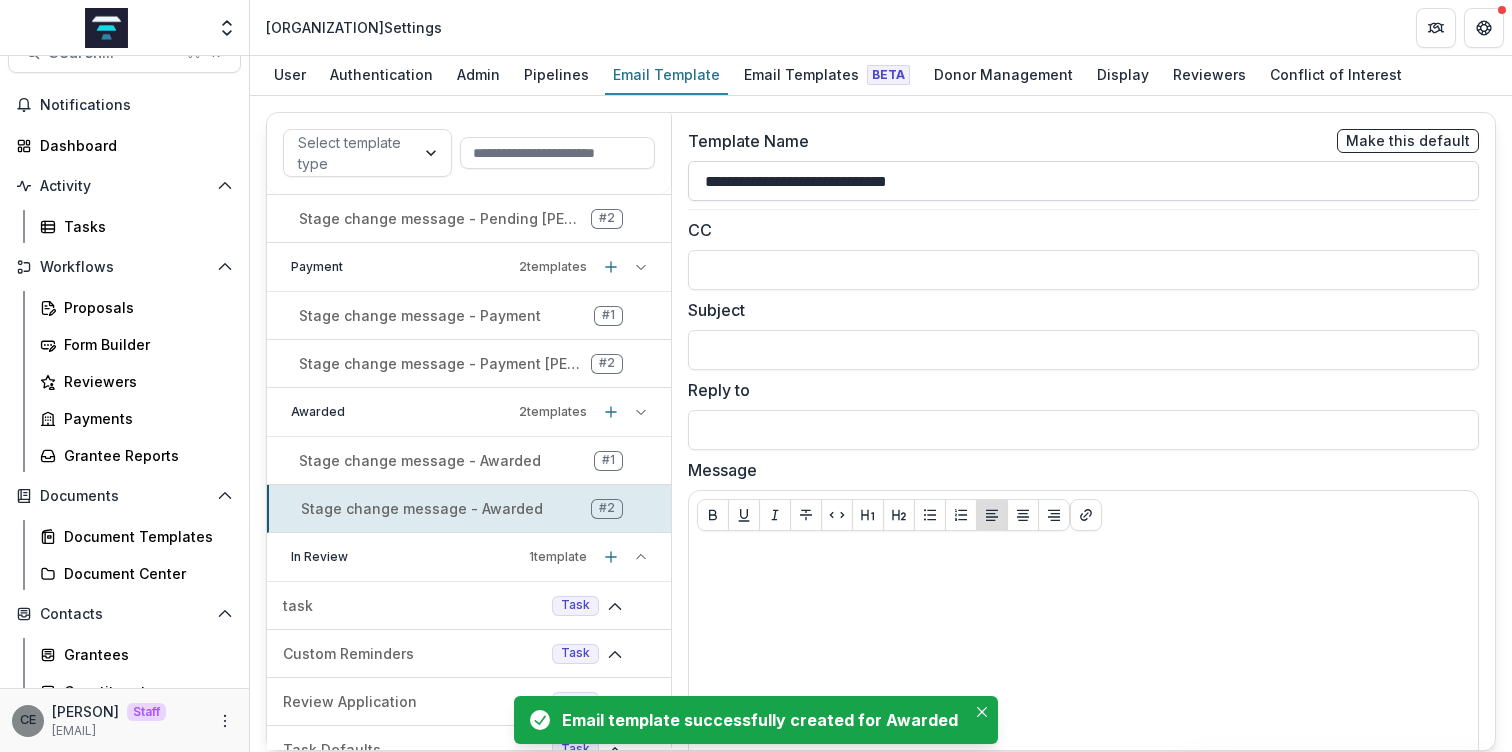 click on "**********" at bounding box center [1083, 181] 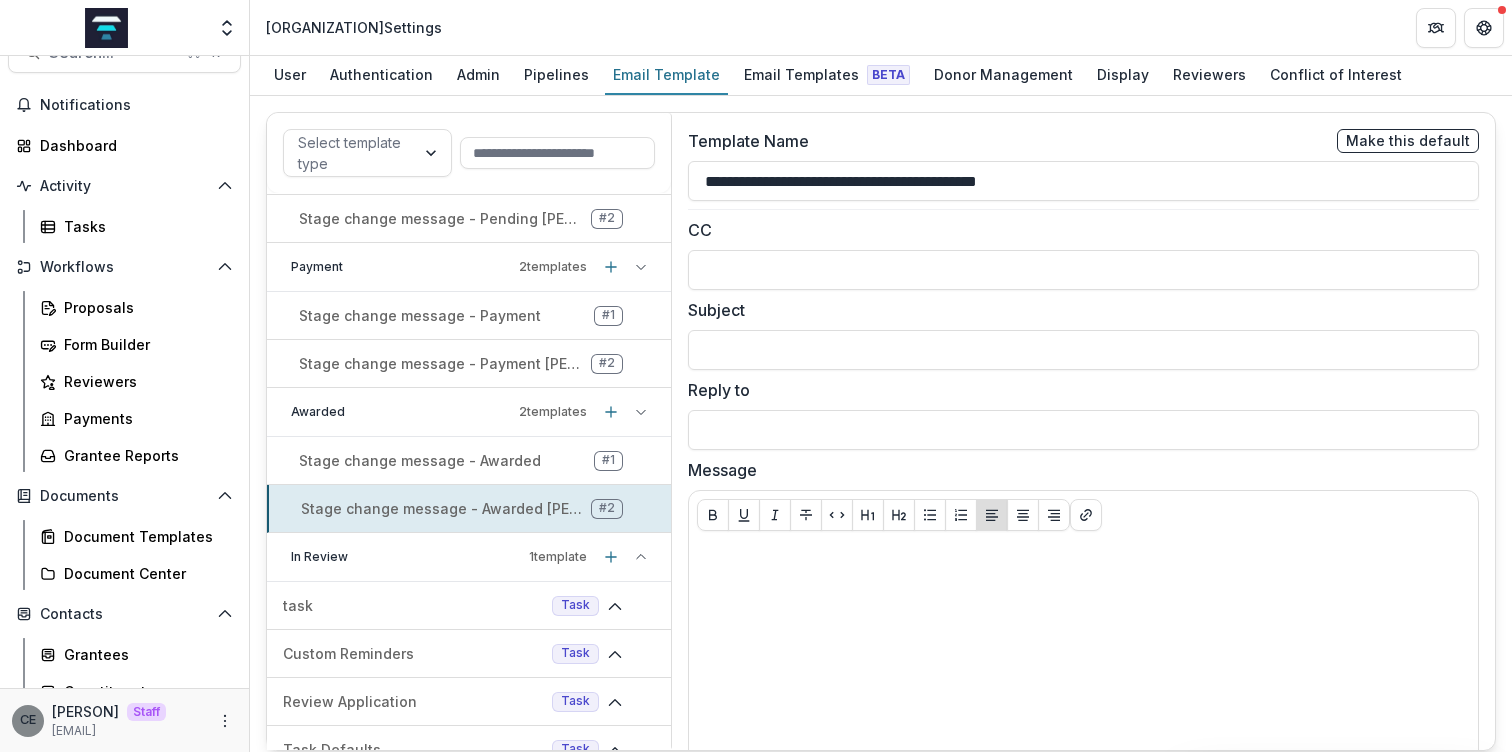 click on "In Review" at bounding box center [406, 557] 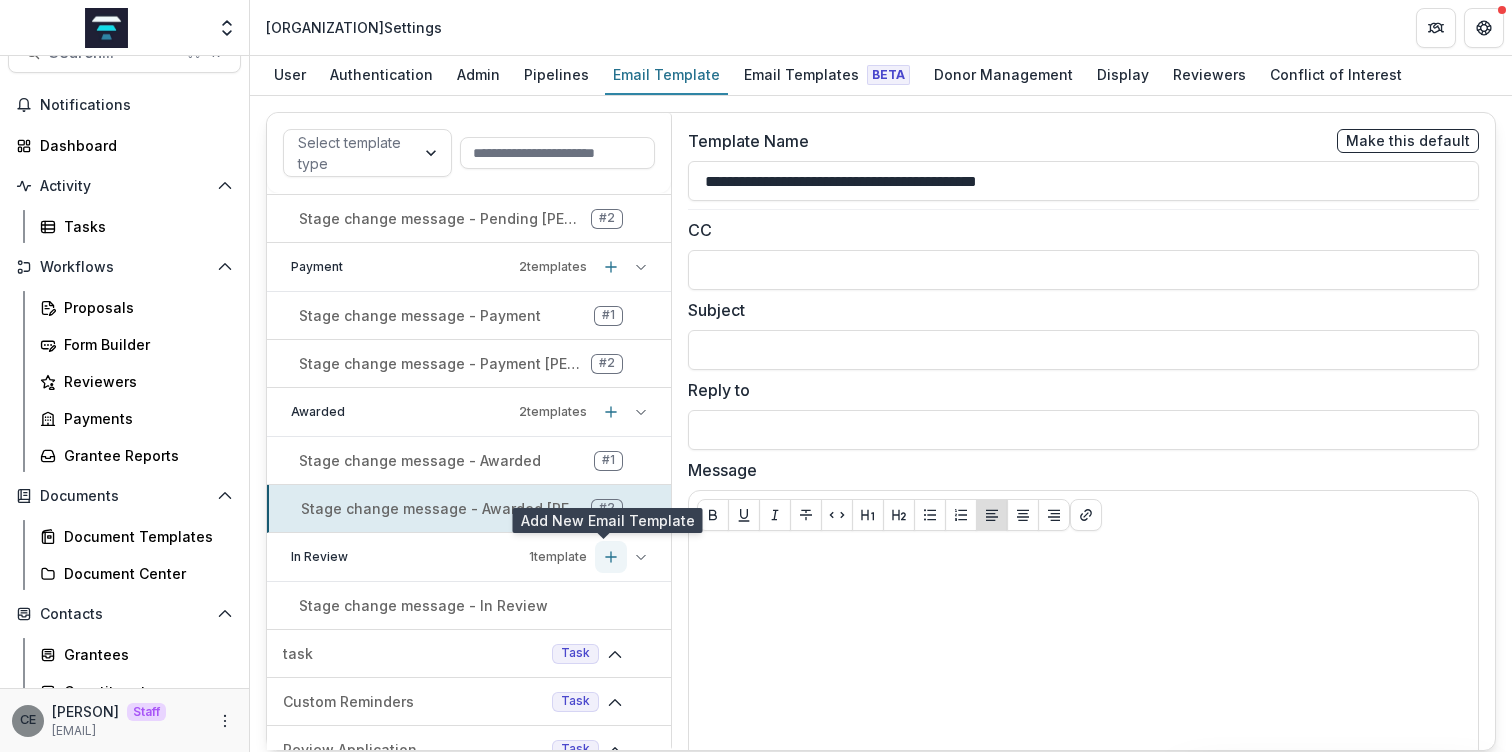 click 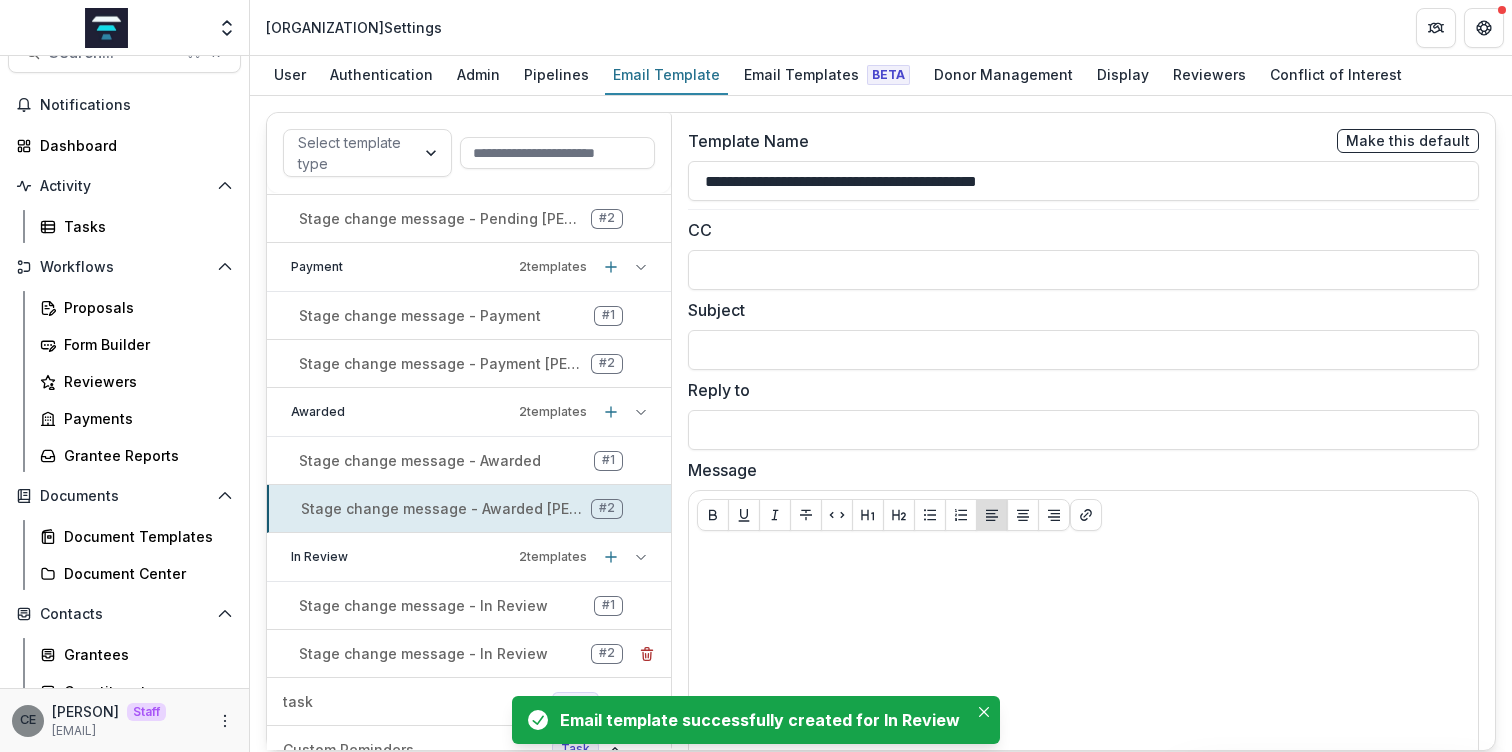 click on "Stage change message - In Review" at bounding box center (423, 653) 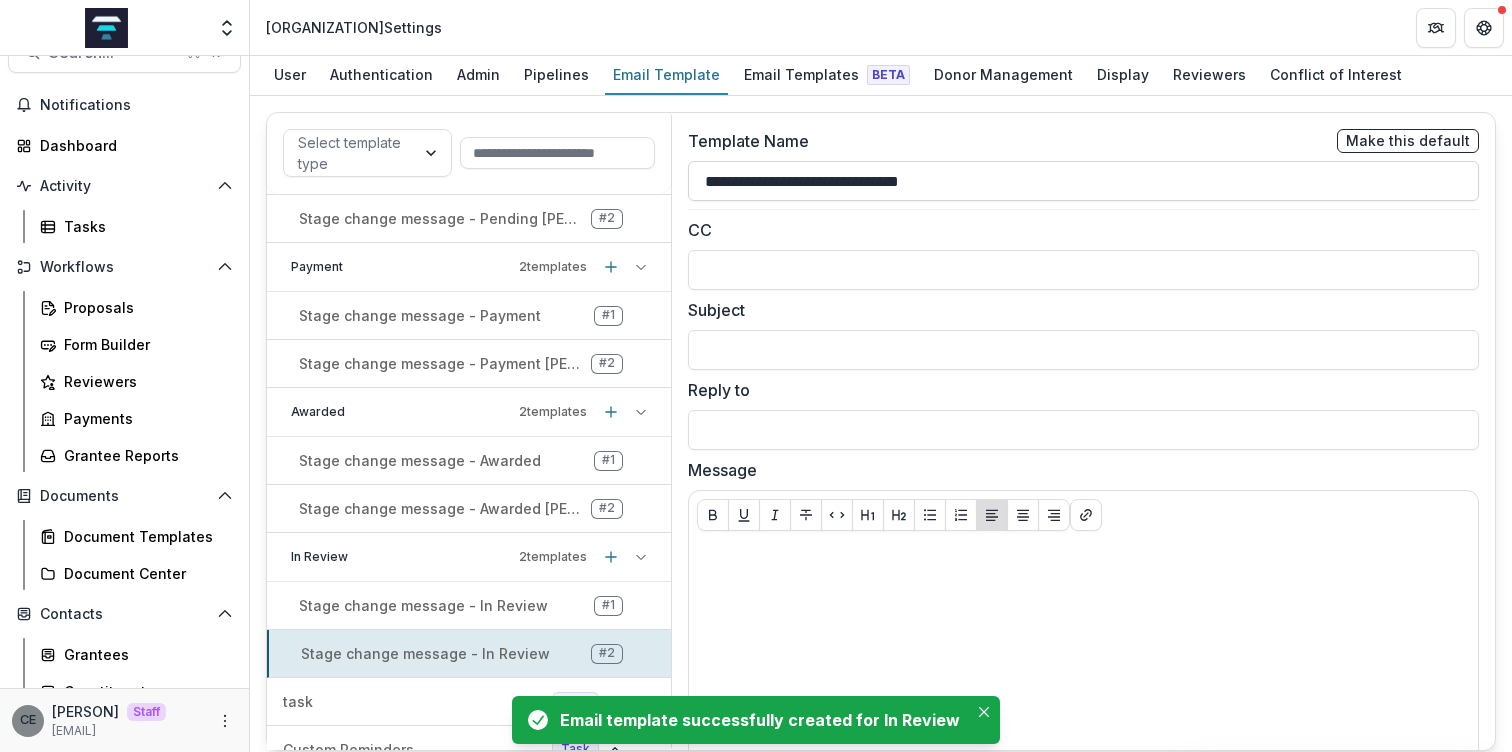 click on "**********" at bounding box center [1083, 181] 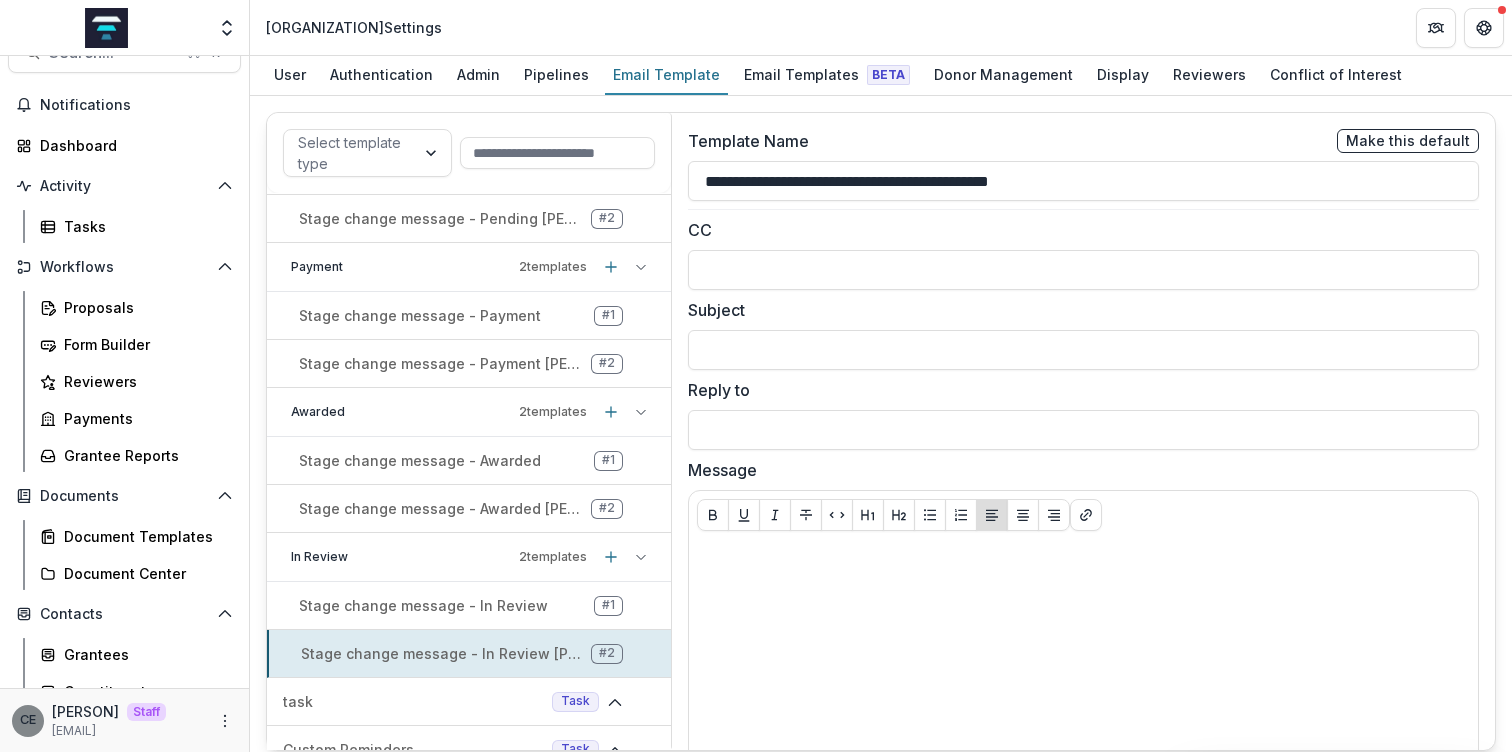 type on "**********" 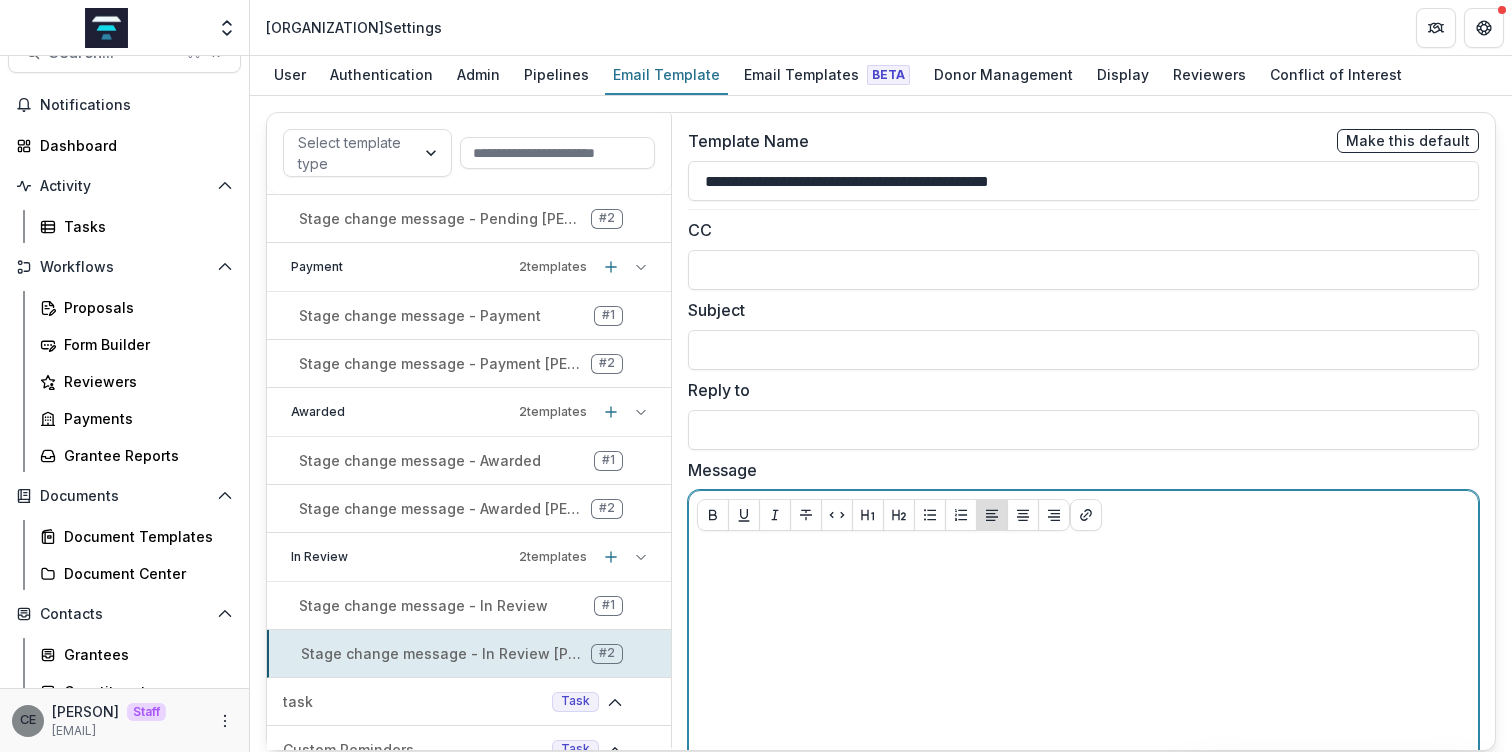 click at bounding box center (1083, 697) 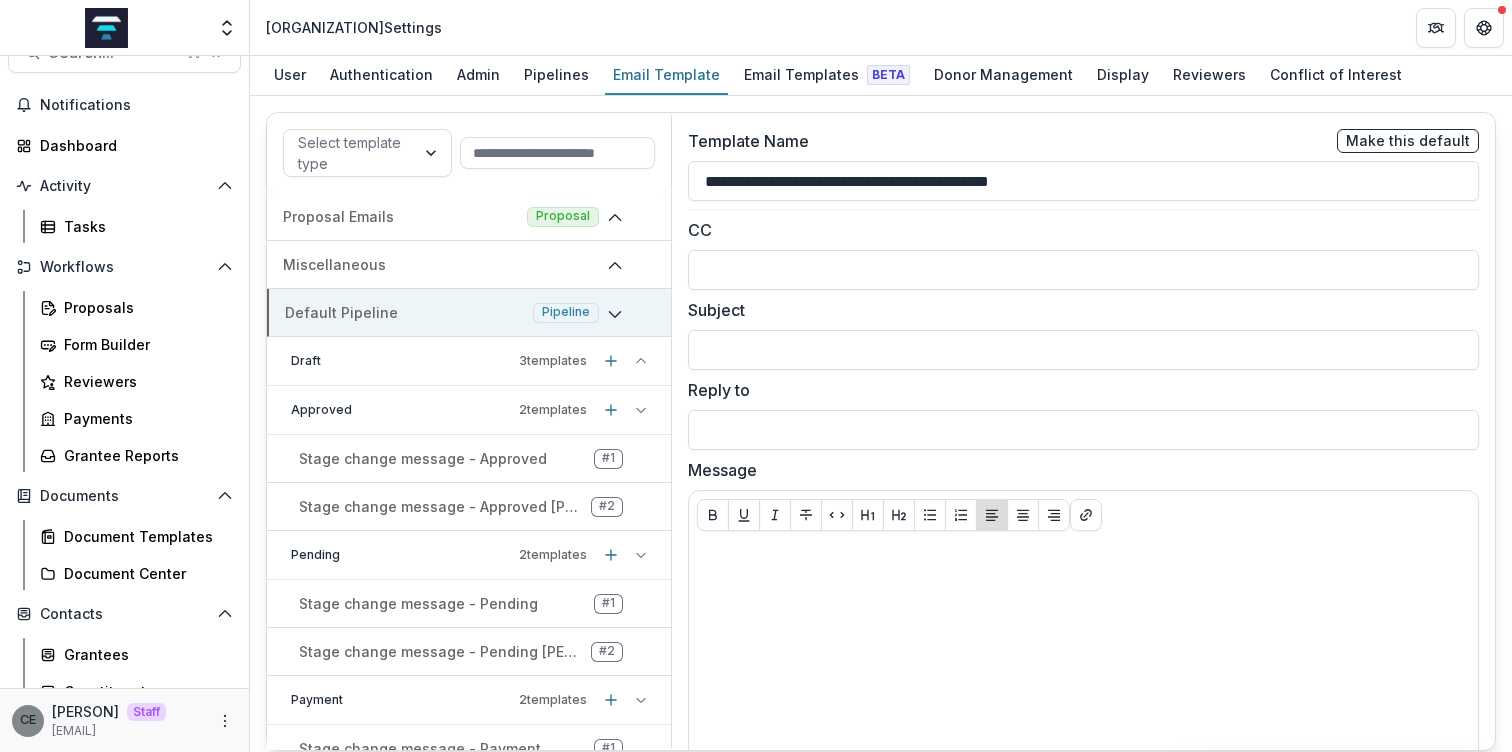 click 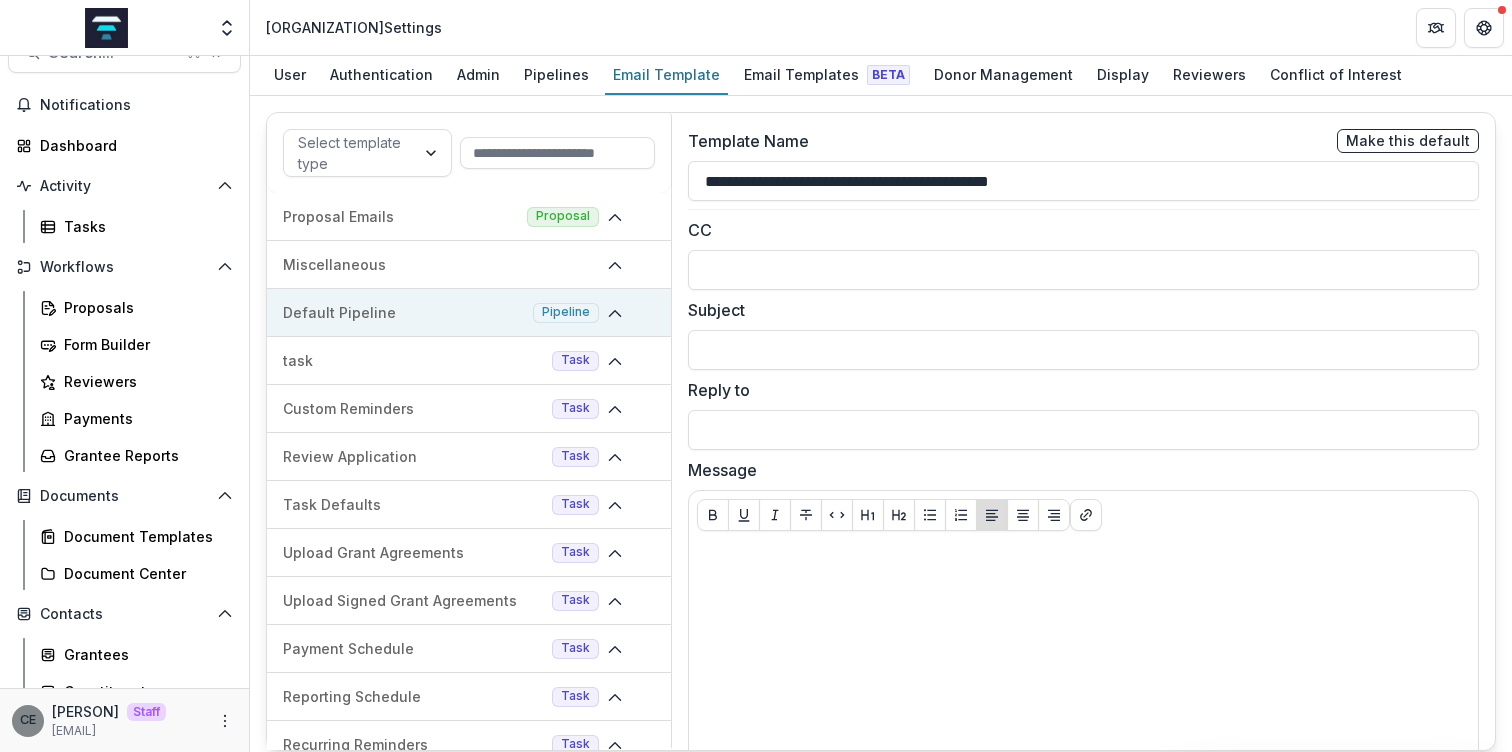 click 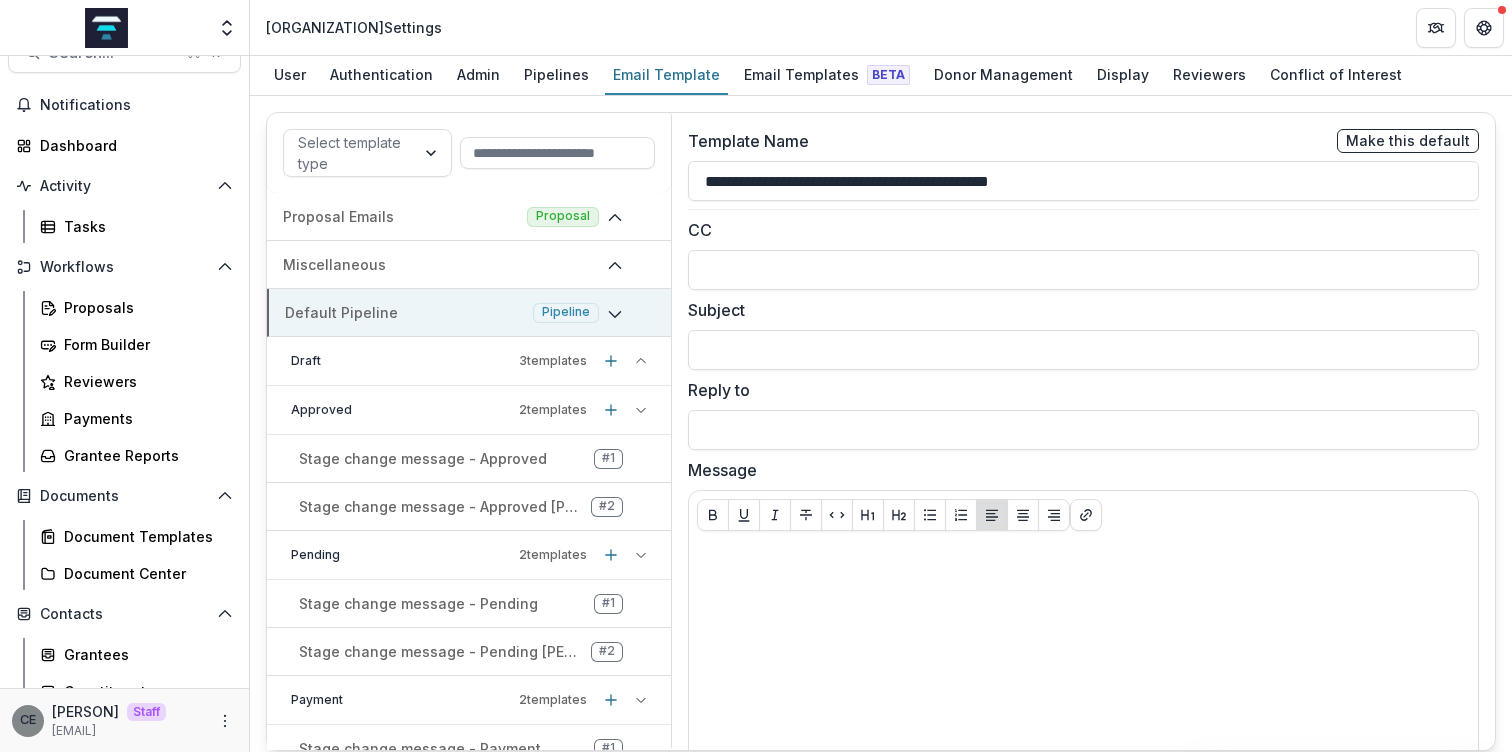 click 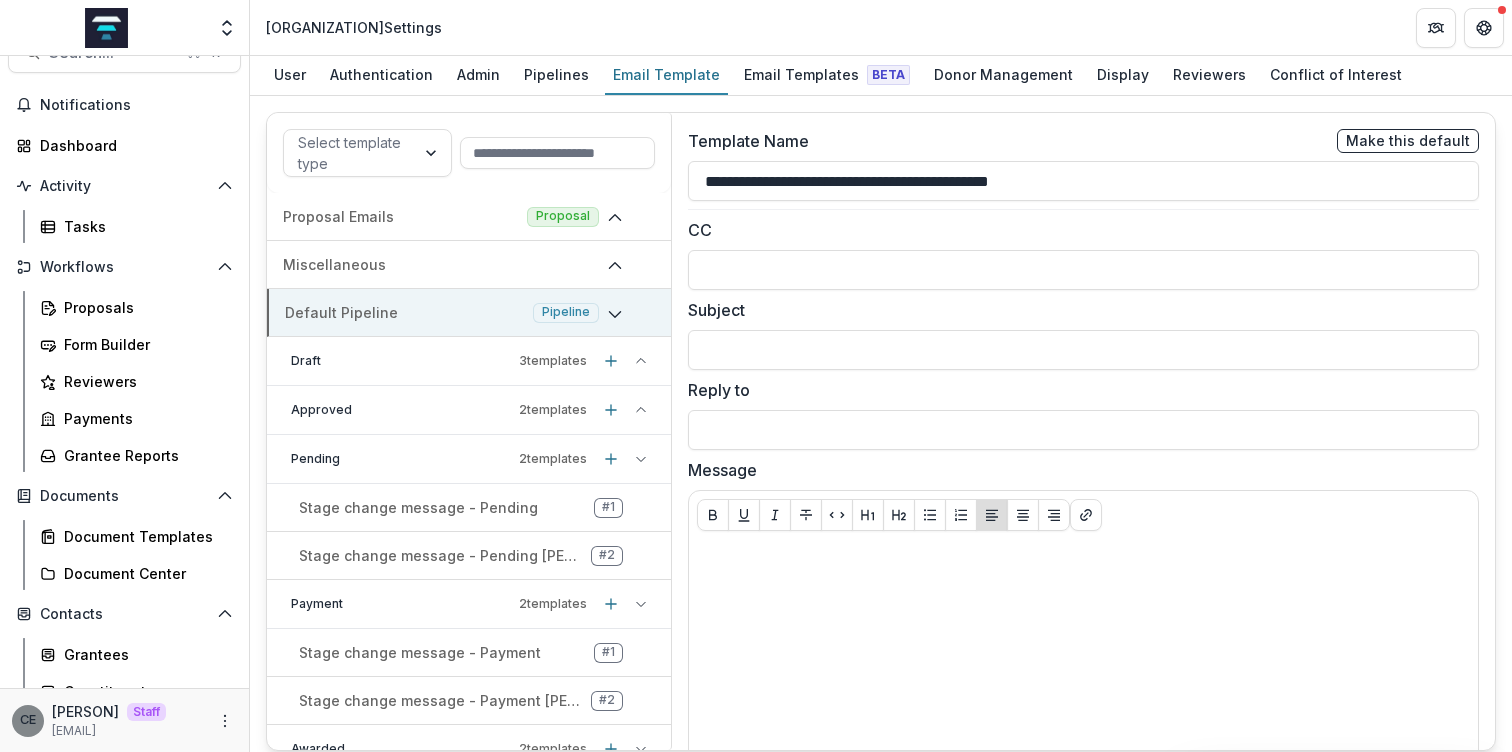 click on "Pending 2  template s" at bounding box center [469, 459] 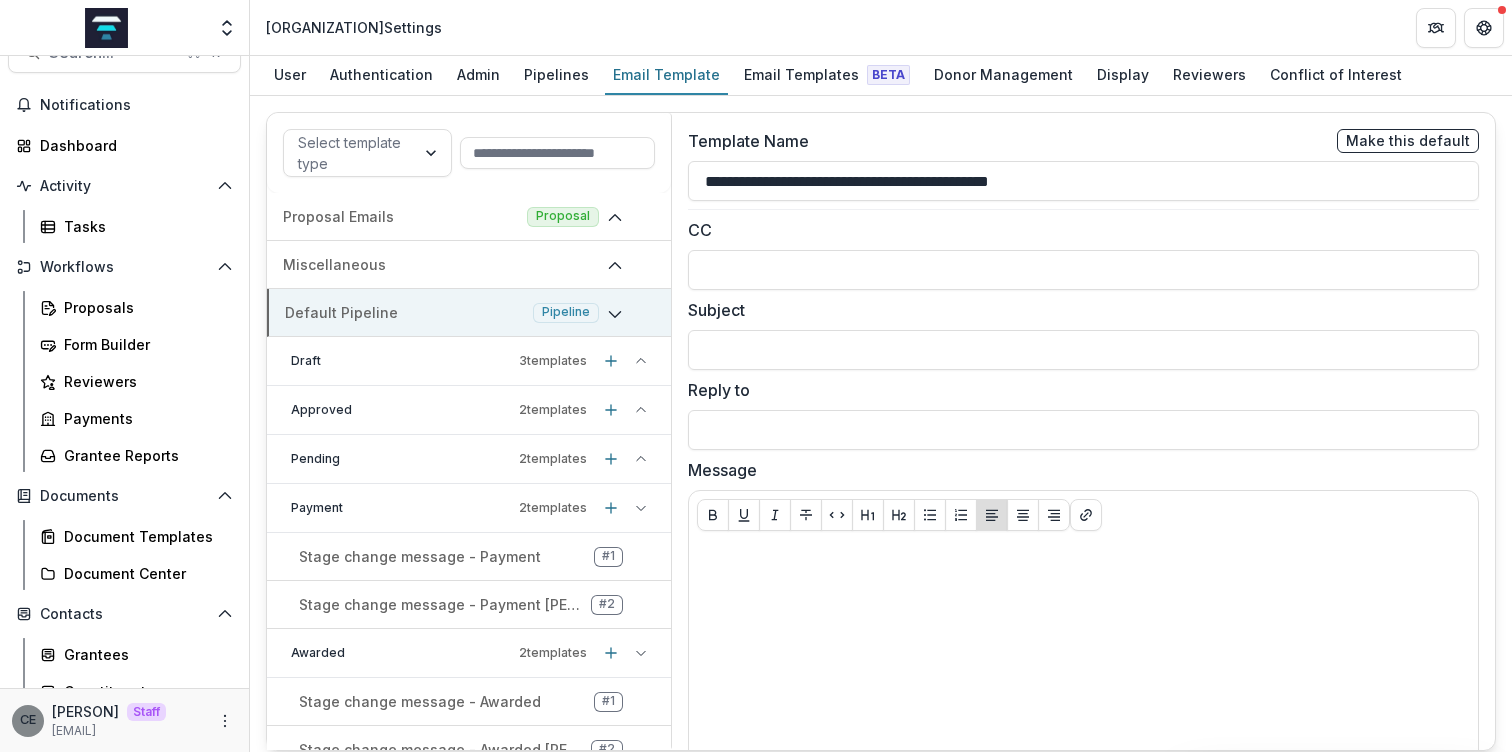 click 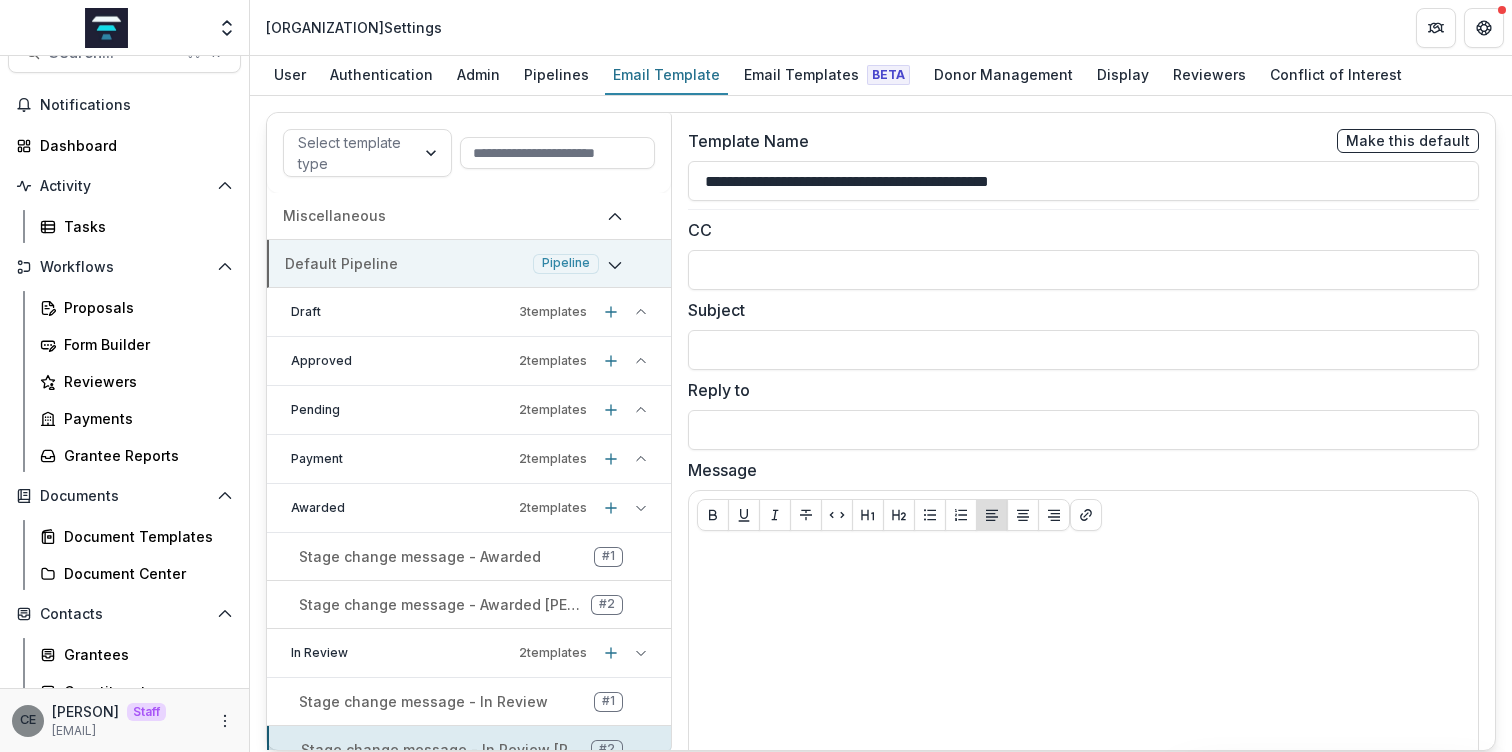 scroll, scrollTop: 56, scrollLeft: 0, axis: vertical 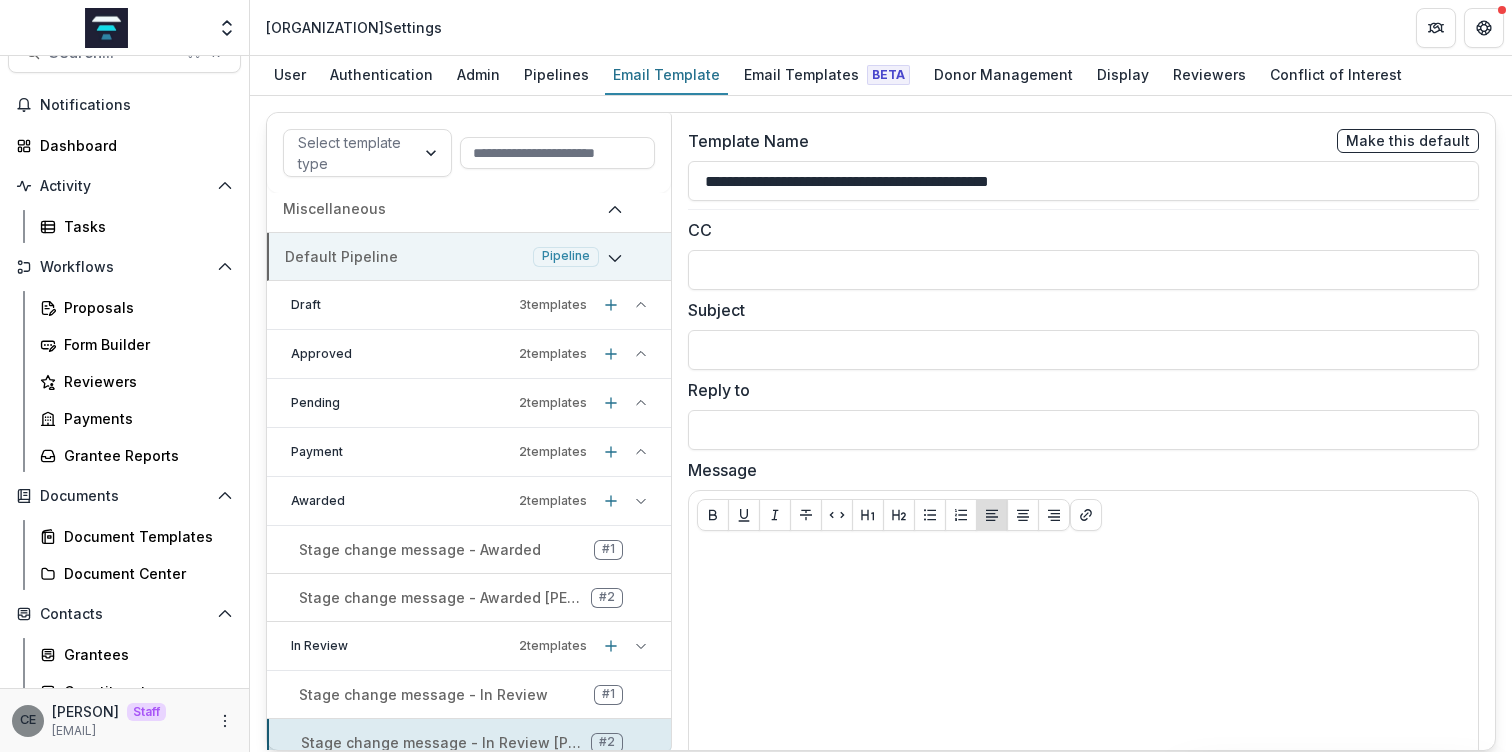 click 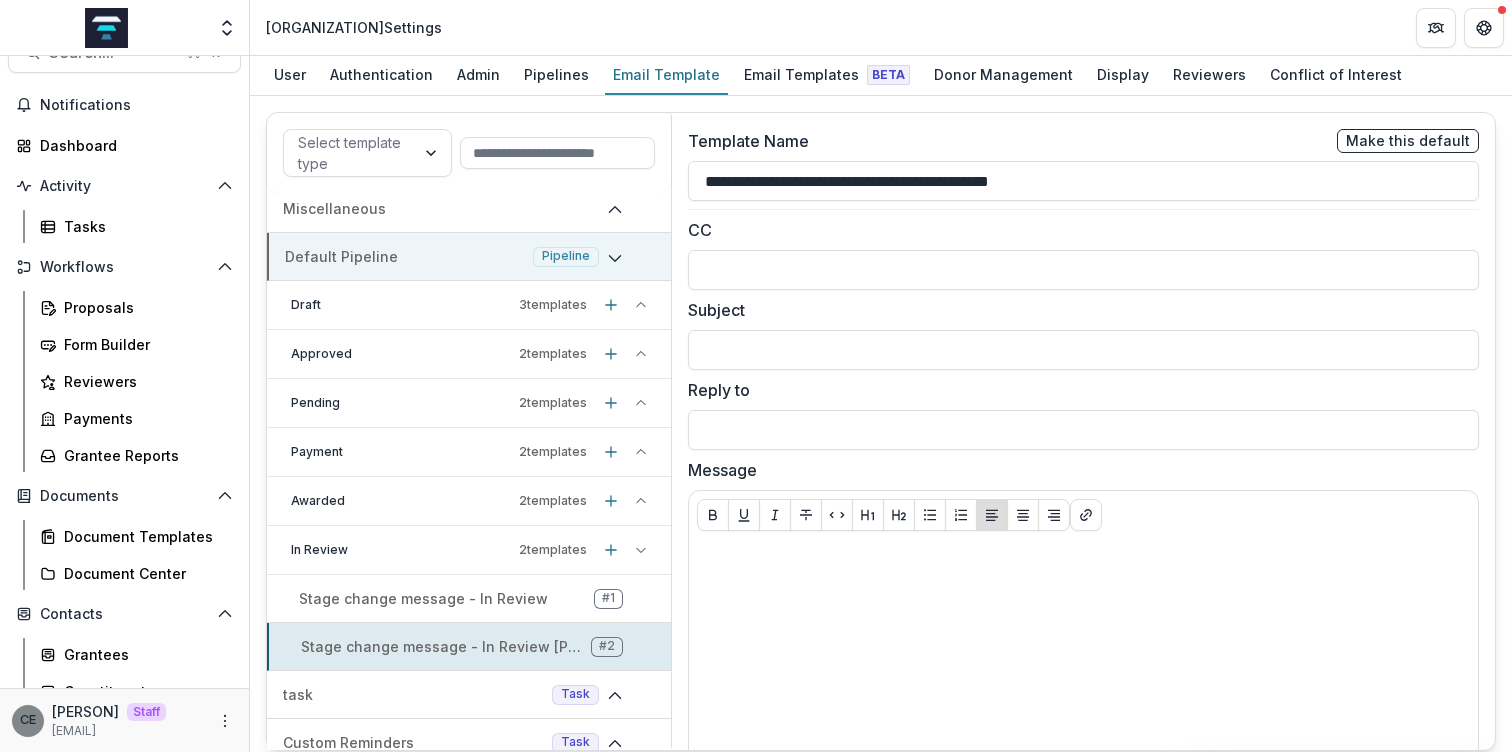 click 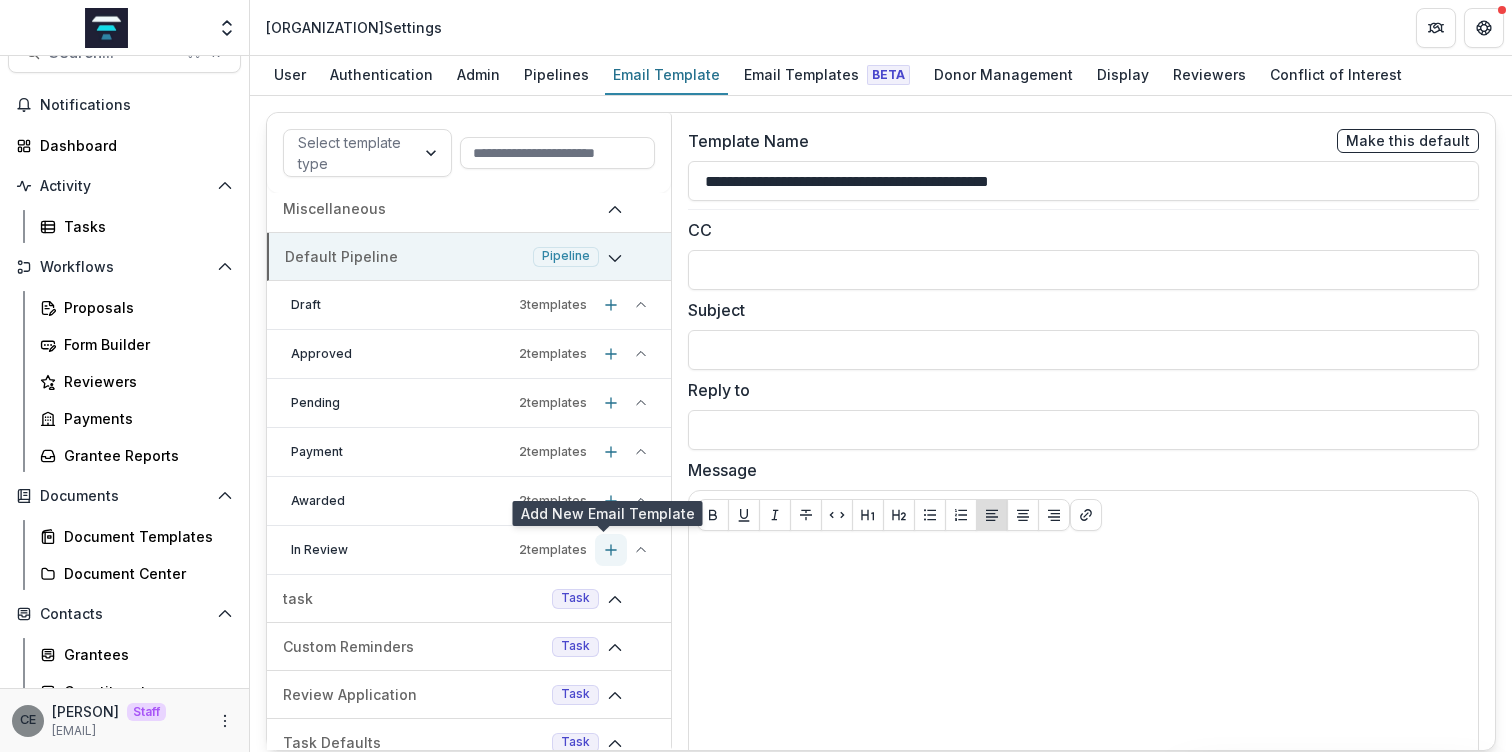 scroll, scrollTop: 0, scrollLeft: 0, axis: both 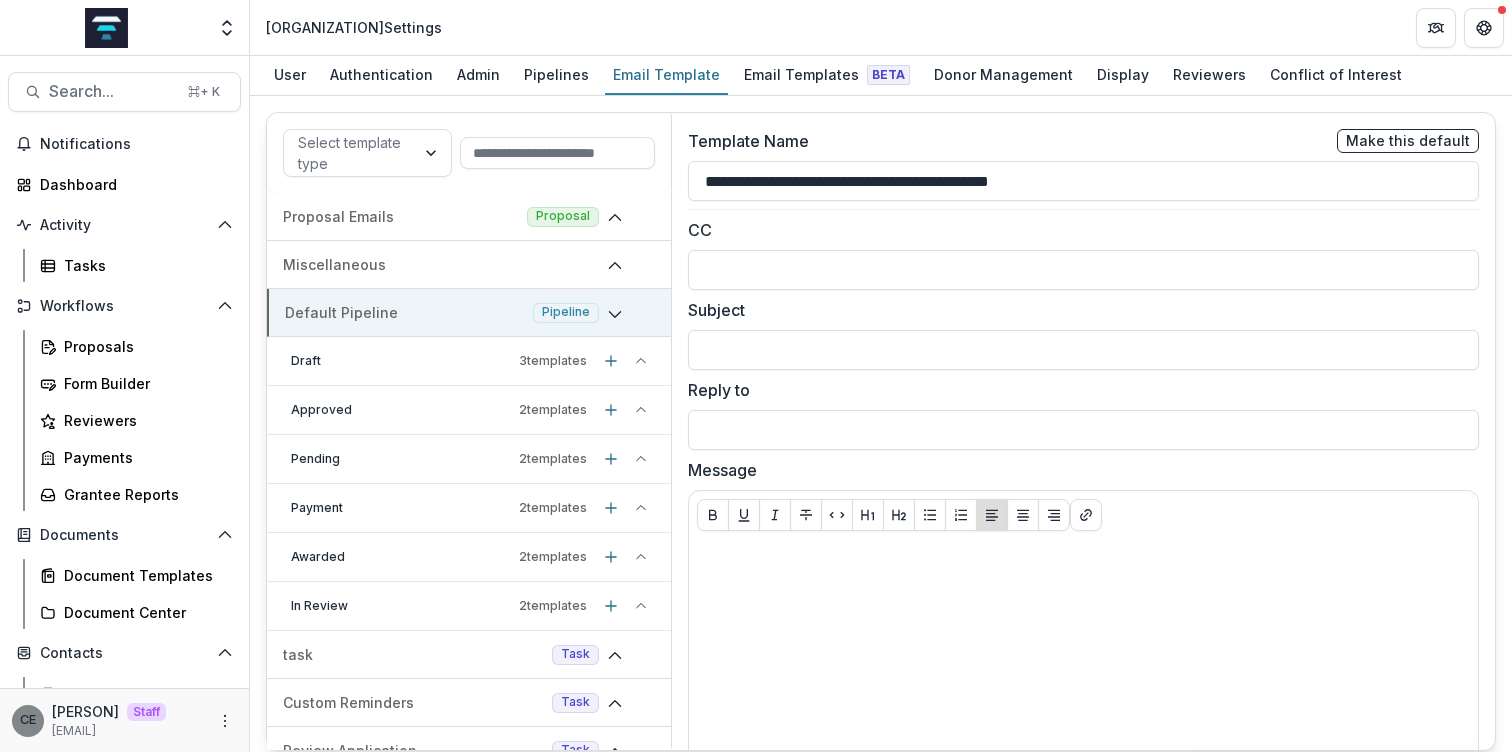 click on "CE [PERSON] Staff [EMAIL]" at bounding box center (124, 720) 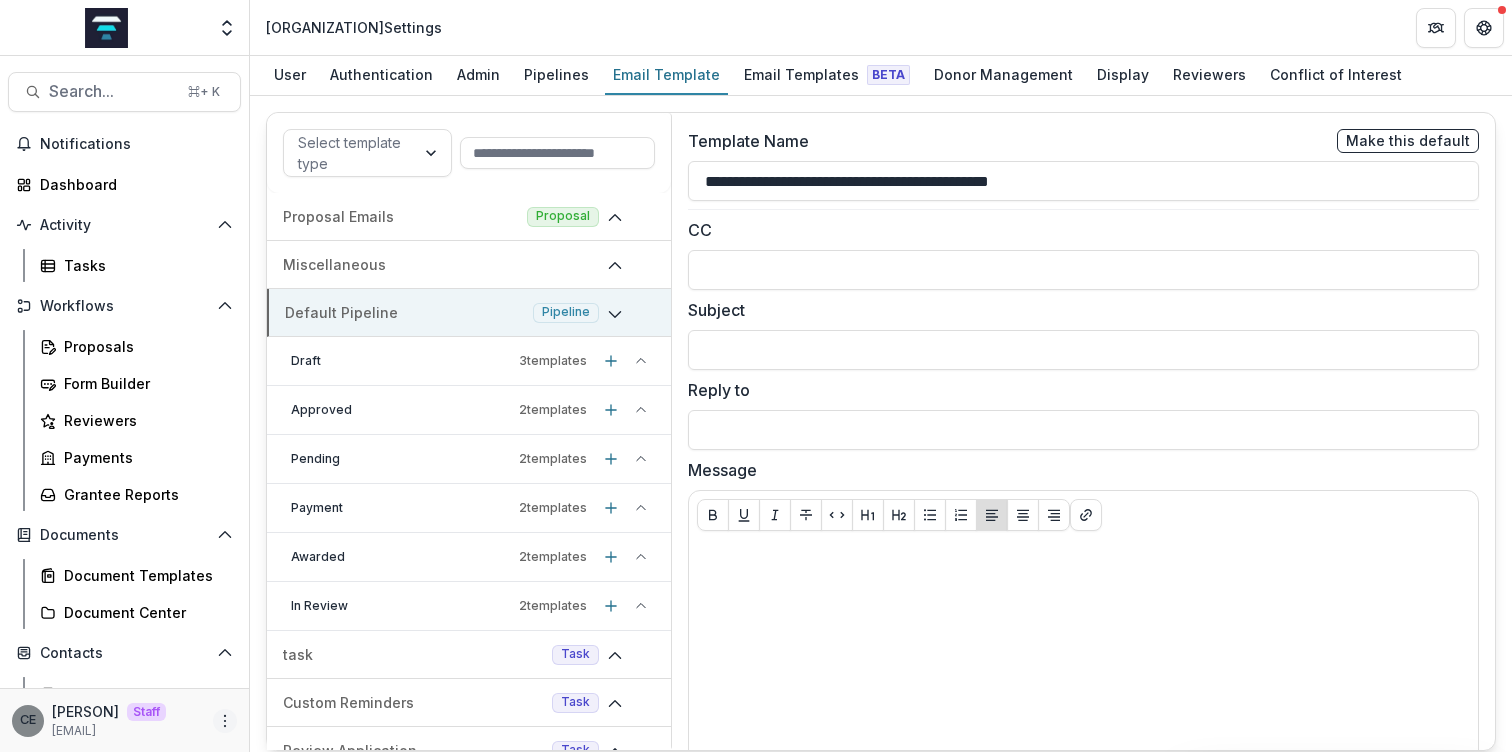 click 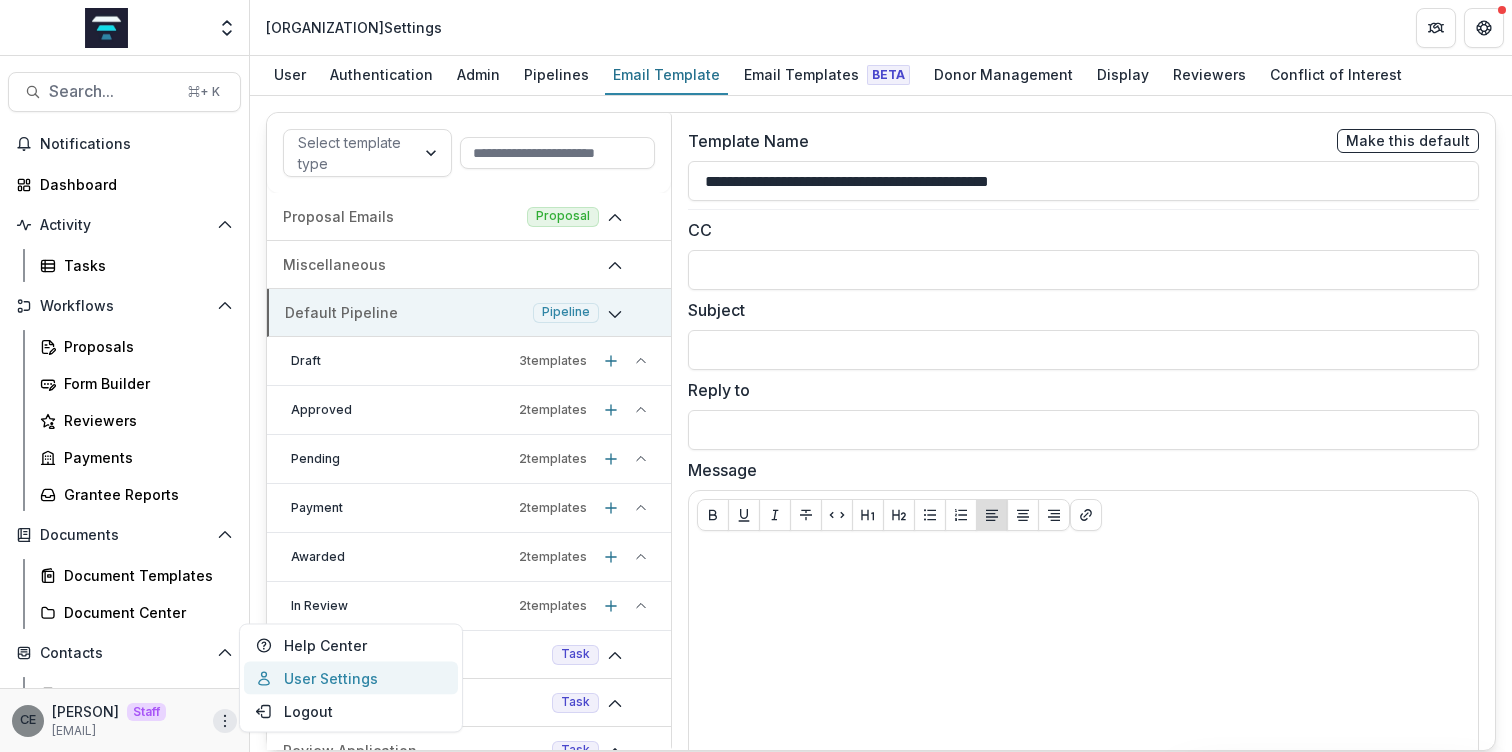 click on "User Settings" at bounding box center [351, 678] 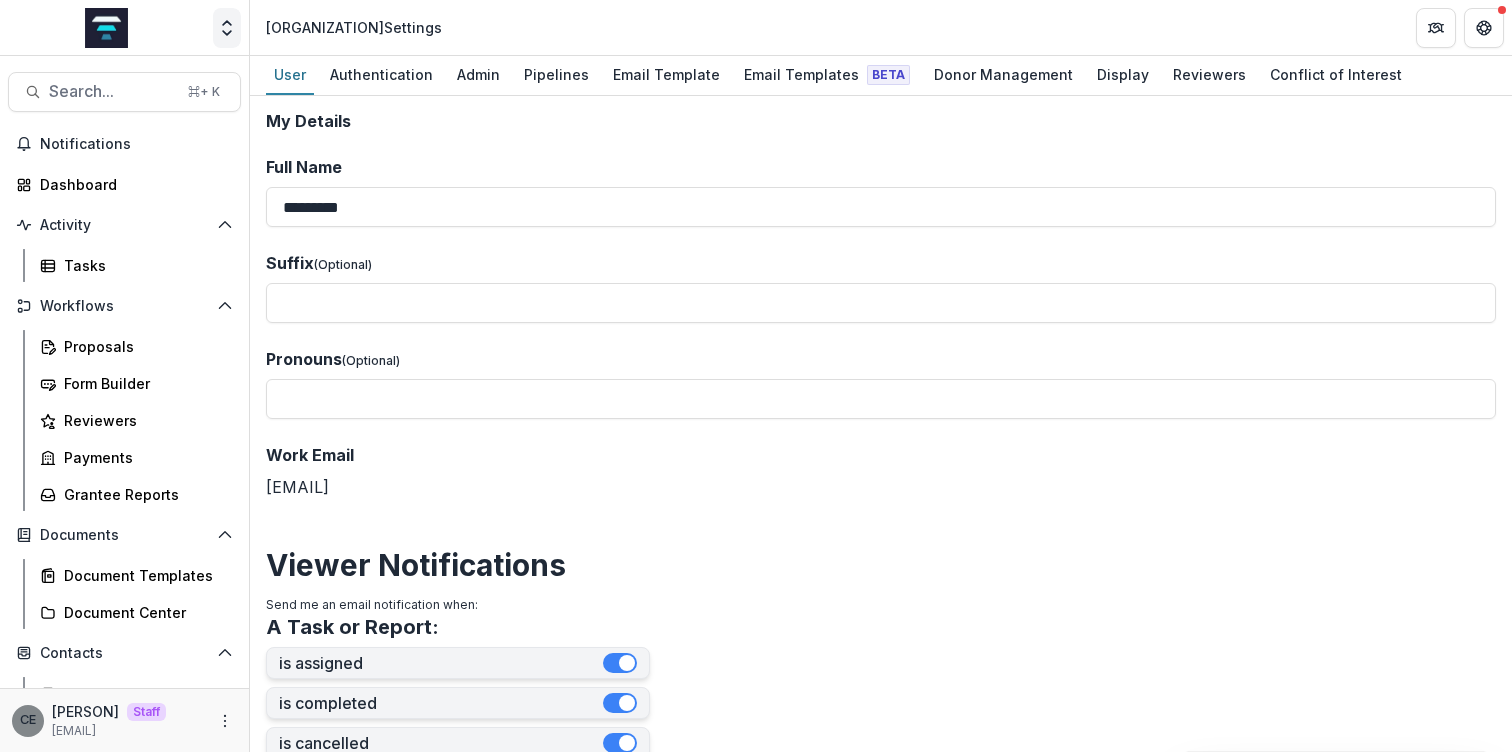 click 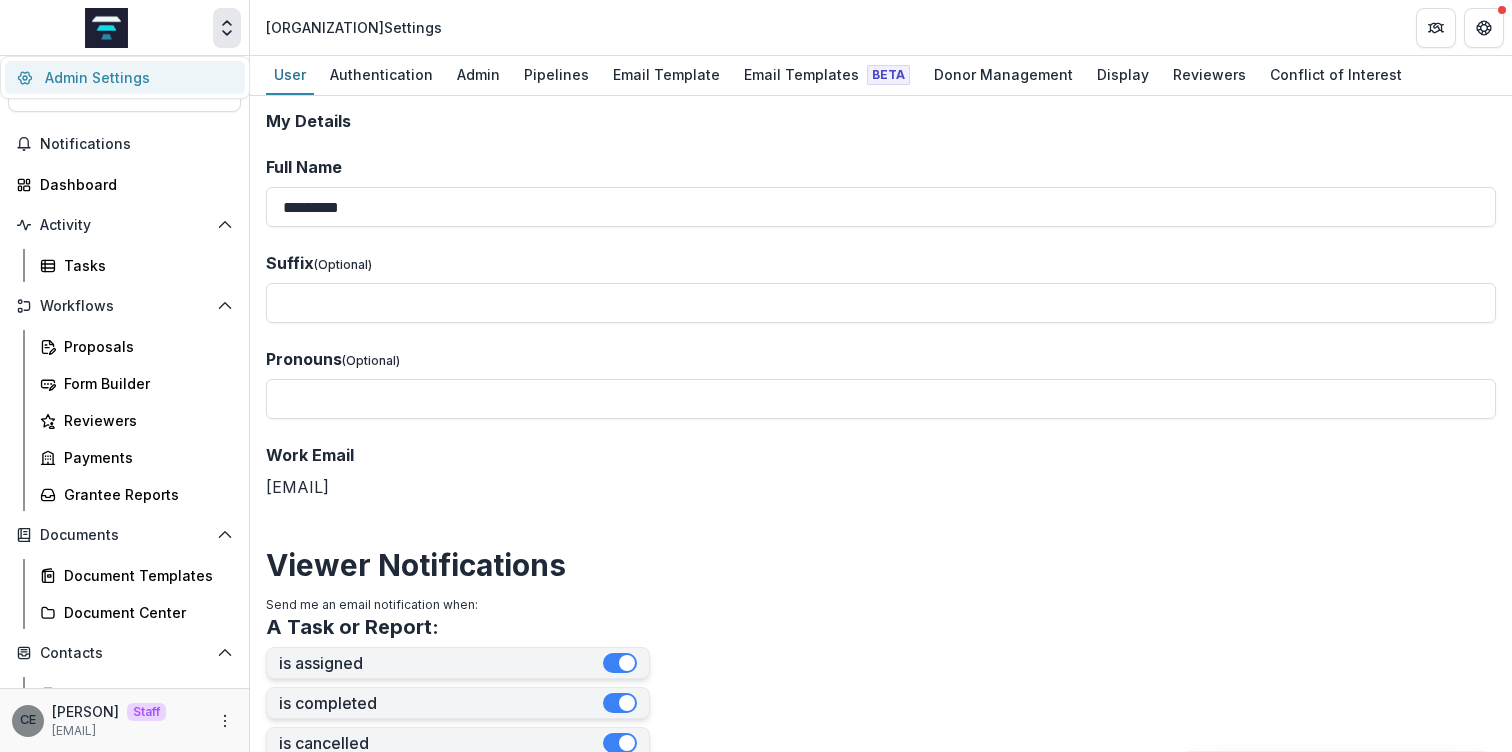 click on "Admin Settings" at bounding box center (125, 77) 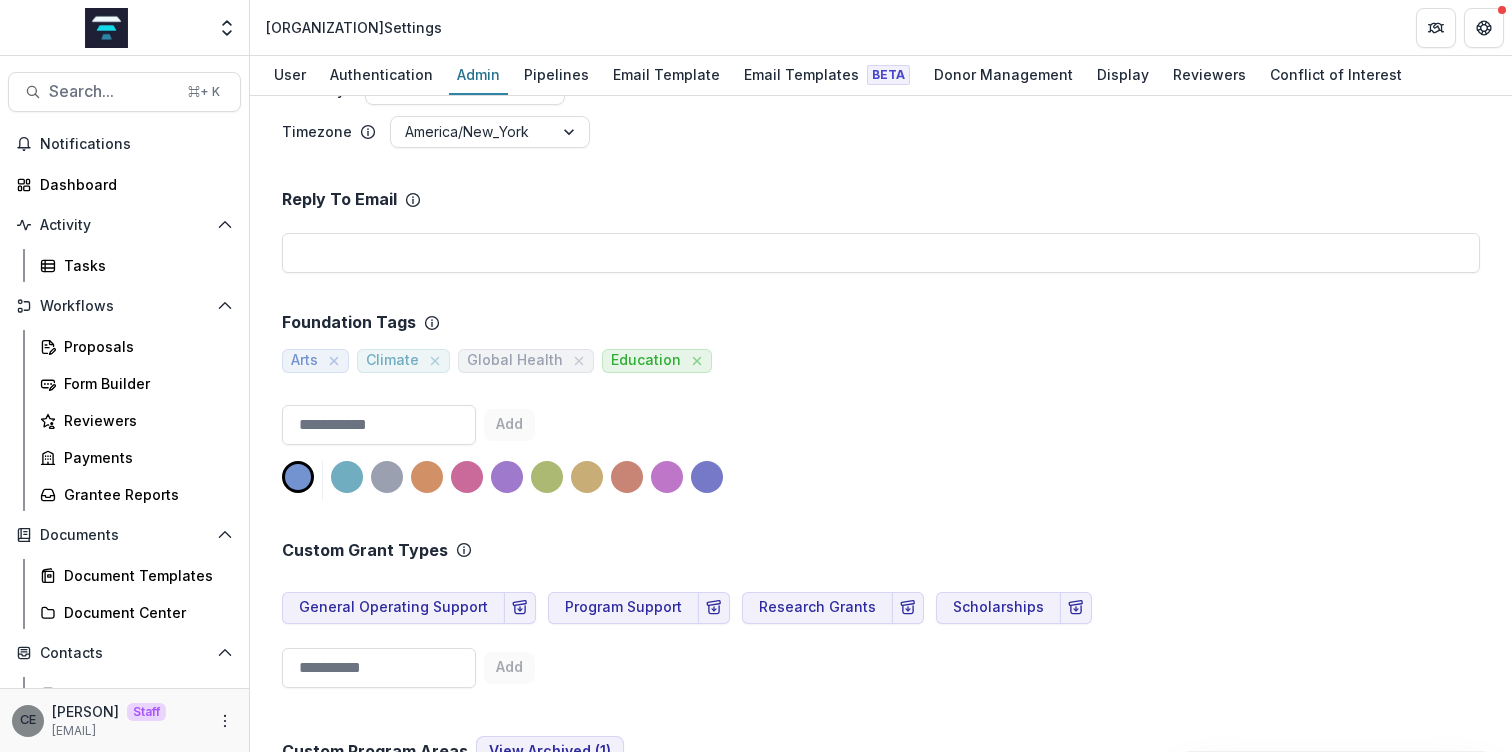scroll, scrollTop: 338, scrollLeft: 0, axis: vertical 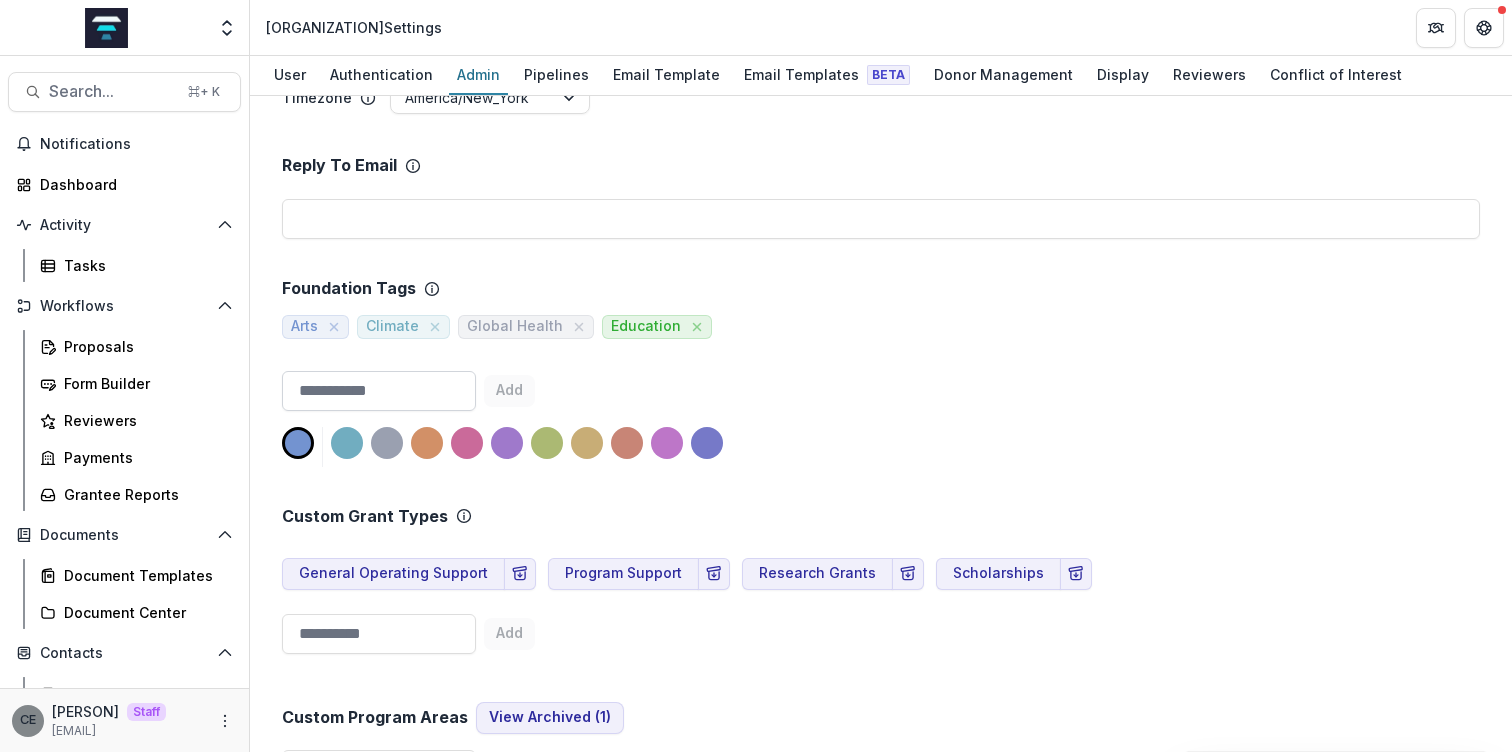 click at bounding box center (379, 391) 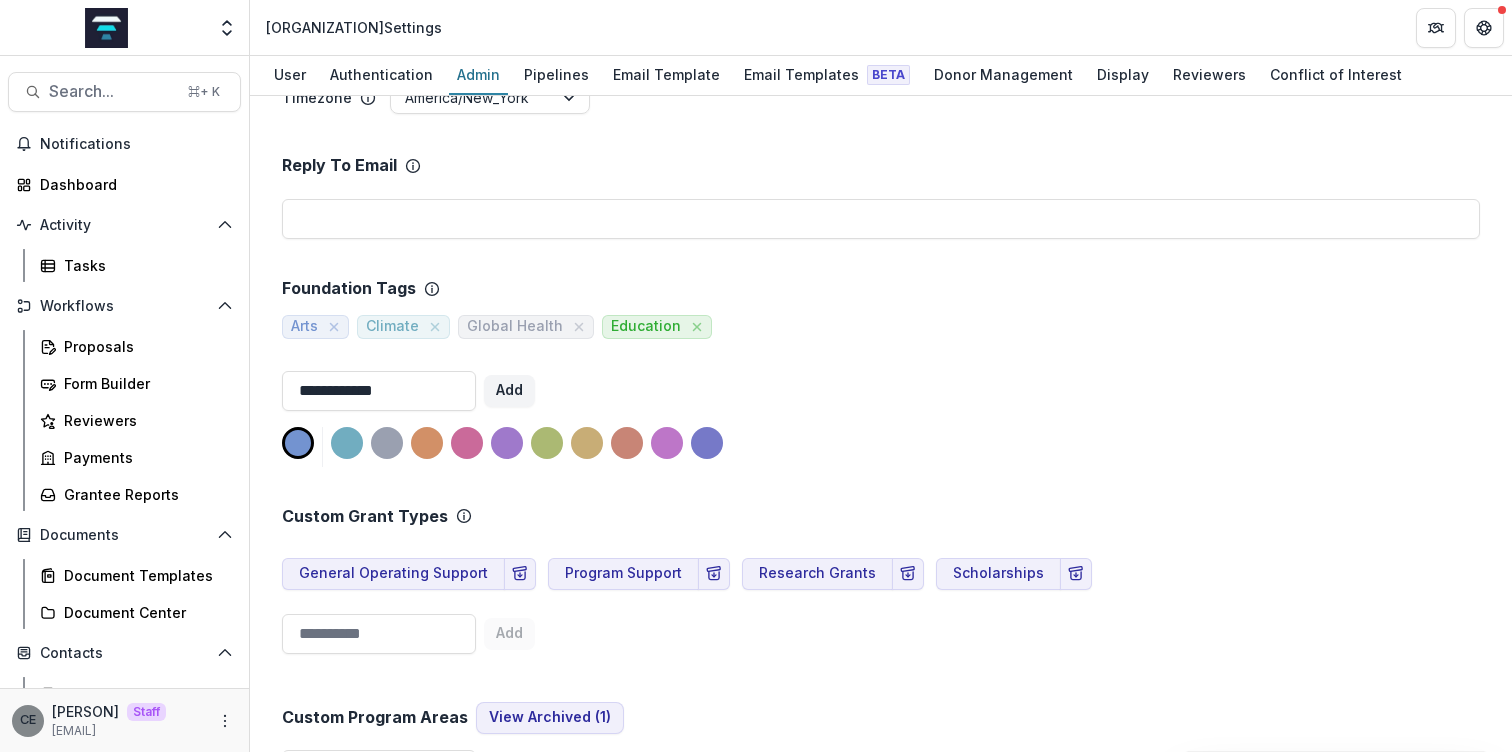 click at bounding box center [547, 443] 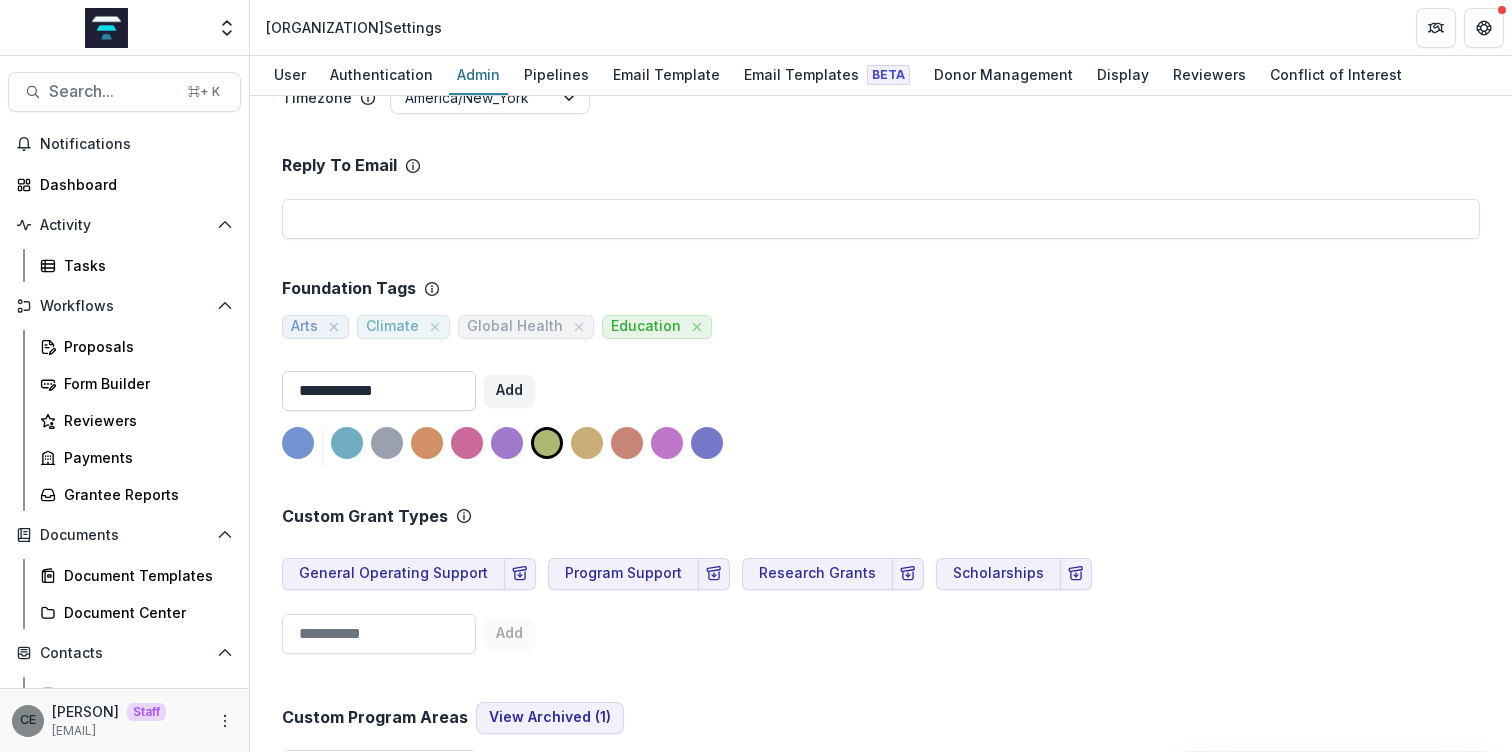 click on "**********" at bounding box center (379, 391) 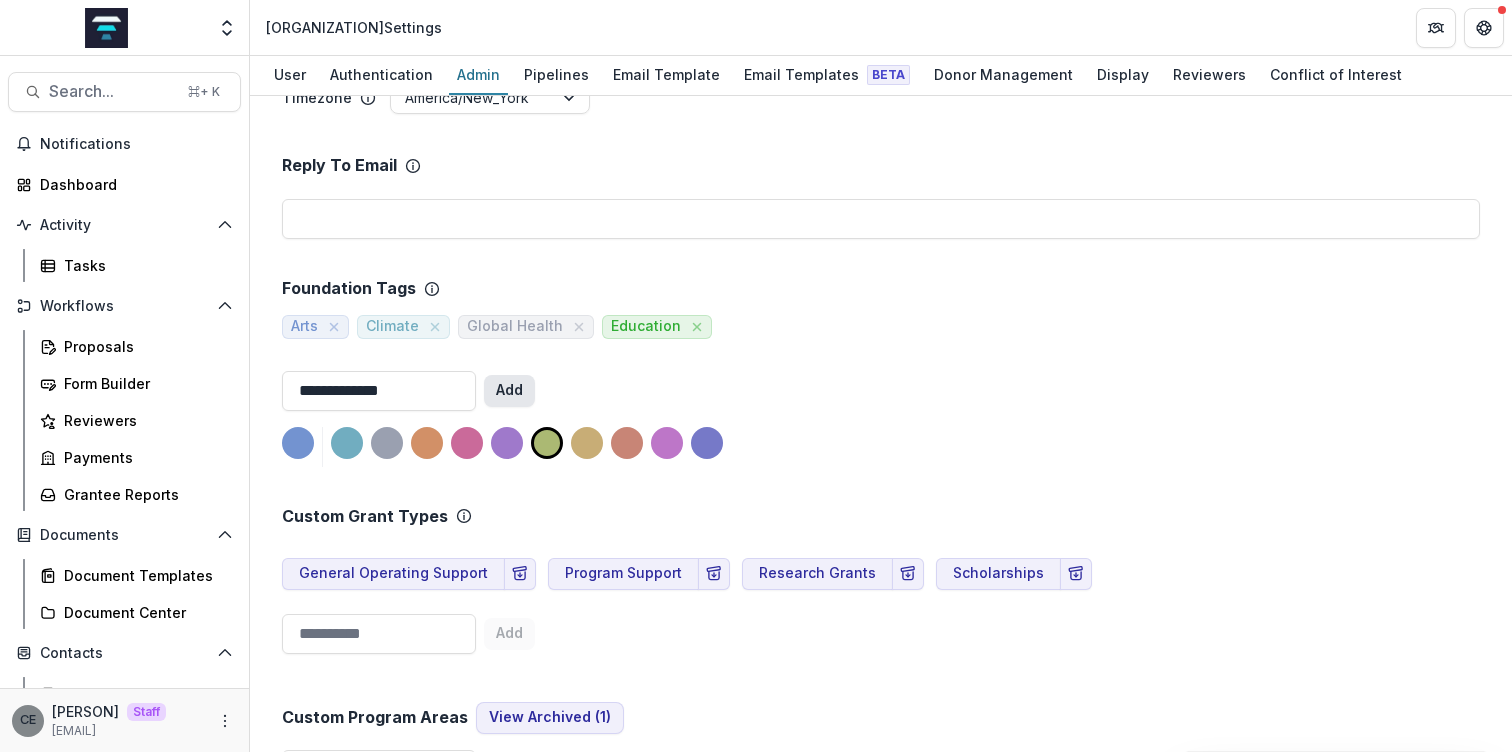 type on "**********" 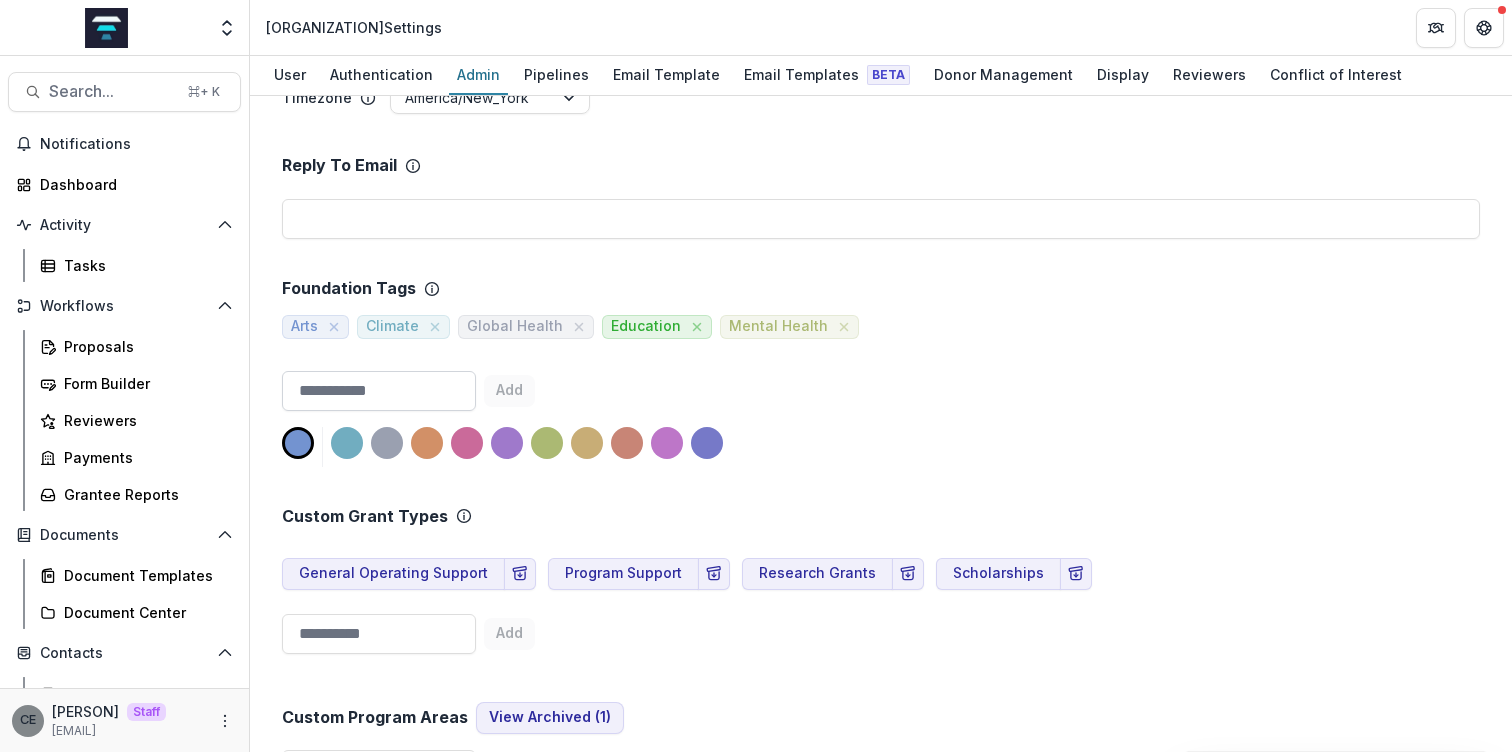 click at bounding box center (379, 391) 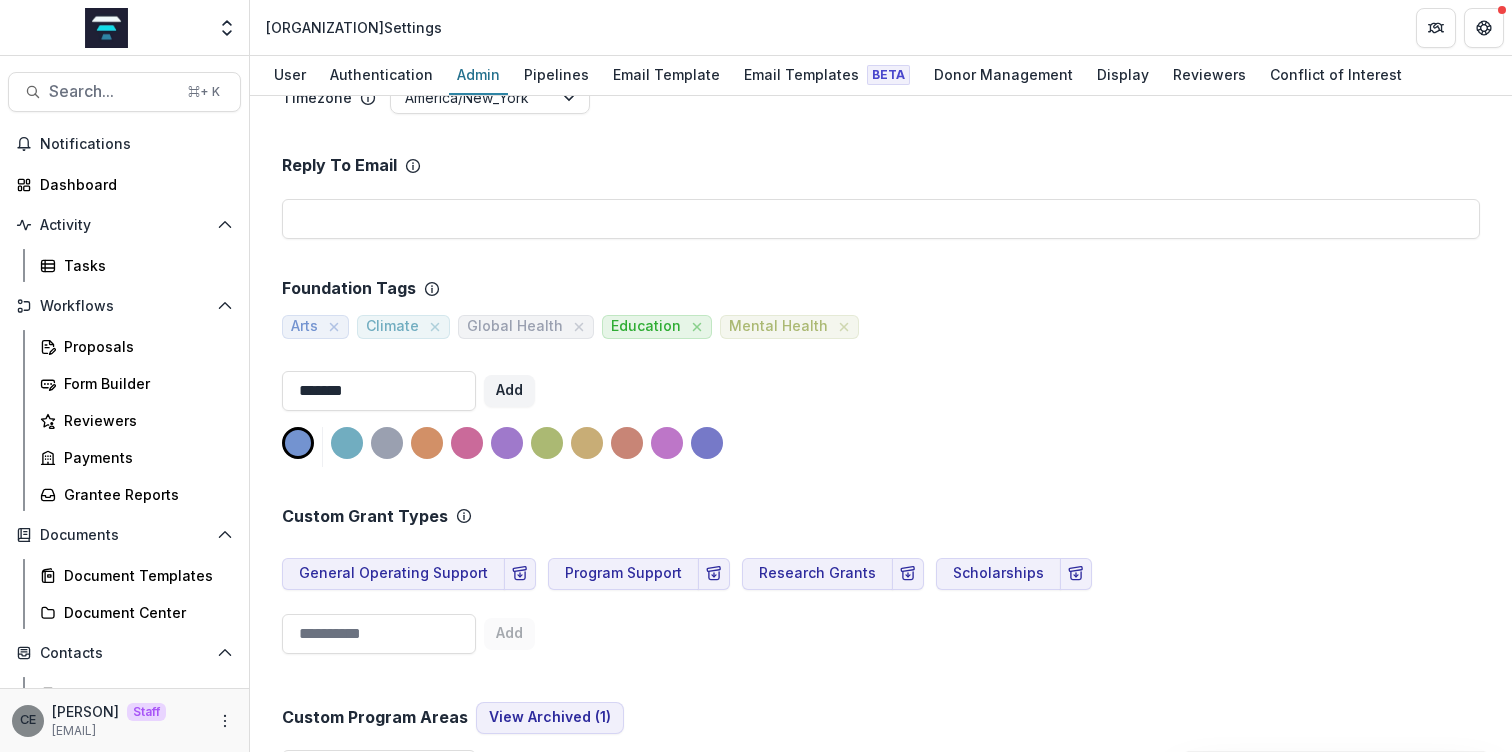 type on "*******" 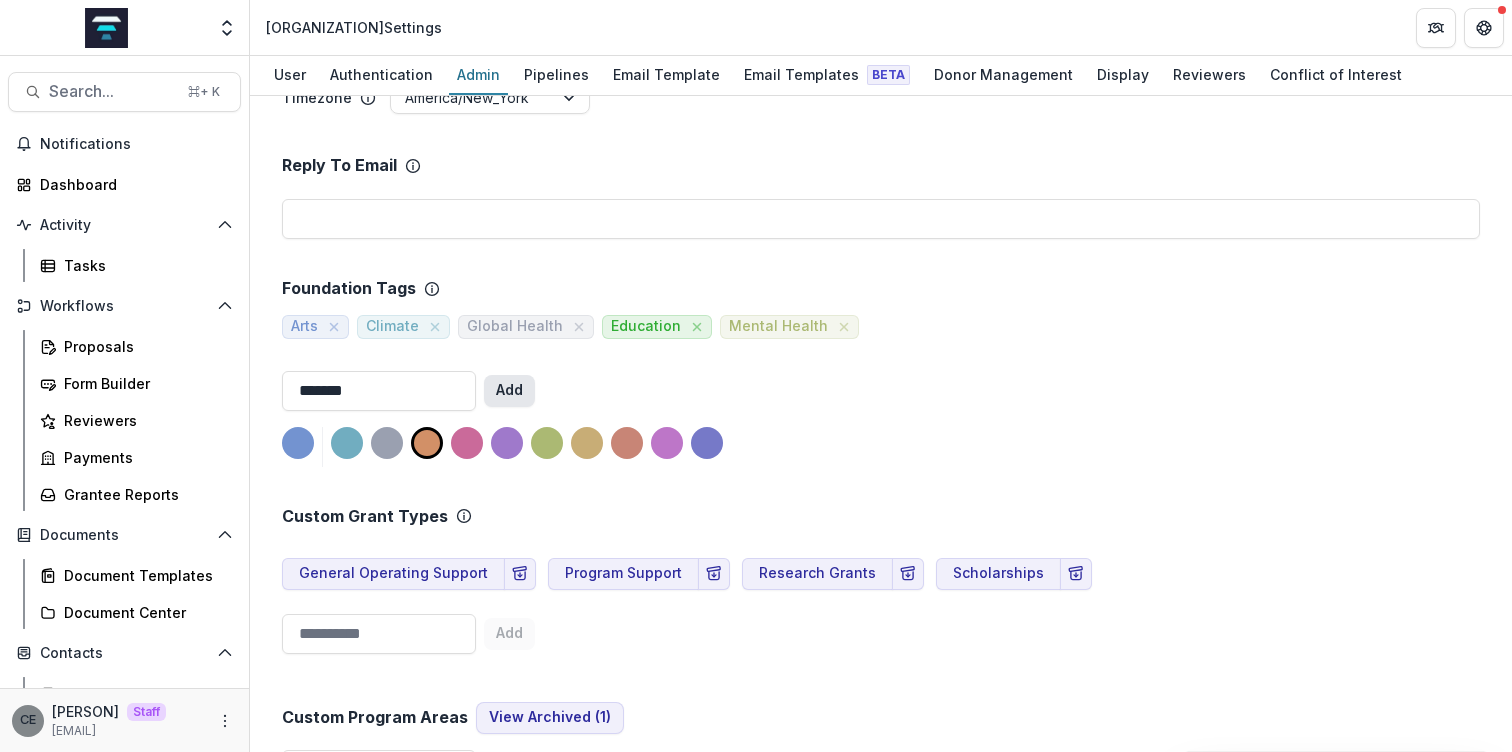 click on "Add" at bounding box center [509, 391] 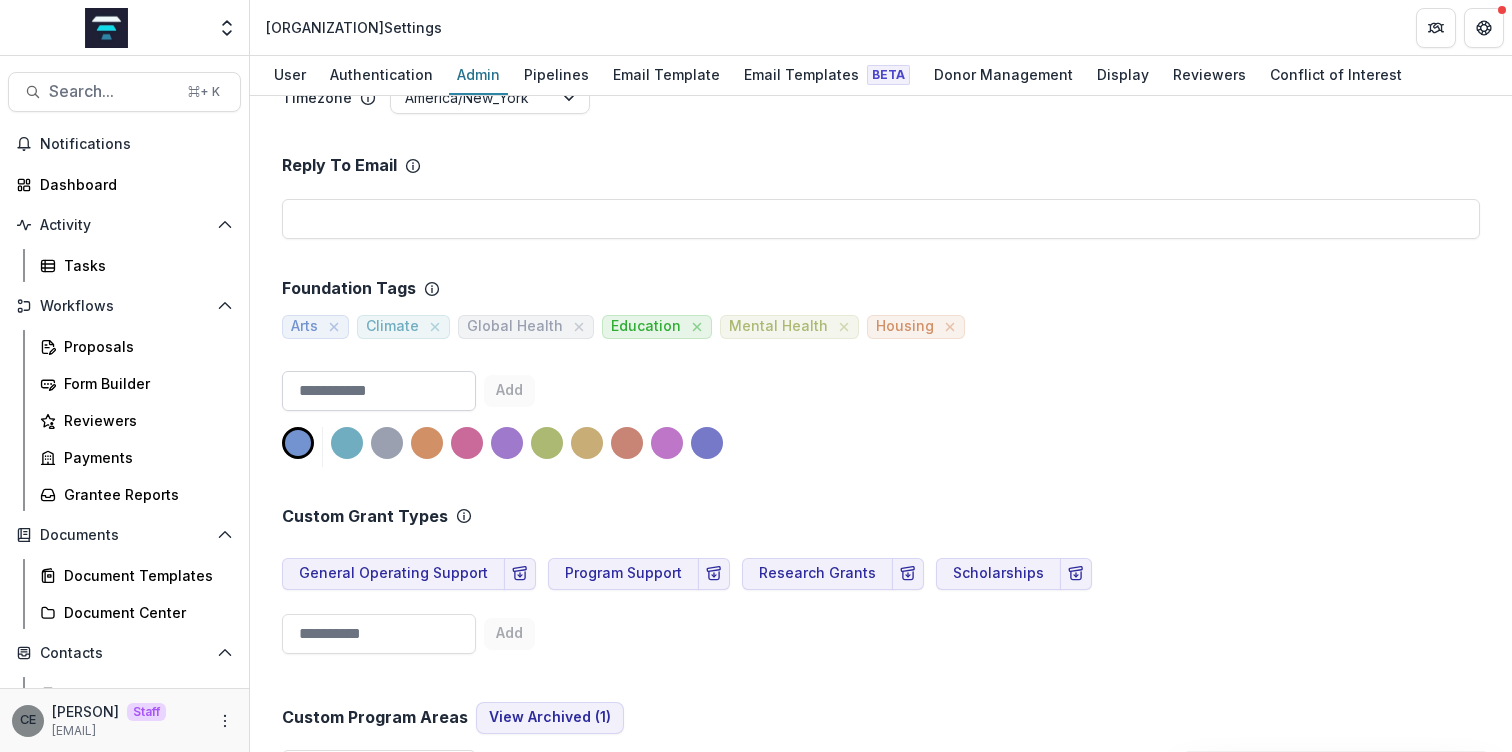 click at bounding box center [379, 391] 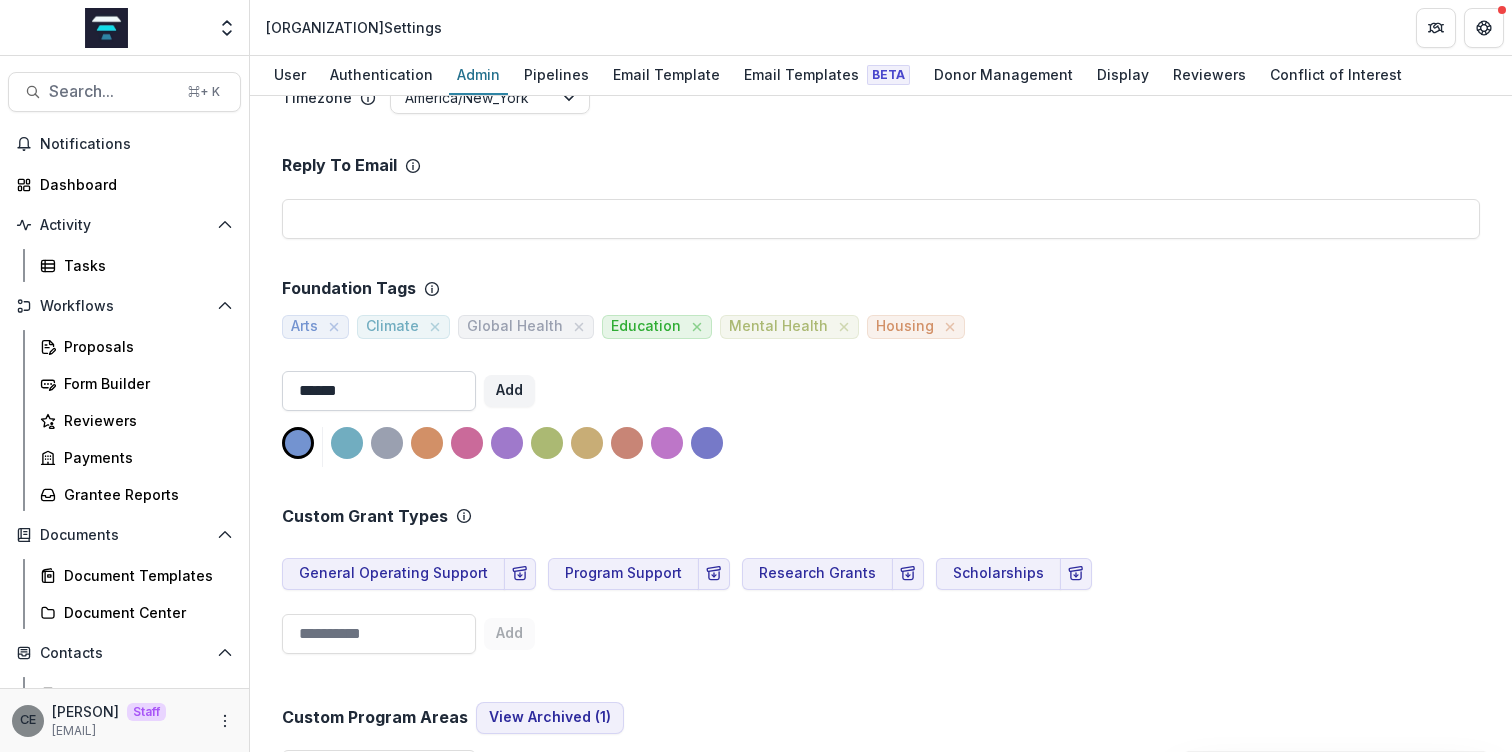 type on "*******" 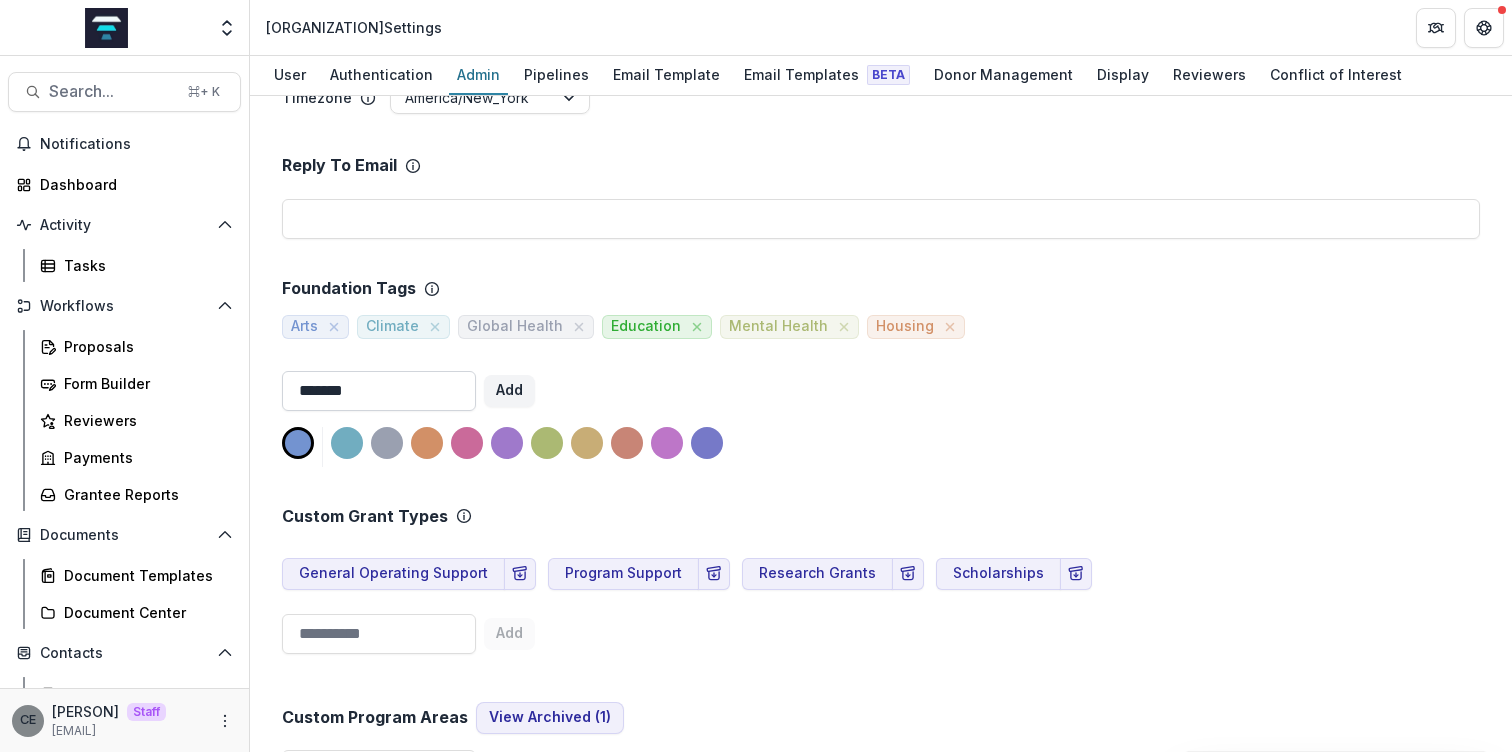drag, startPoint x: 377, startPoint y: 396, endPoint x: 289, endPoint y: 392, distance: 88.09086 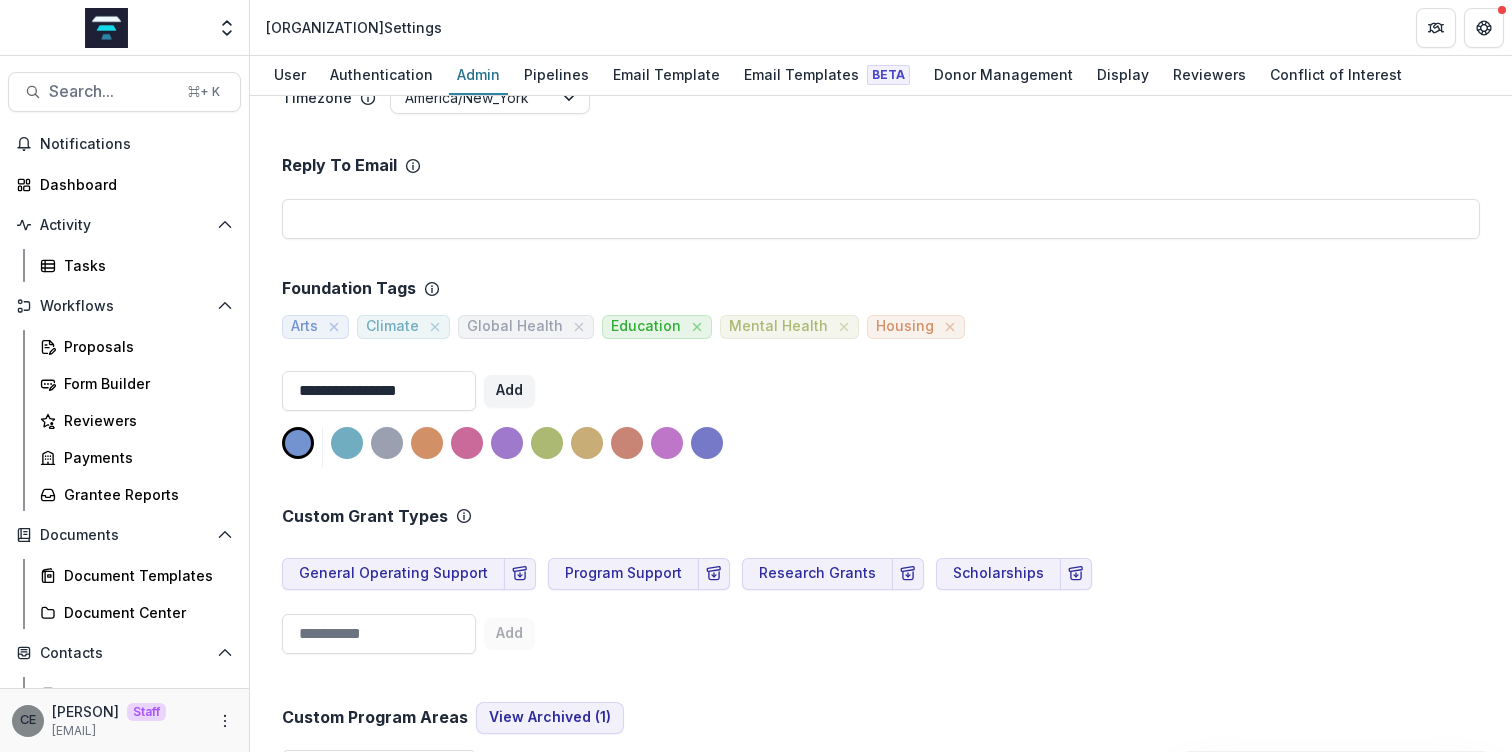 type on "**********" 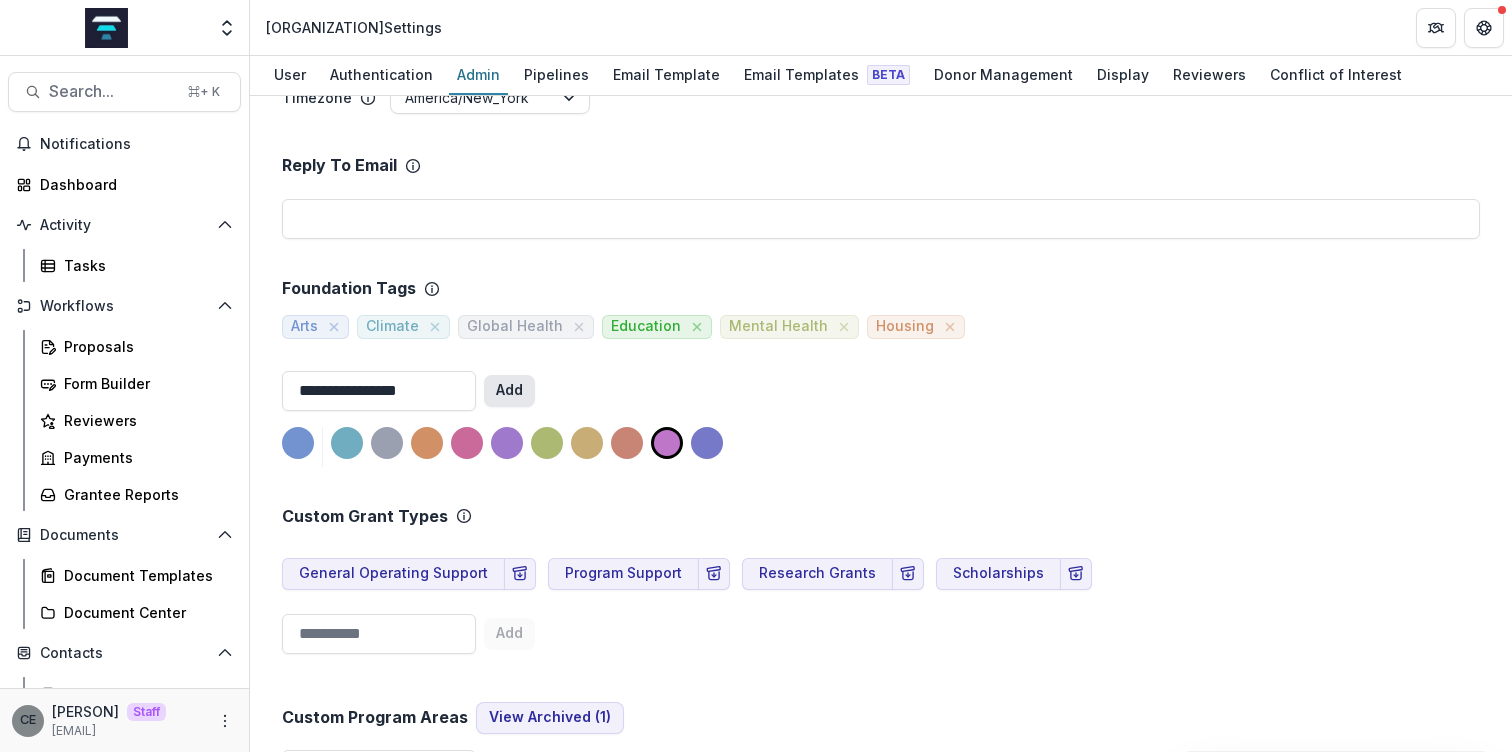 click on "Add" at bounding box center [509, 391] 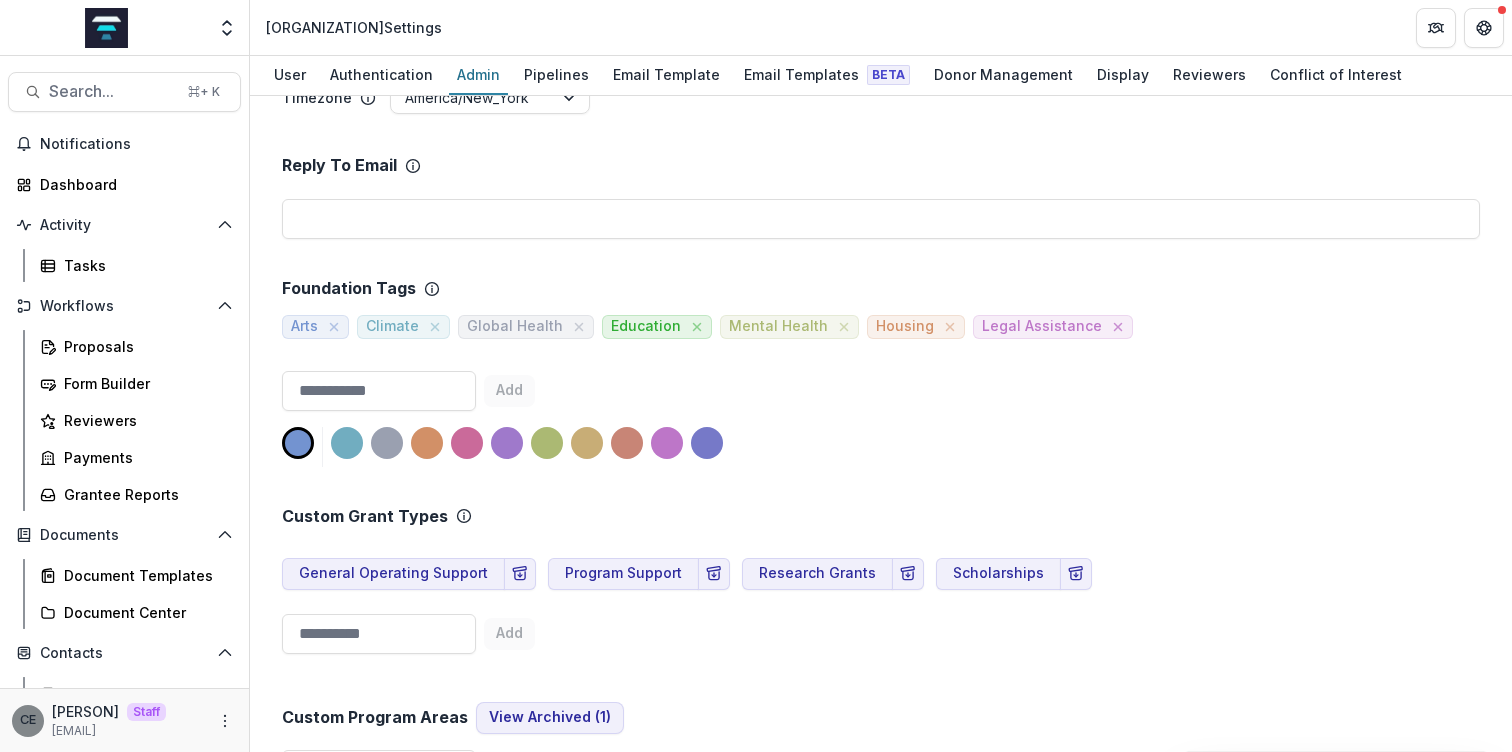 click 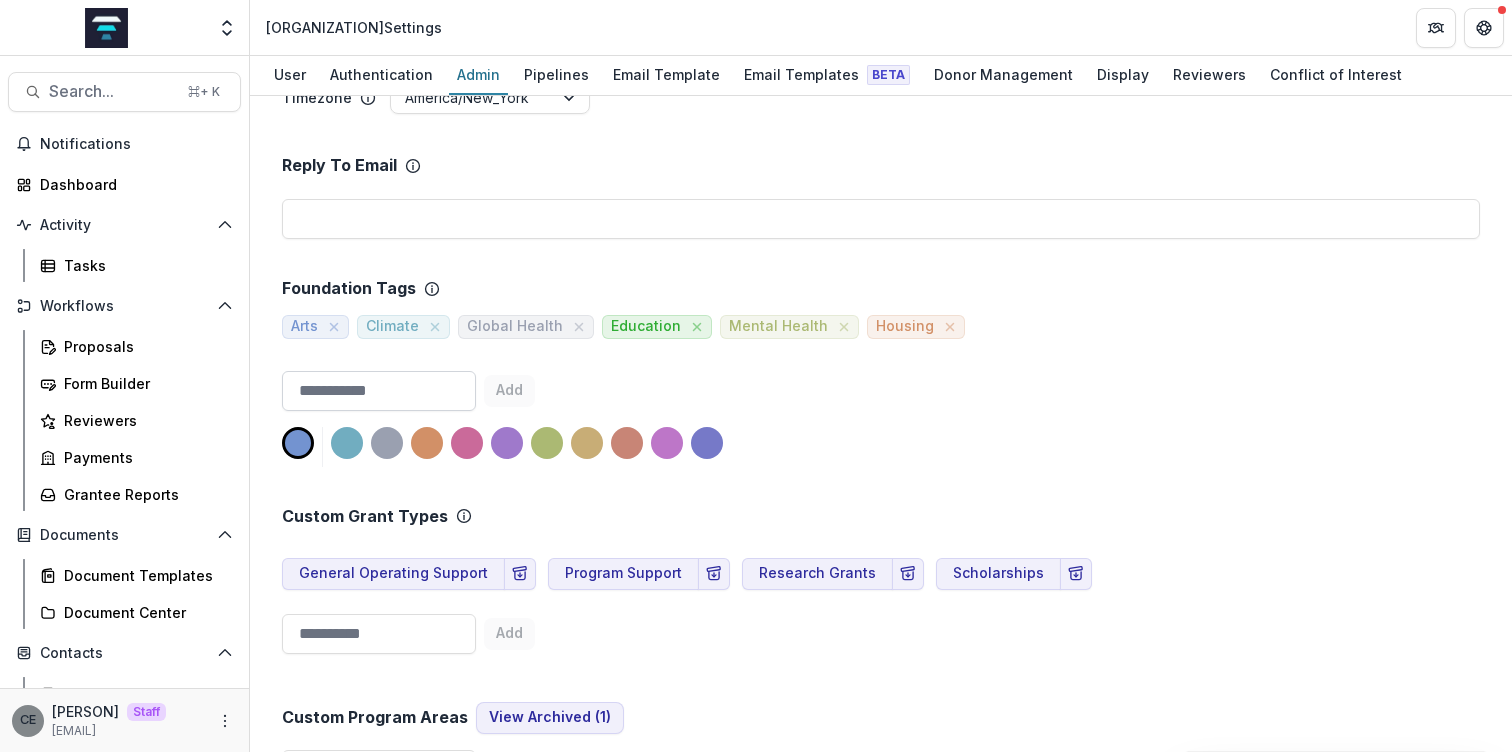click at bounding box center (379, 391) 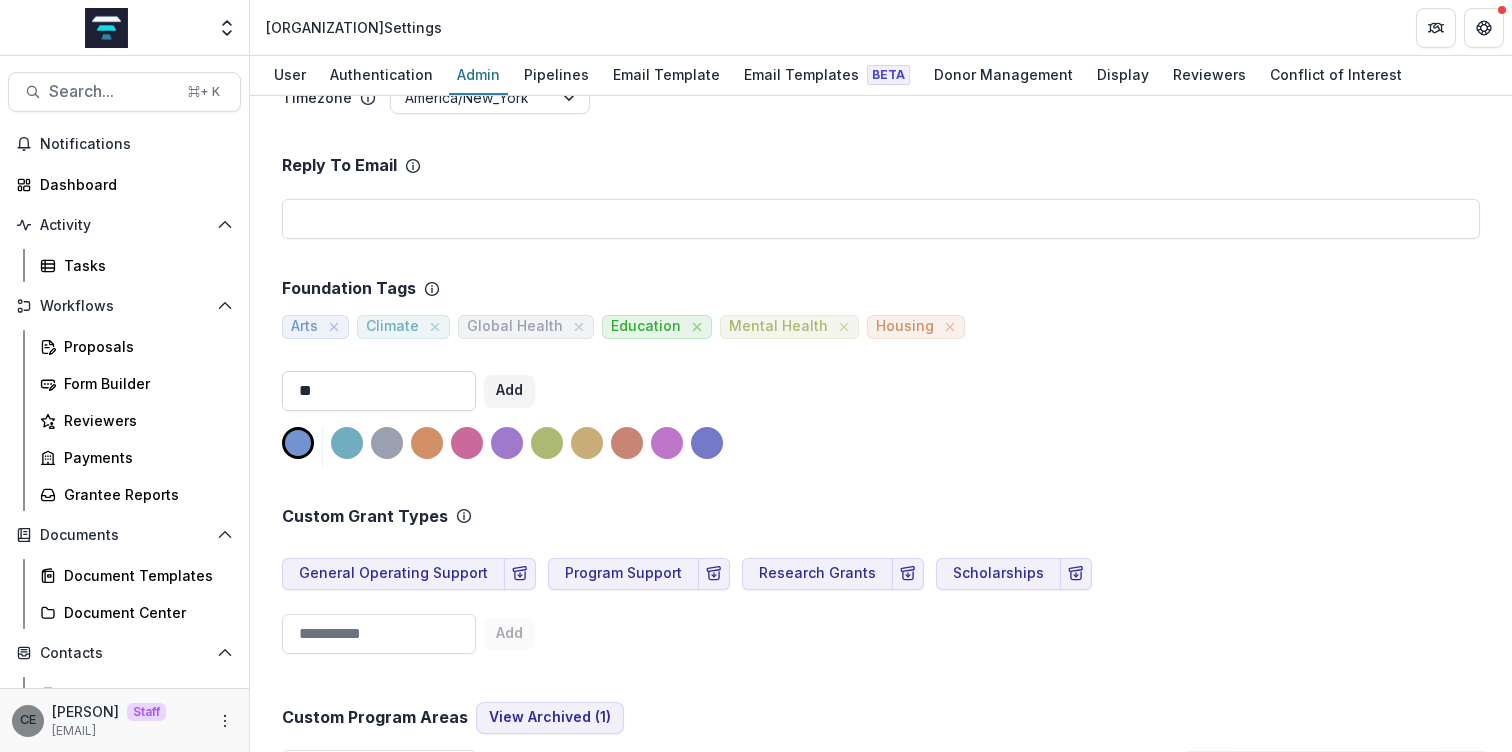 type on "*" 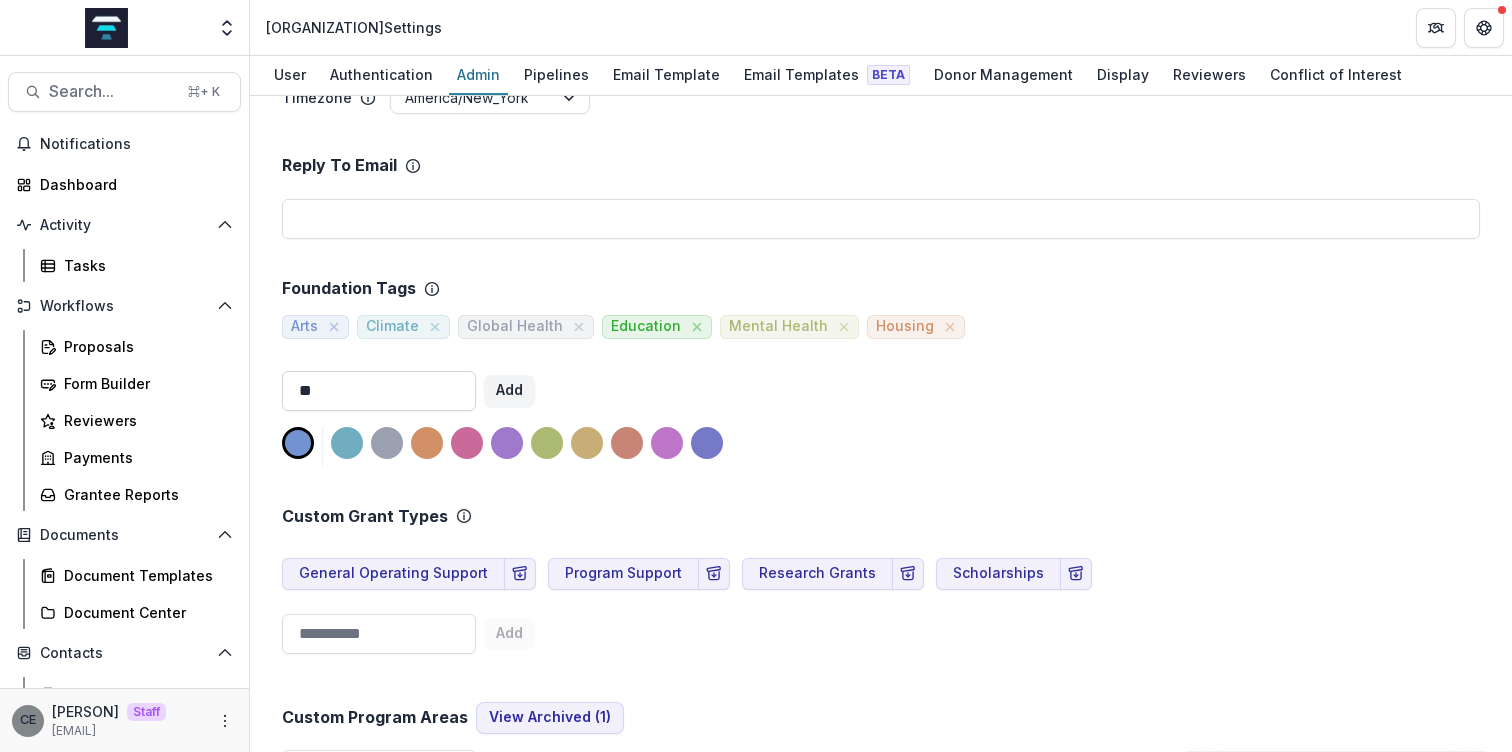 type on "*" 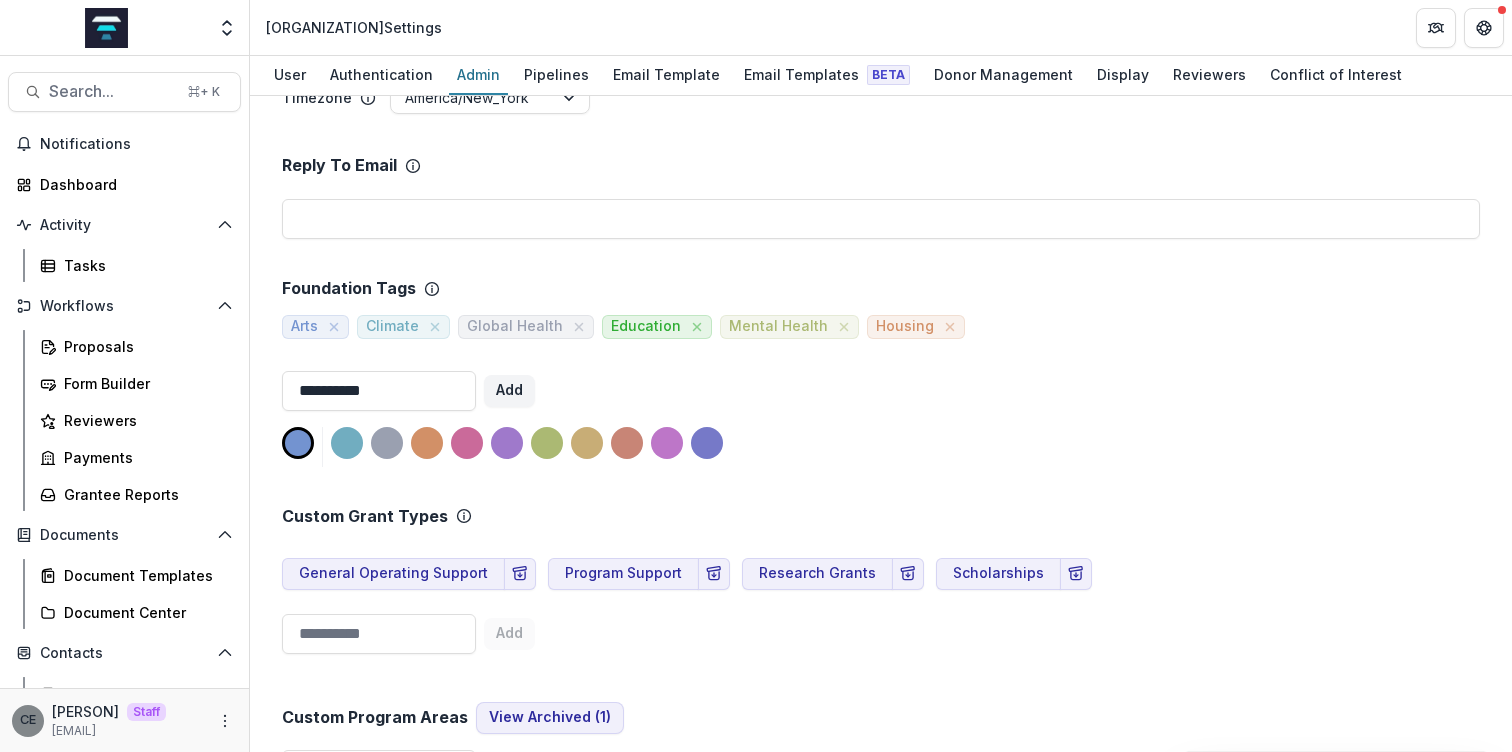type on "**********" 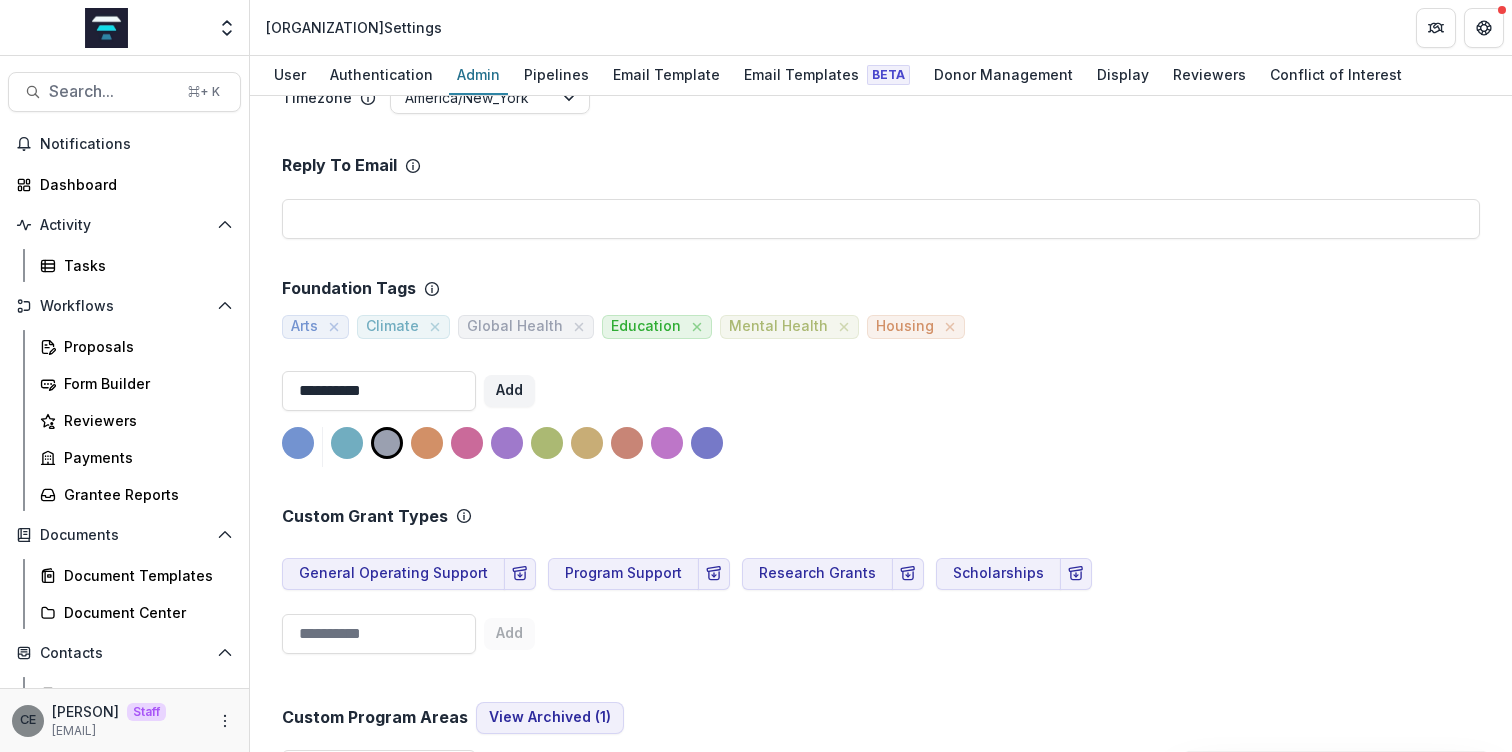 click at bounding box center (707, 443) 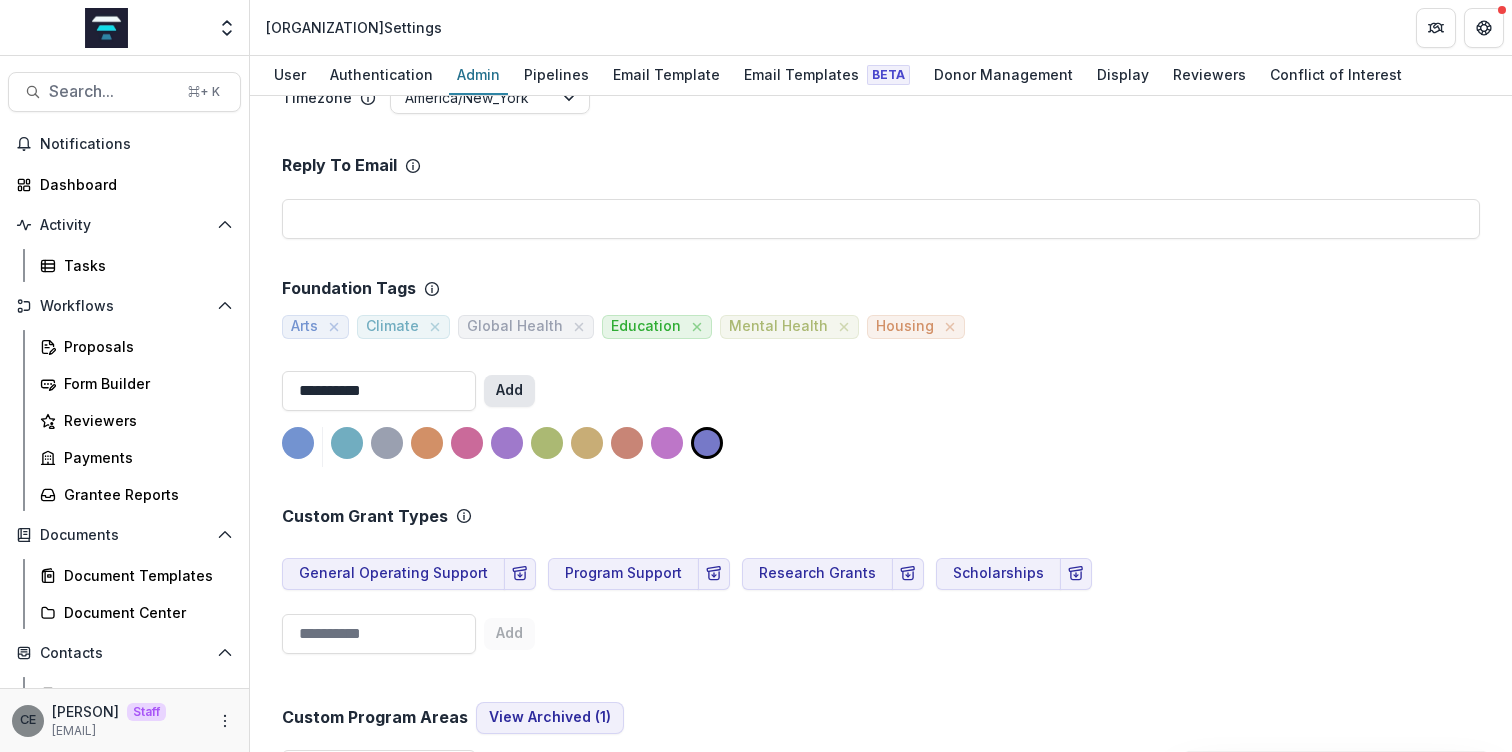 click on "Add" at bounding box center [509, 391] 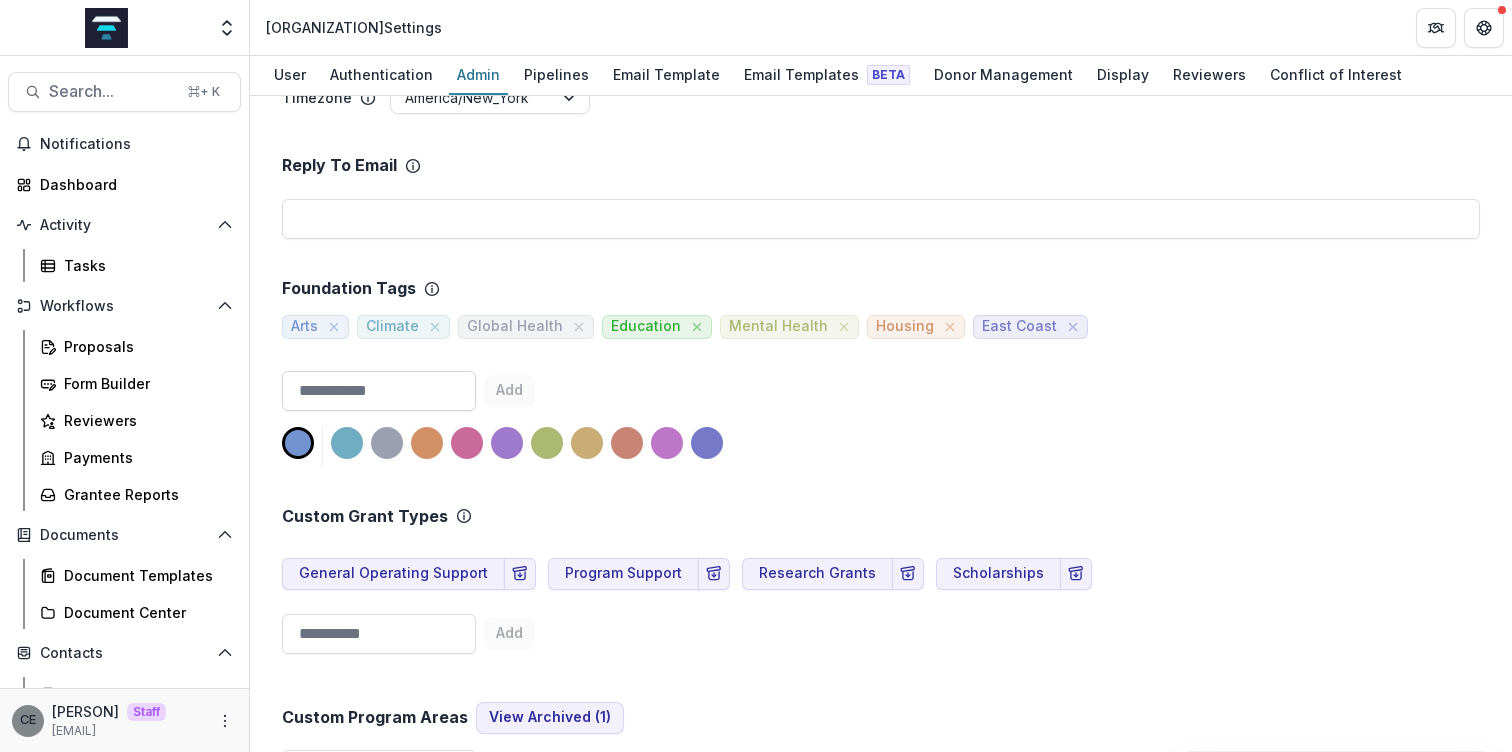 click at bounding box center (379, 391) 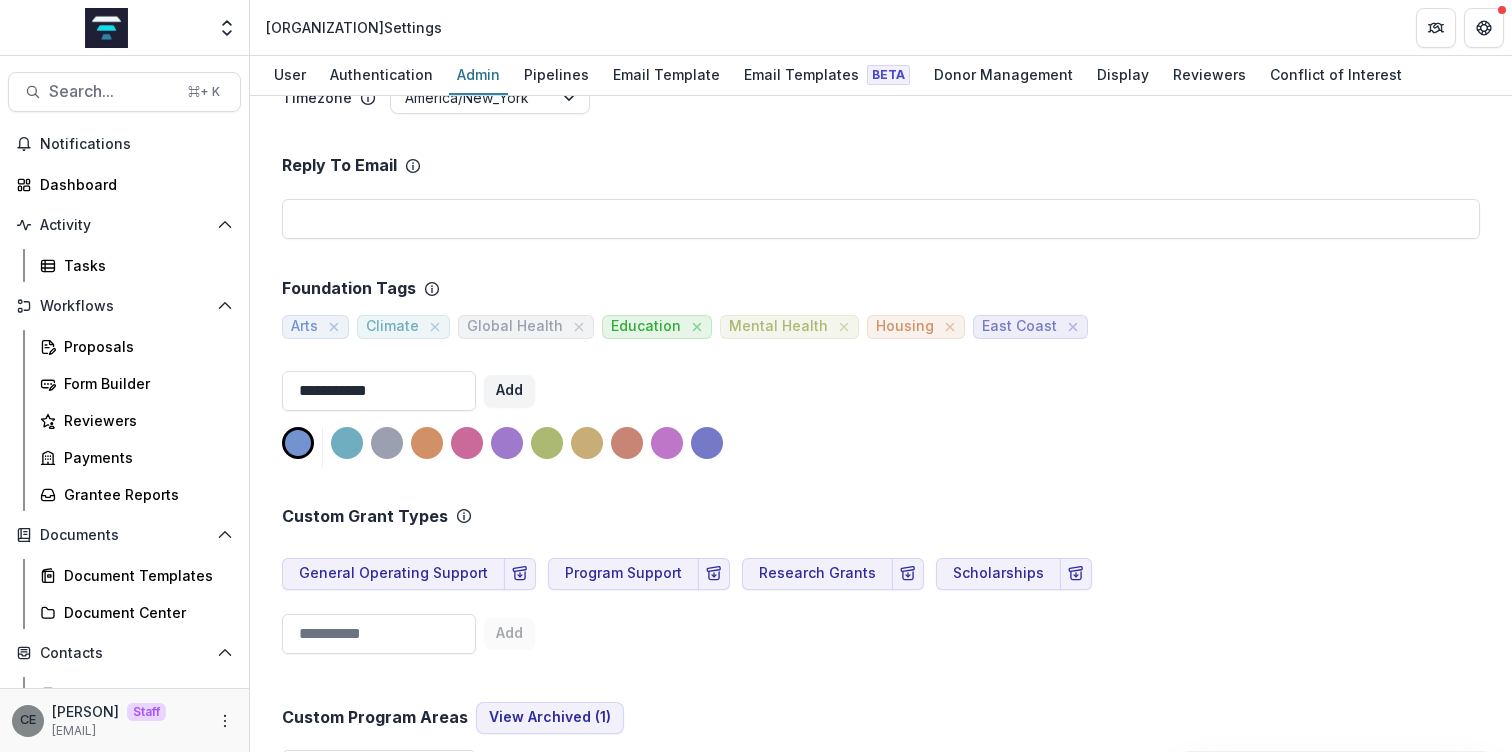 type on "**********" 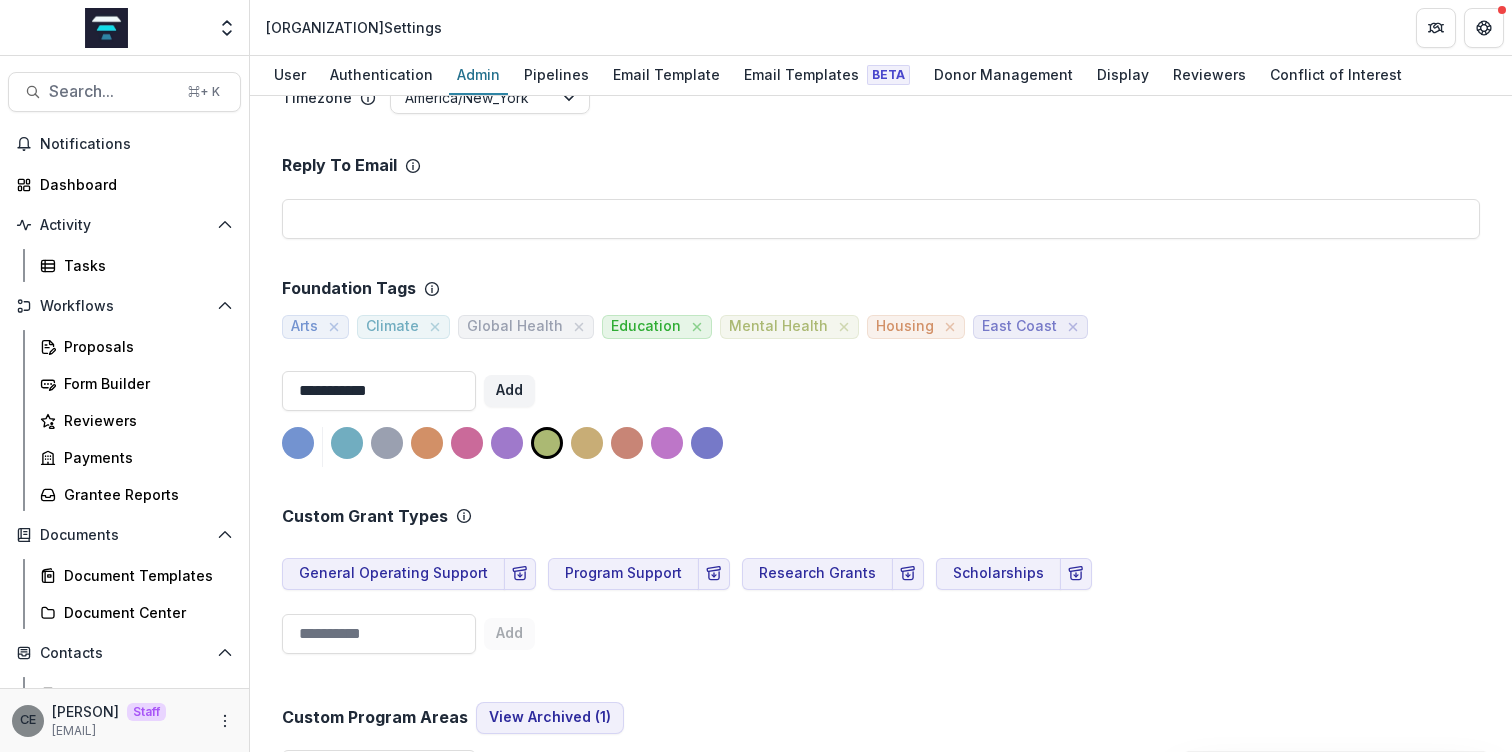 drag, startPoint x: 459, startPoint y: 400, endPoint x: 236, endPoint y: 354, distance: 227.69498 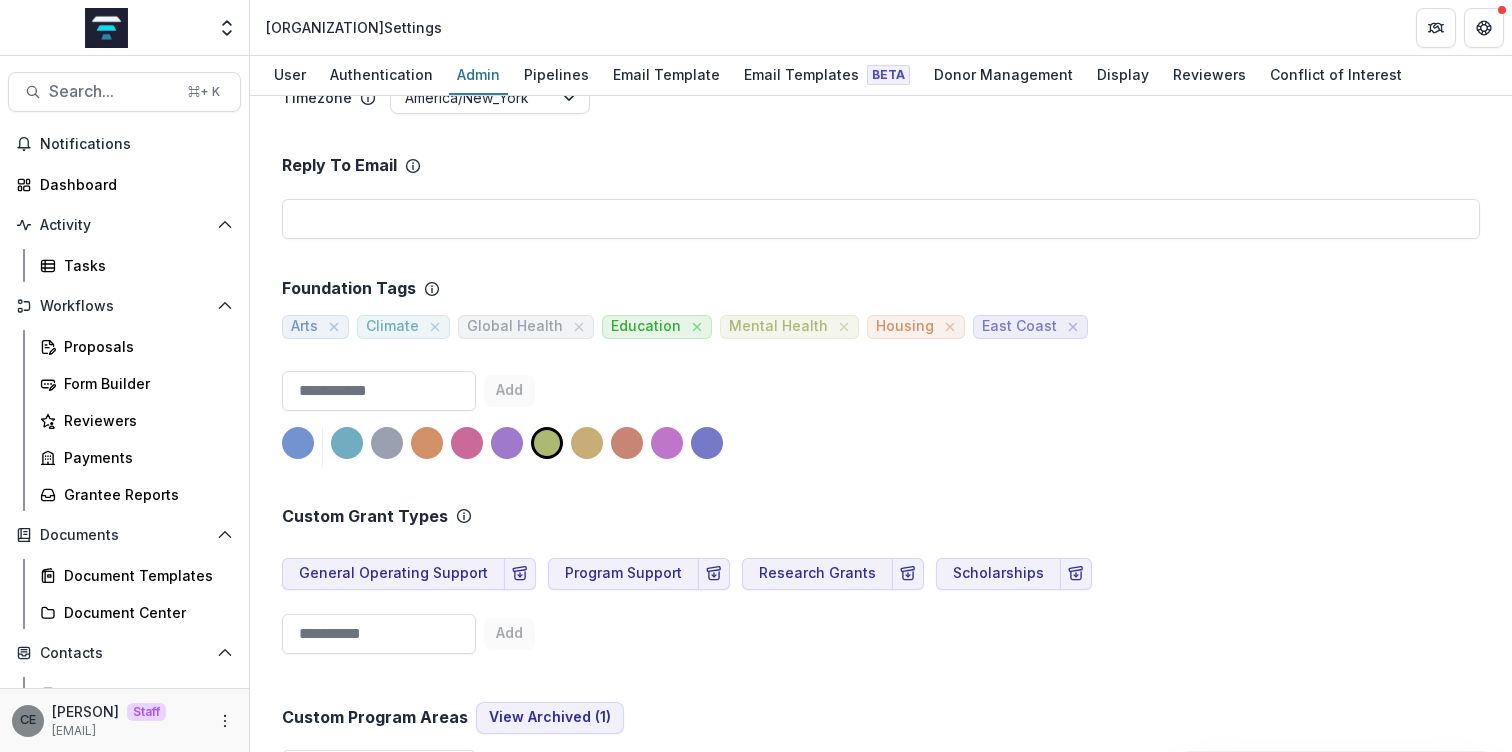 type 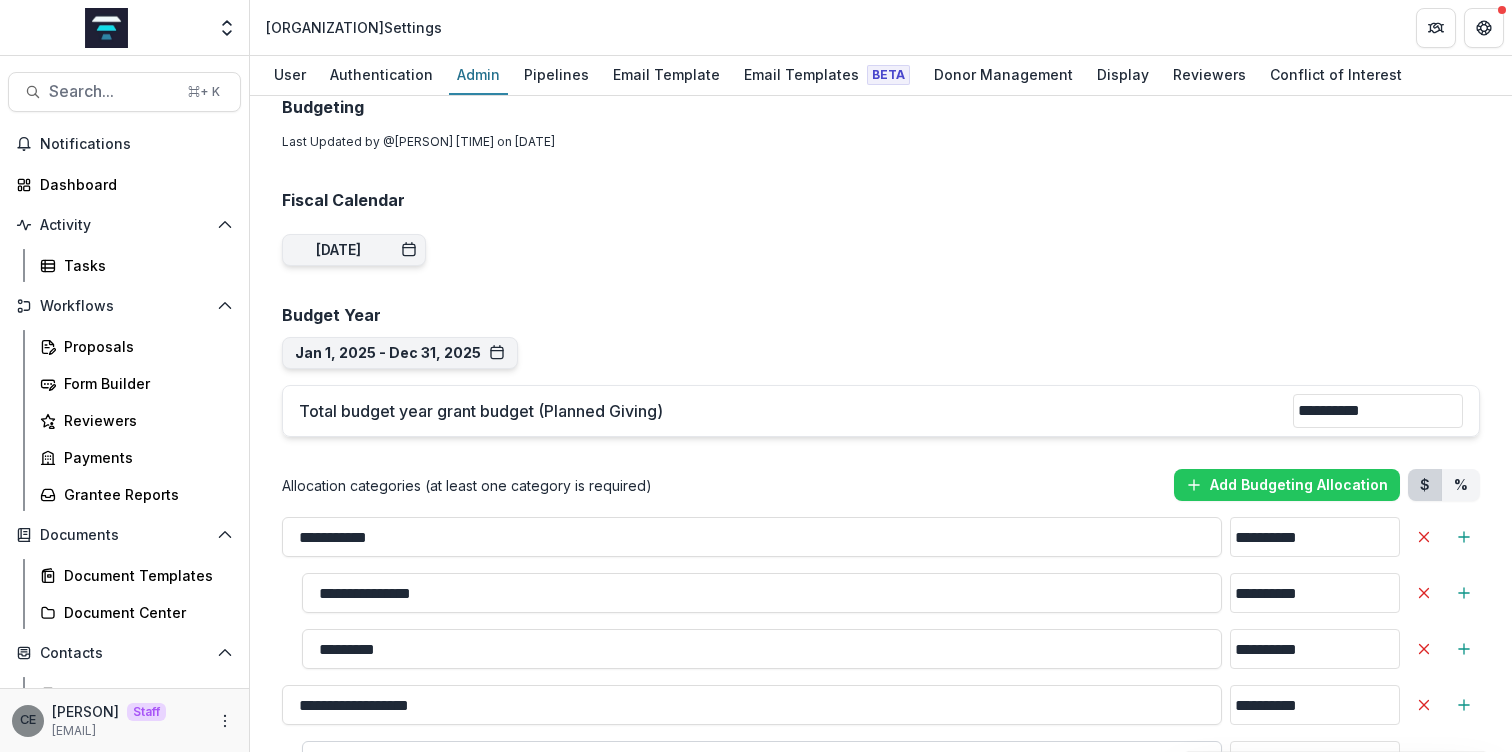 scroll, scrollTop: 1099, scrollLeft: 0, axis: vertical 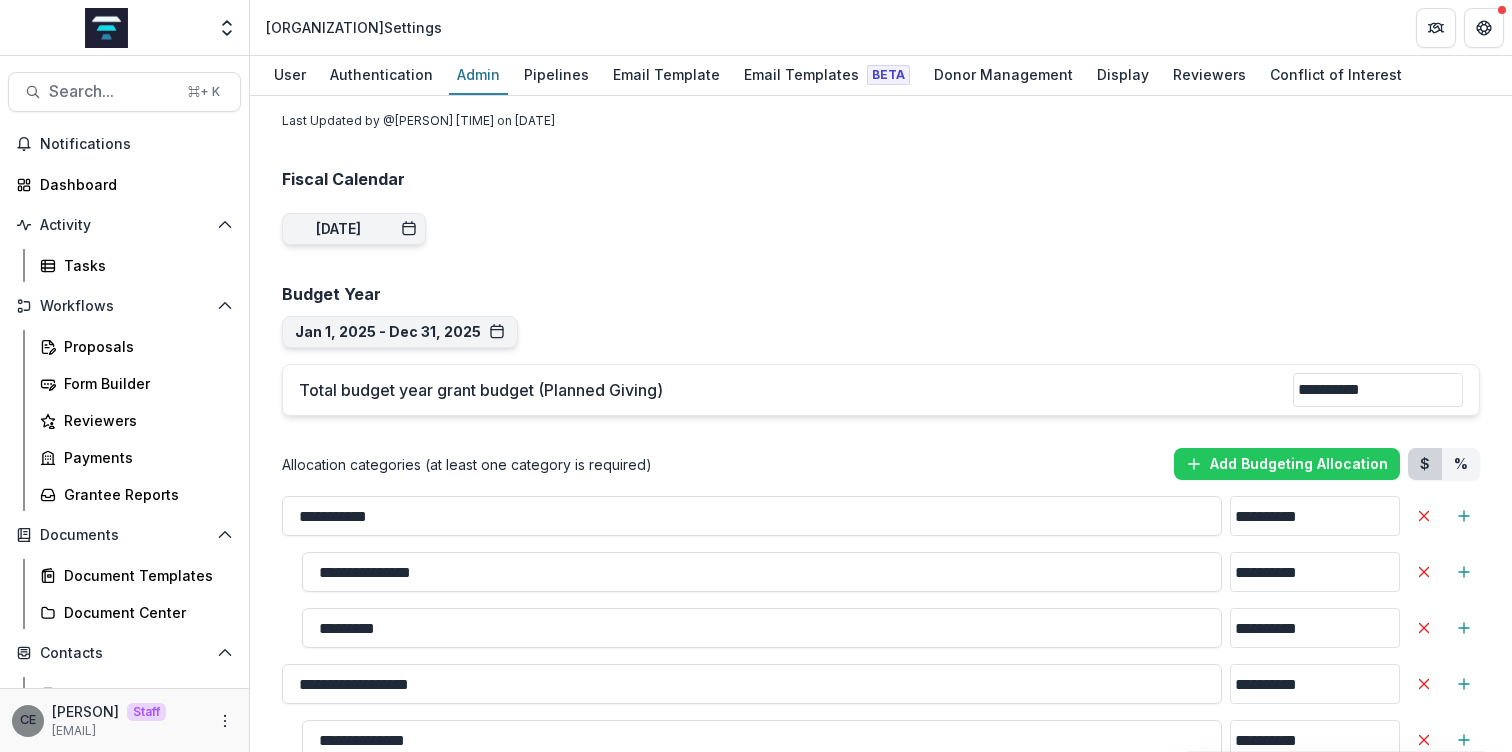 drag, startPoint x: 1367, startPoint y: 390, endPoint x: 1281, endPoint y: 398, distance: 86.37129 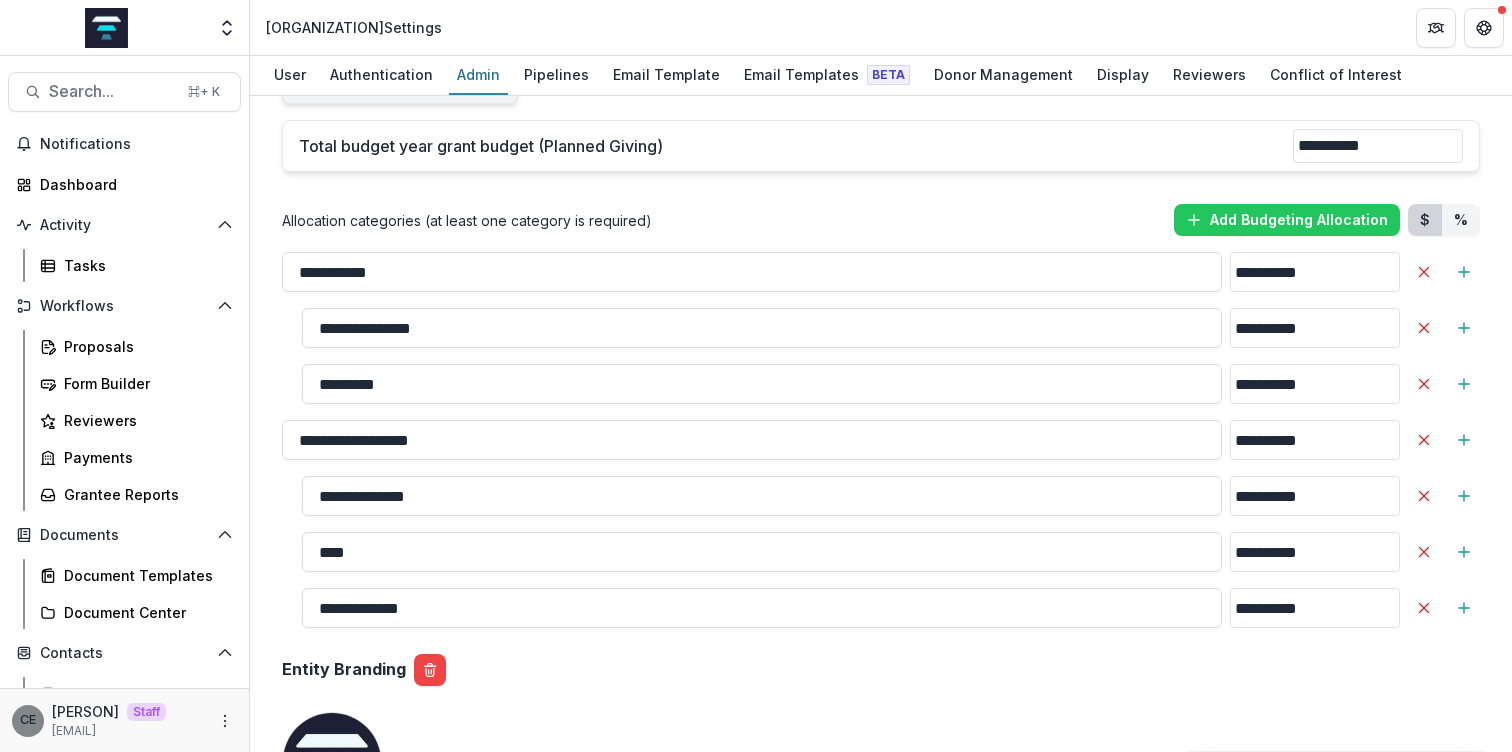 scroll, scrollTop: 1346, scrollLeft: 0, axis: vertical 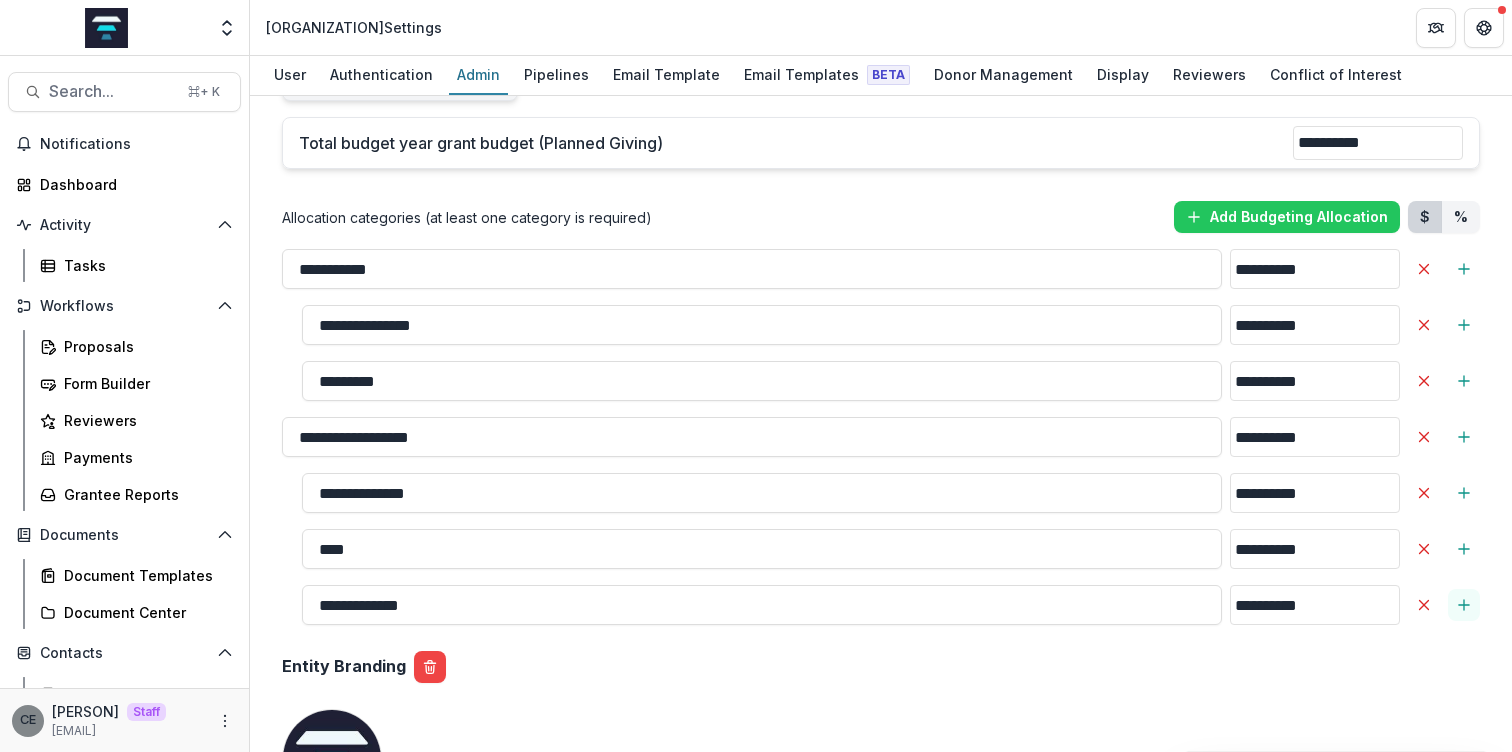 click 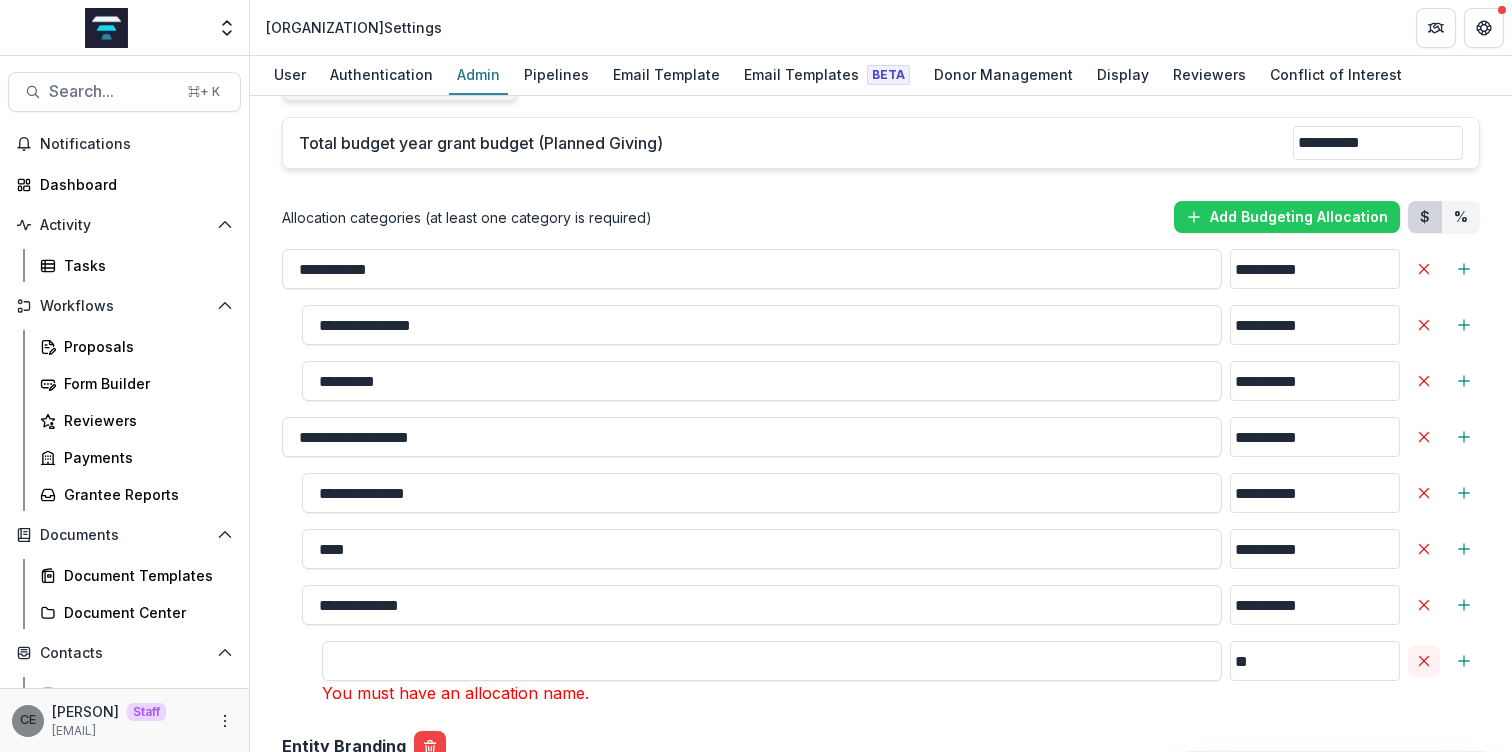 click 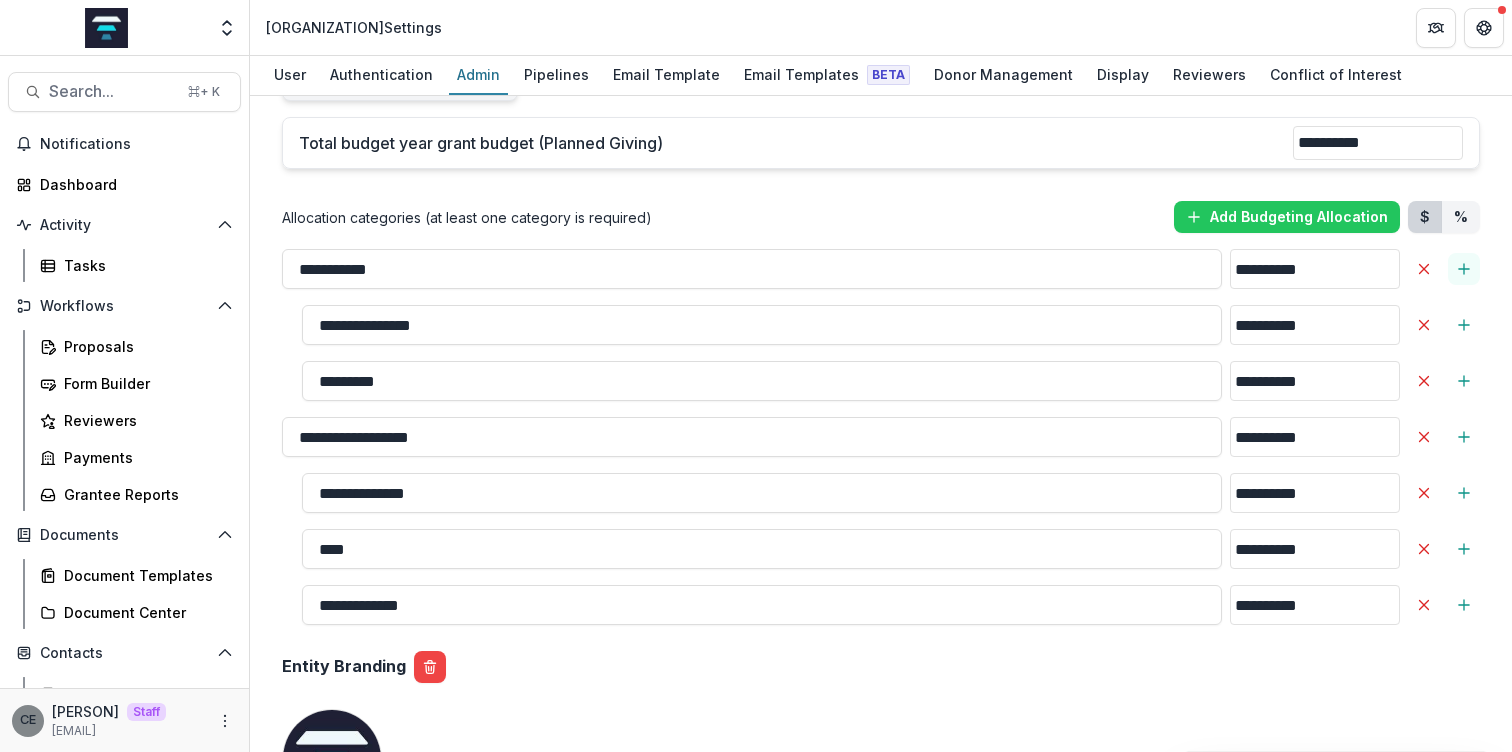 click 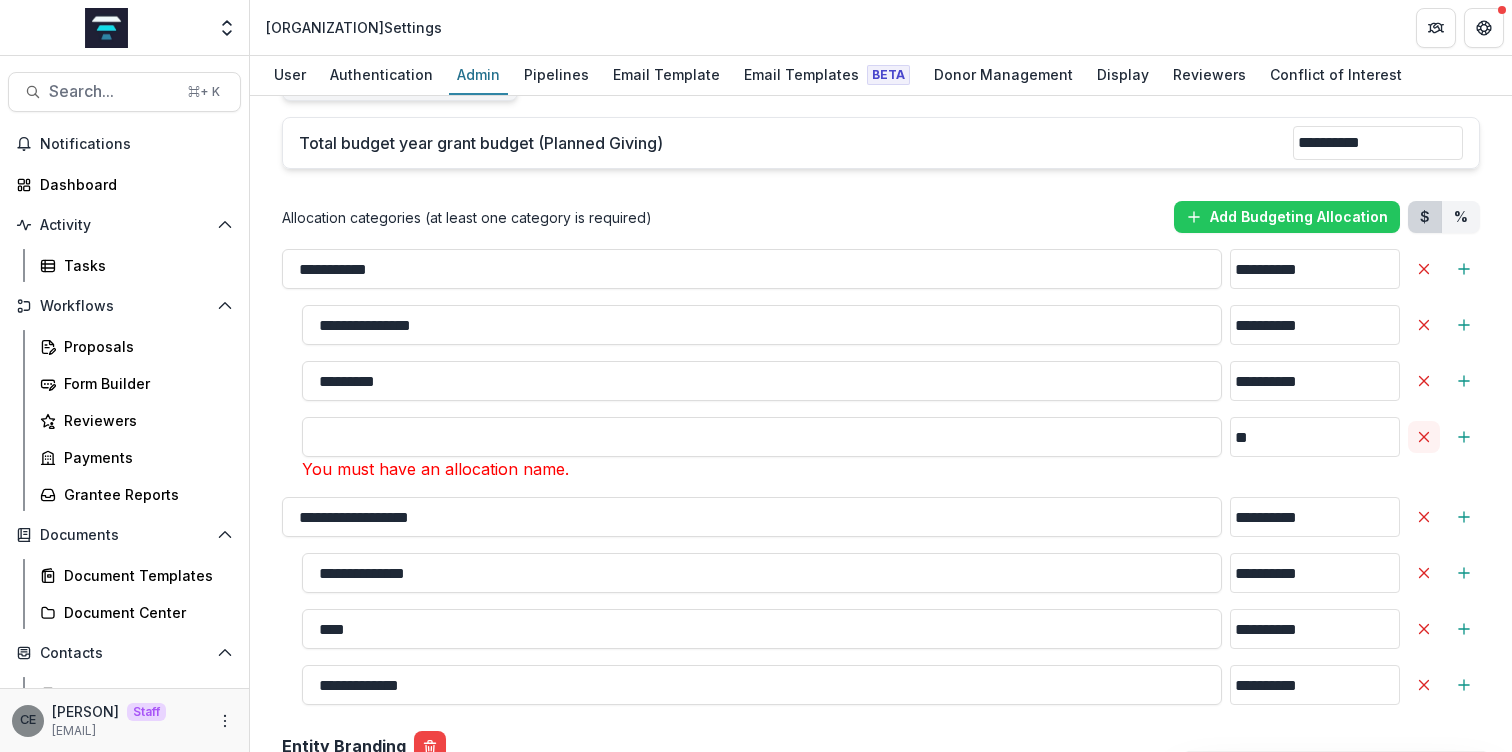 click 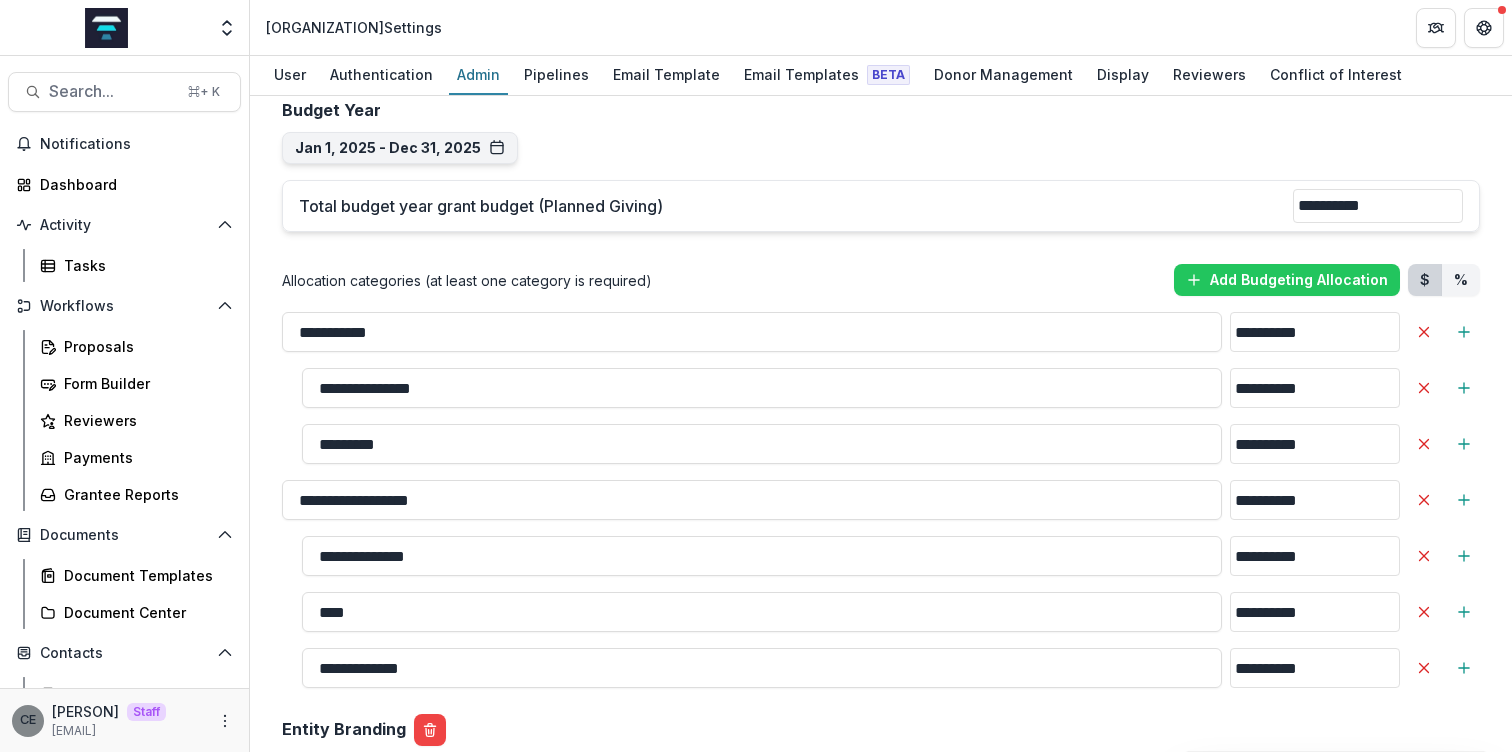 scroll, scrollTop: 1348, scrollLeft: 0, axis: vertical 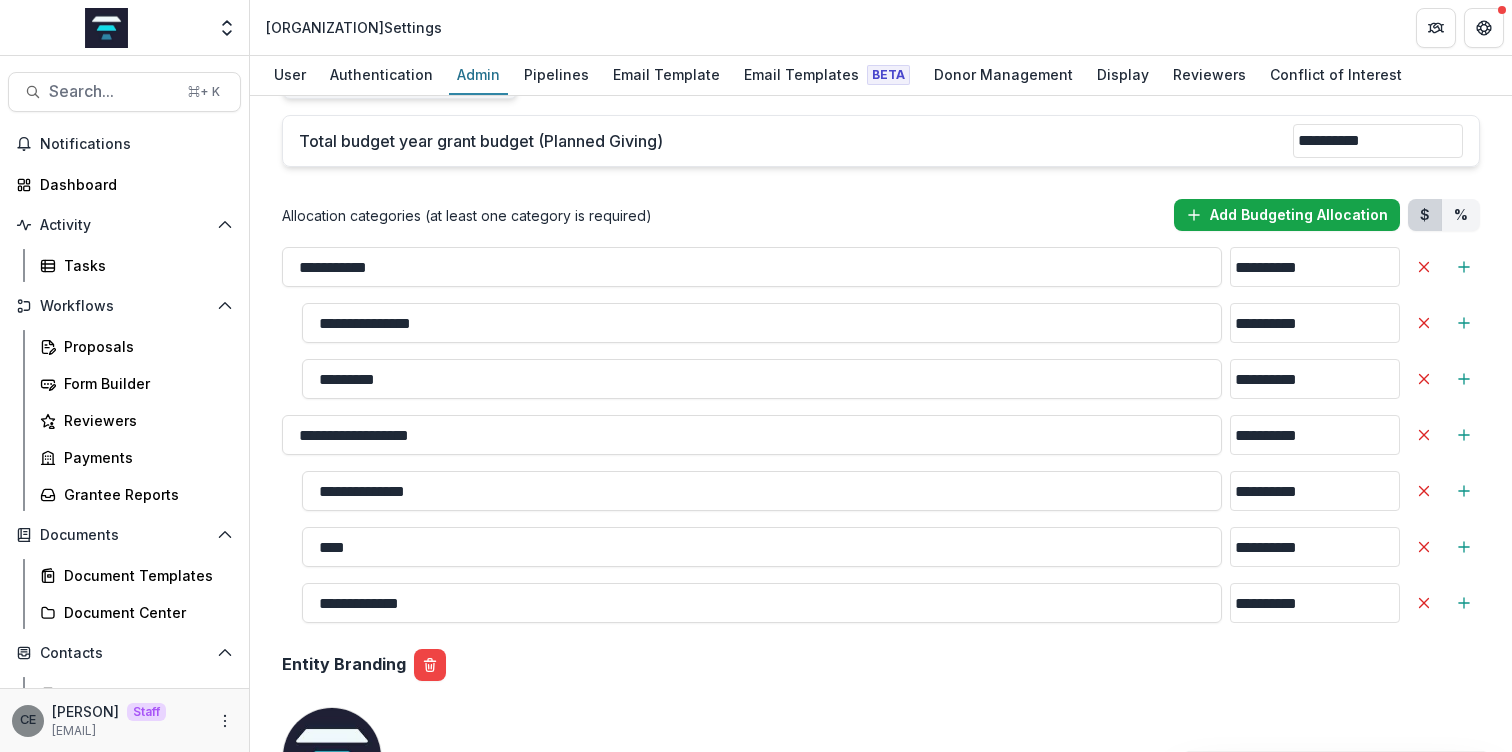 click on "Add Budgeting Allocation" at bounding box center [1287, 215] 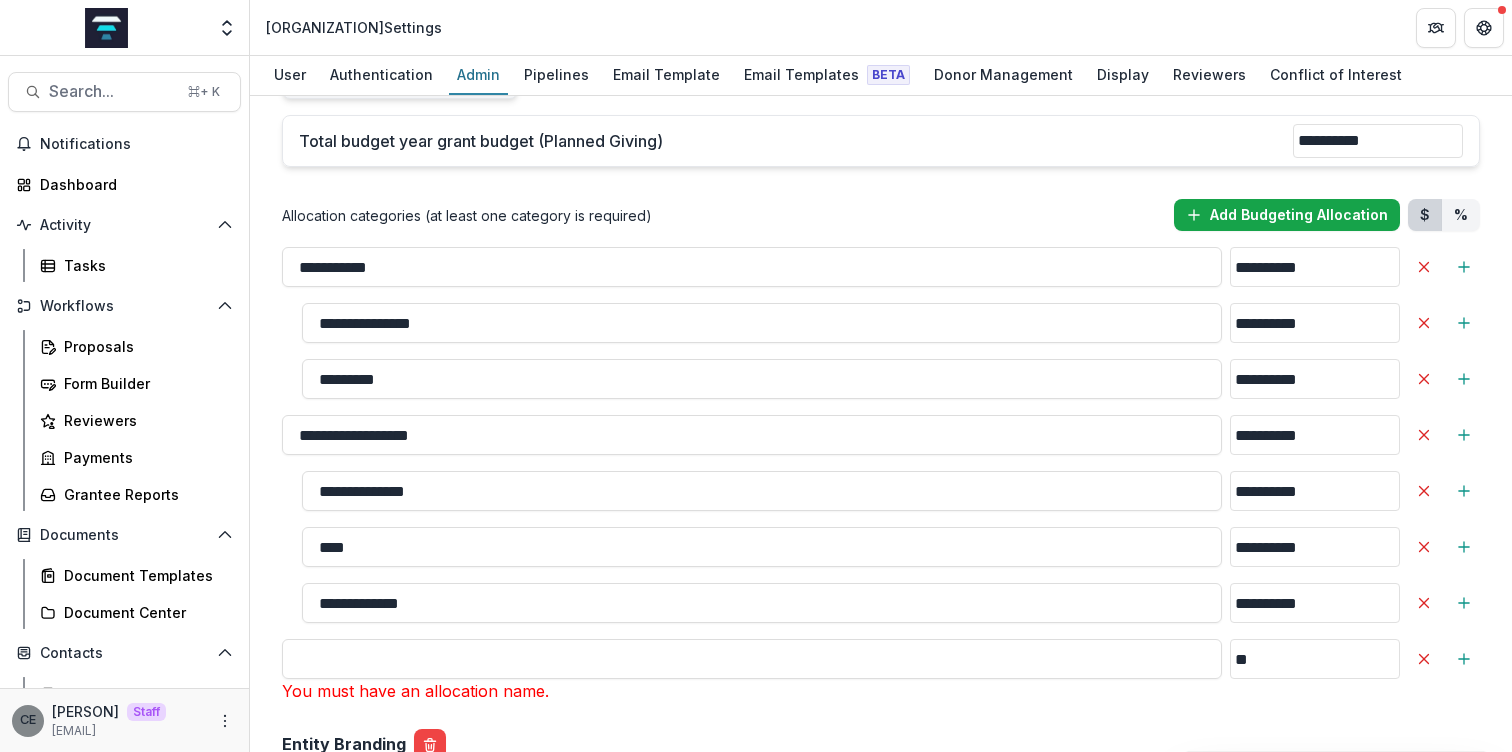 type 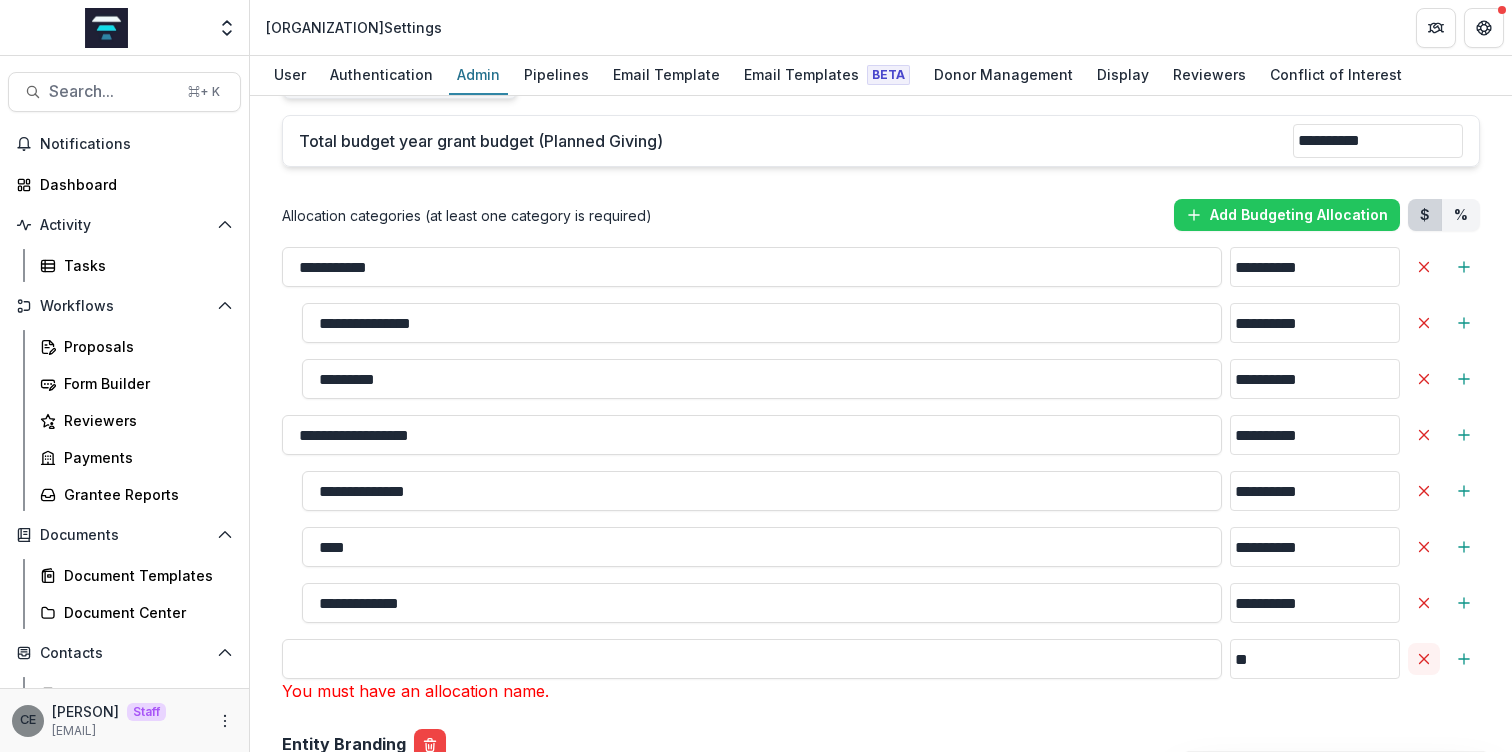 click 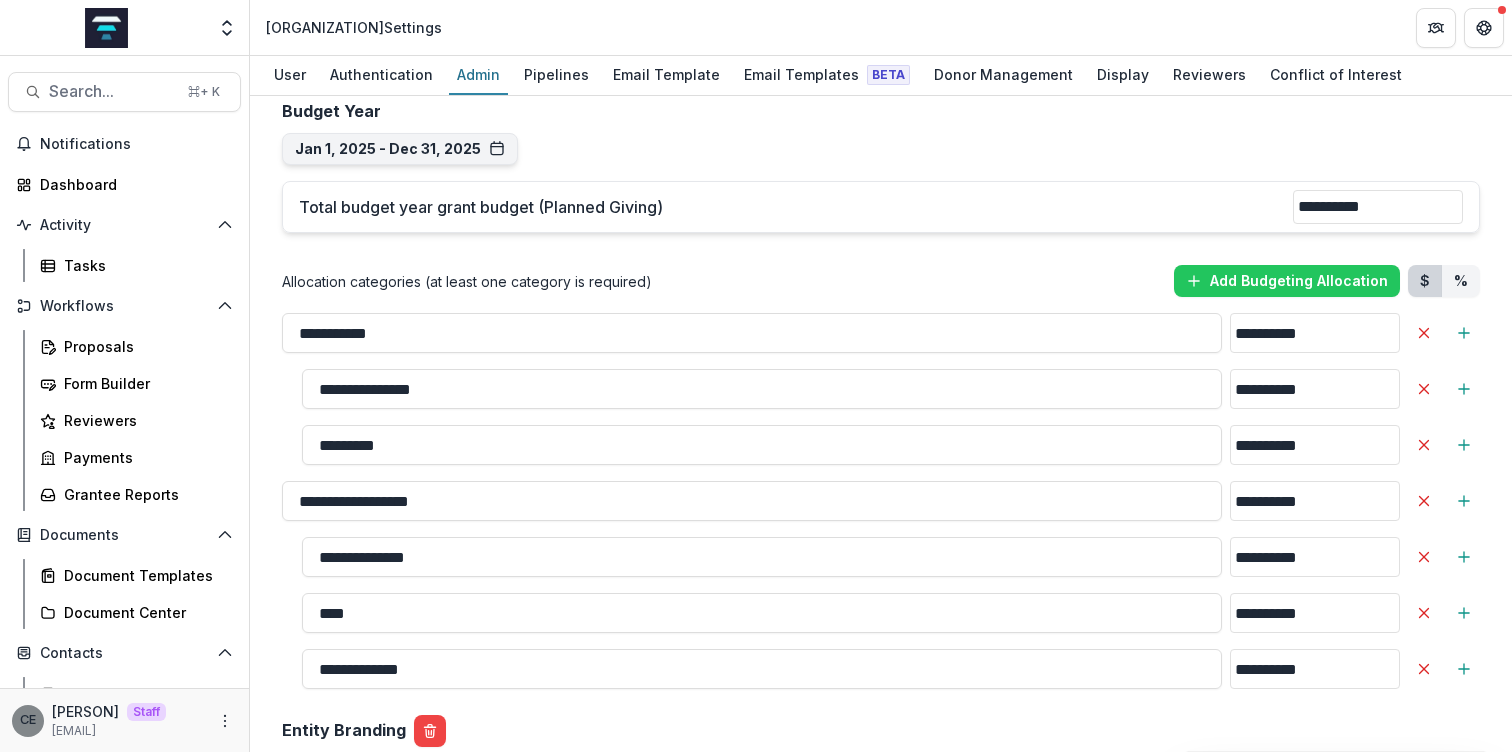 scroll, scrollTop: 1267, scrollLeft: 0, axis: vertical 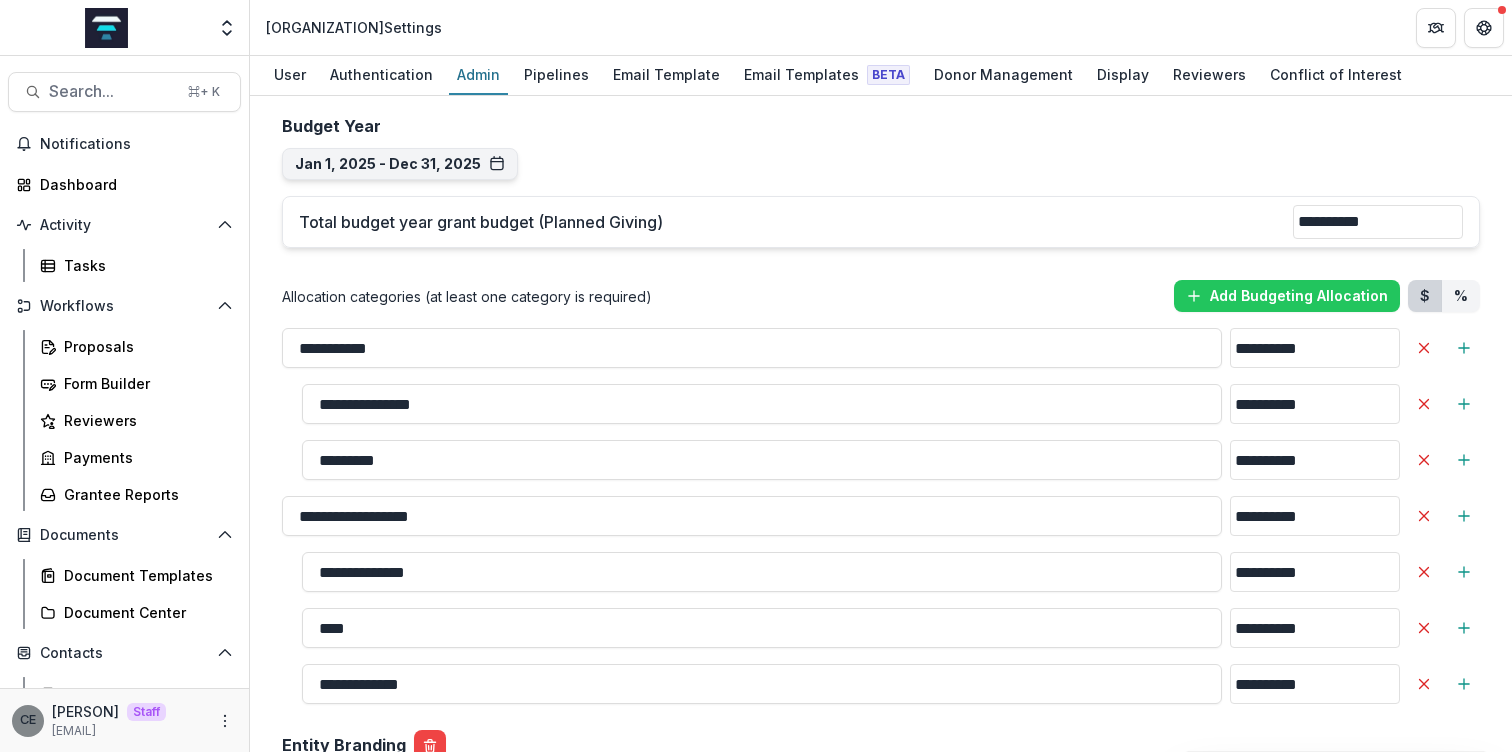 drag, startPoint x: 434, startPoint y: 345, endPoint x: 231, endPoint y: 364, distance: 203.88722 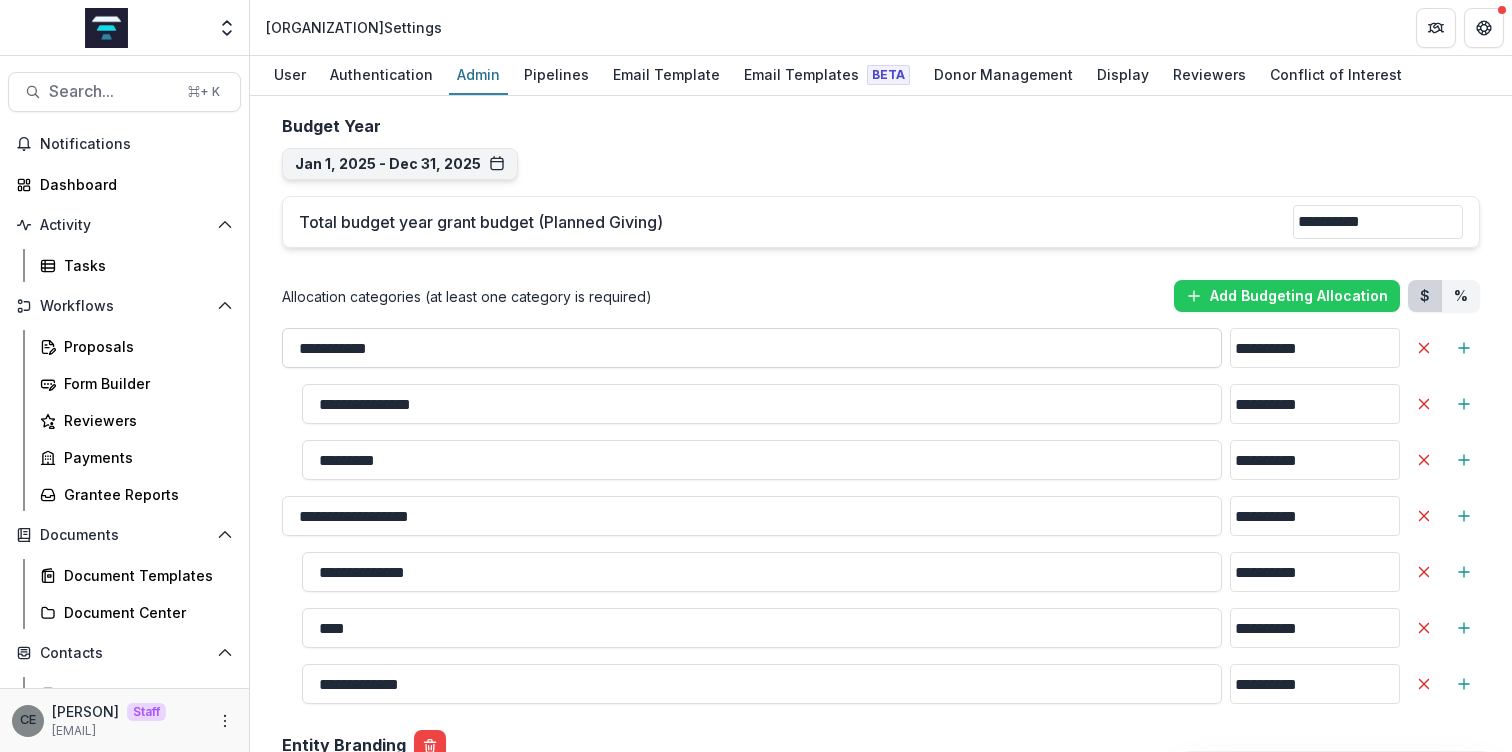 drag, startPoint x: 301, startPoint y: 346, endPoint x: 402, endPoint y: 356, distance: 101.49384 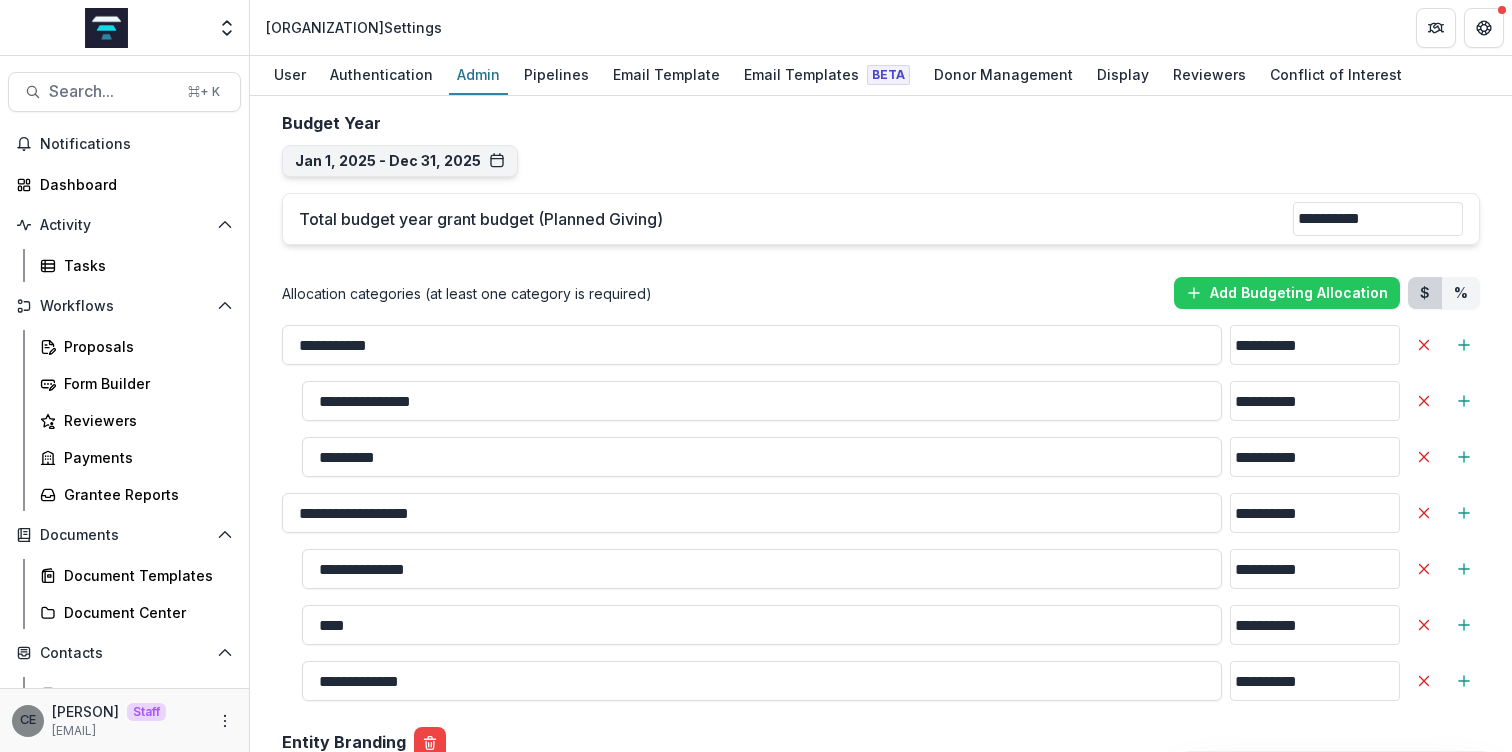 scroll, scrollTop: 1265, scrollLeft: 0, axis: vertical 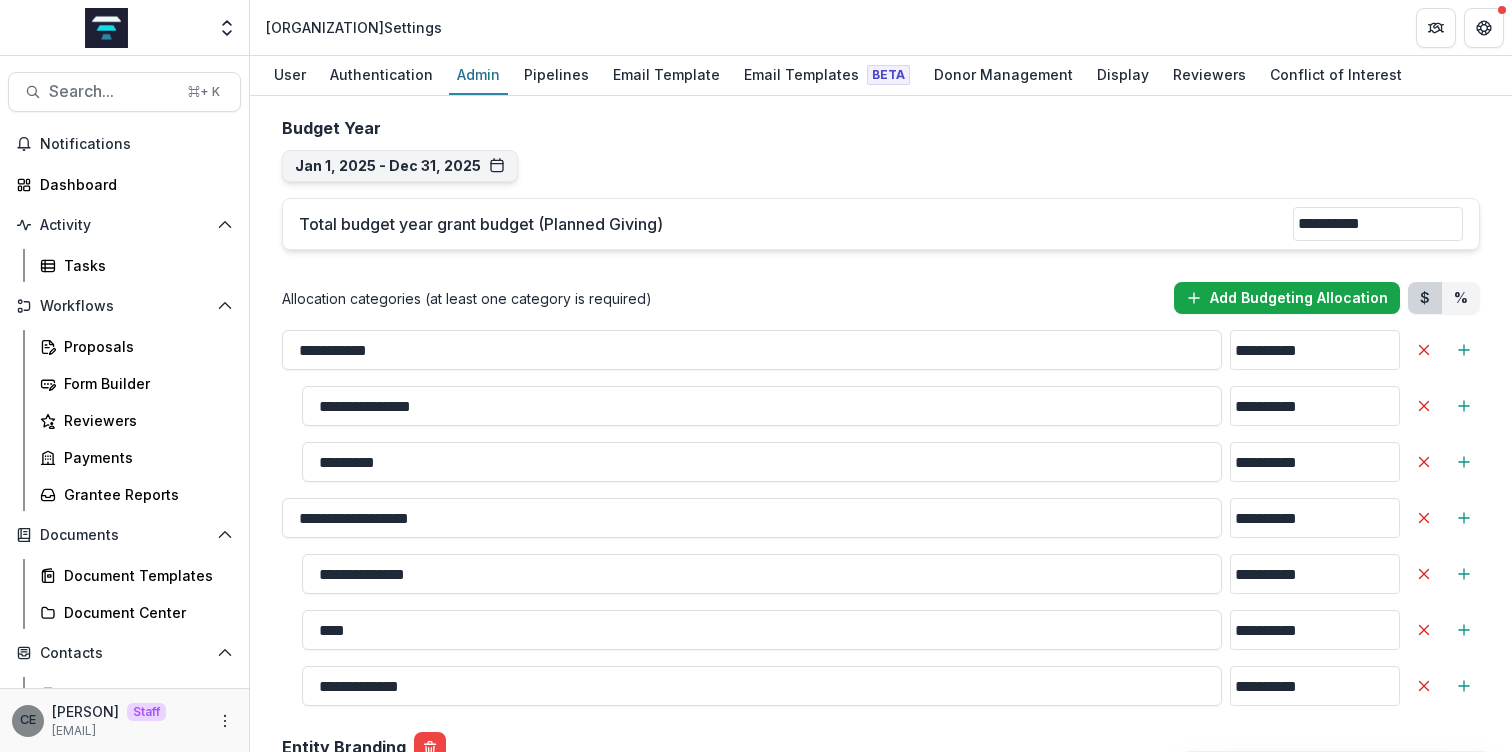 click on "Add Budgeting Allocation" at bounding box center [1287, 298] 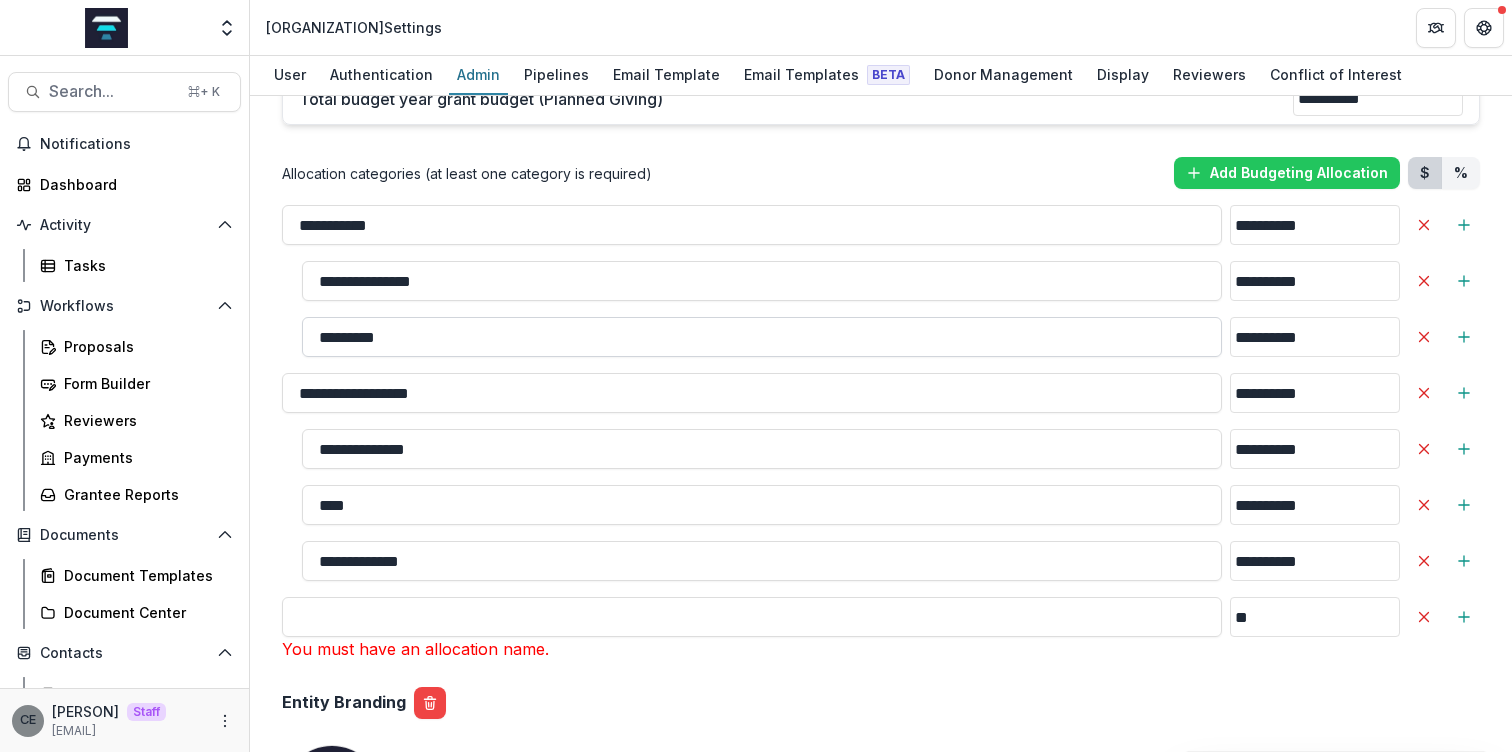 scroll, scrollTop: 1561, scrollLeft: 0, axis: vertical 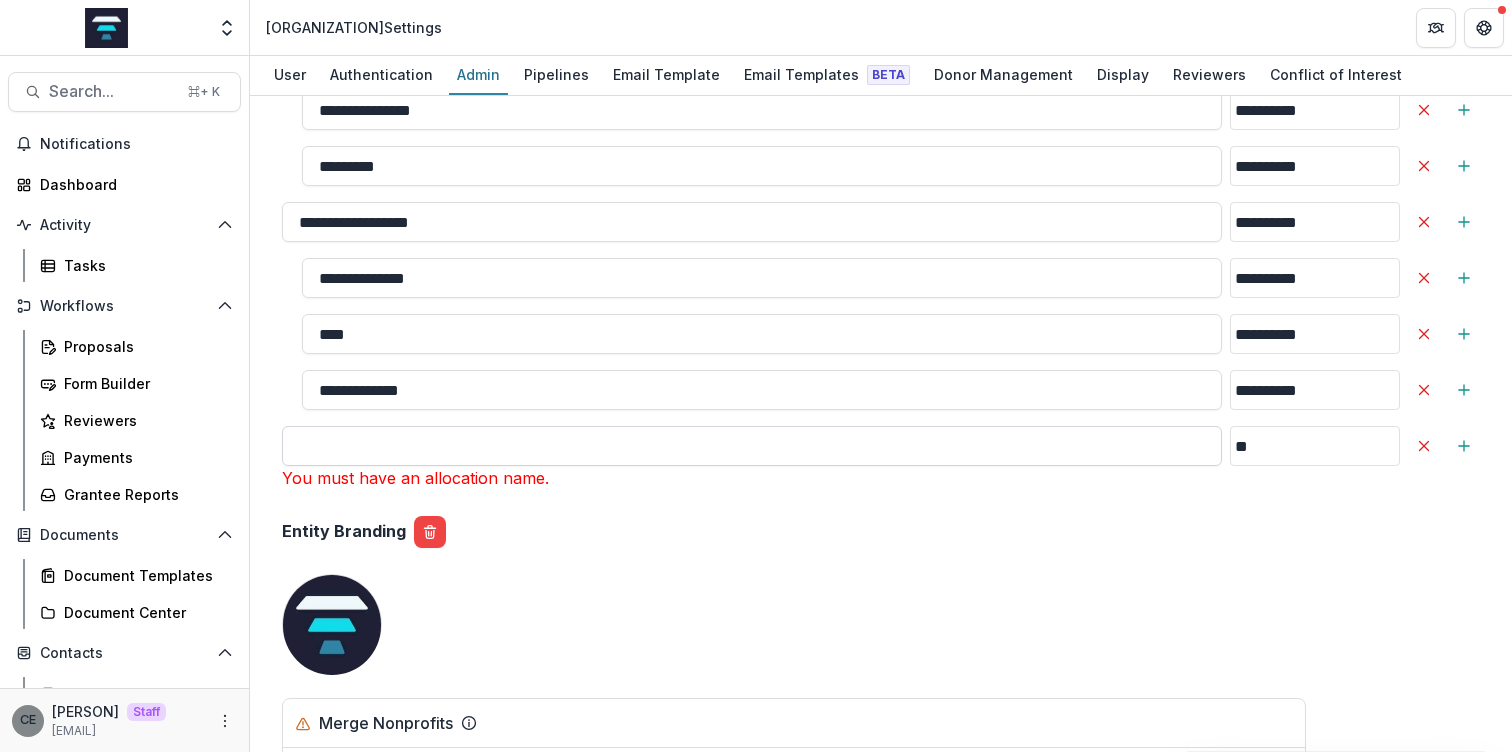 click on "**" at bounding box center [752, 446] 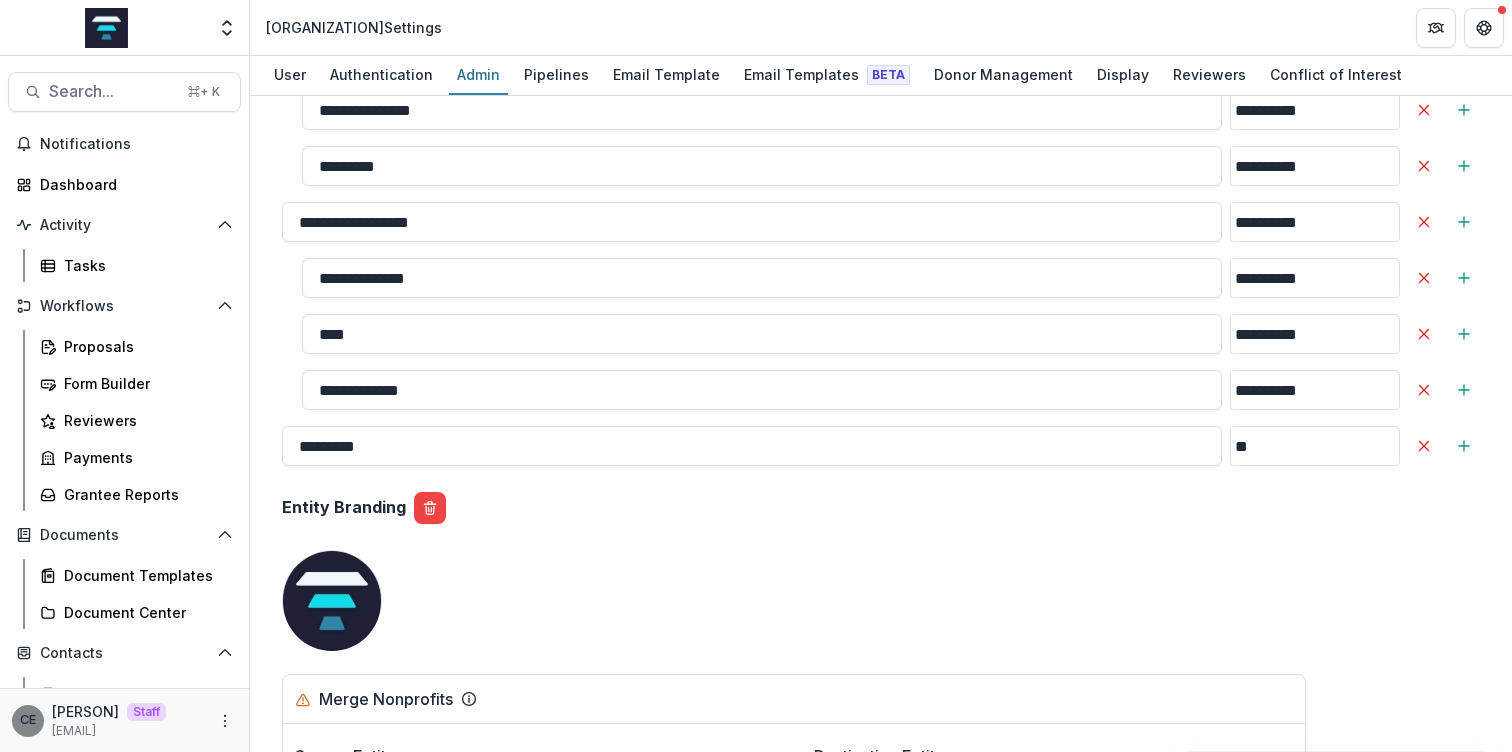 type on "*********" 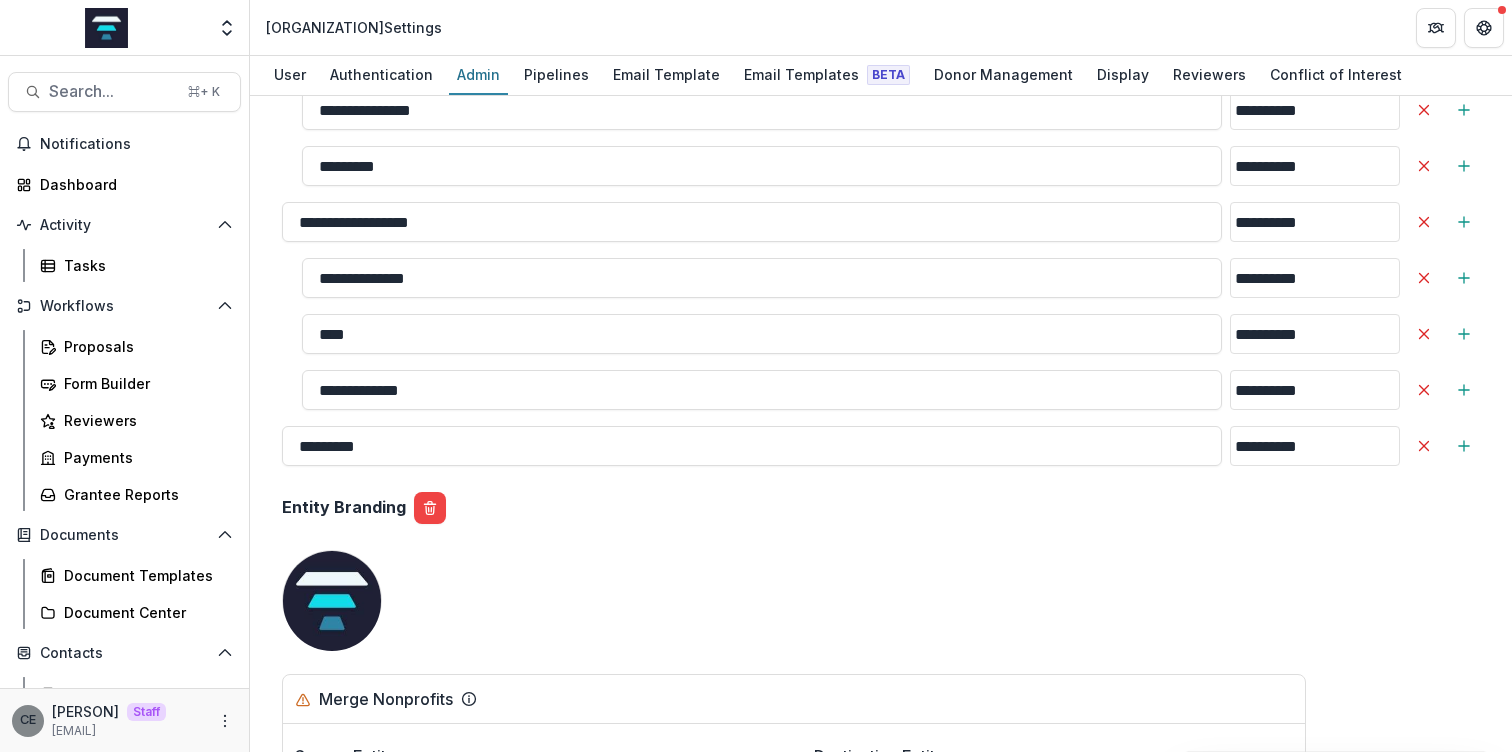 type on "**********" 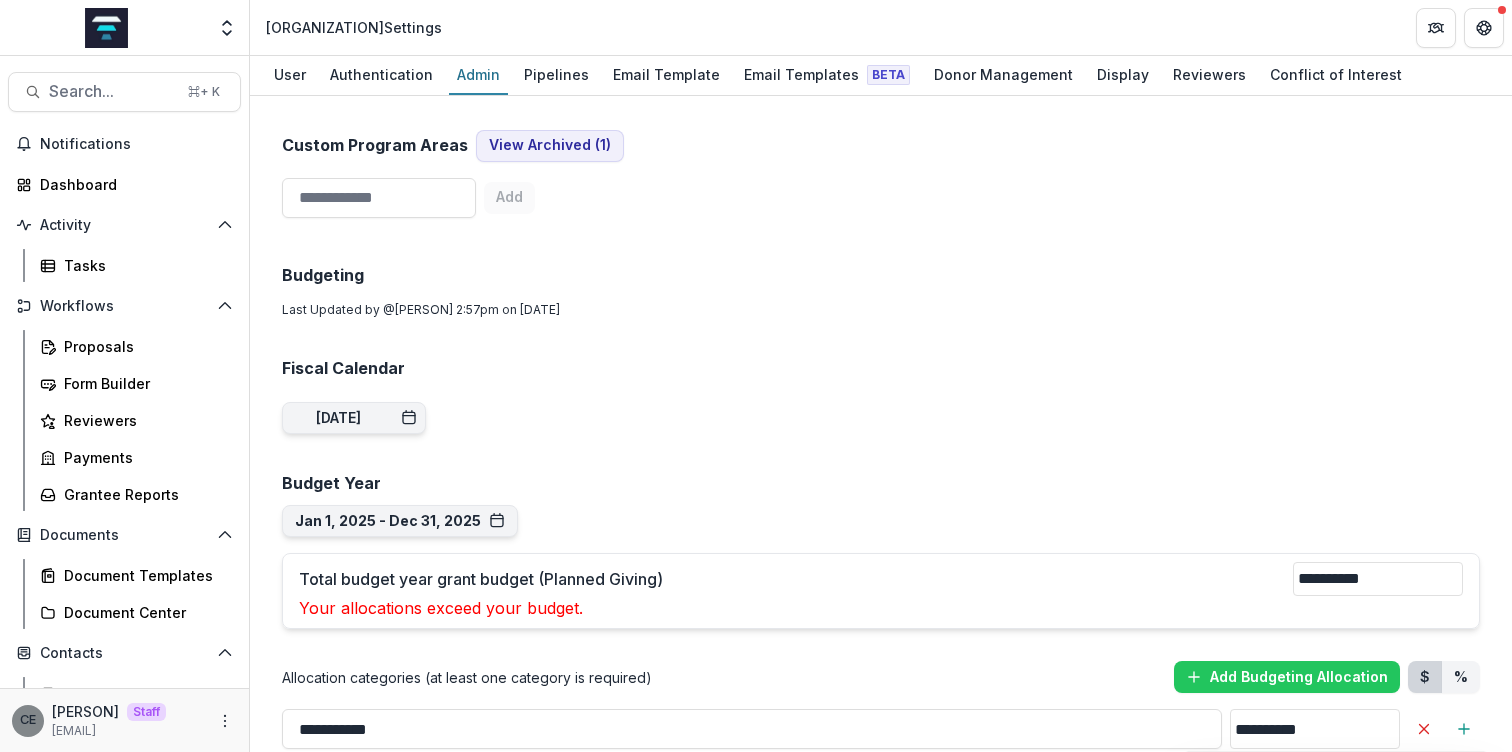 scroll, scrollTop: 925, scrollLeft: 0, axis: vertical 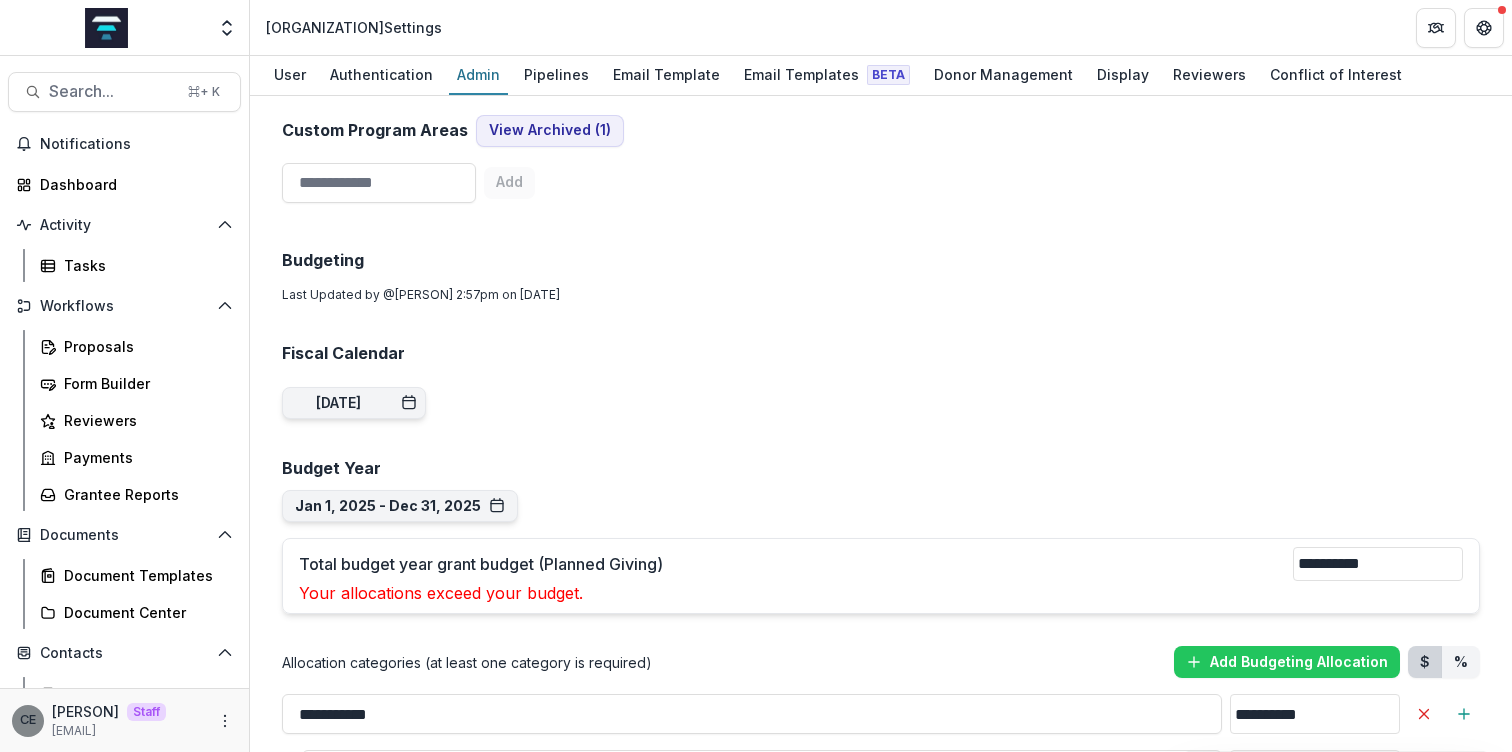 drag, startPoint x: 1365, startPoint y: 564, endPoint x: 1284, endPoint y: 568, distance: 81.09871 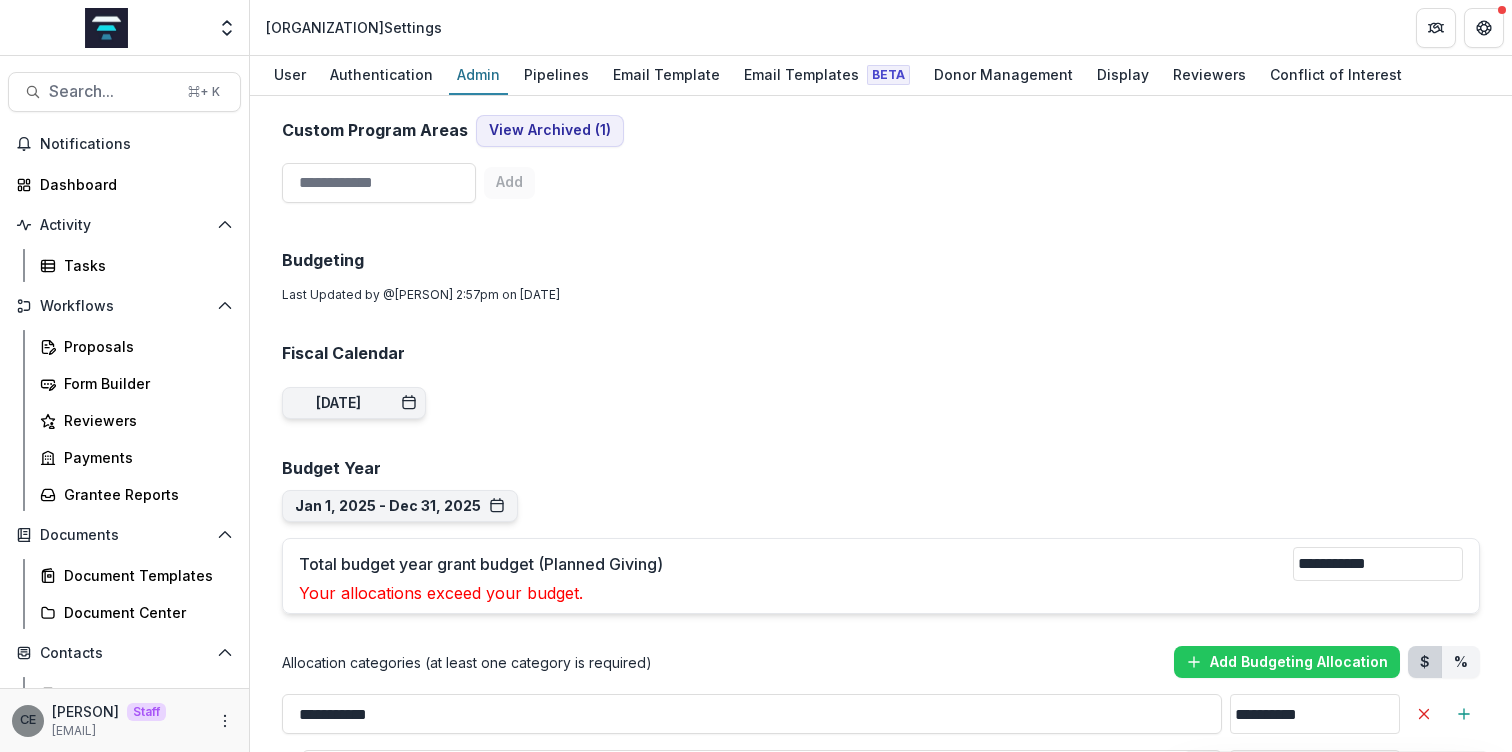 click on "Budget Year" at bounding box center [881, 468] 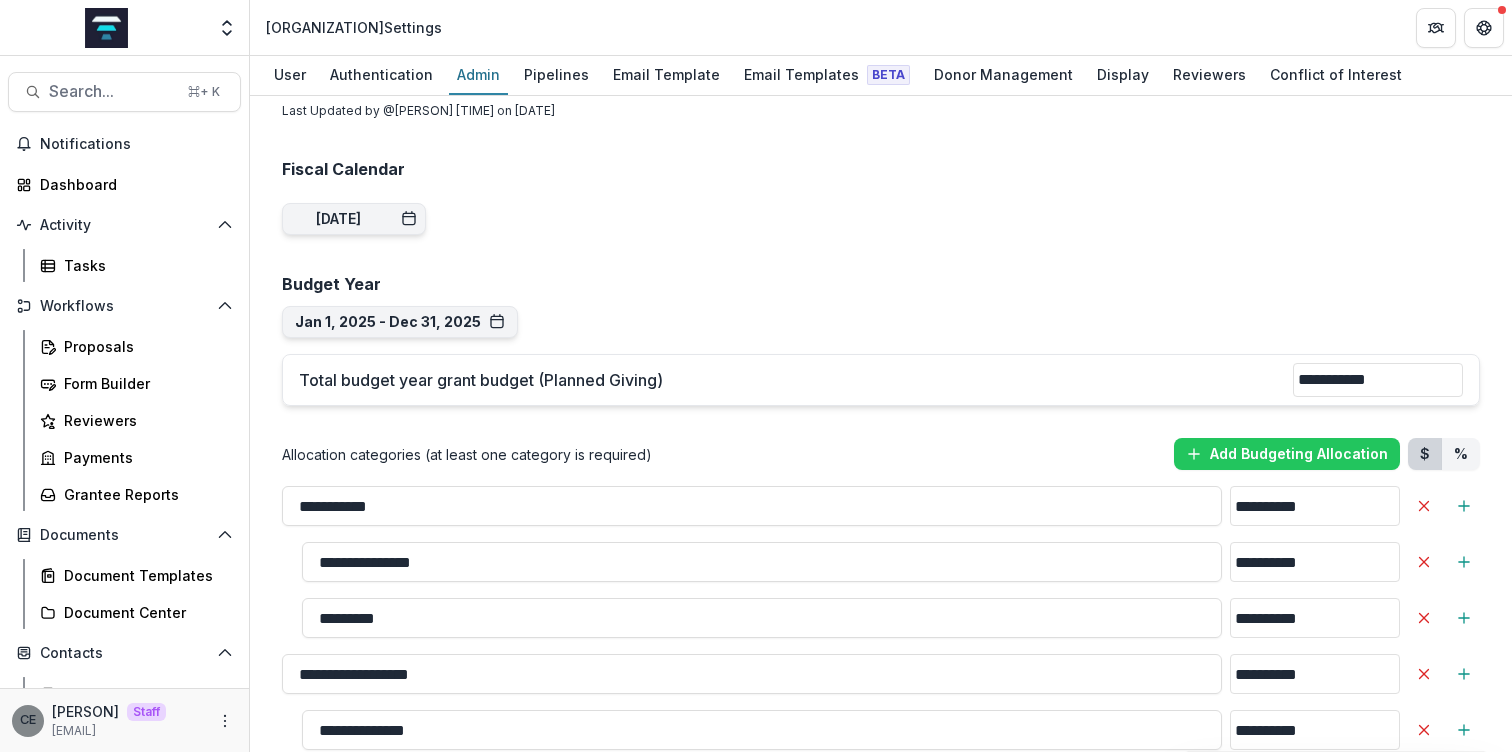 scroll, scrollTop: 1099, scrollLeft: 0, axis: vertical 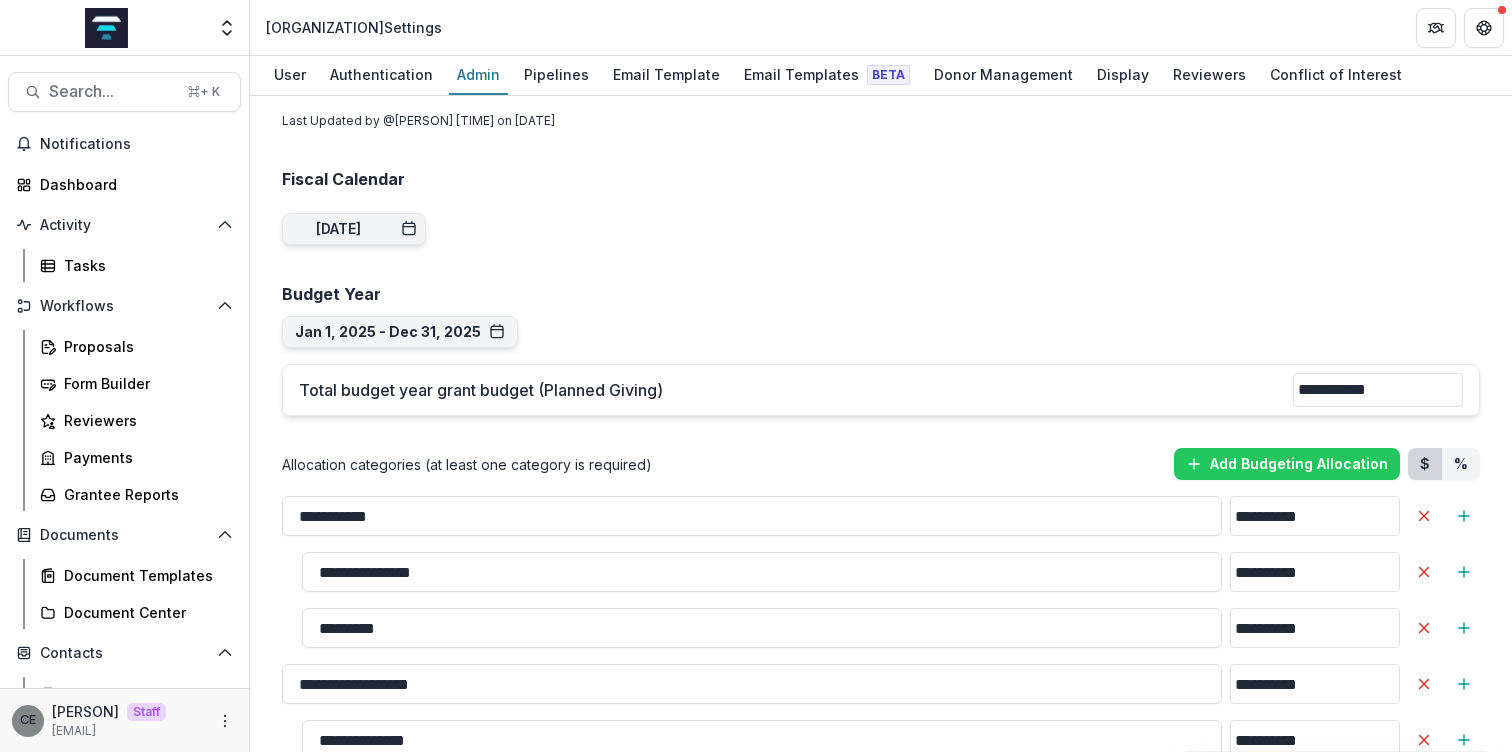 click on "**********" at bounding box center (1378, 390) 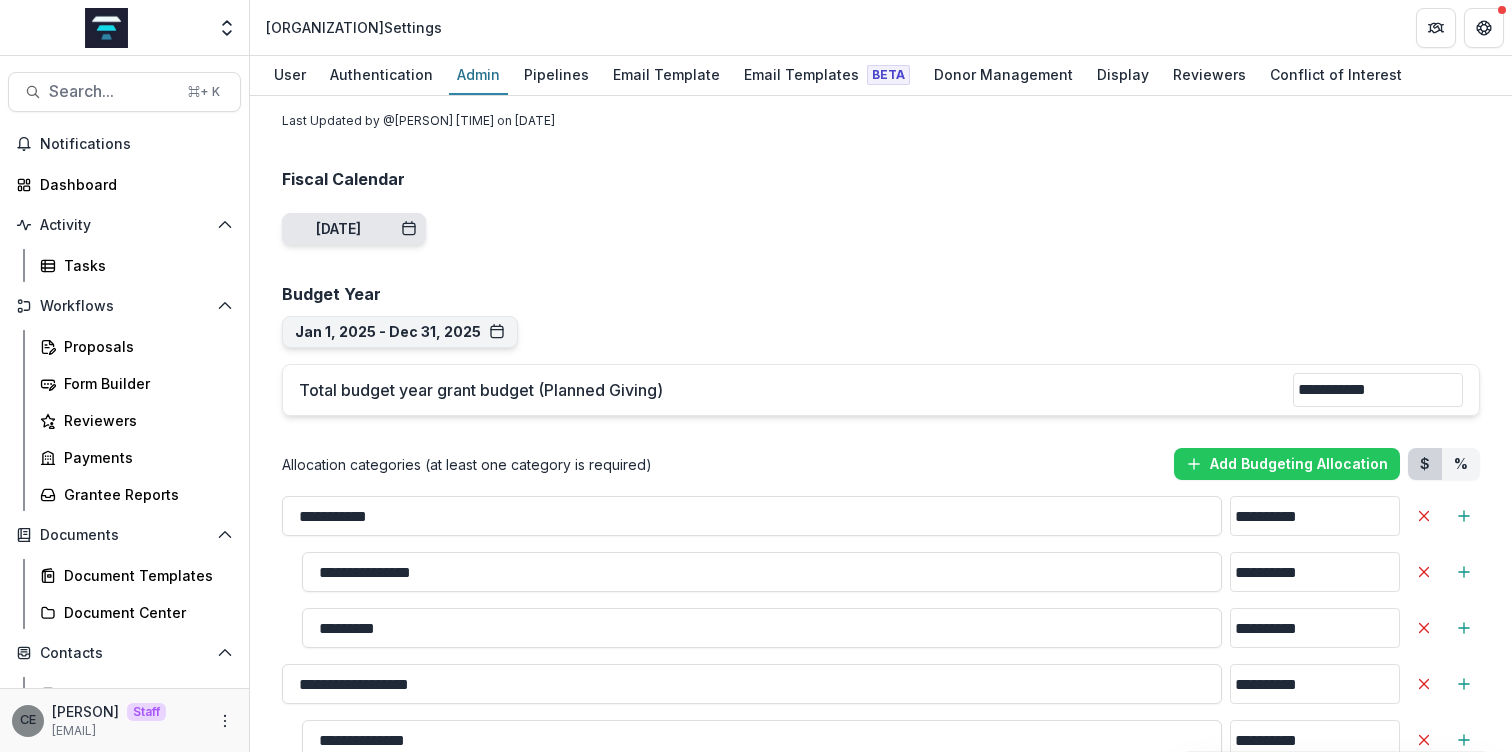 click on "[DATE]" at bounding box center [338, 229] 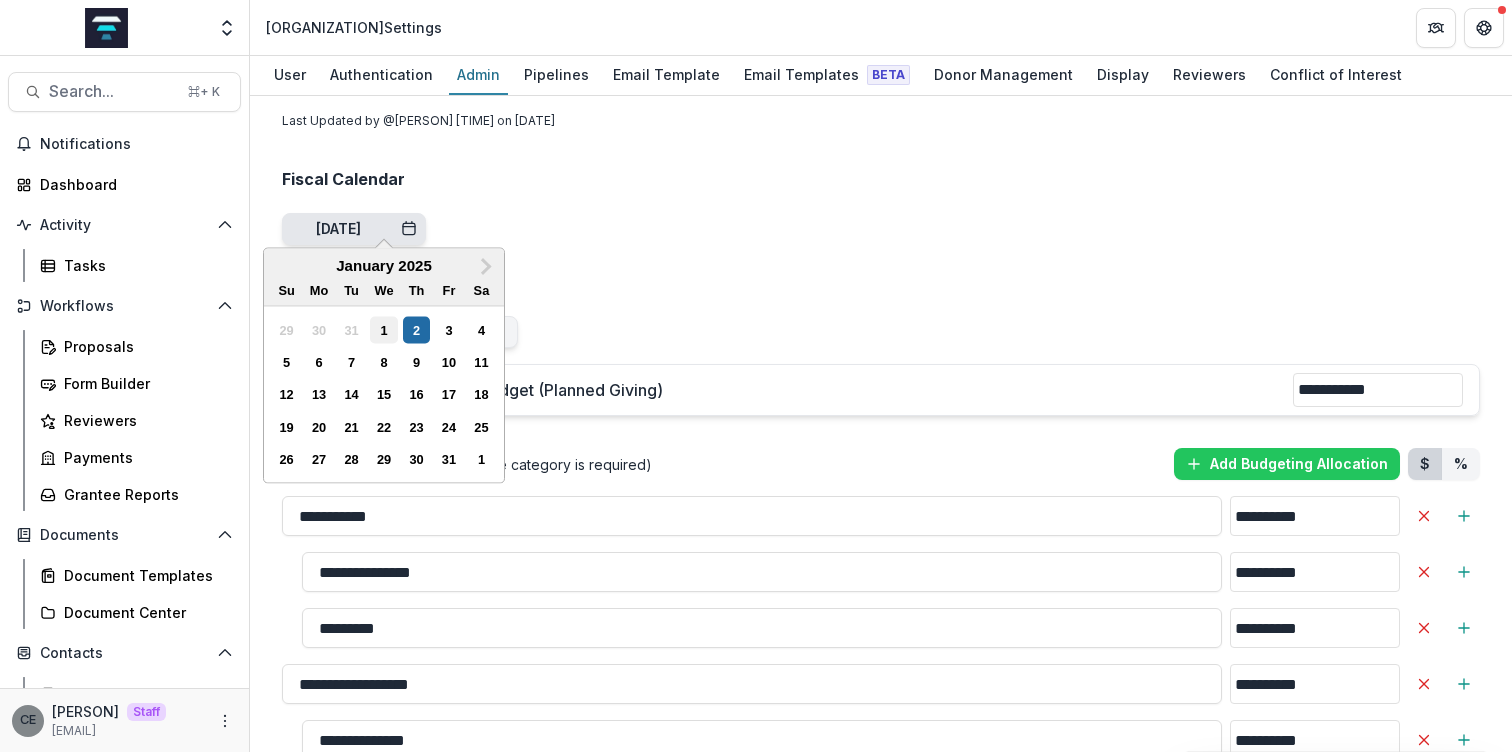 click on "1" at bounding box center (383, 329) 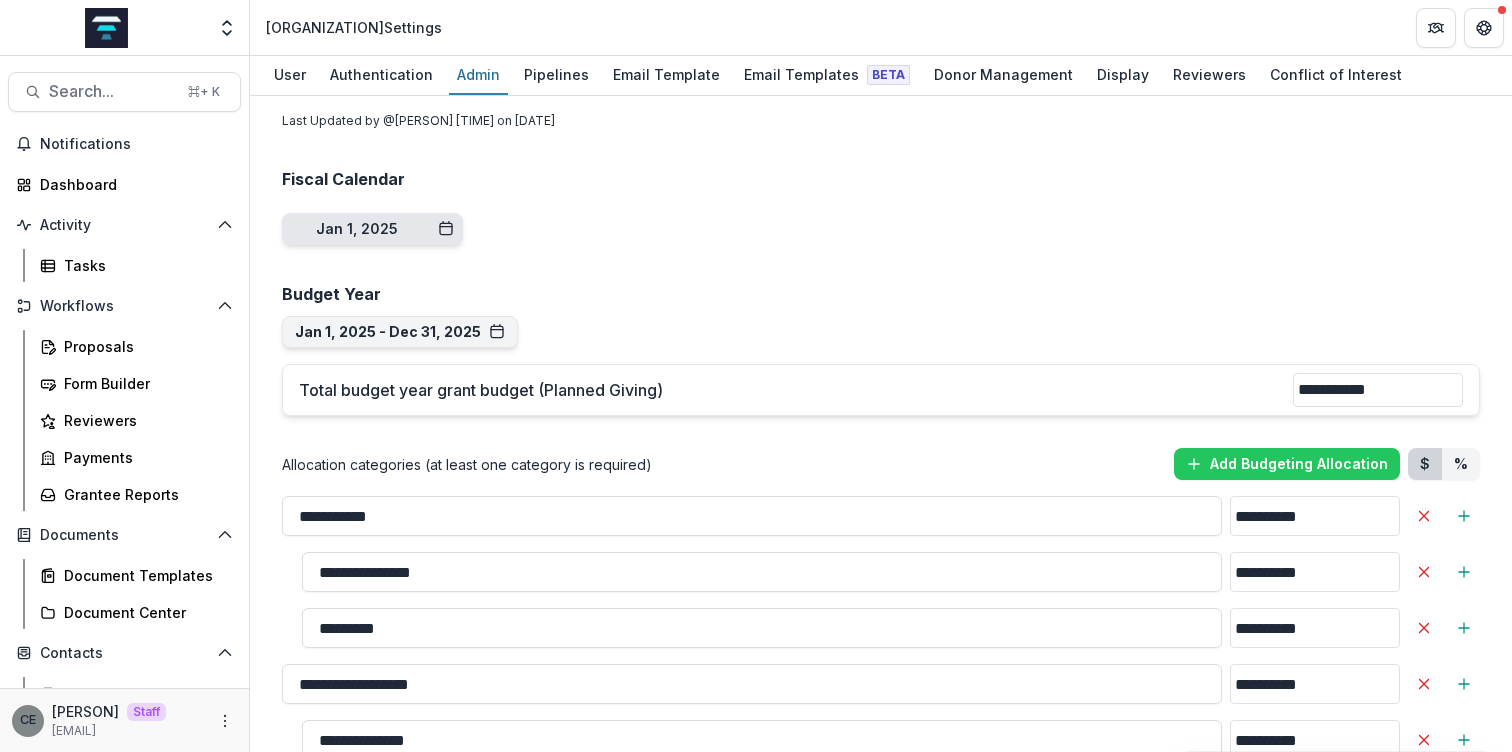 click on "**********" at bounding box center [881, 769] 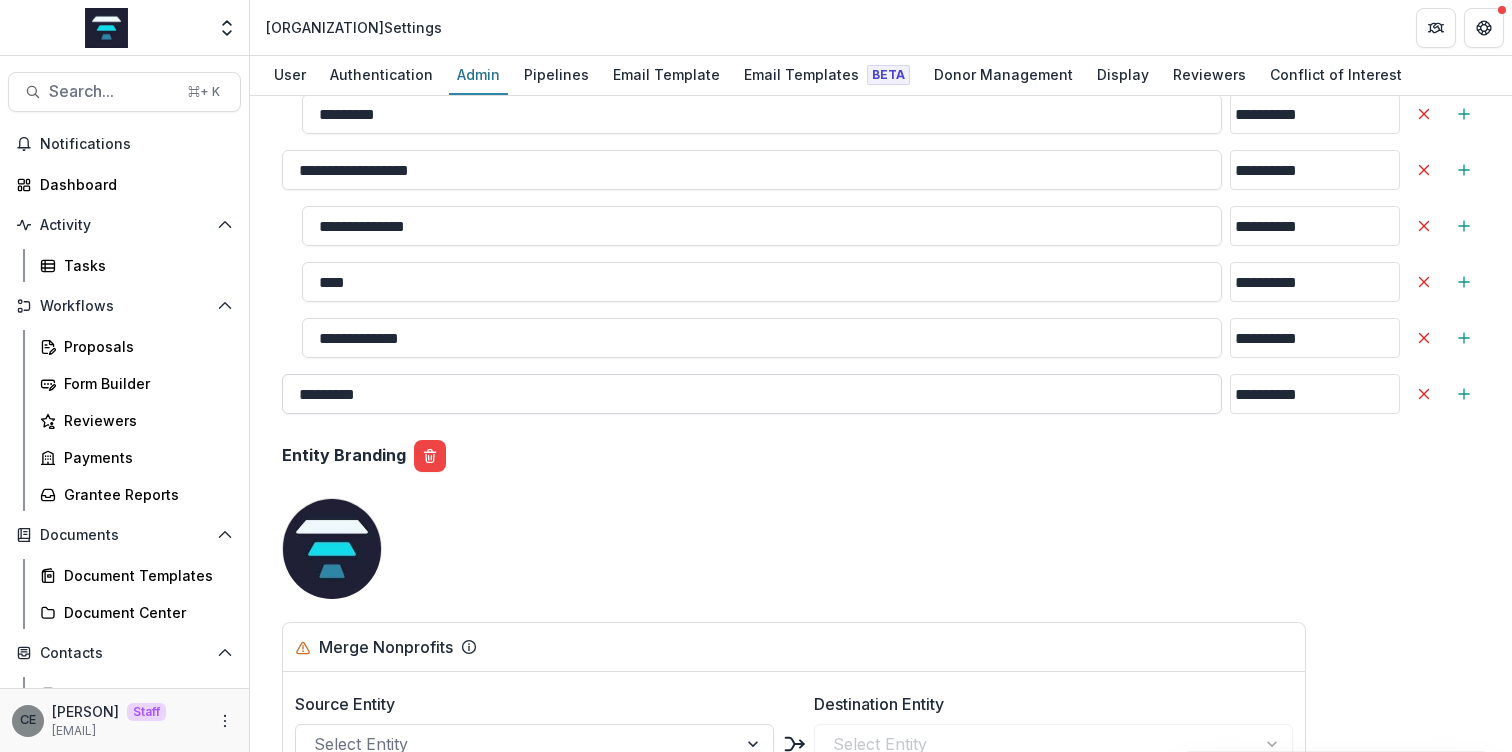 scroll, scrollTop: 1617, scrollLeft: 0, axis: vertical 